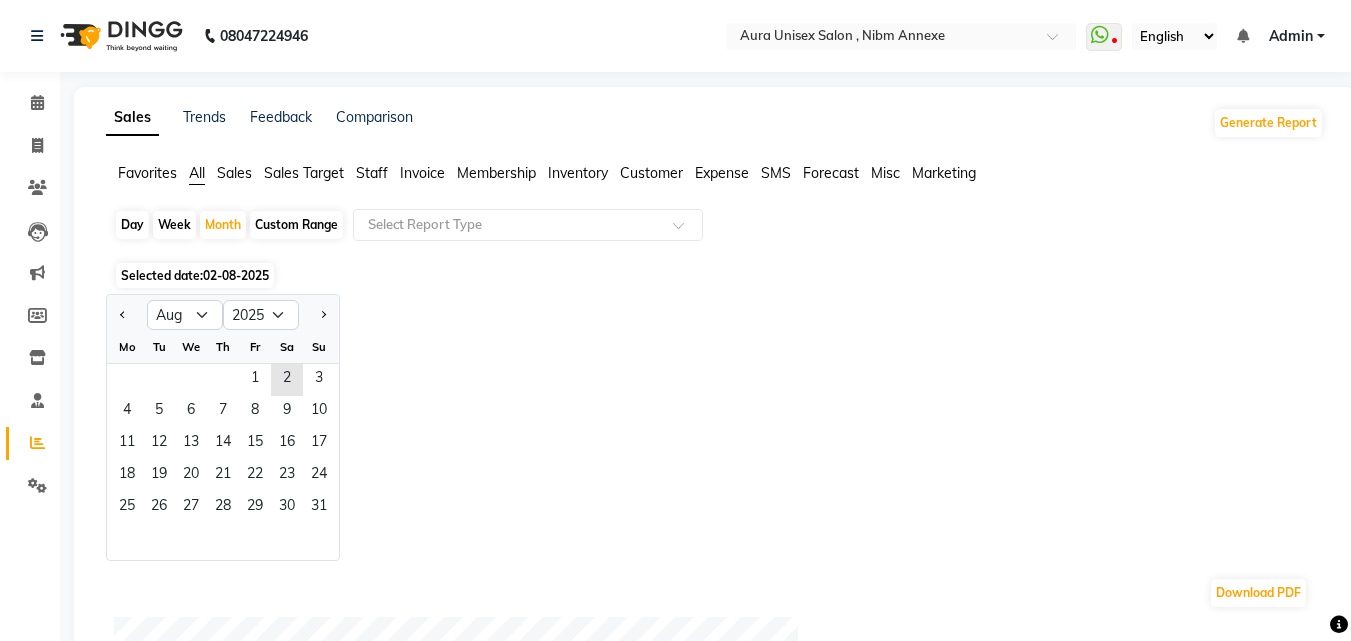 select on "8" 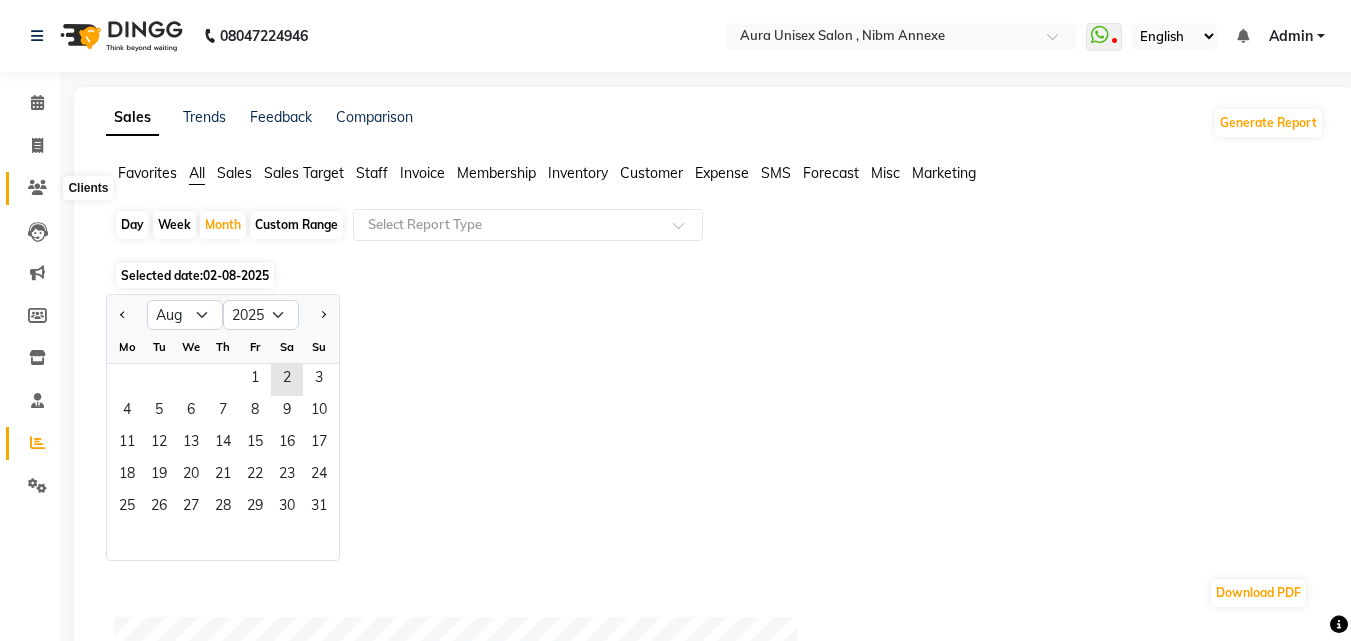 click 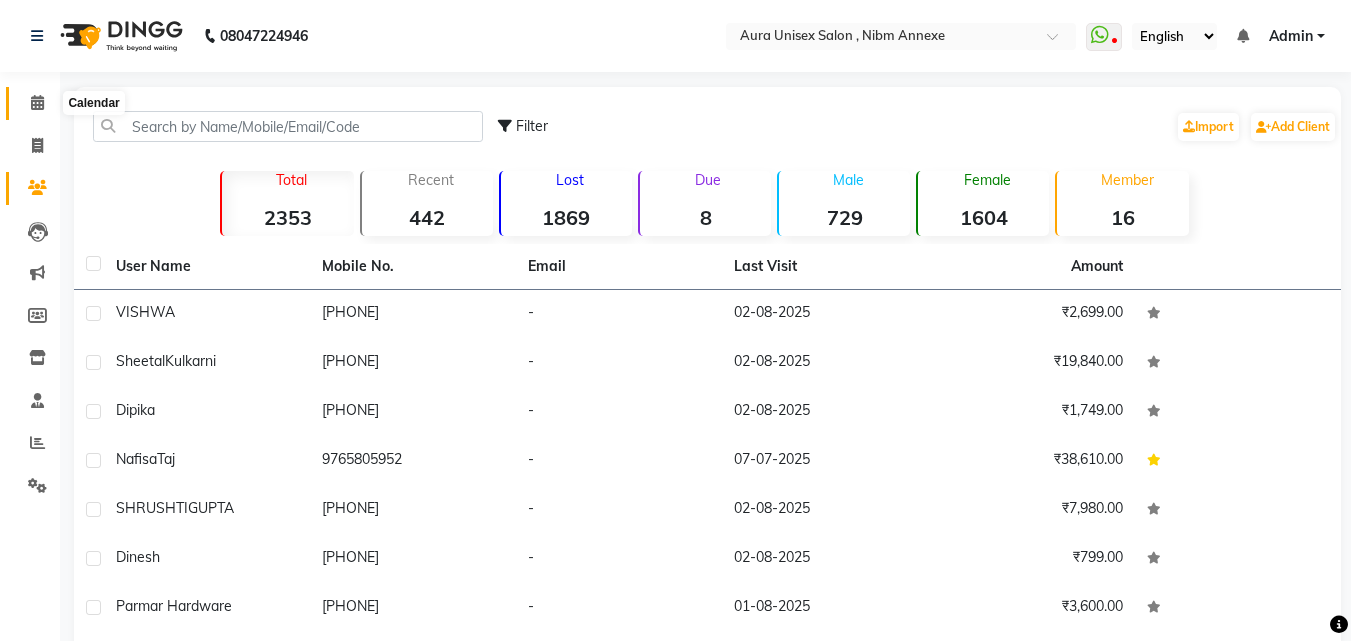 click 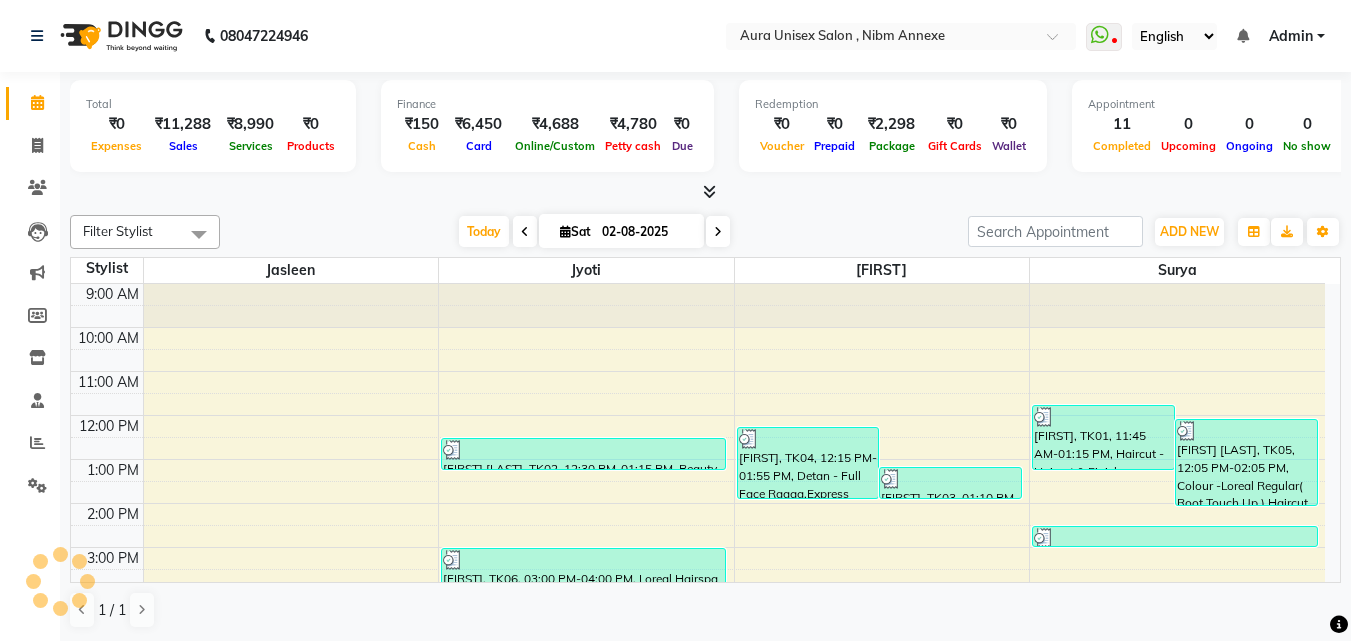 scroll, scrollTop: 0, scrollLeft: 0, axis: both 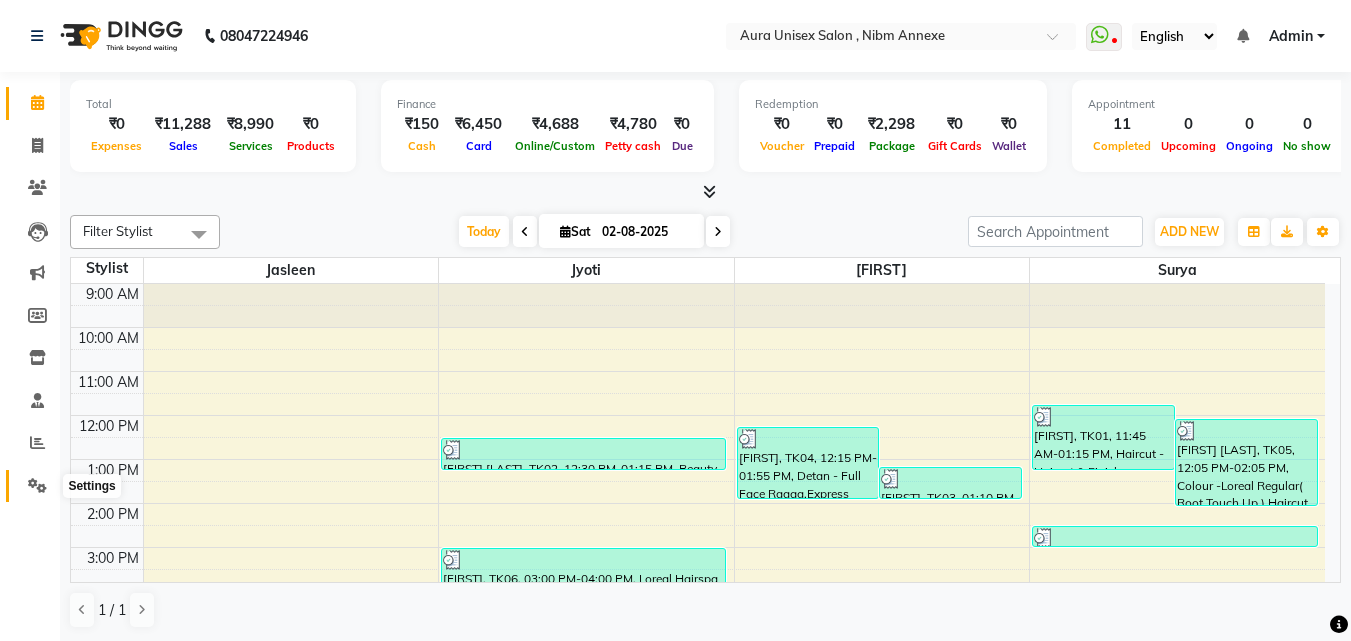 click 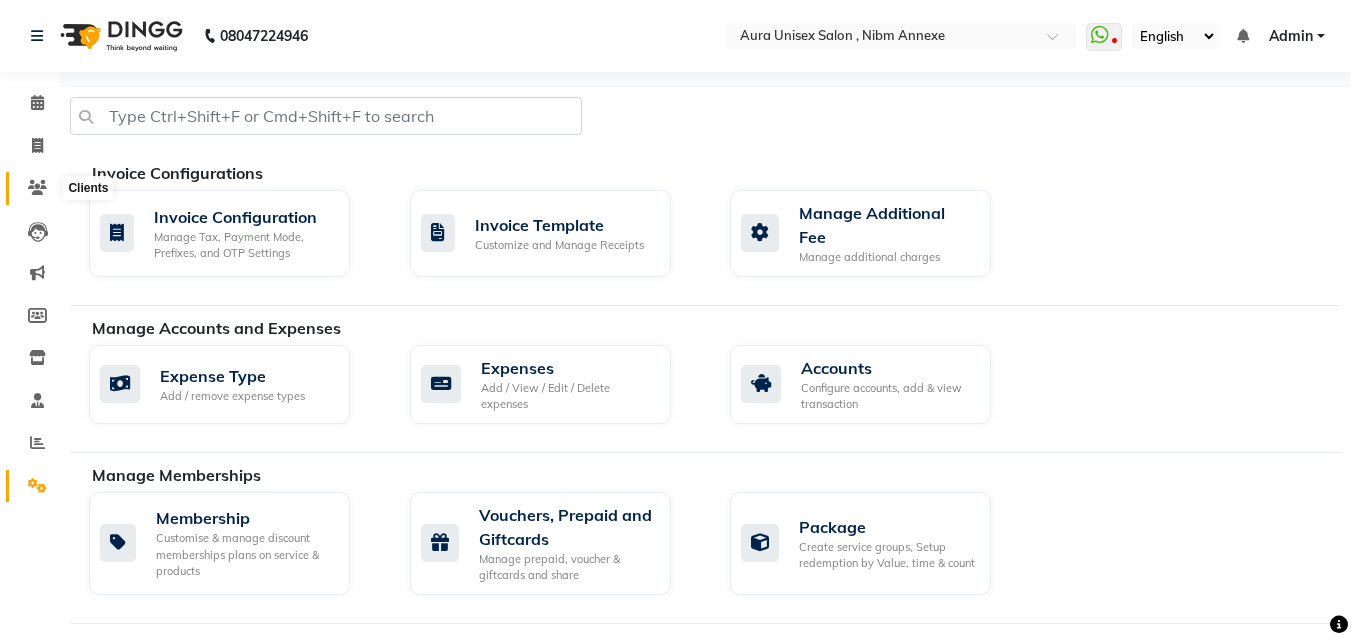 click 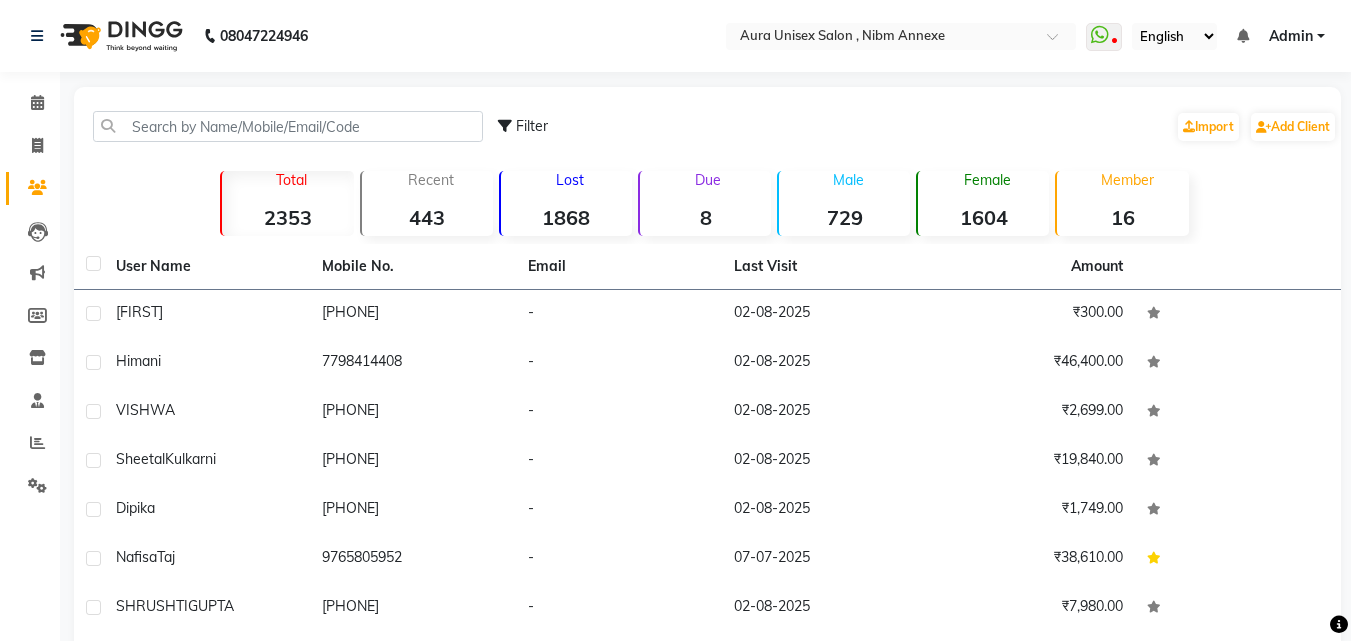 click 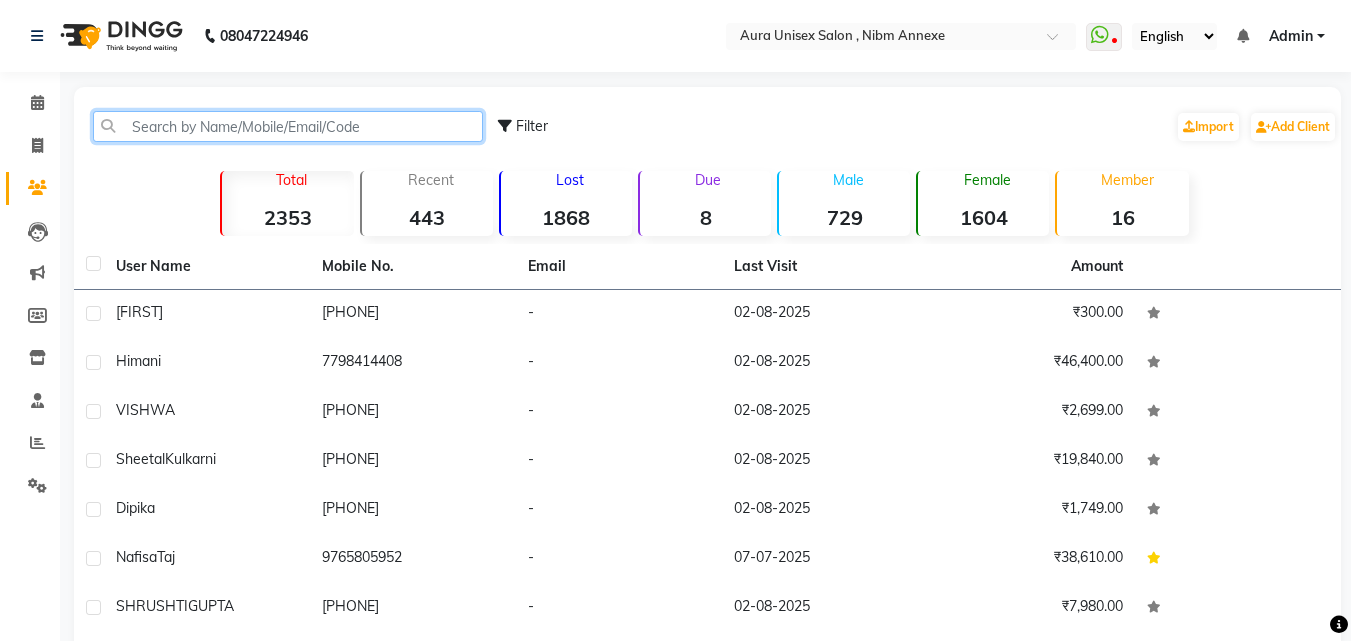 click 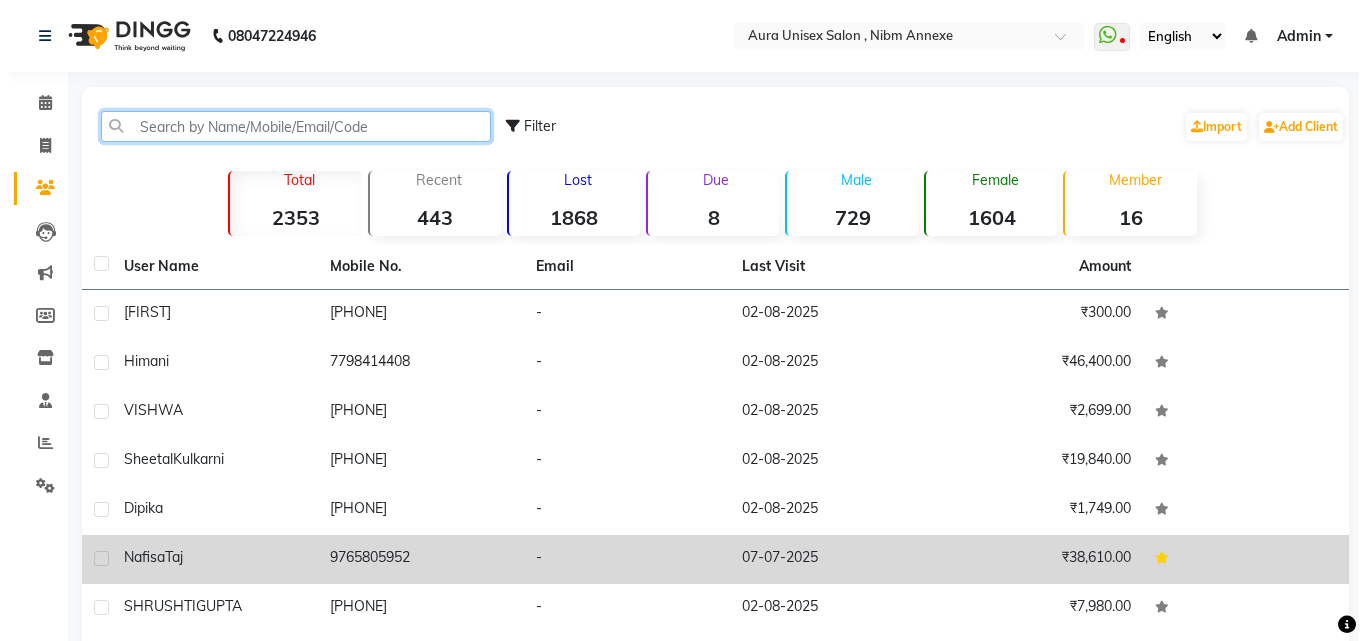 scroll, scrollTop: 200, scrollLeft: 0, axis: vertical 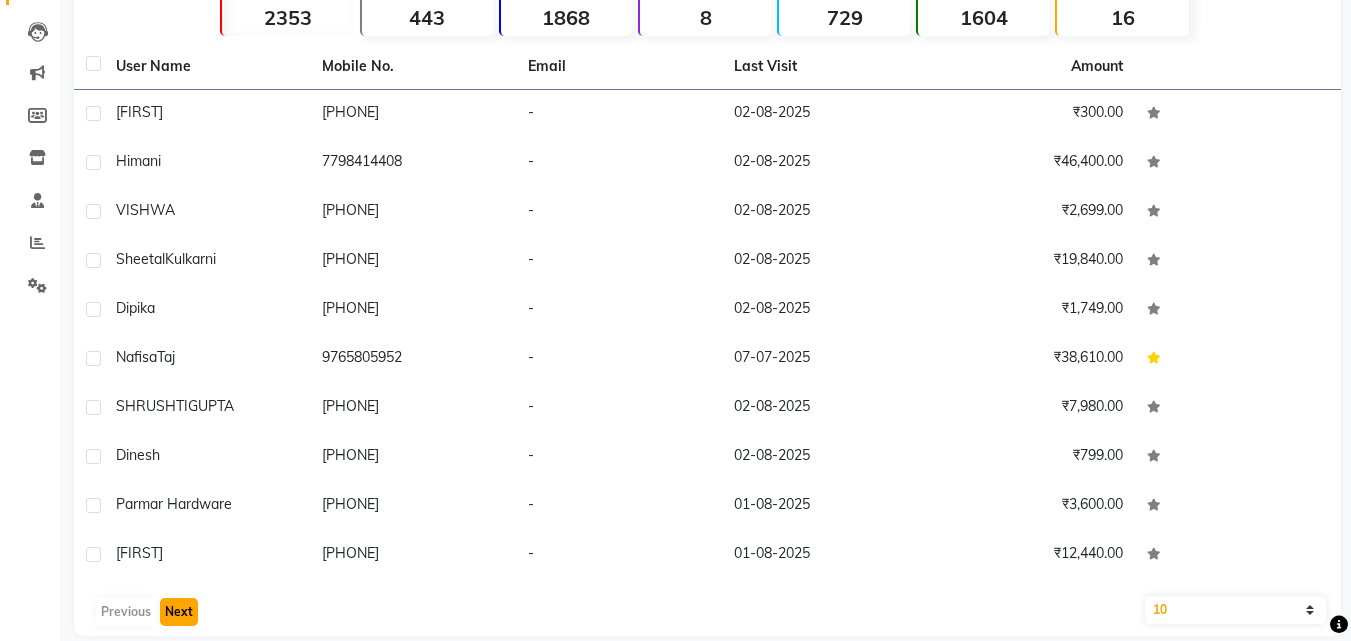 click on "Next" 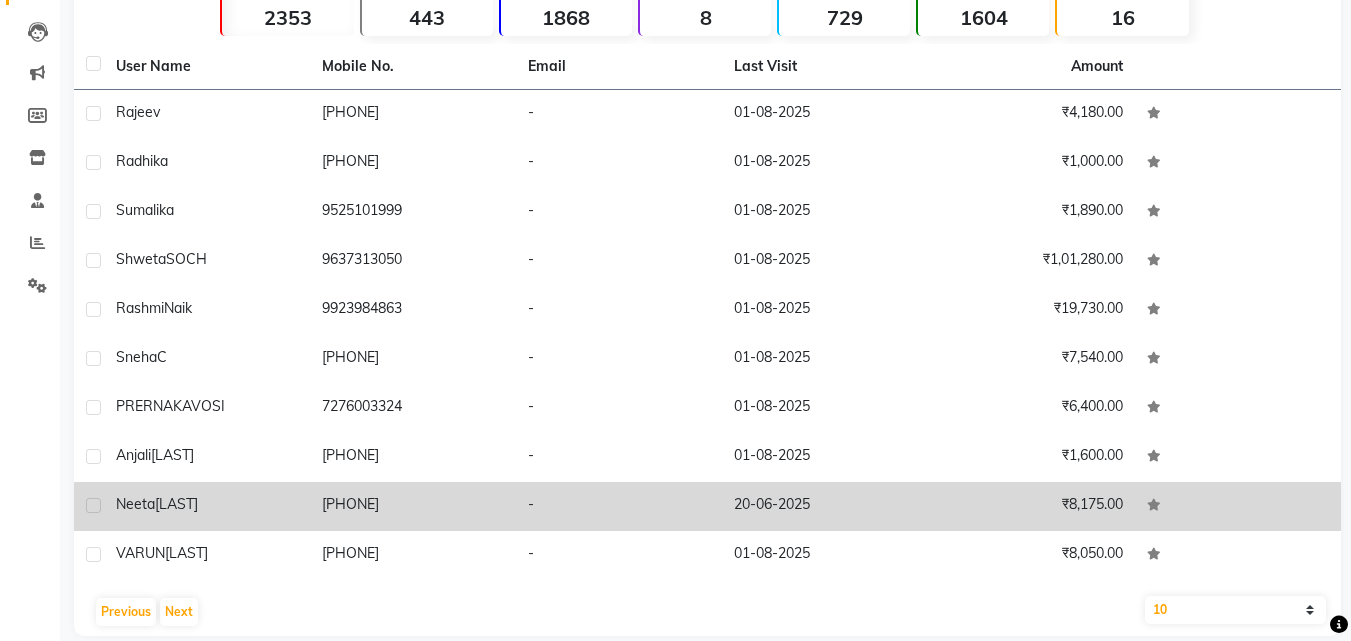 click on "[LAST]" 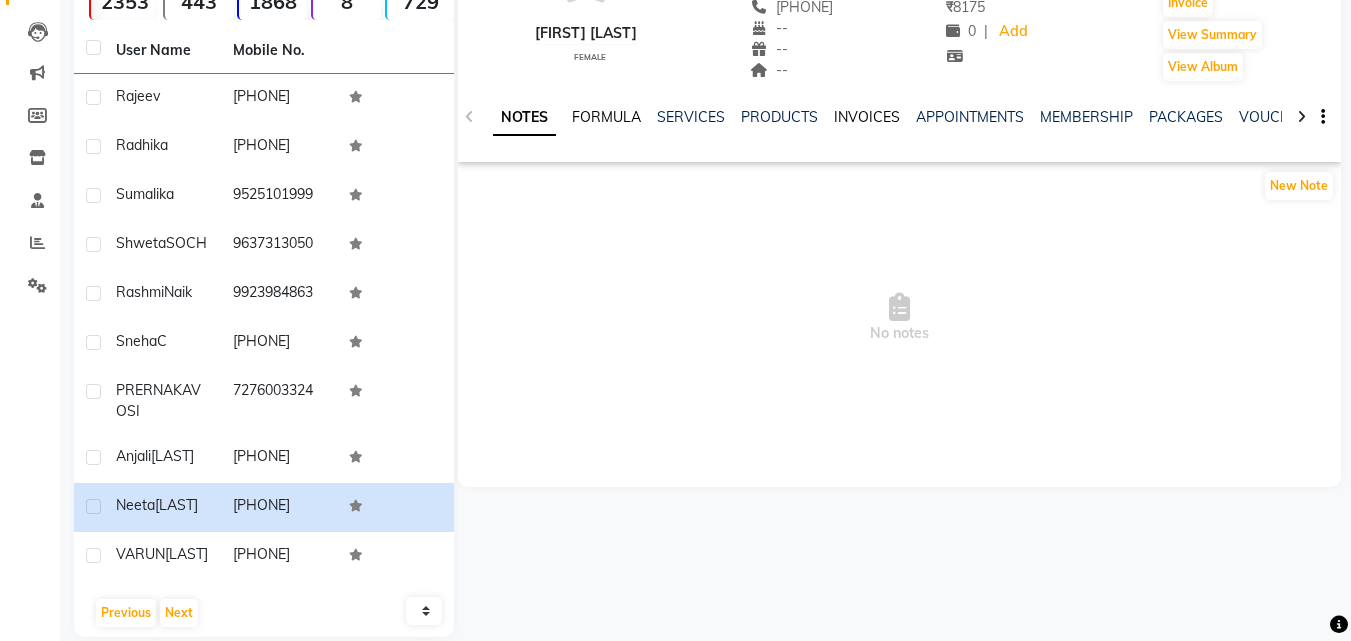 click on "INVOICES" 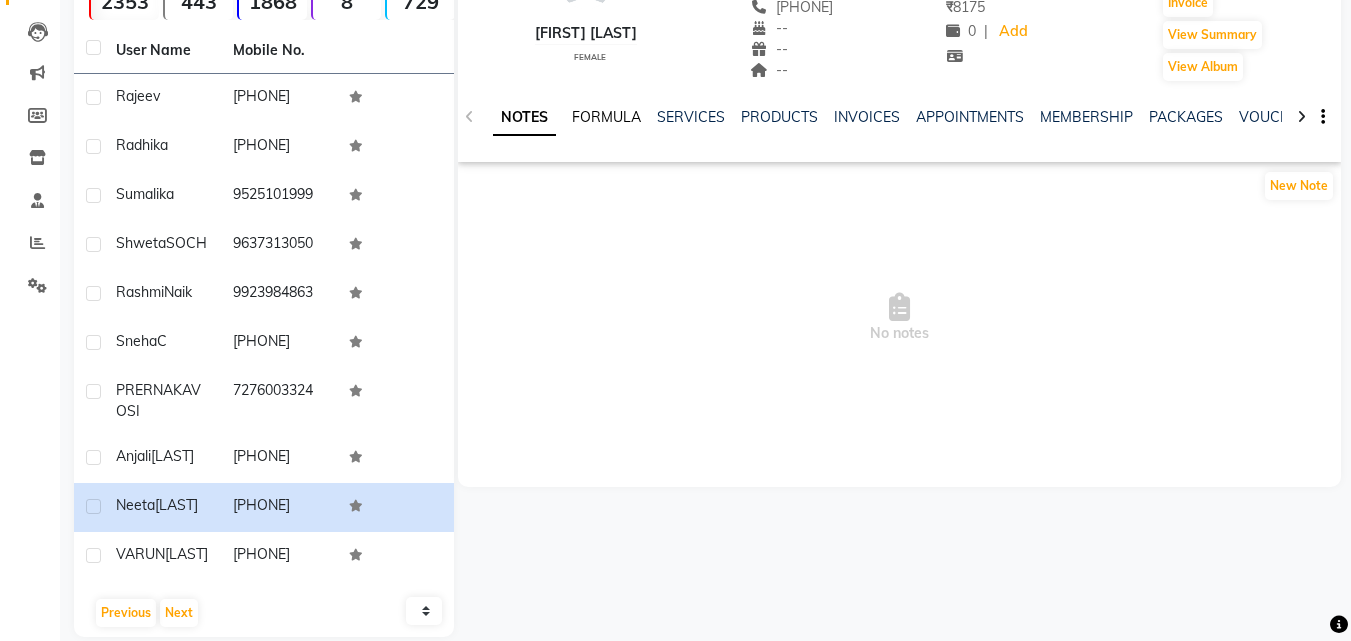 click on "INVOICES" 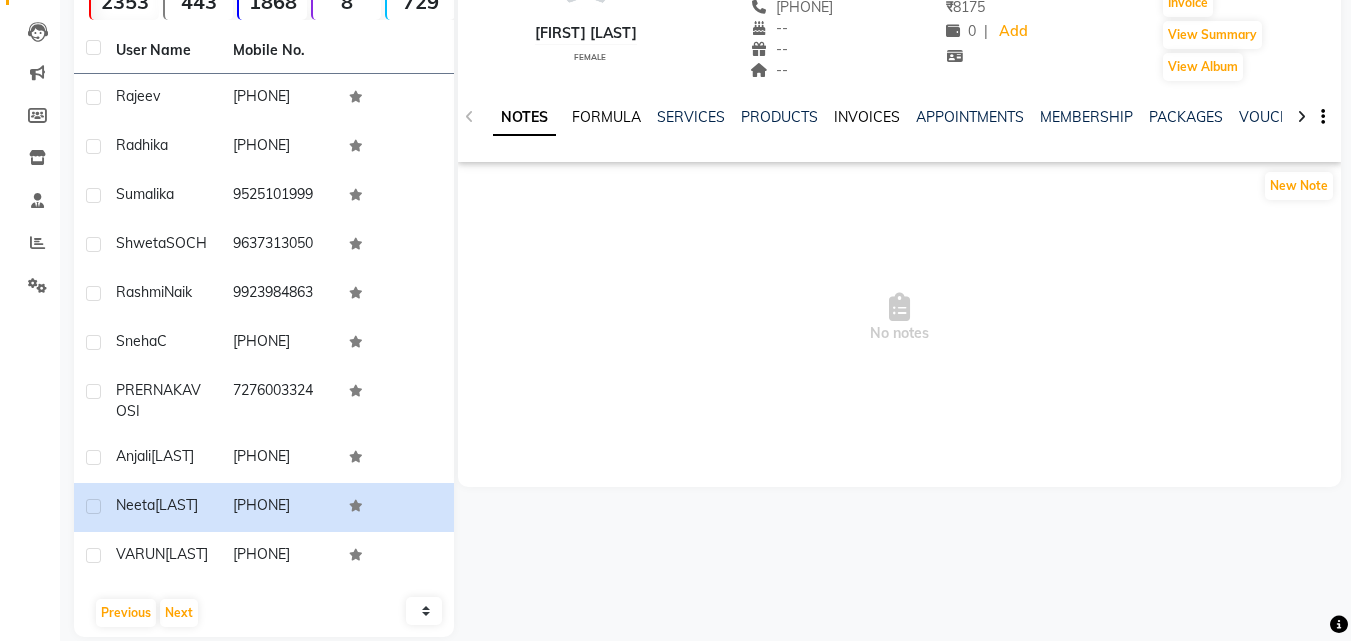 click on "INVOICES" 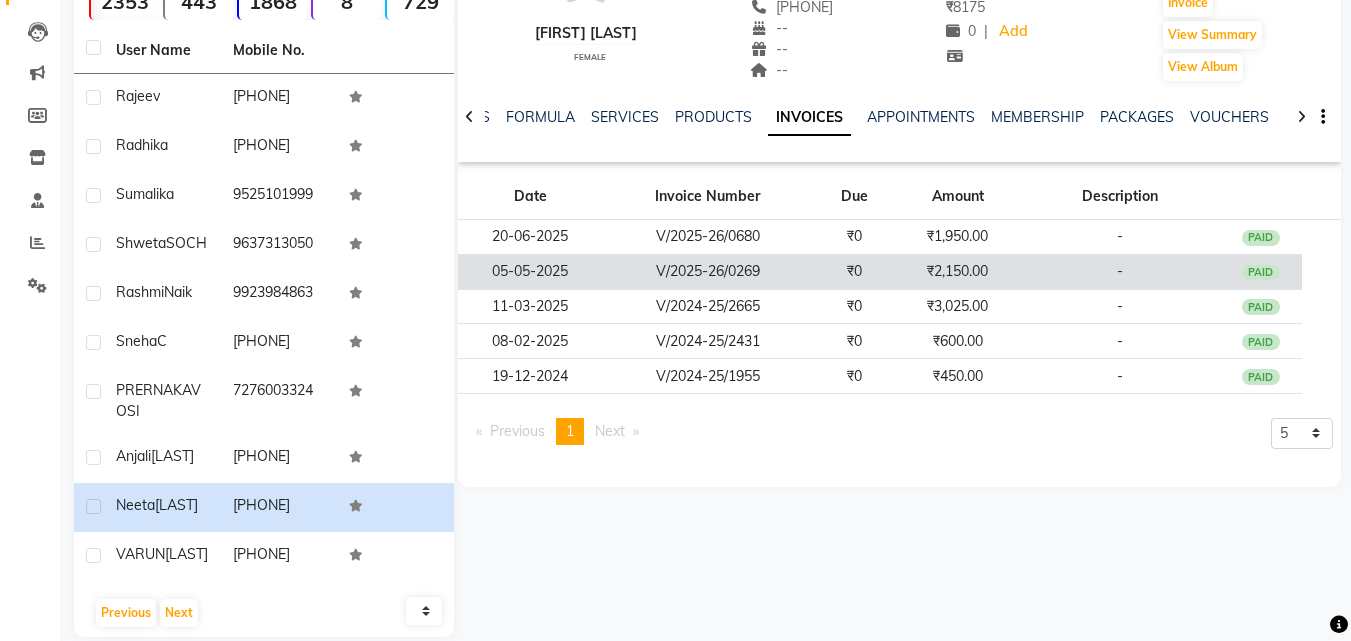 click on "V/2025-26/0269" 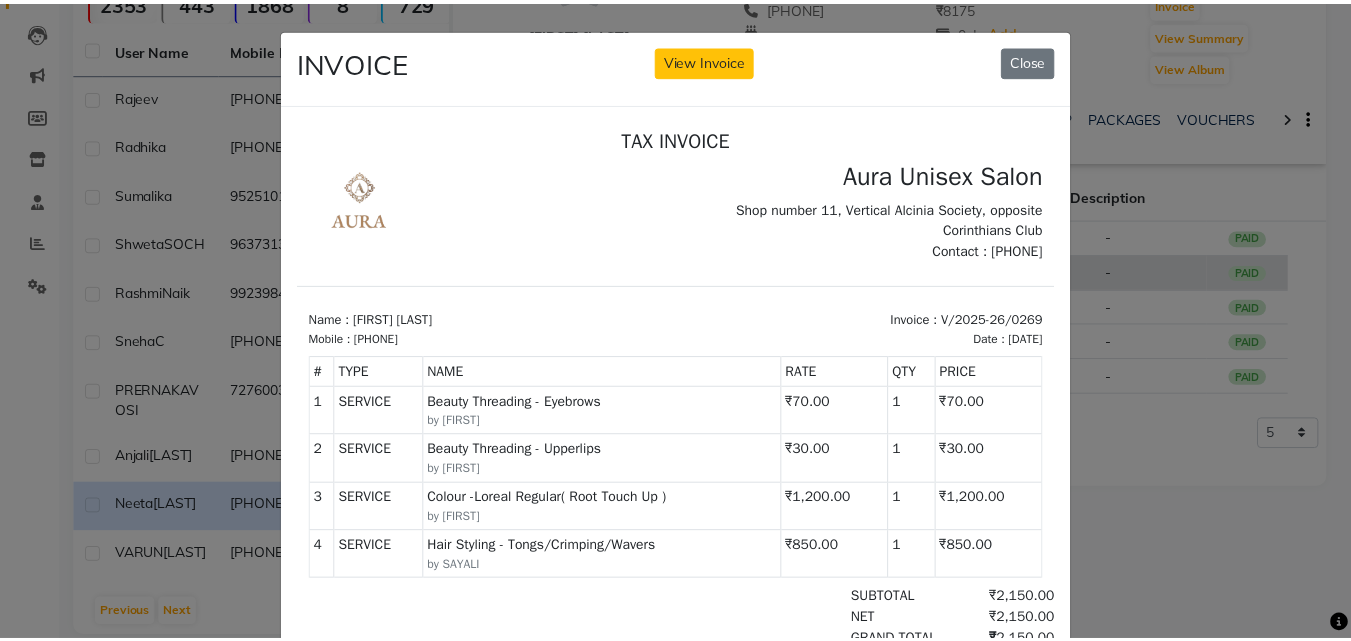 scroll, scrollTop: 0, scrollLeft: 0, axis: both 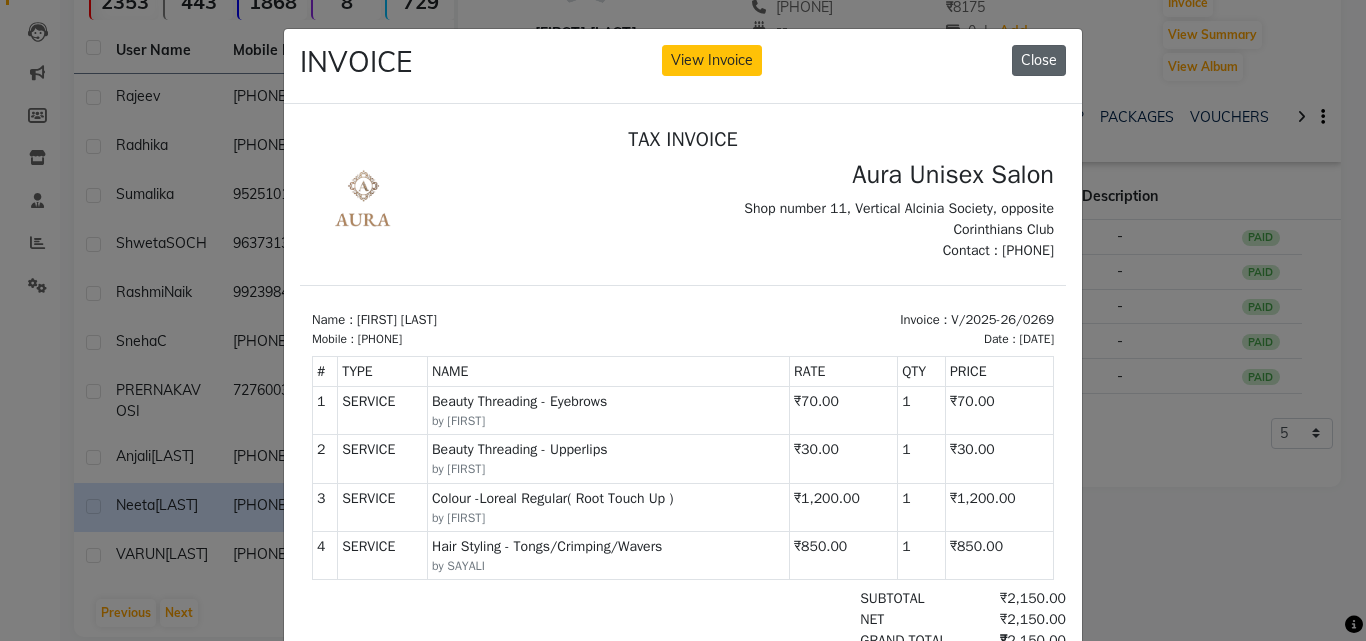 click on "Close" 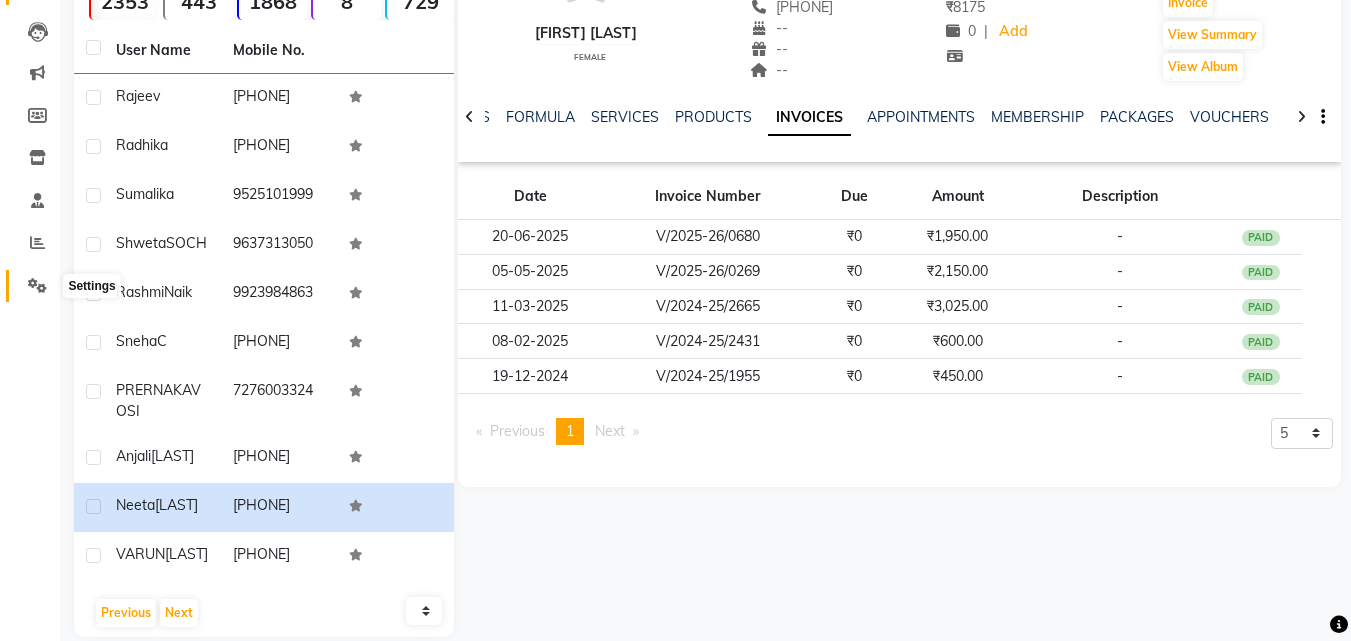 click 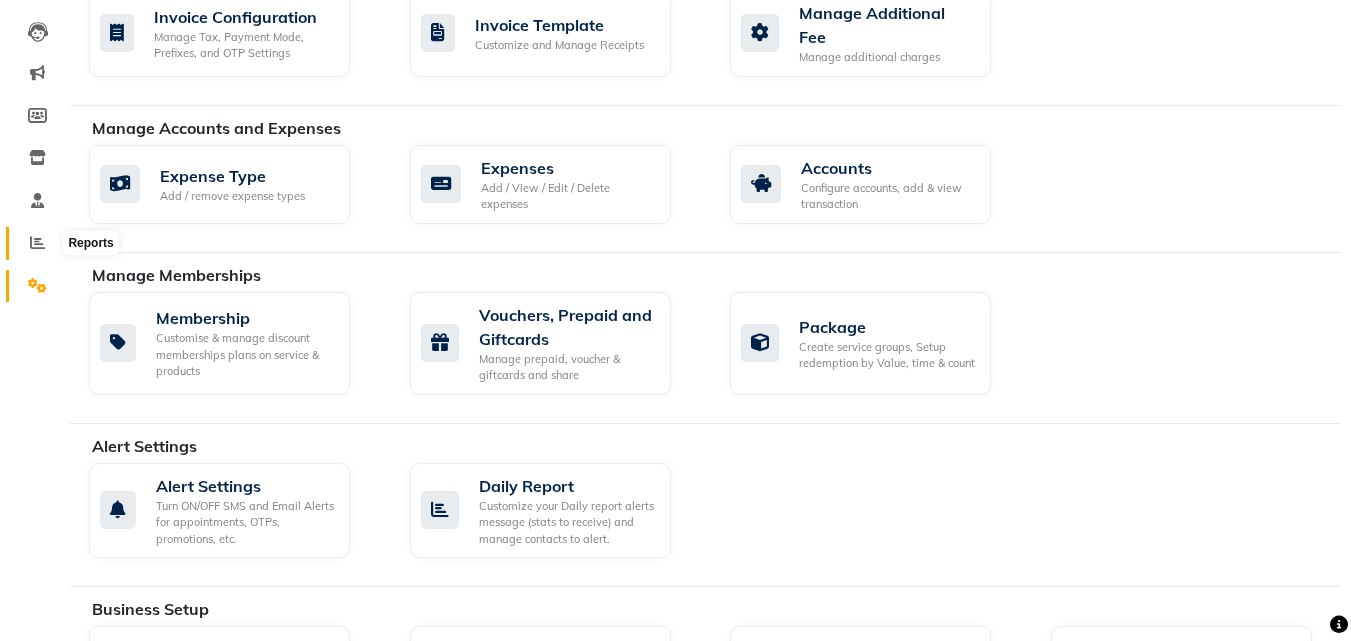 click 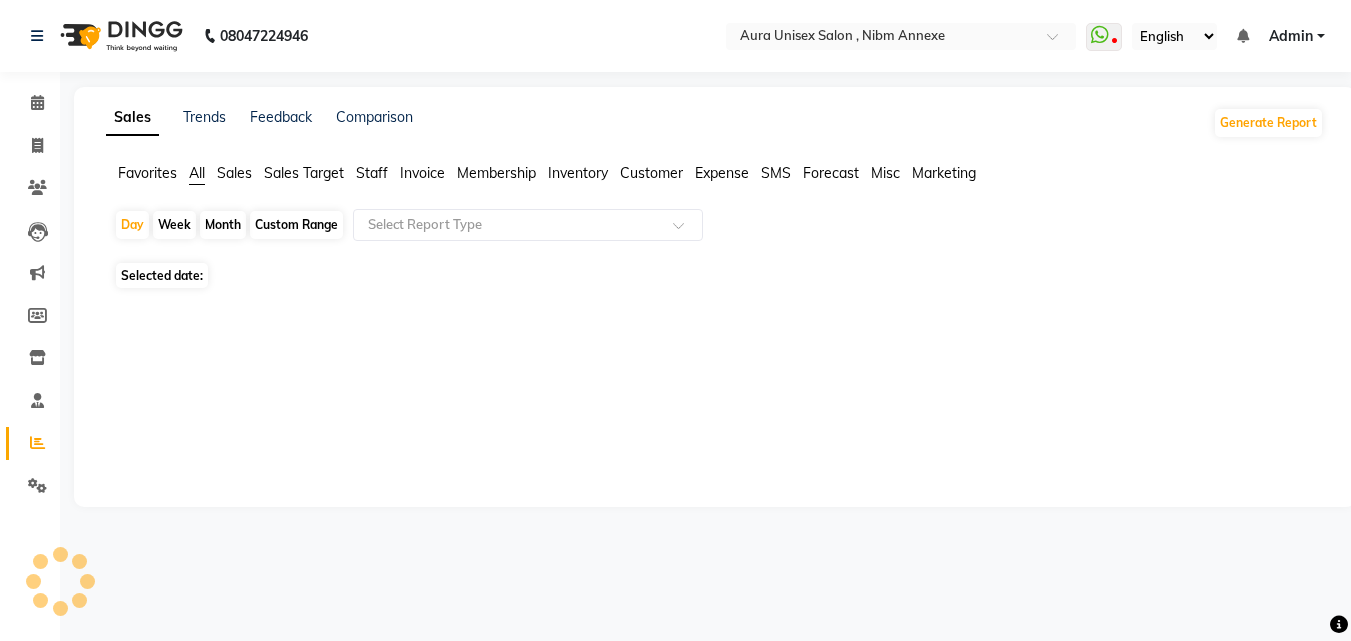 scroll, scrollTop: 0, scrollLeft: 0, axis: both 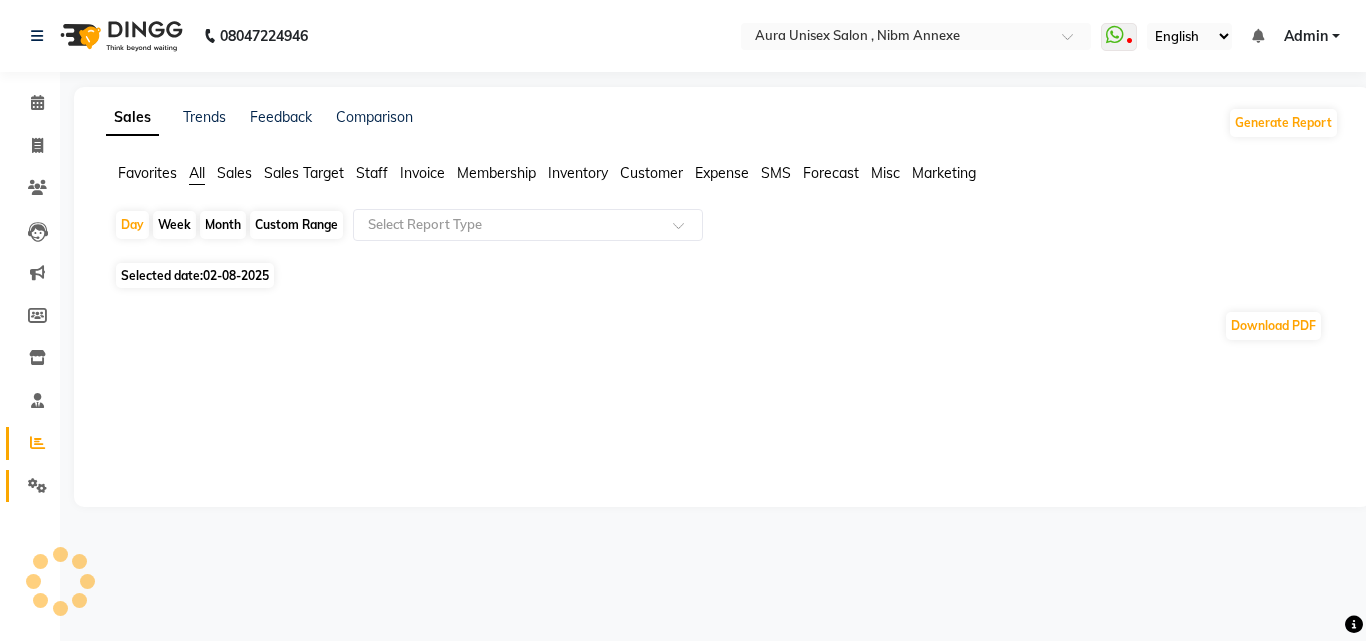 click 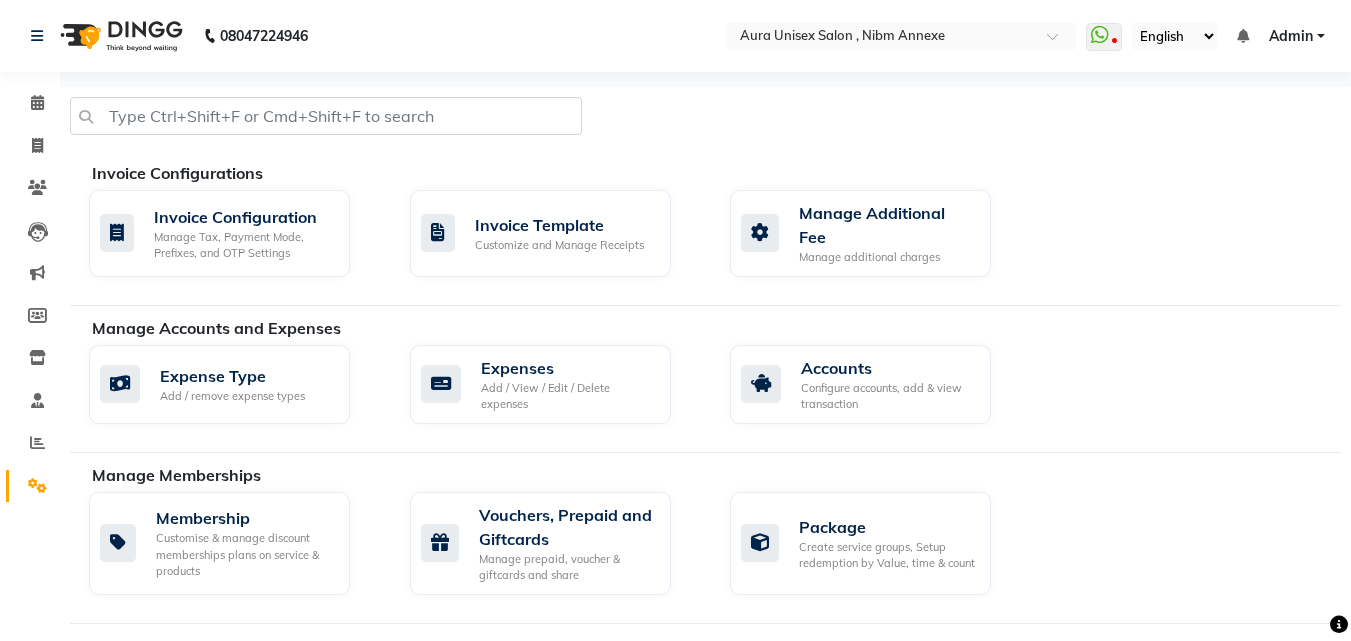 scroll, scrollTop: 400, scrollLeft: 0, axis: vertical 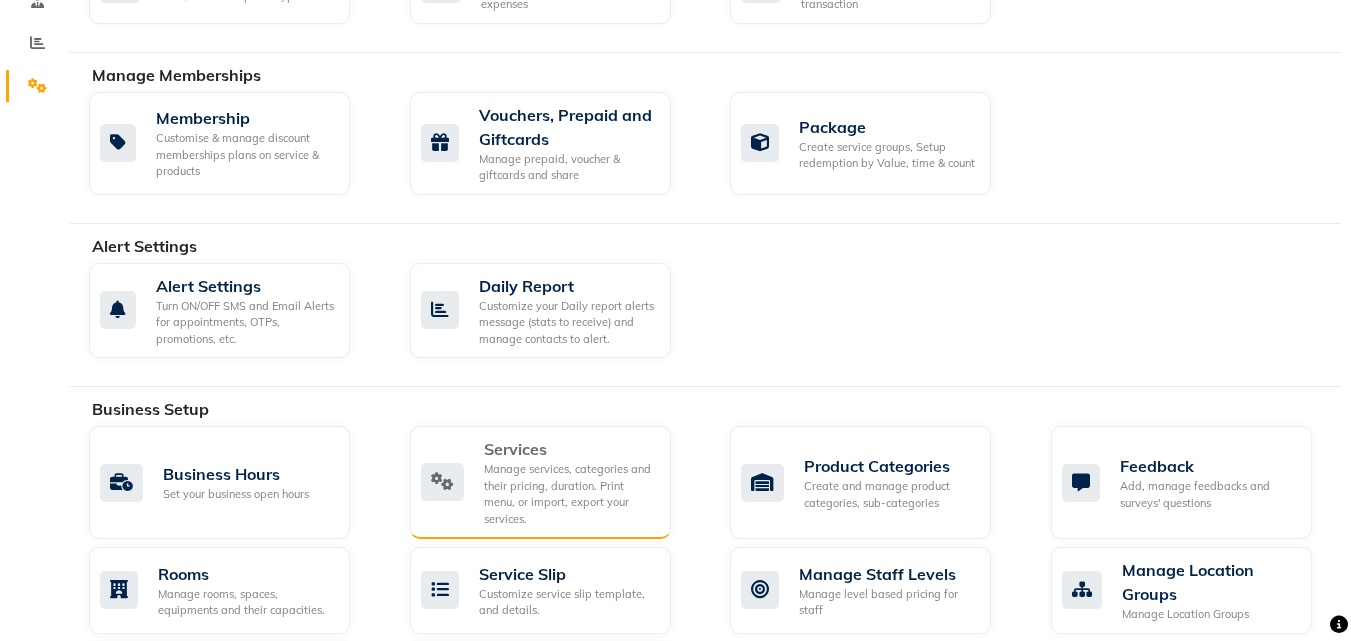 click on "Manage services, categories and their pricing, duration. Print menu, or import, export your services." 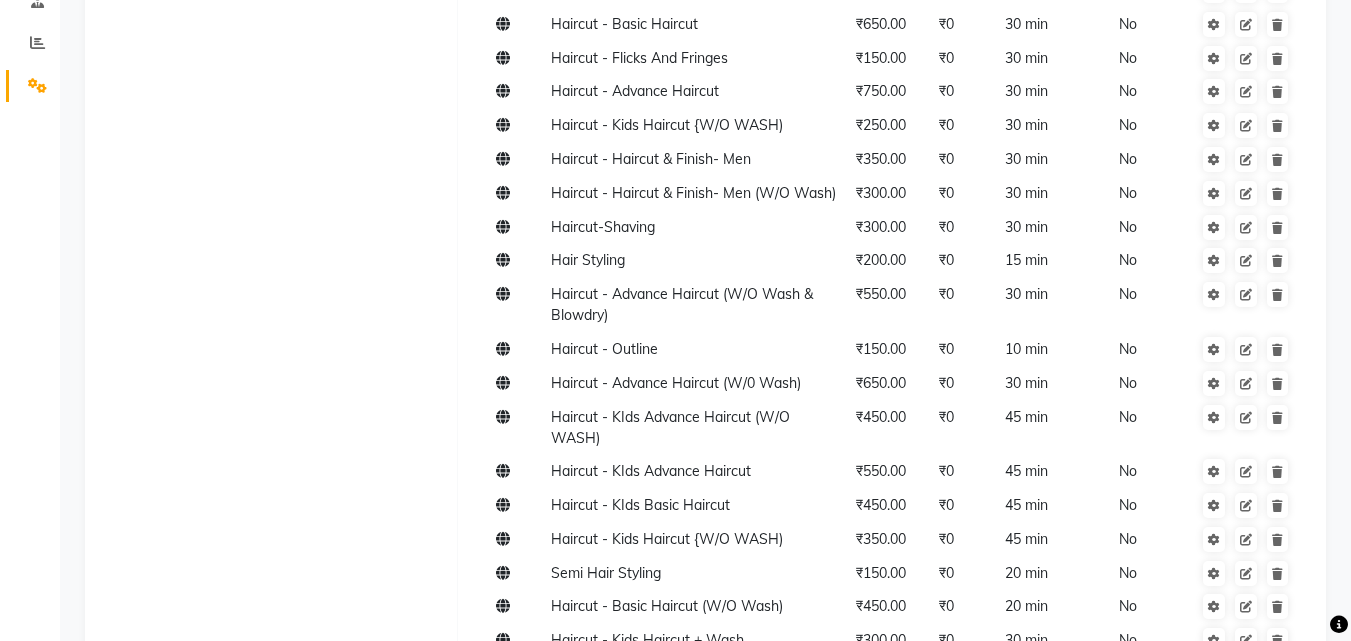 scroll, scrollTop: 0, scrollLeft: 0, axis: both 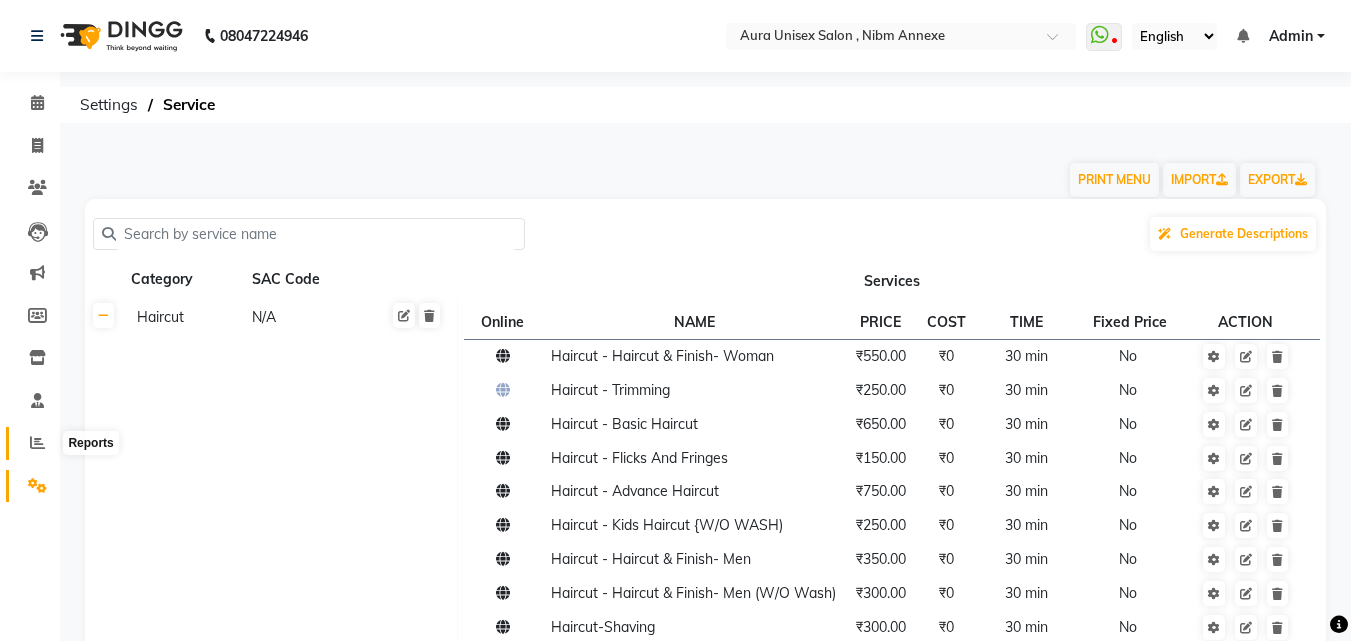 click 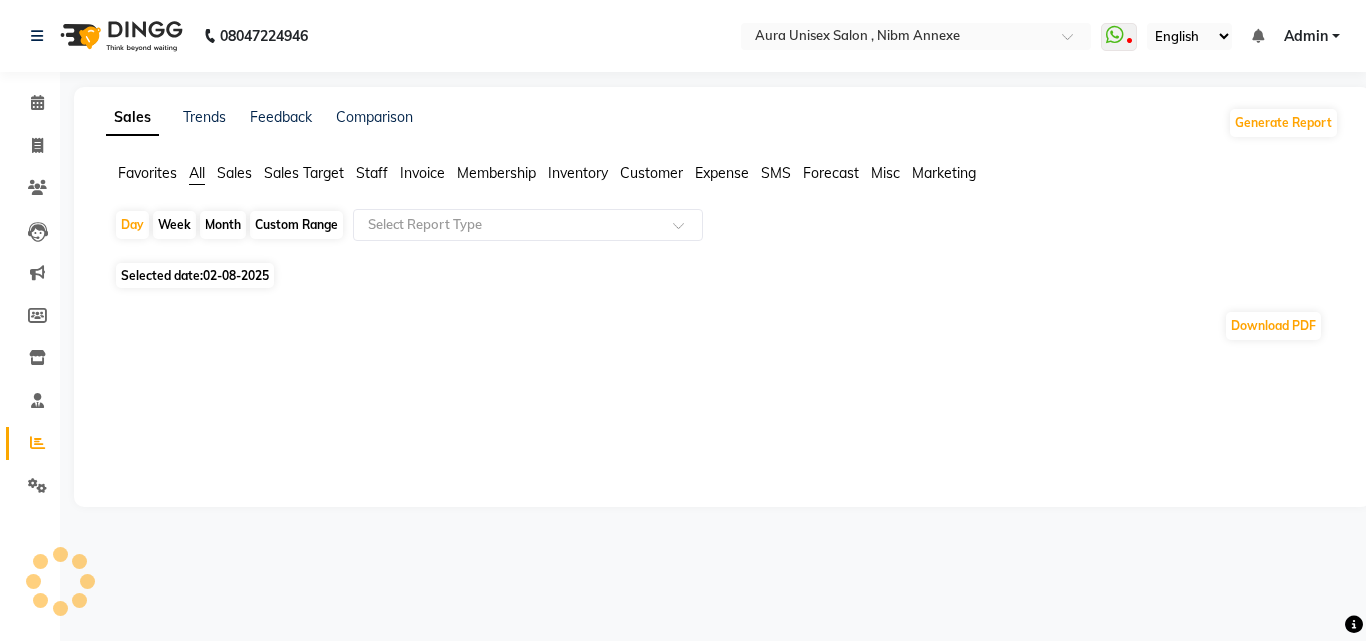 click on "Month" 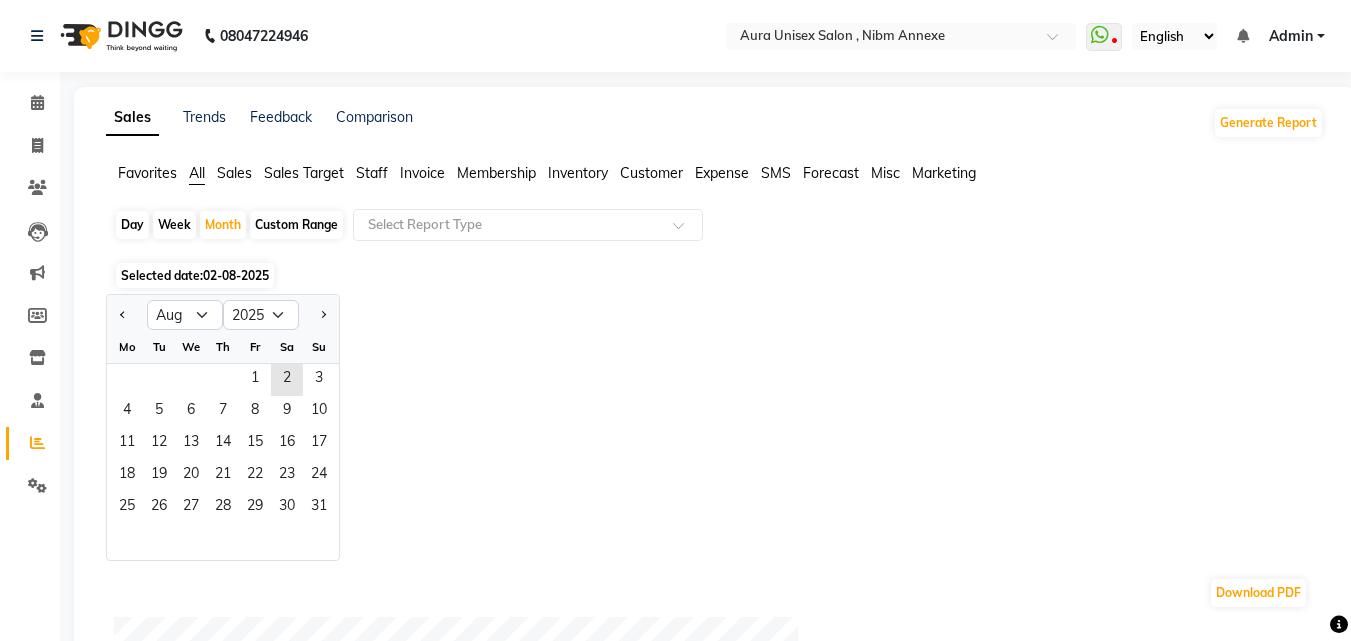 click on "Staff" 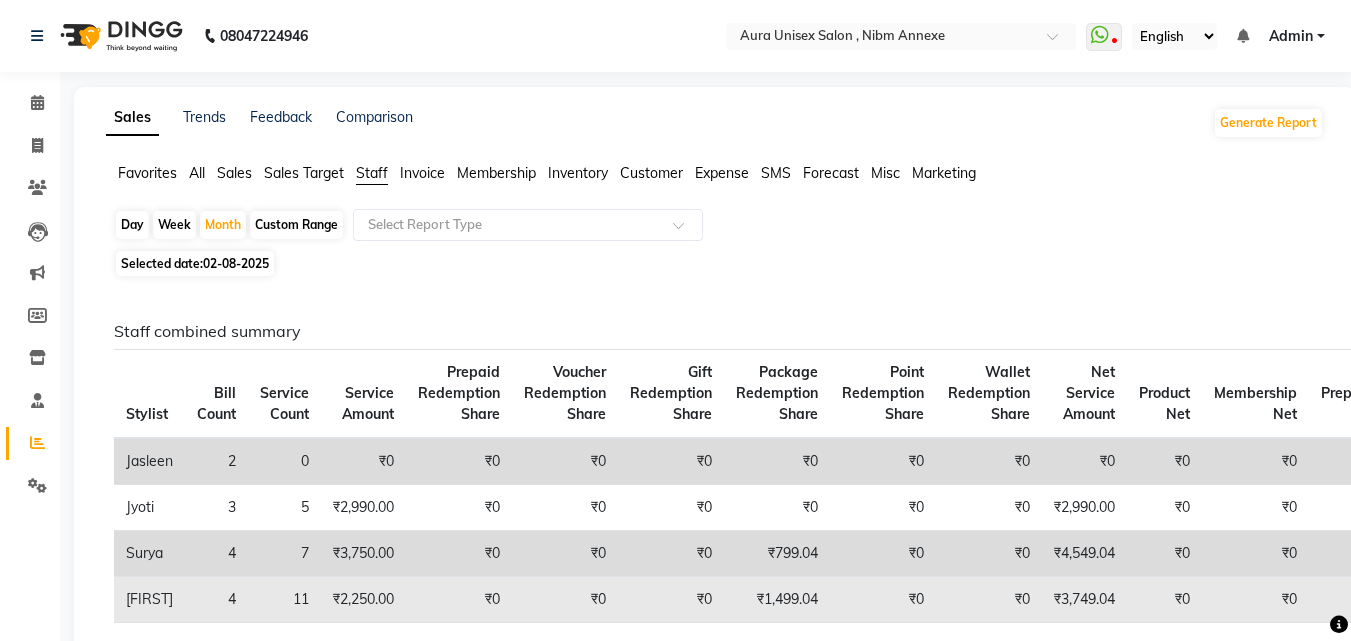scroll, scrollTop: 200, scrollLeft: 0, axis: vertical 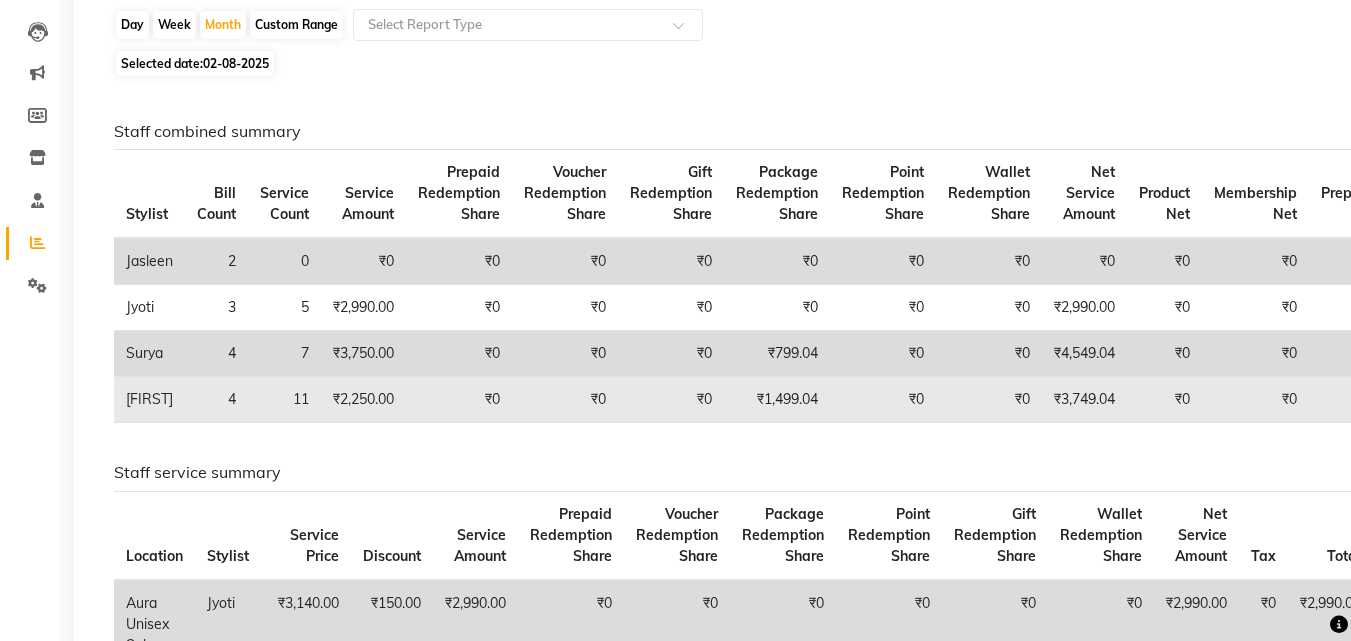 click on "4" 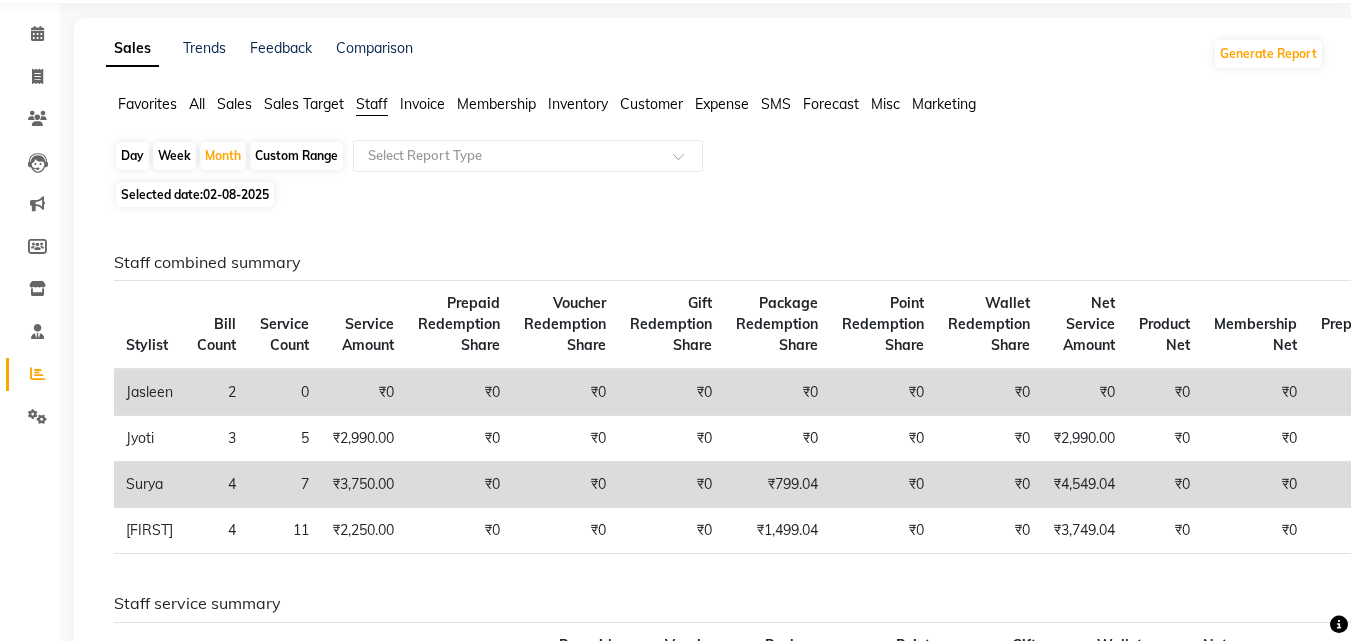 scroll, scrollTop: 0, scrollLeft: 0, axis: both 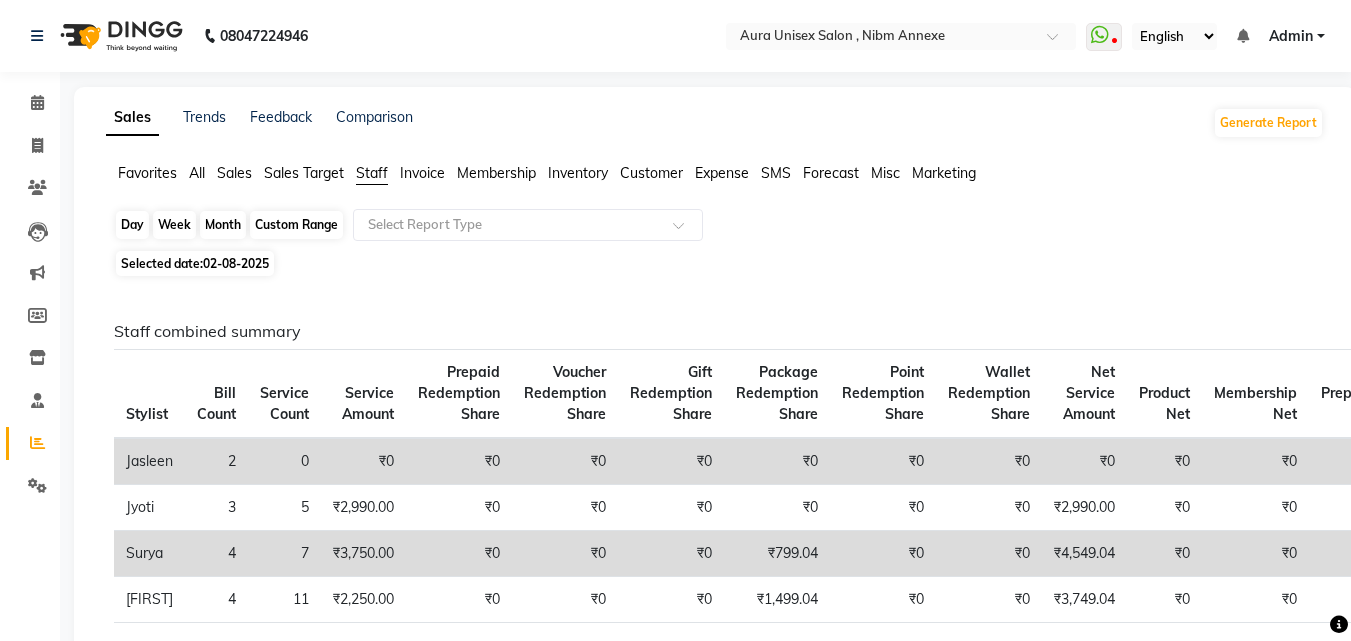 click on "Month" 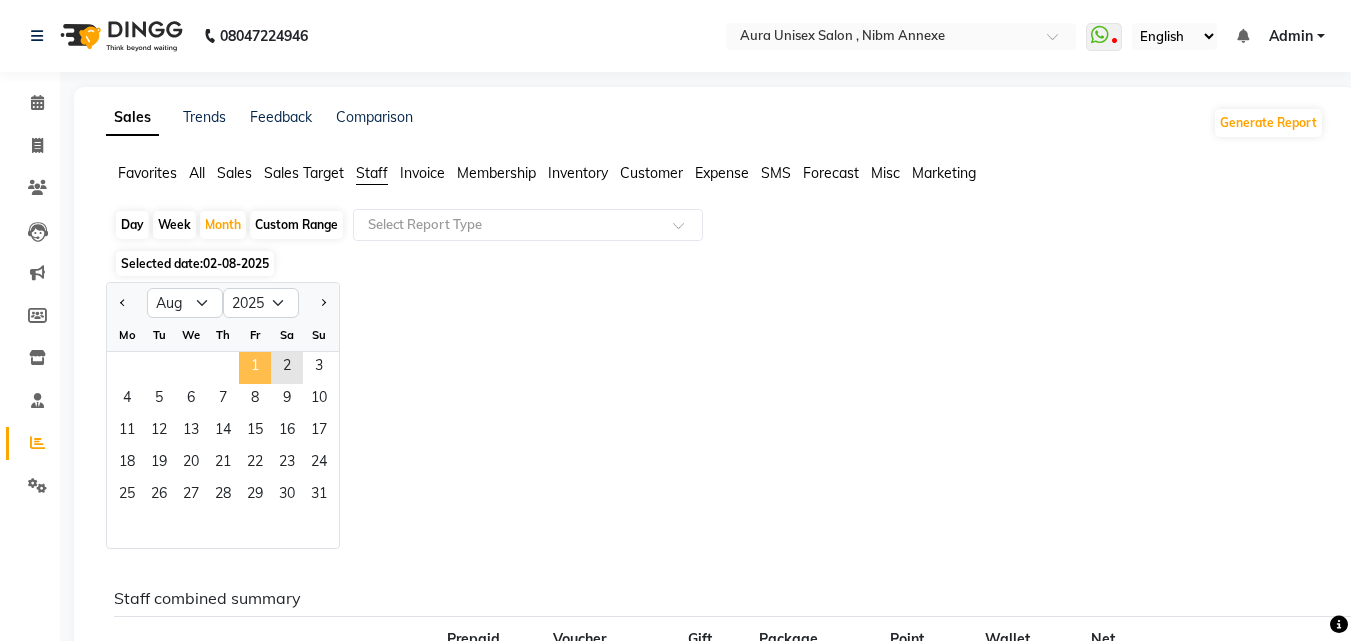 click on "1" 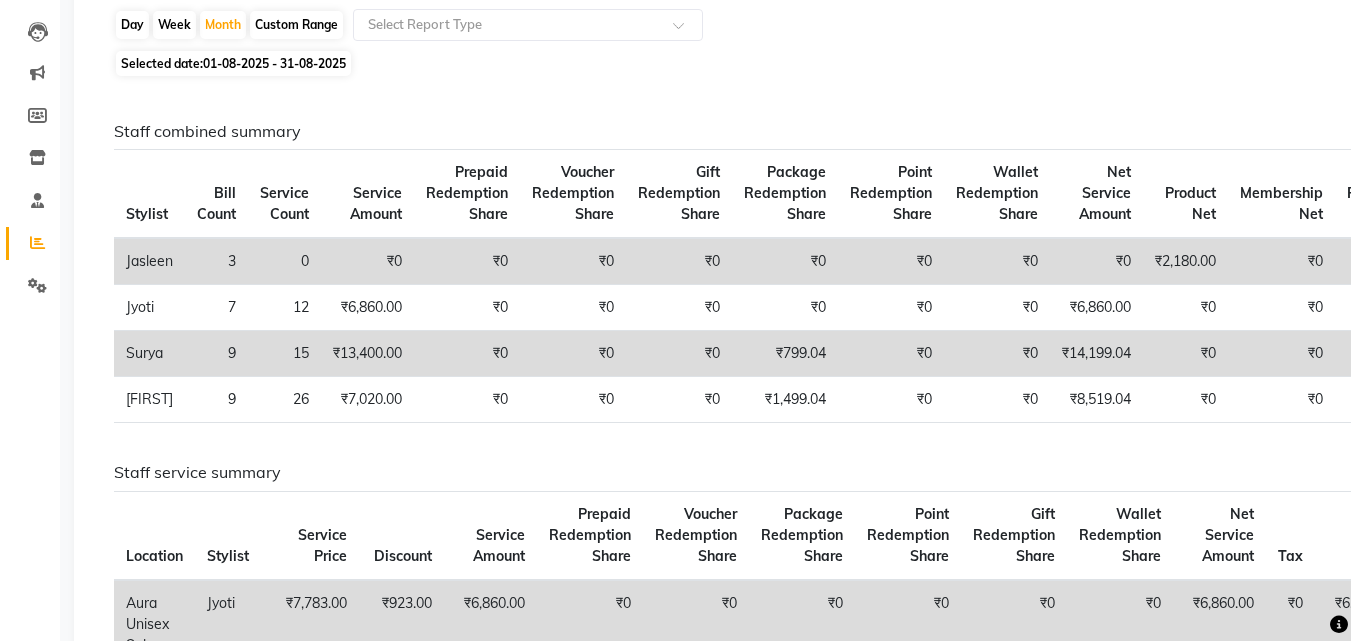 scroll, scrollTop: 0, scrollLeft: 0, axis: both 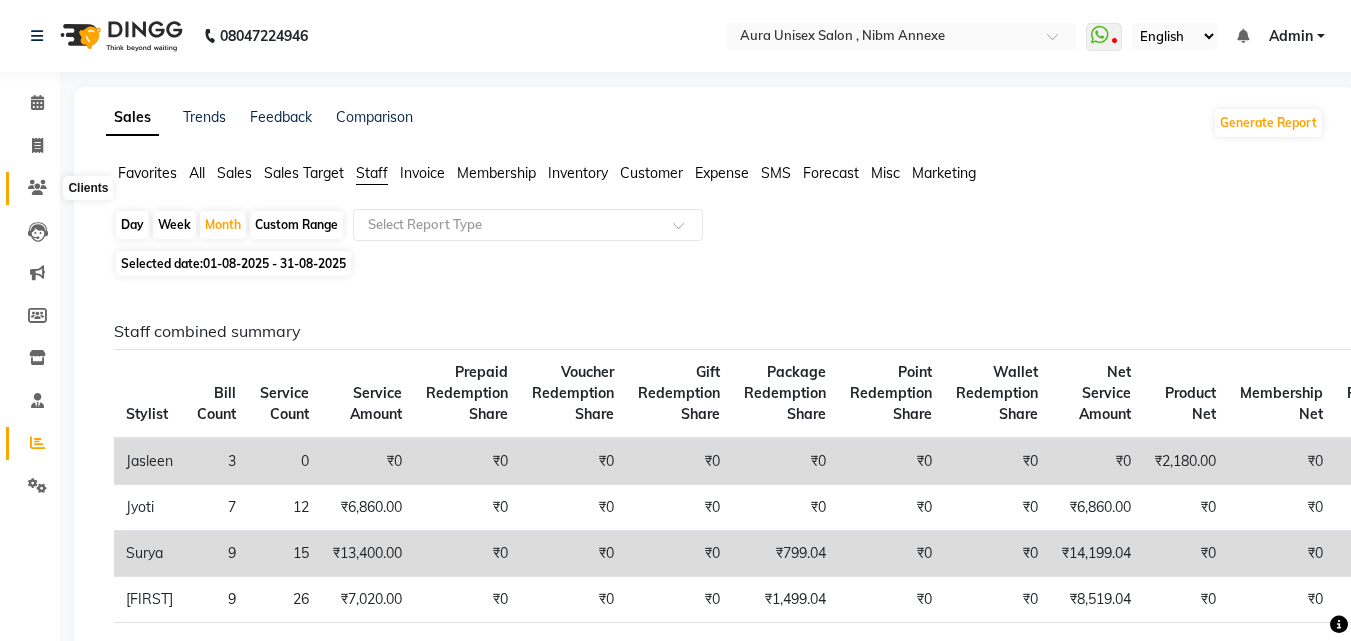 click 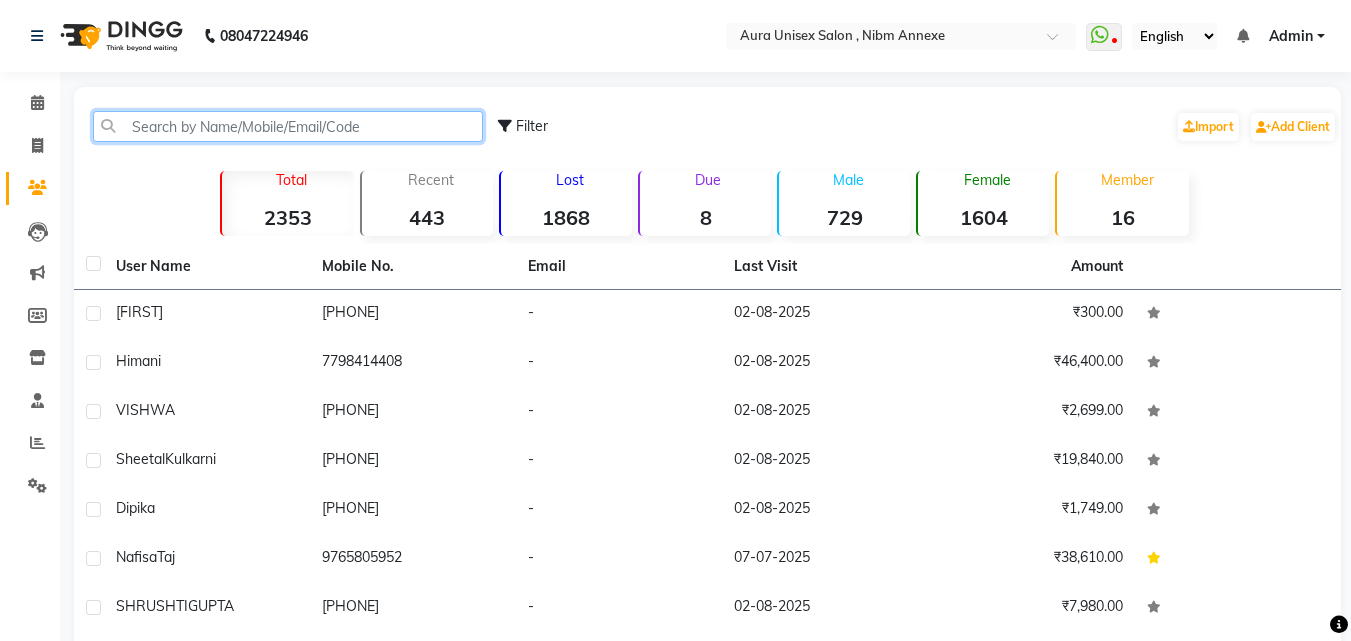 click 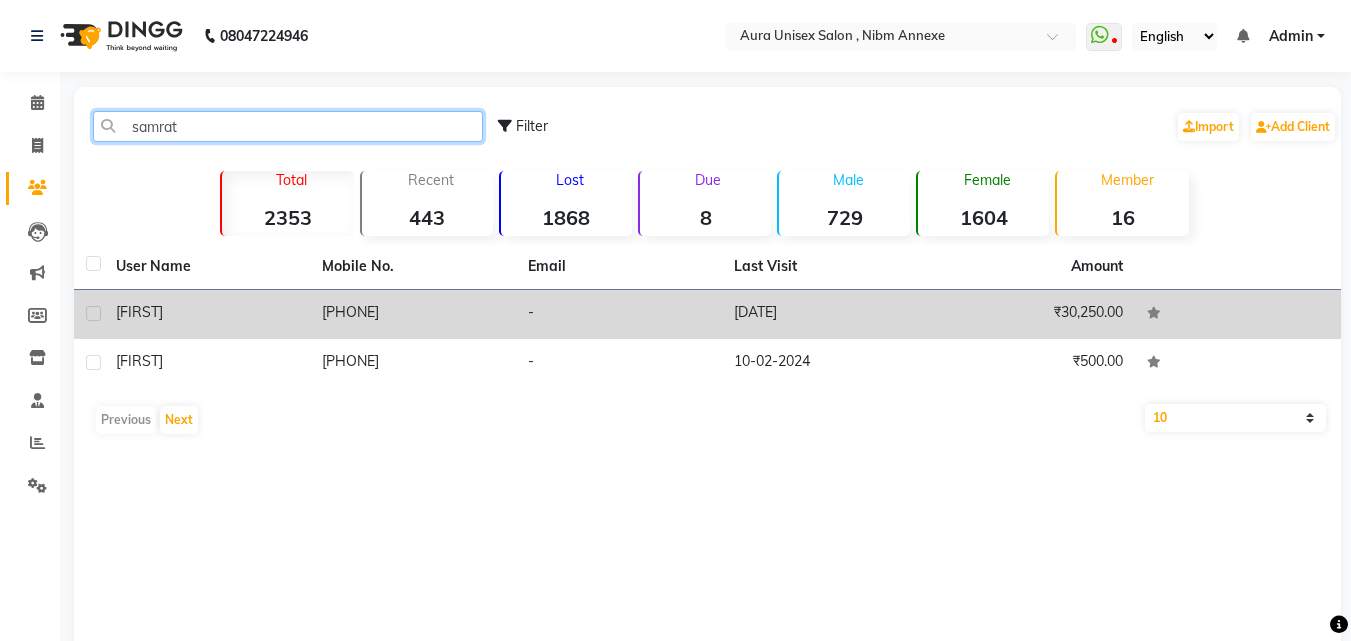 type on "samrat" 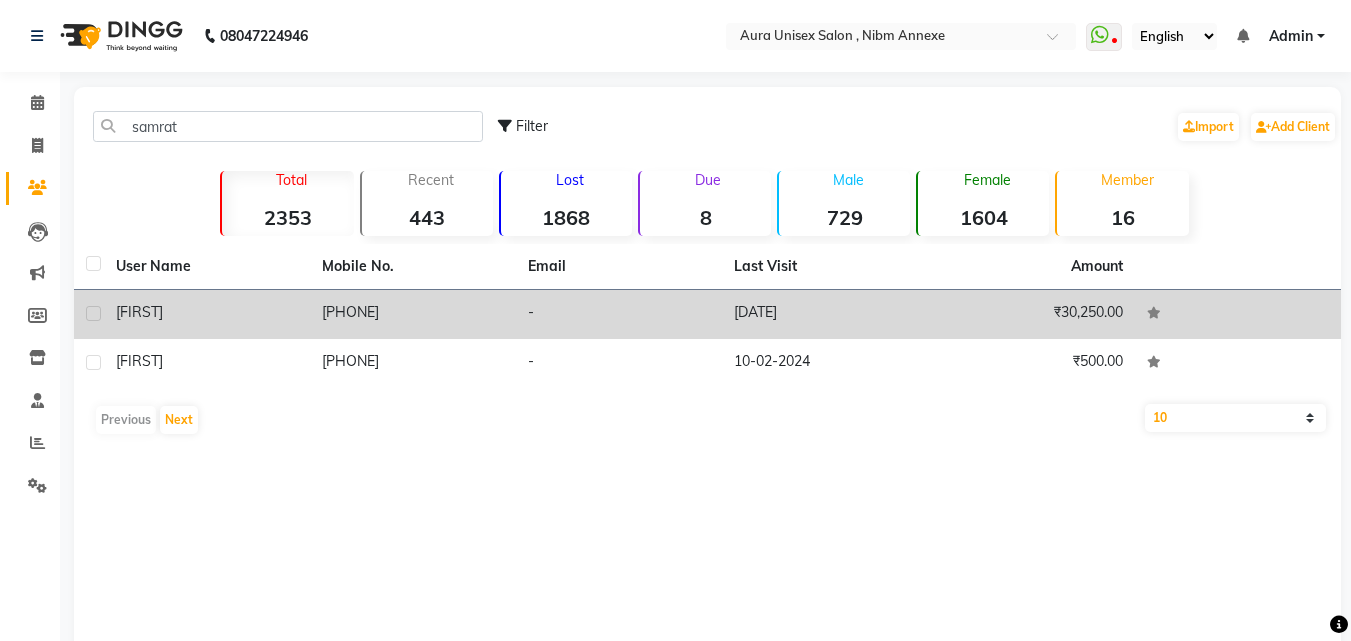 click on "-" 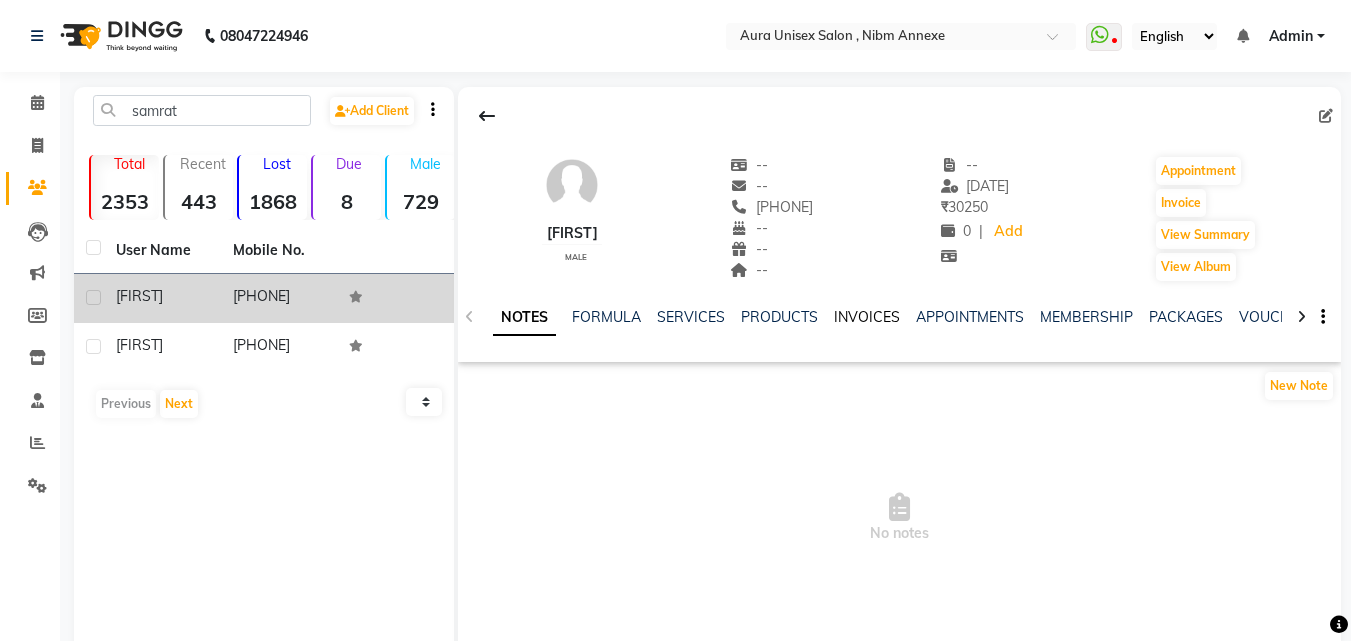 click on "INVOICES" 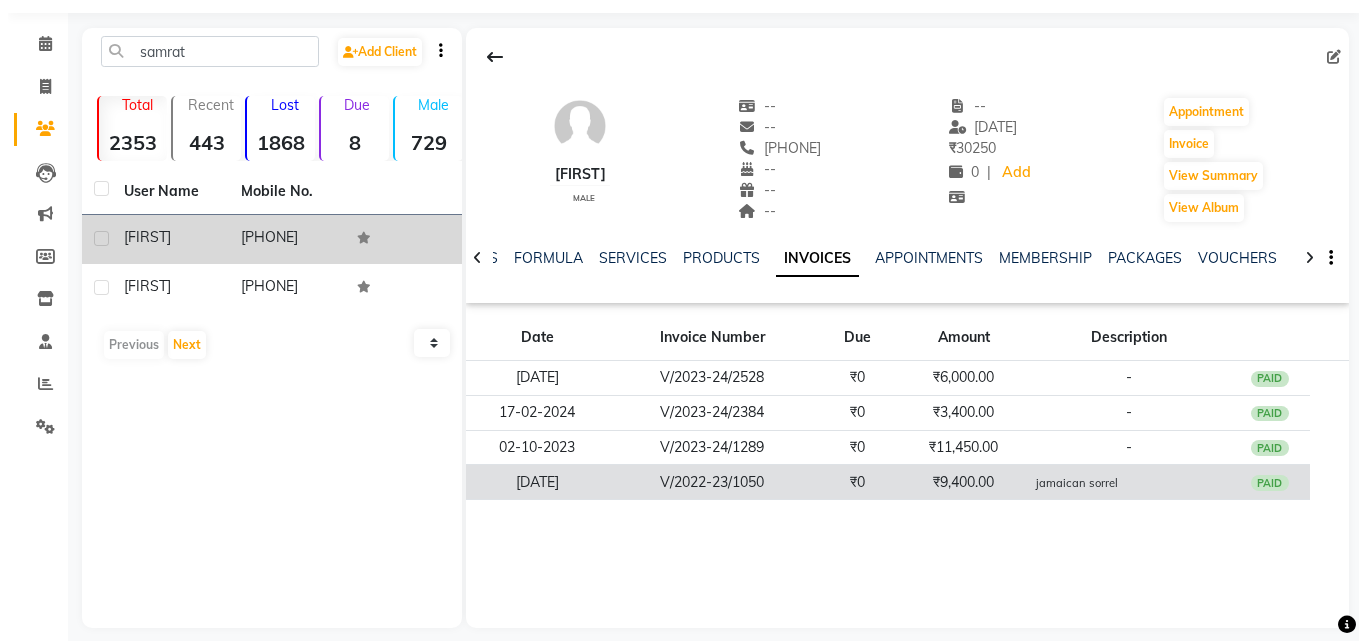 scroll, scrollTop: 76, scrollLeft: 0, axis: vertical 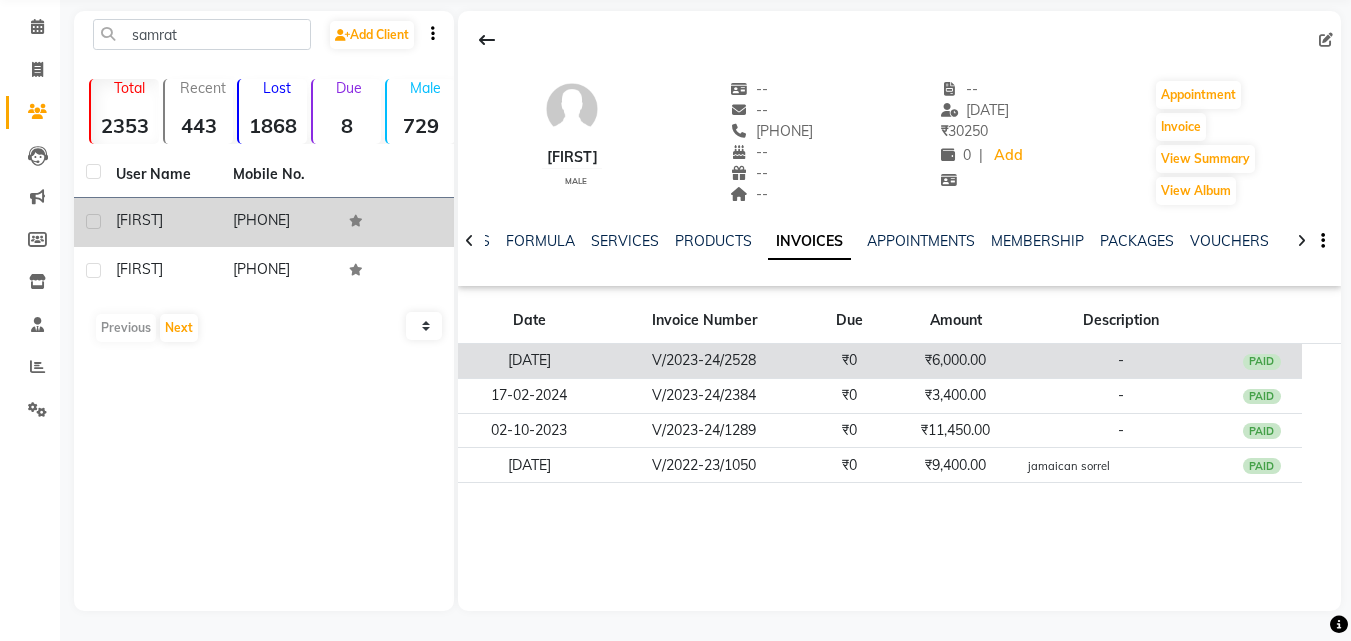 click on "₹6,000.00" 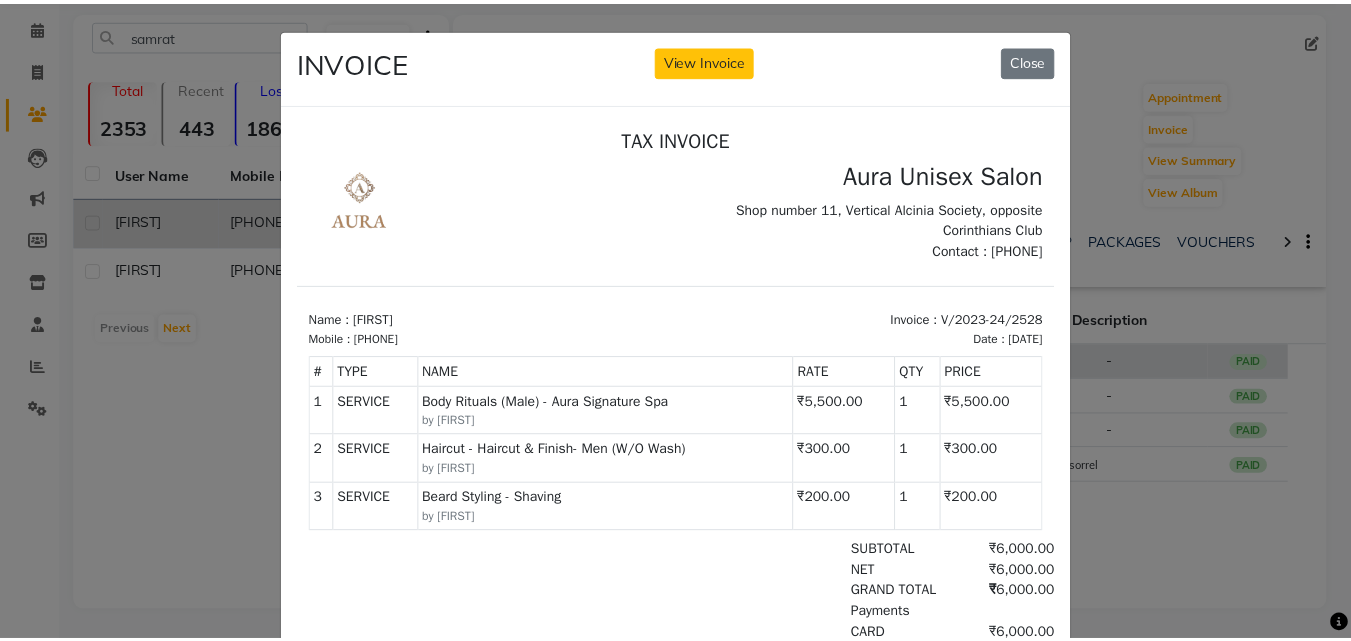 scroll, scrollTop: 0, scrollLeft: 0, axis: both 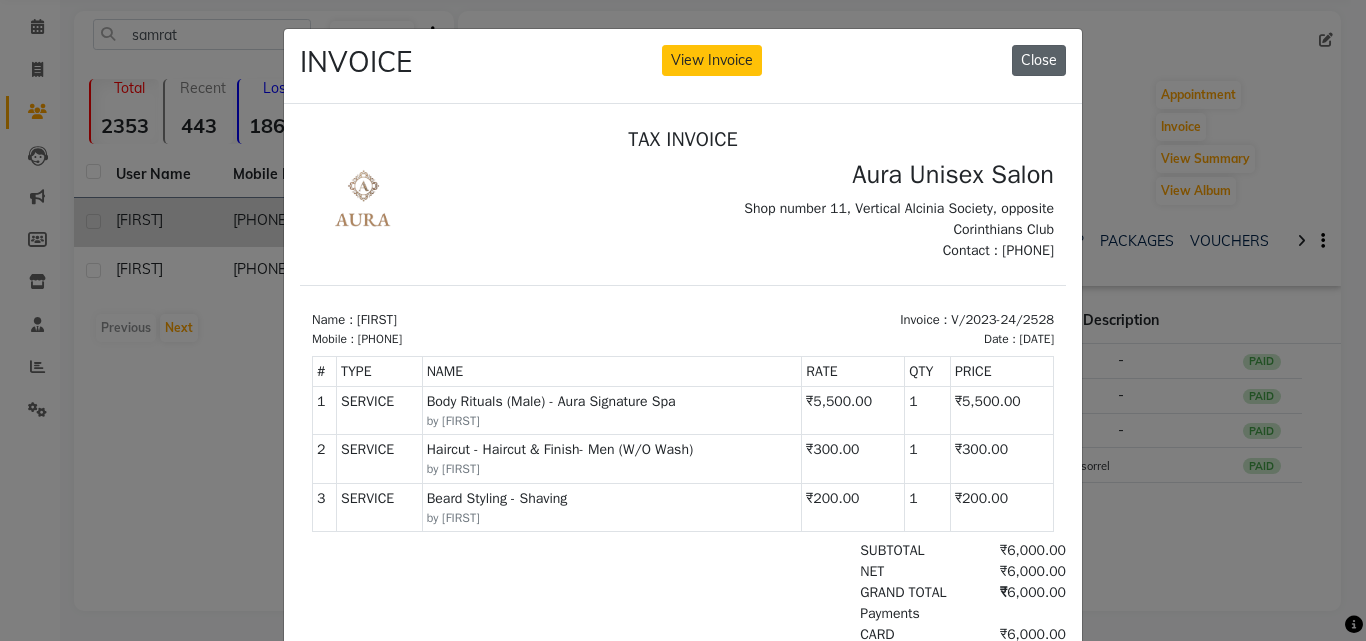 click on "Close" 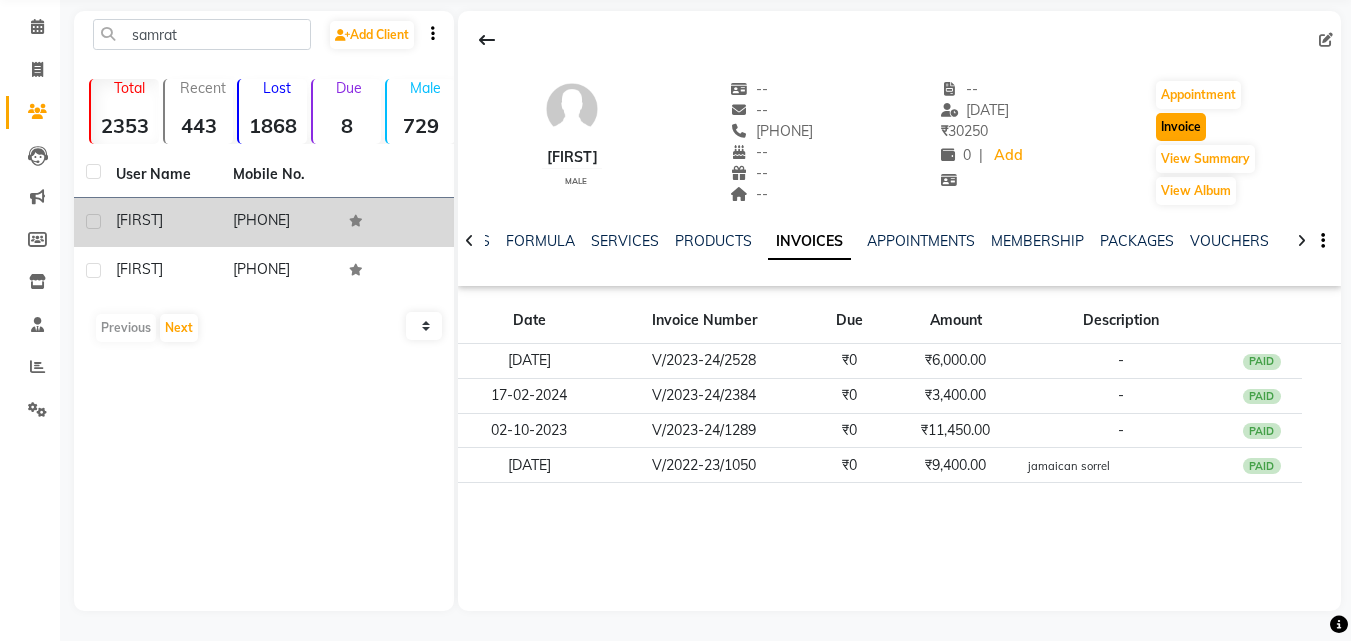 click on "Invoice" 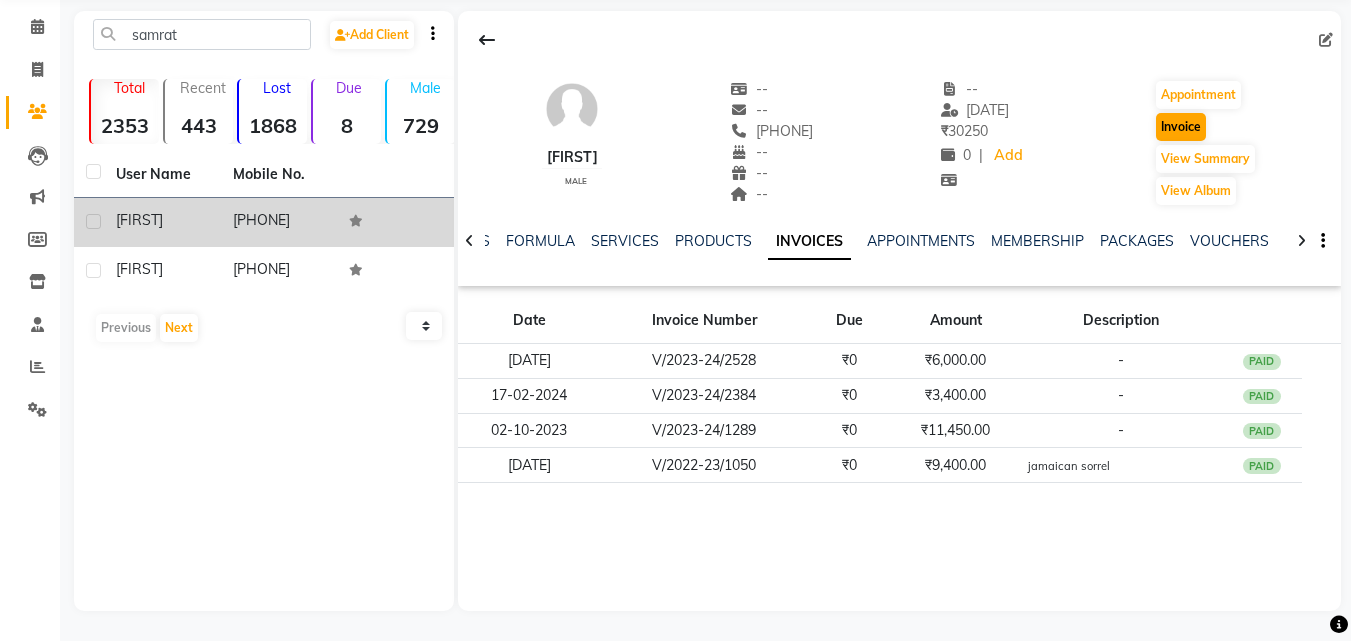 select on "service" 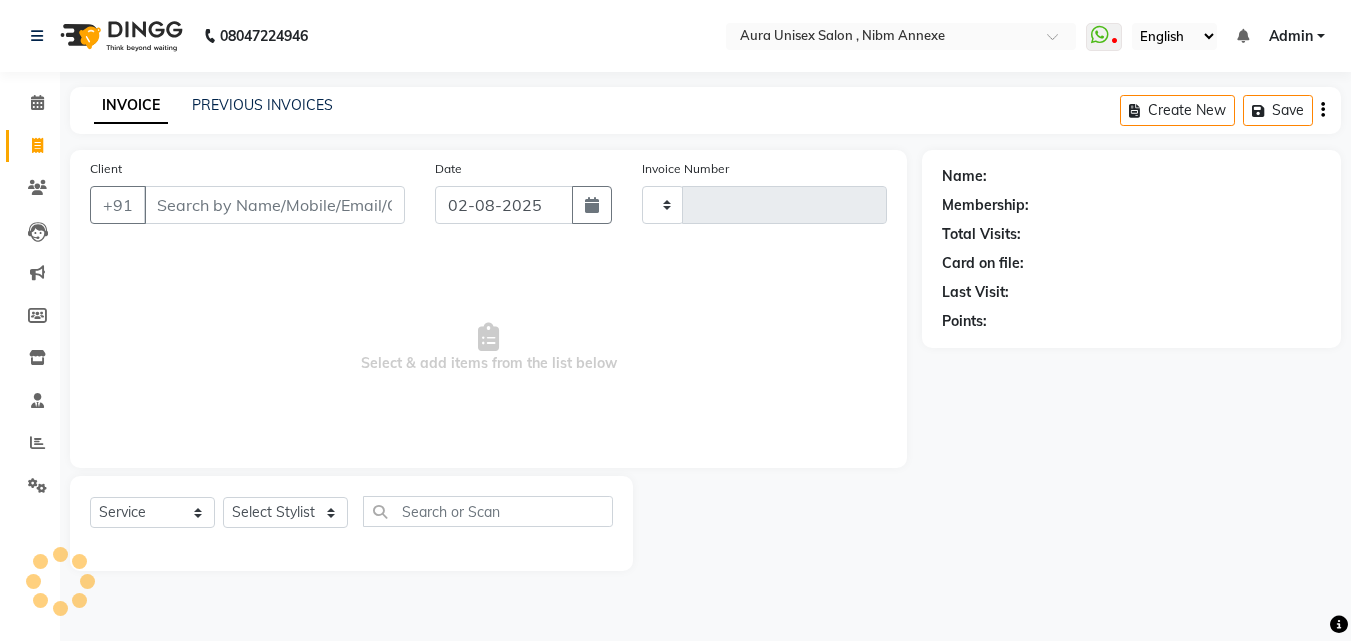 scroll, scrollTop: 0, scrollLeft: 0, axis: both 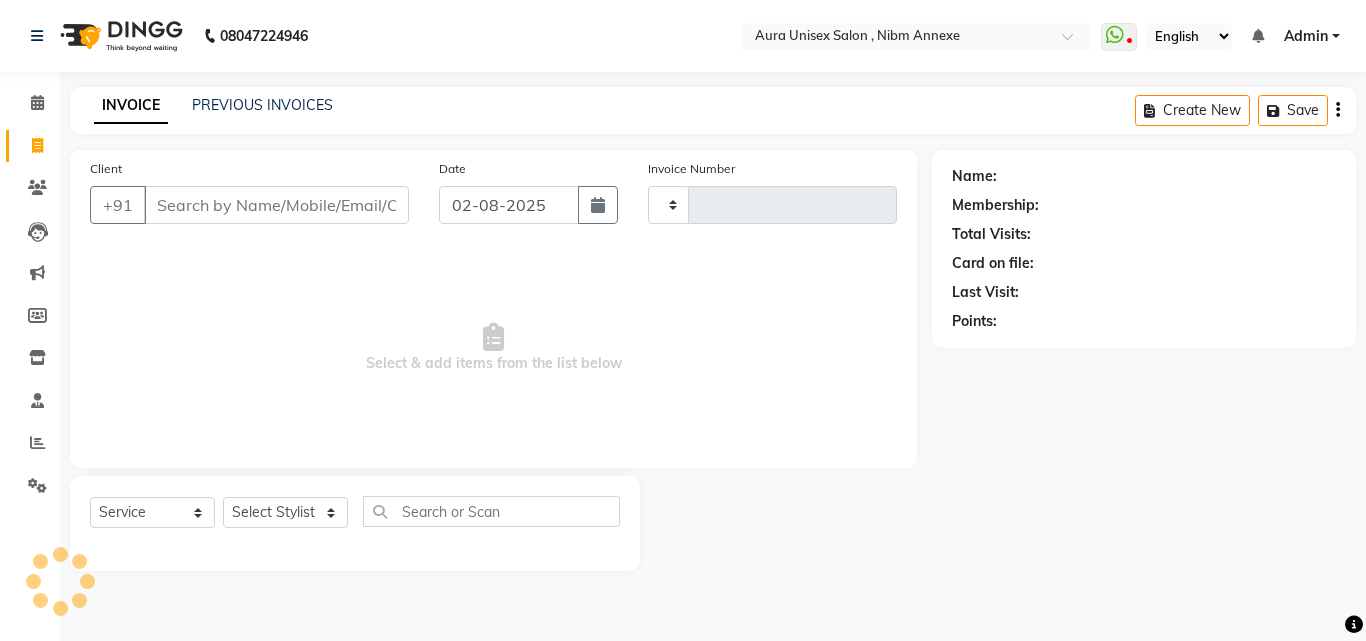 type on "1051" 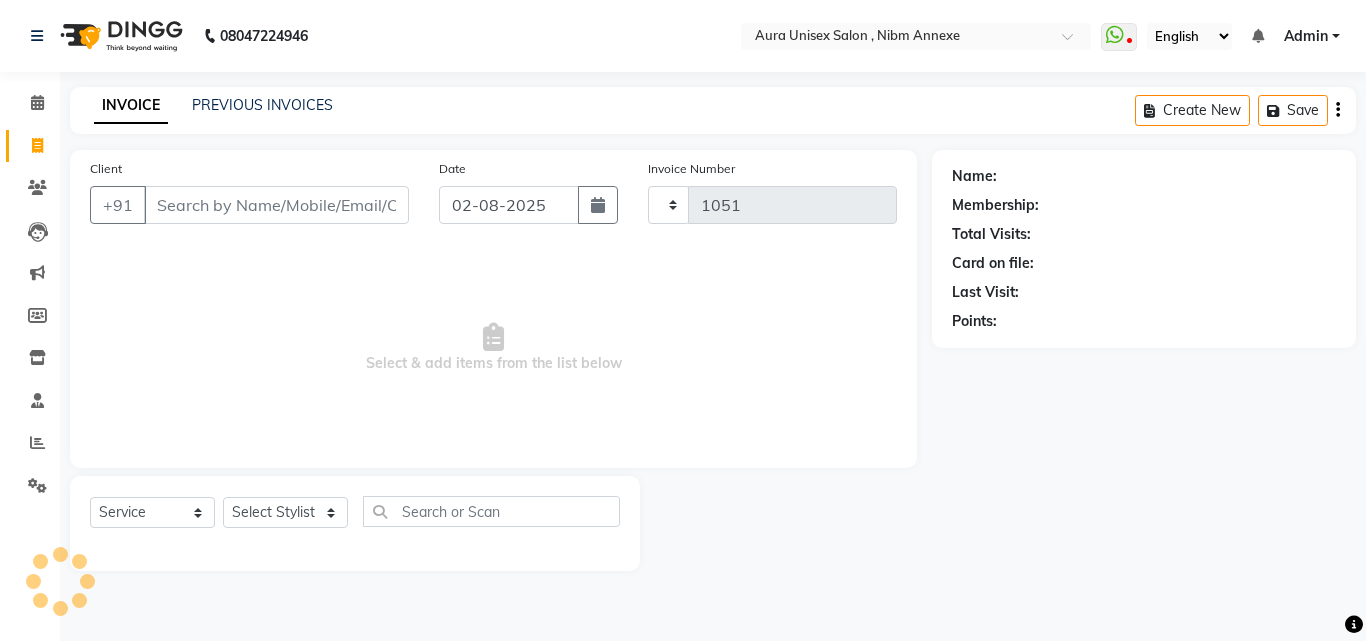 select on "823" 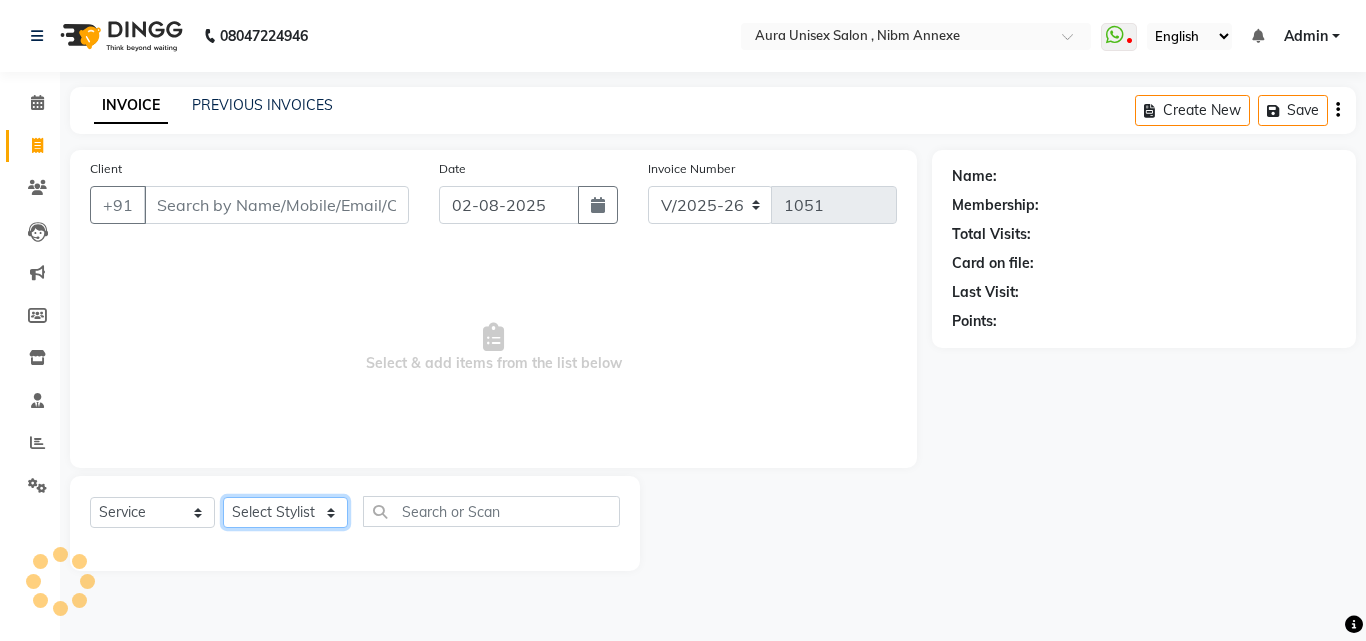 click on "Select Stylist" 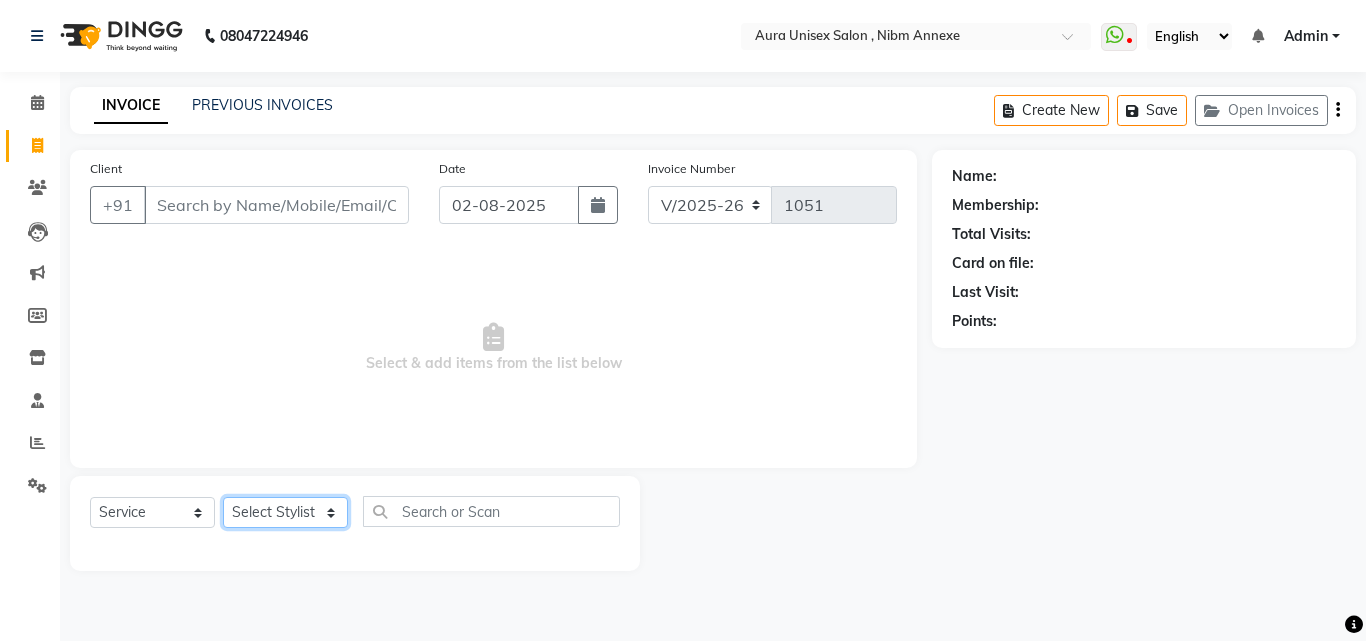 type on "[PHONE]" 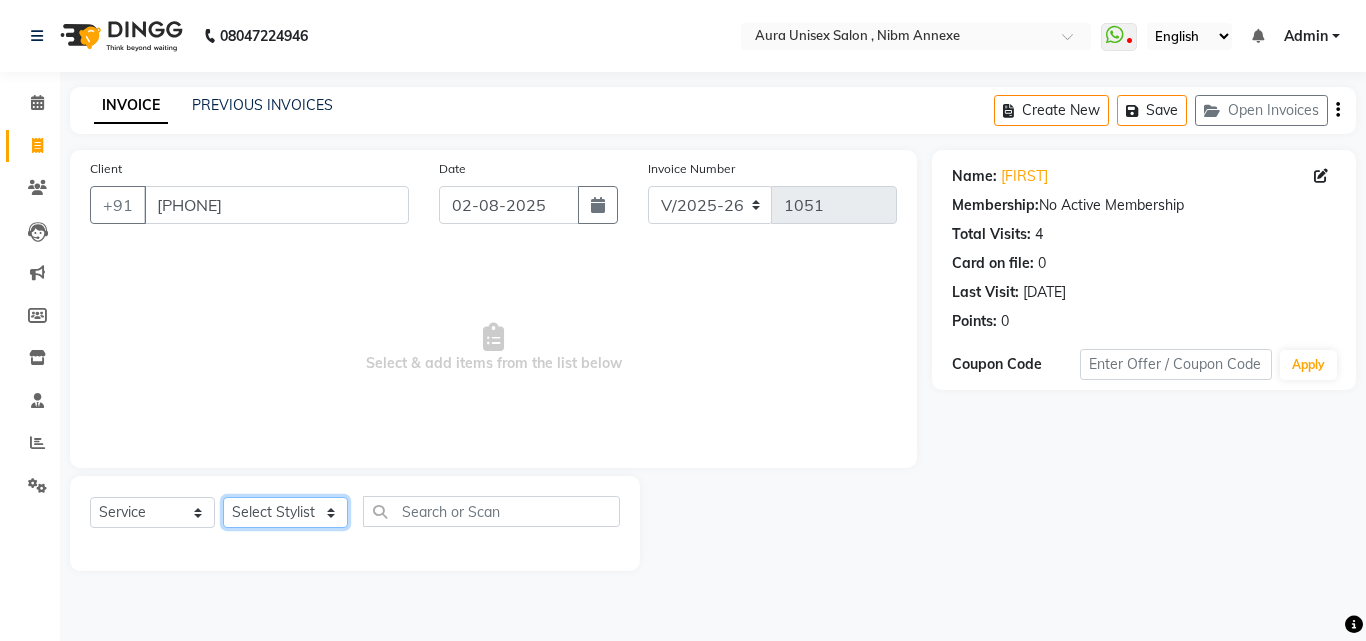 select on "83187" 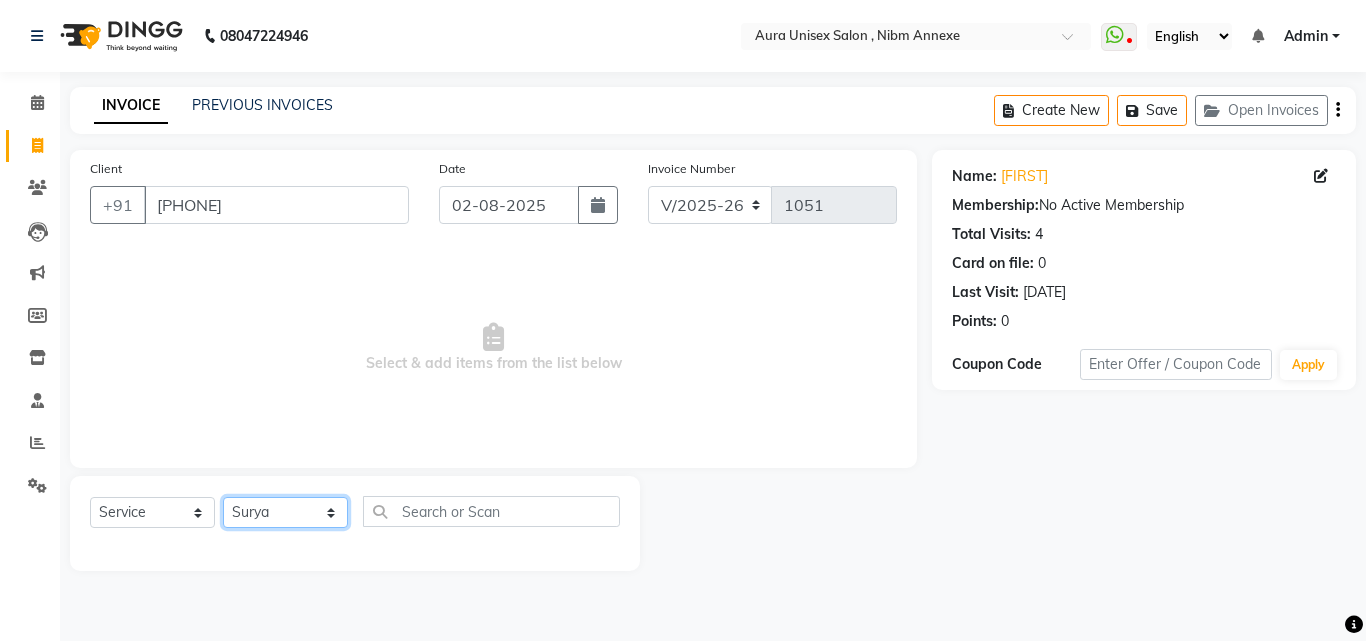 click on "Select Stylist Jasleen Jyoti Surya Tejaswini" 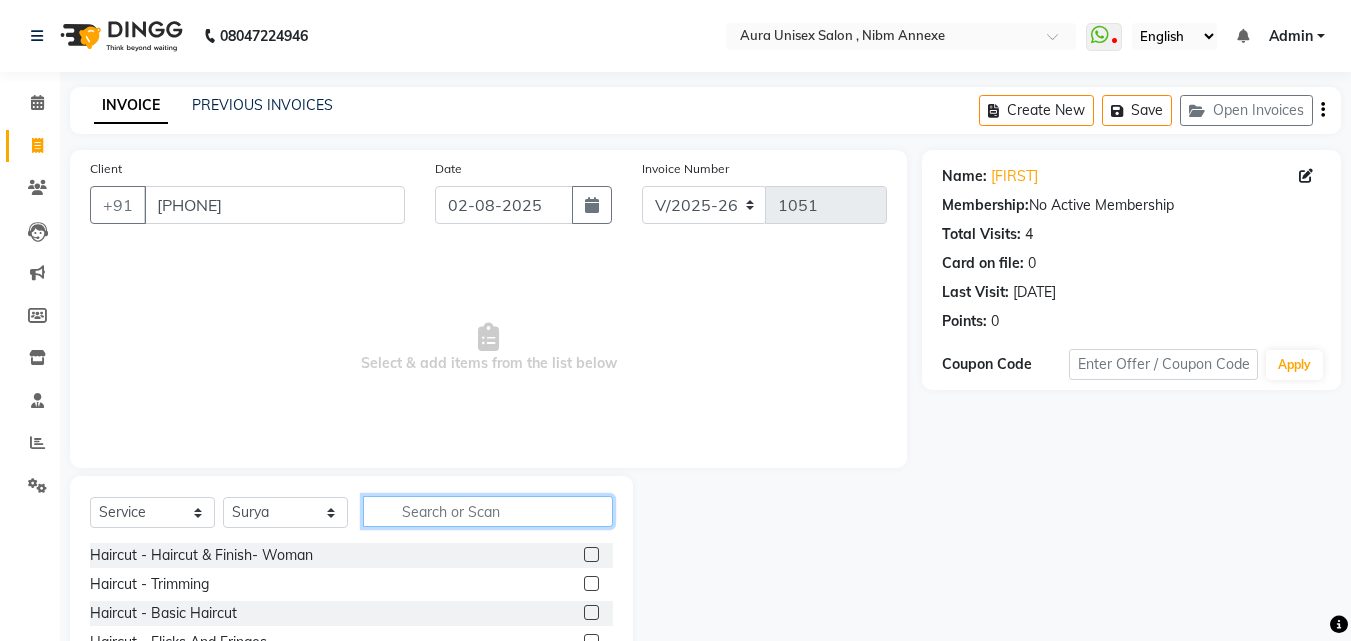 click 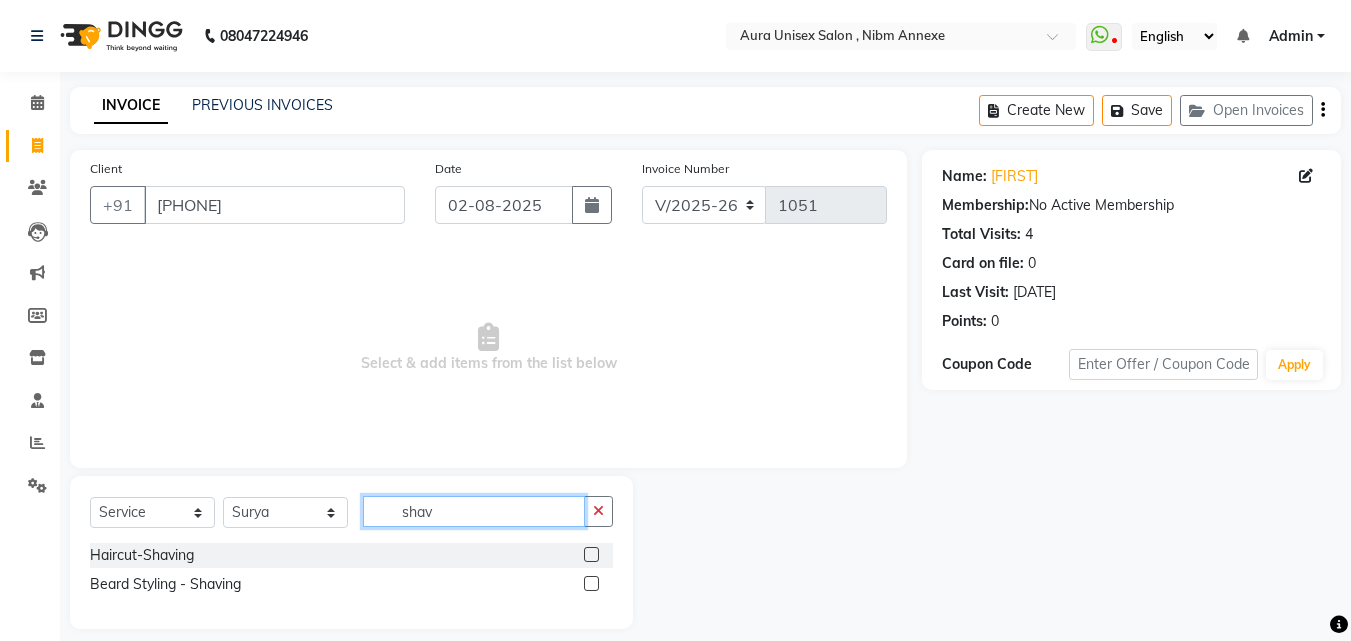 type on "shav" 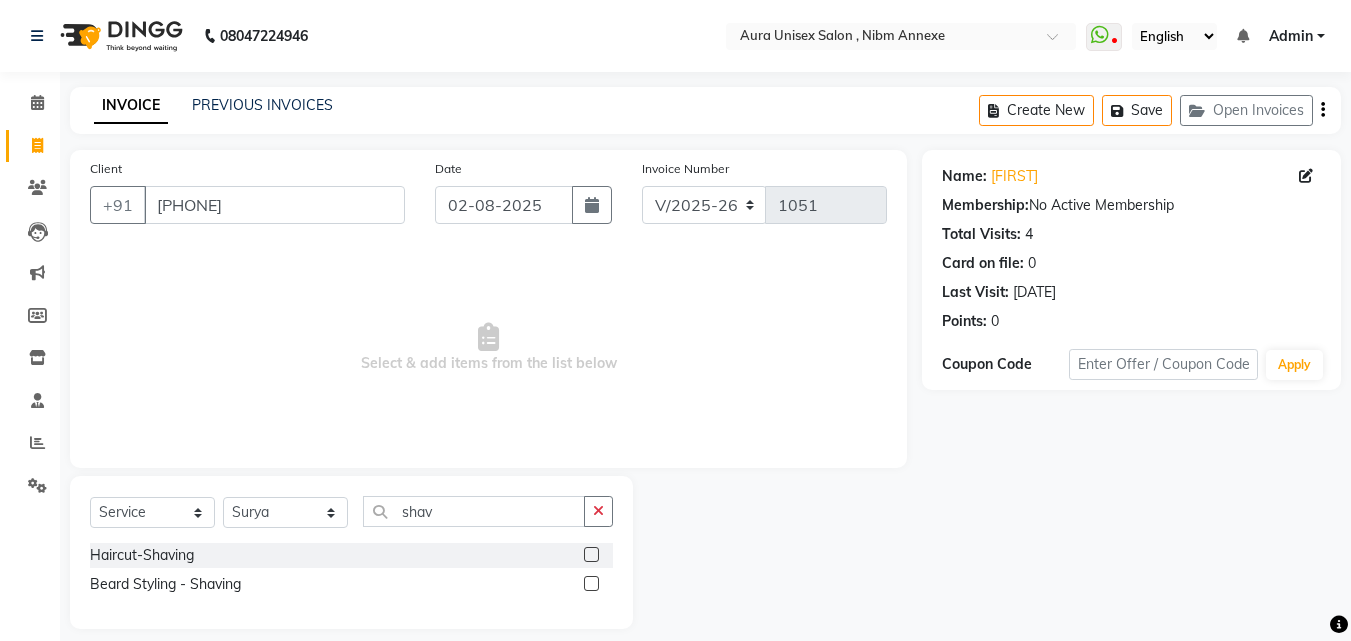 click 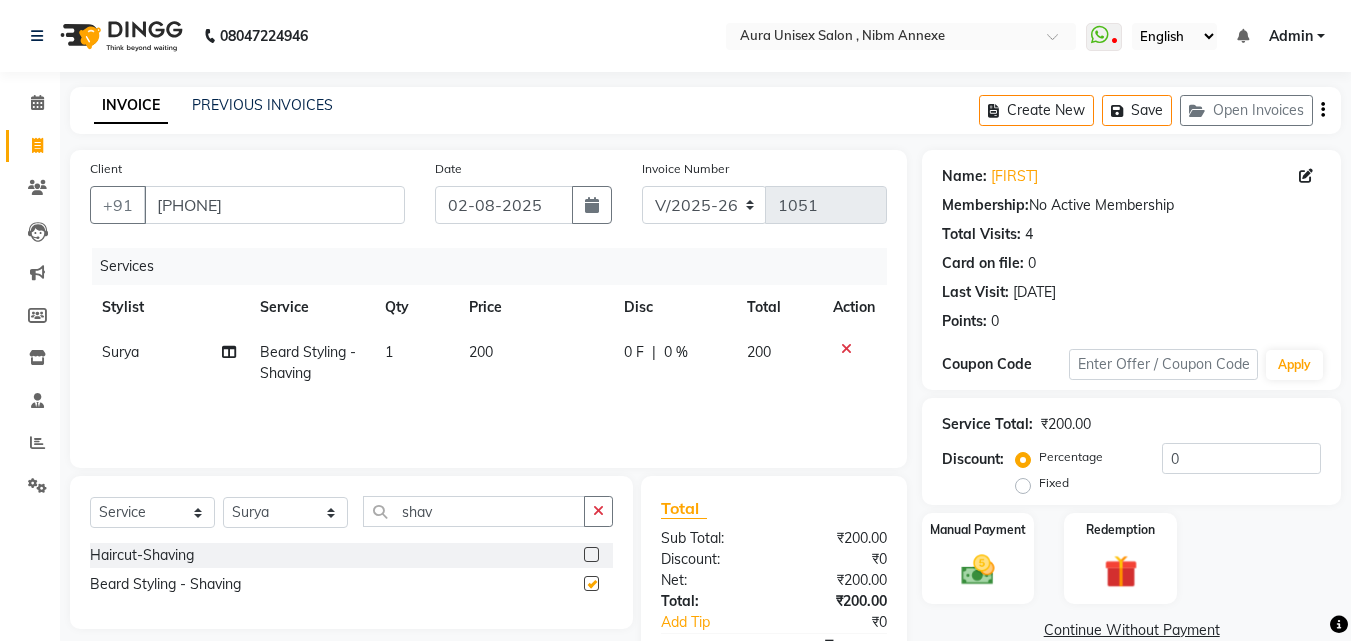 checkbox on "false" 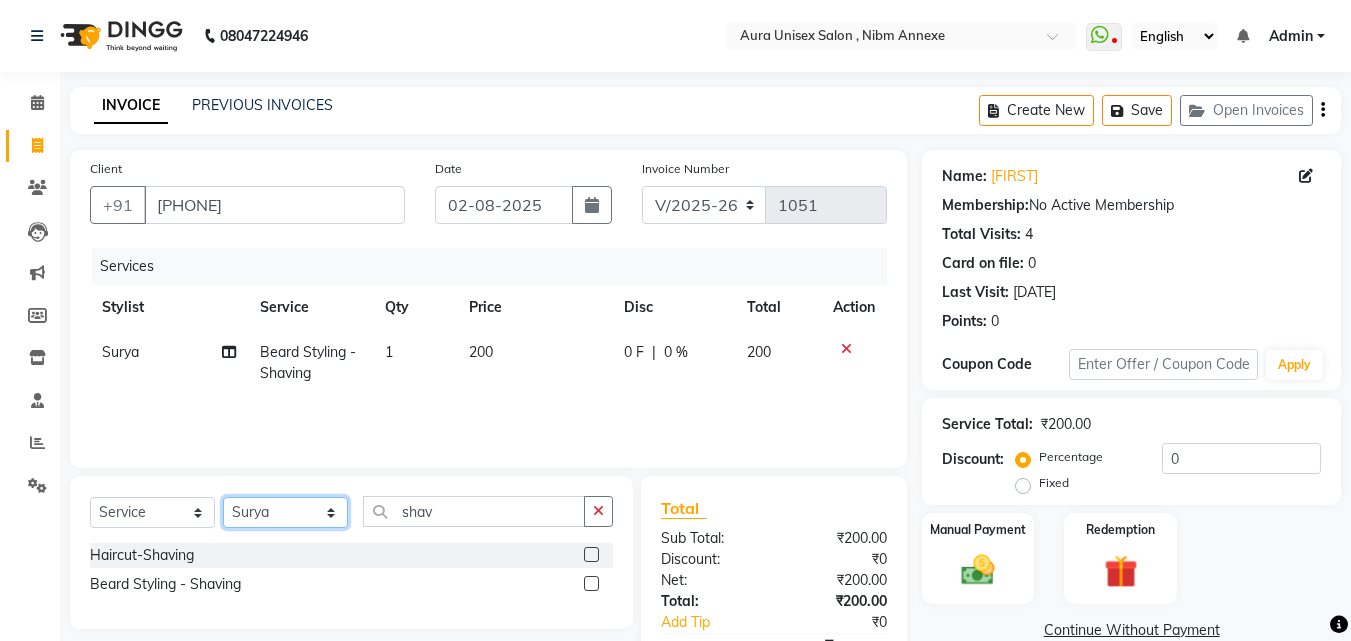 click on "Select Stylist Jasleen Jyoti Surya Tejaswini" 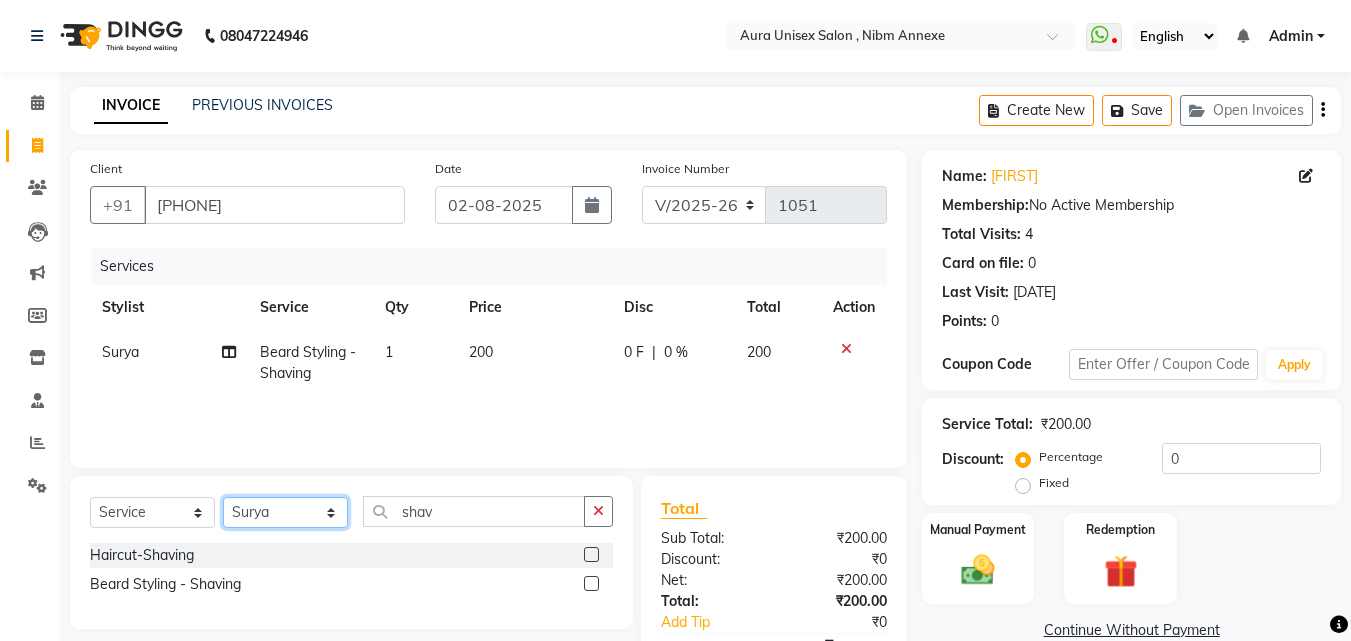 select on "69638" 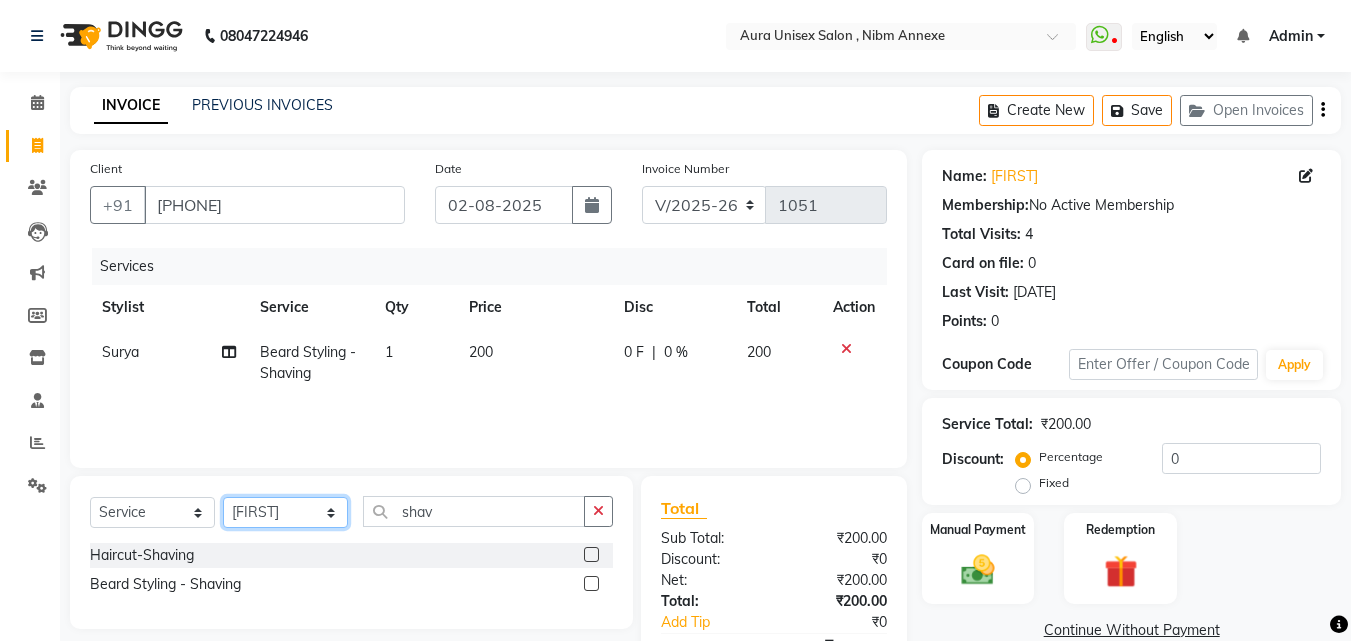 click on "Select Stylist Jasleen Jyoti Surya Tejaswini" 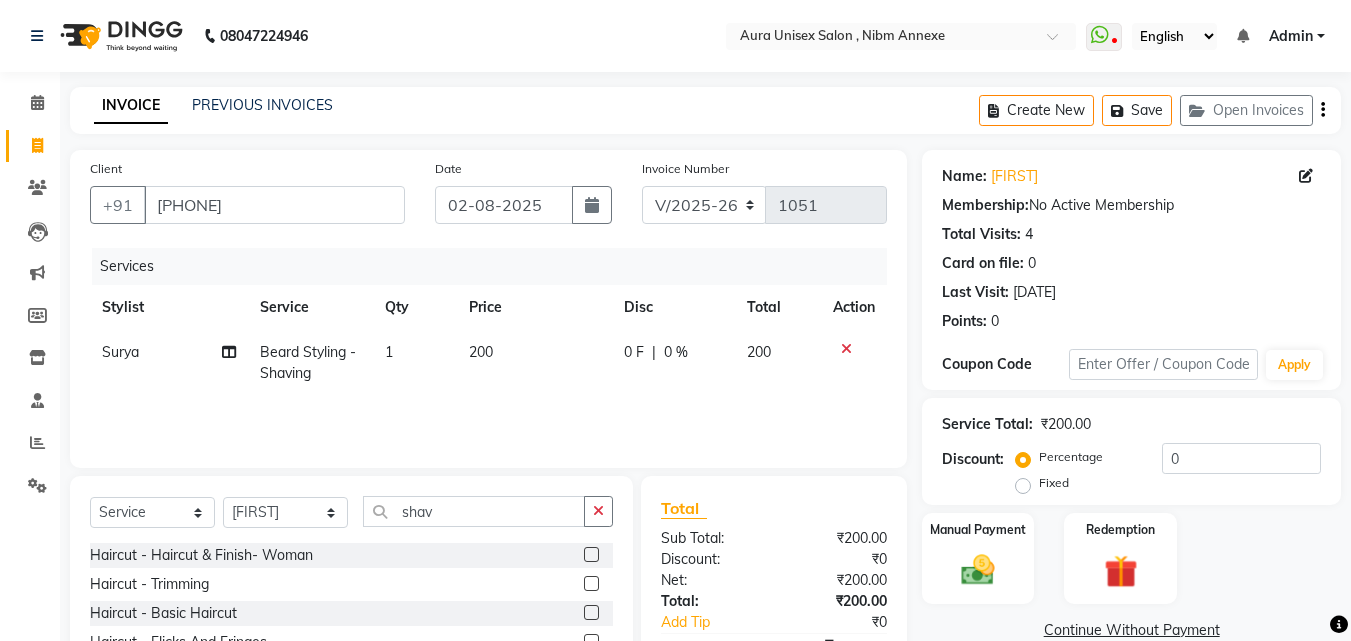 click on "Select Service Product Membership Package Voucher Prepaid Gift Card Select Stylist Jasleen Jyoti Surya Tejaswini shav" 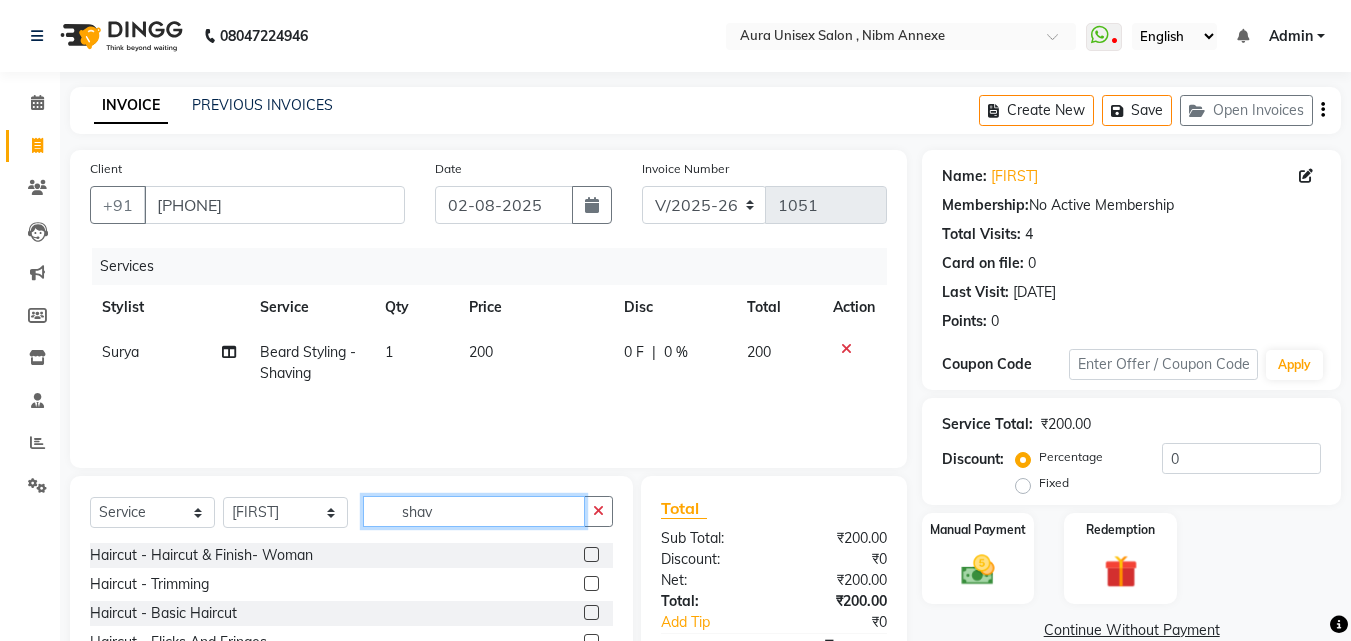 click on "shav" 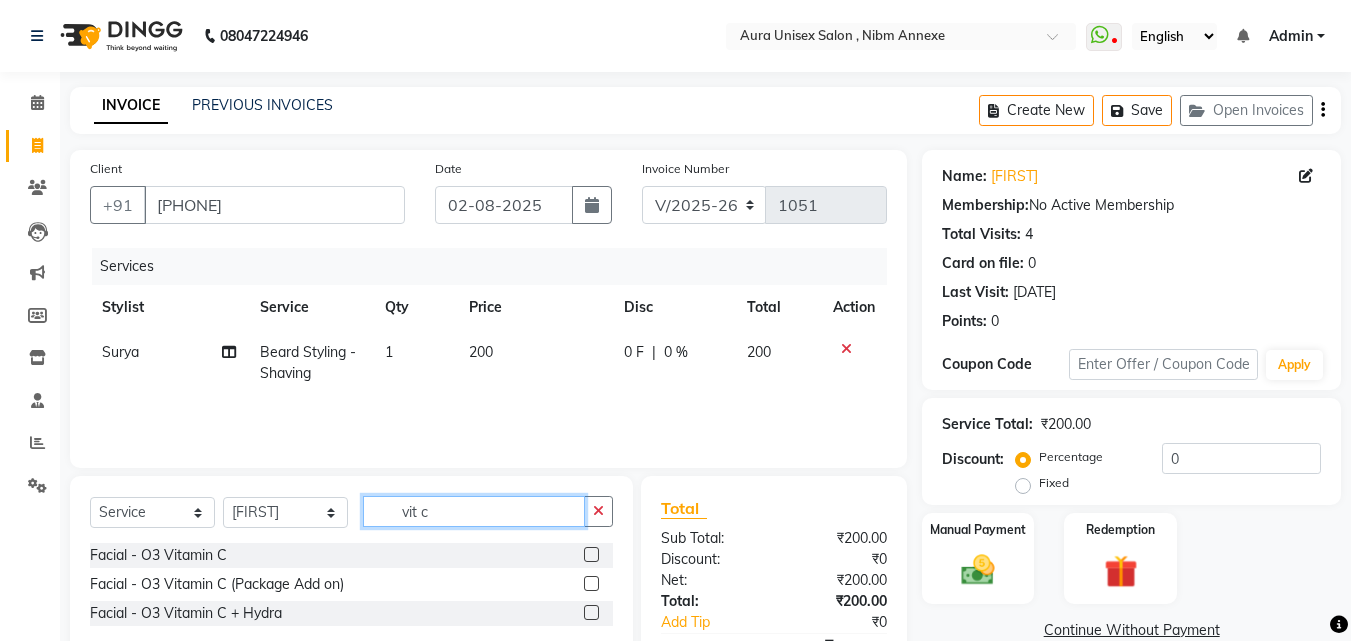 type on "vit c" 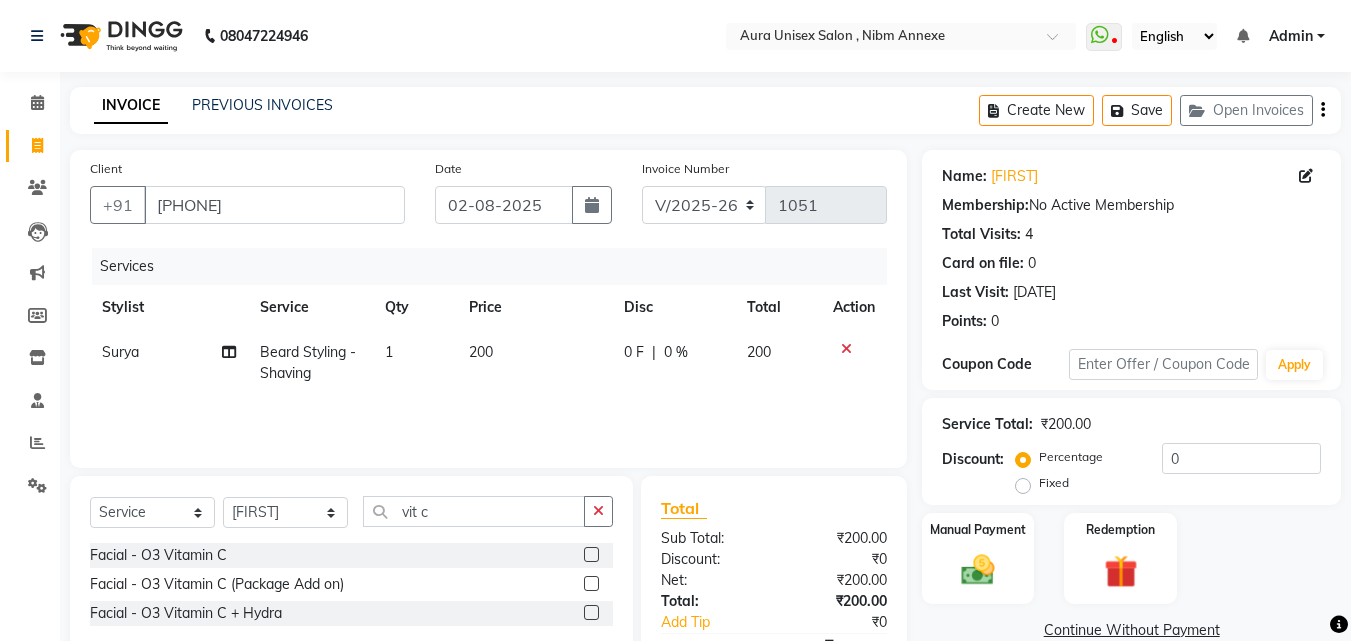 click 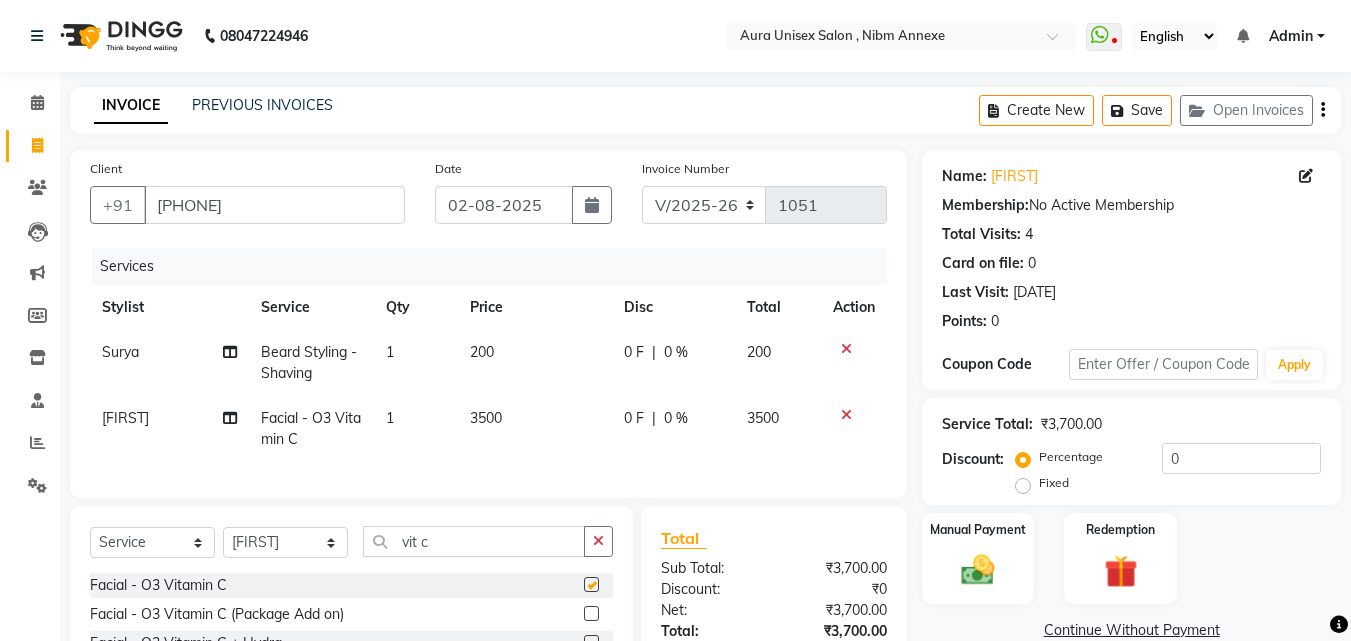 checkbox on "false" 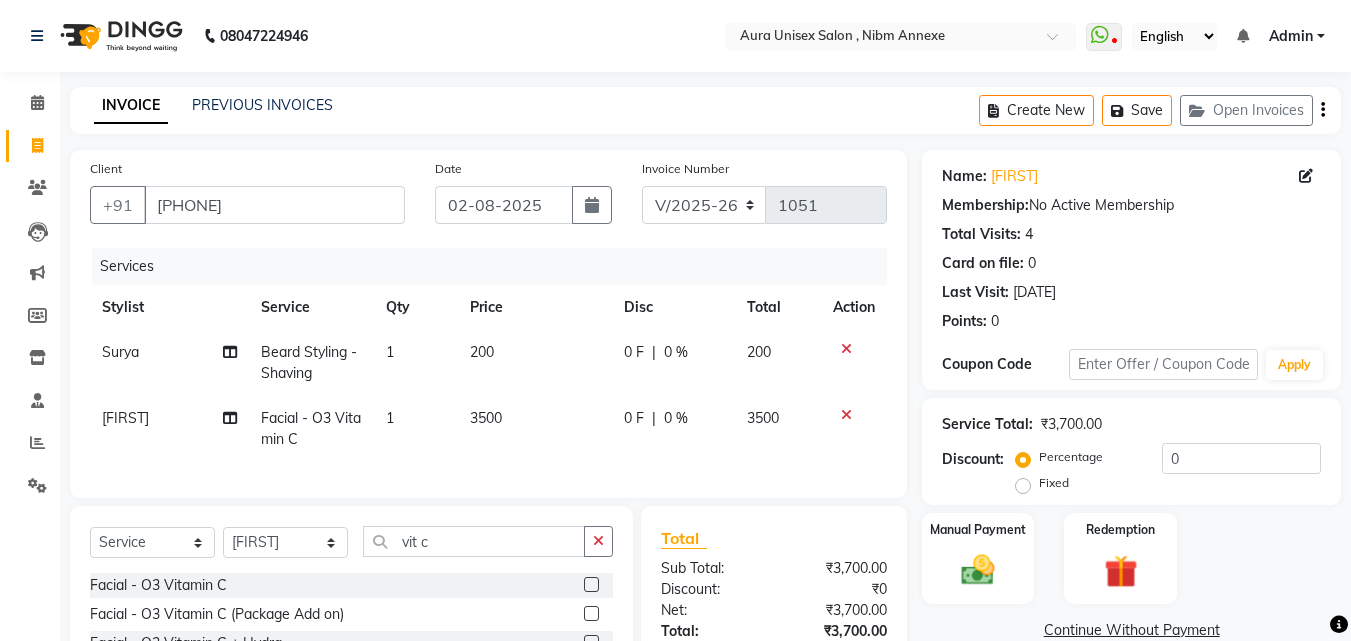 click on "0 F | 0 %" 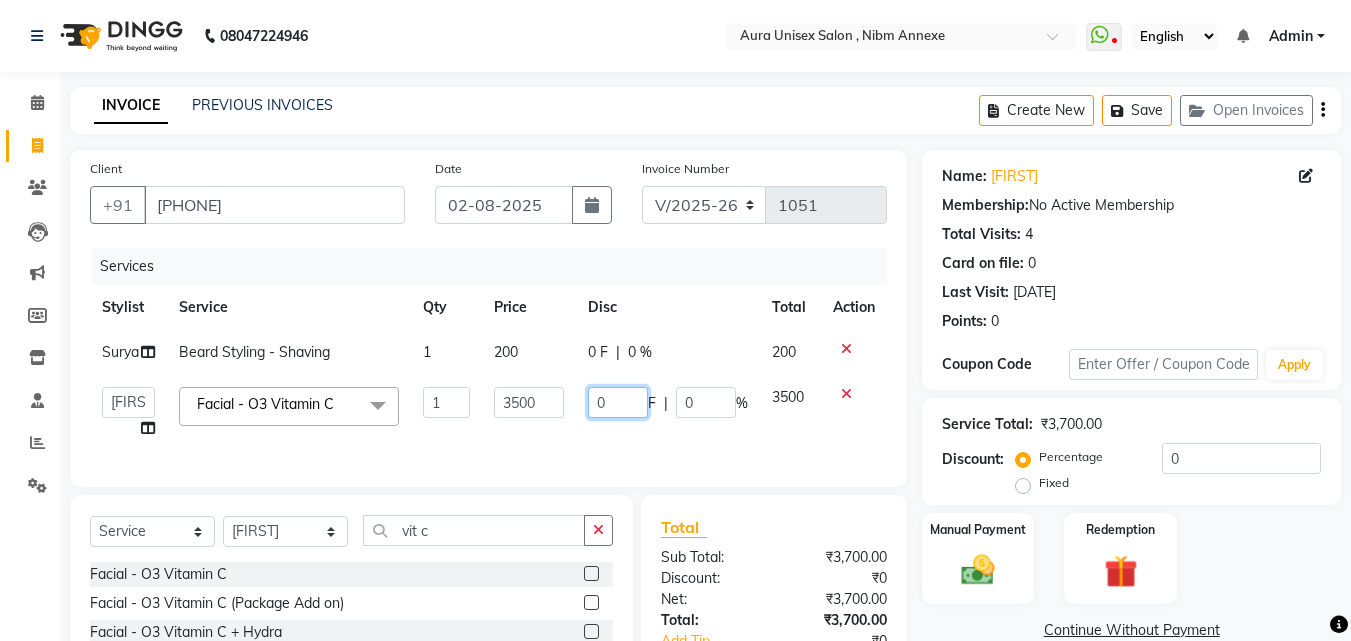 click on "0" 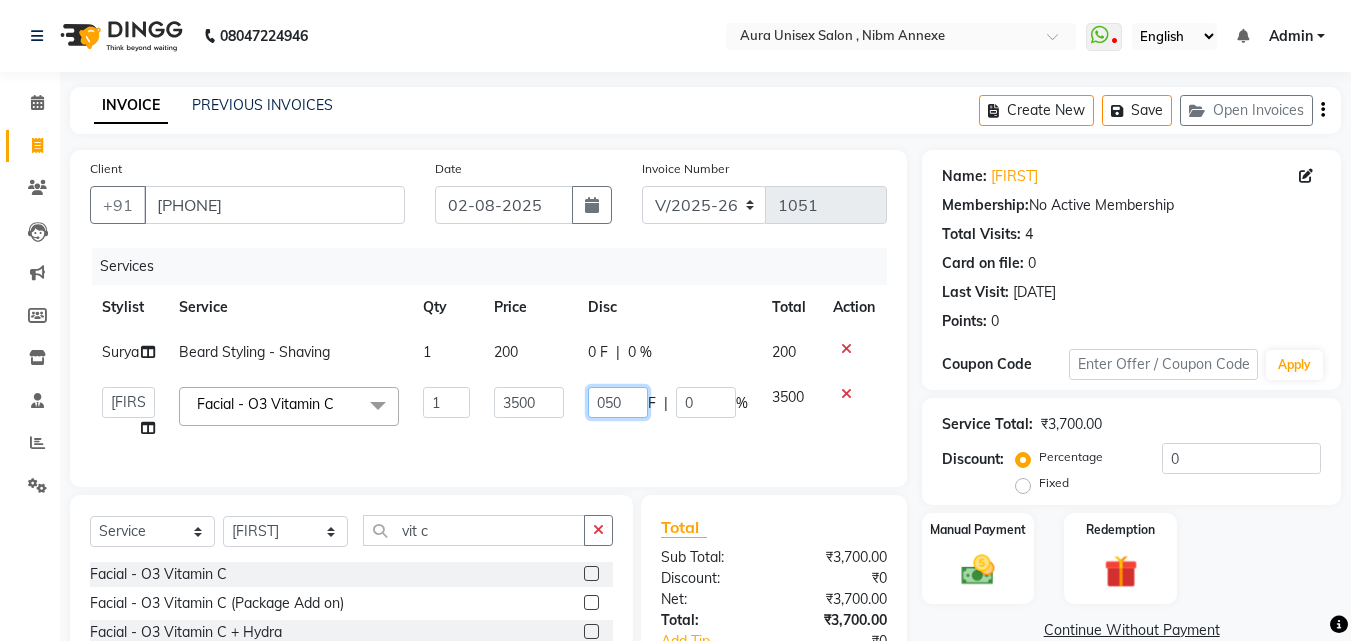 type on "0500" 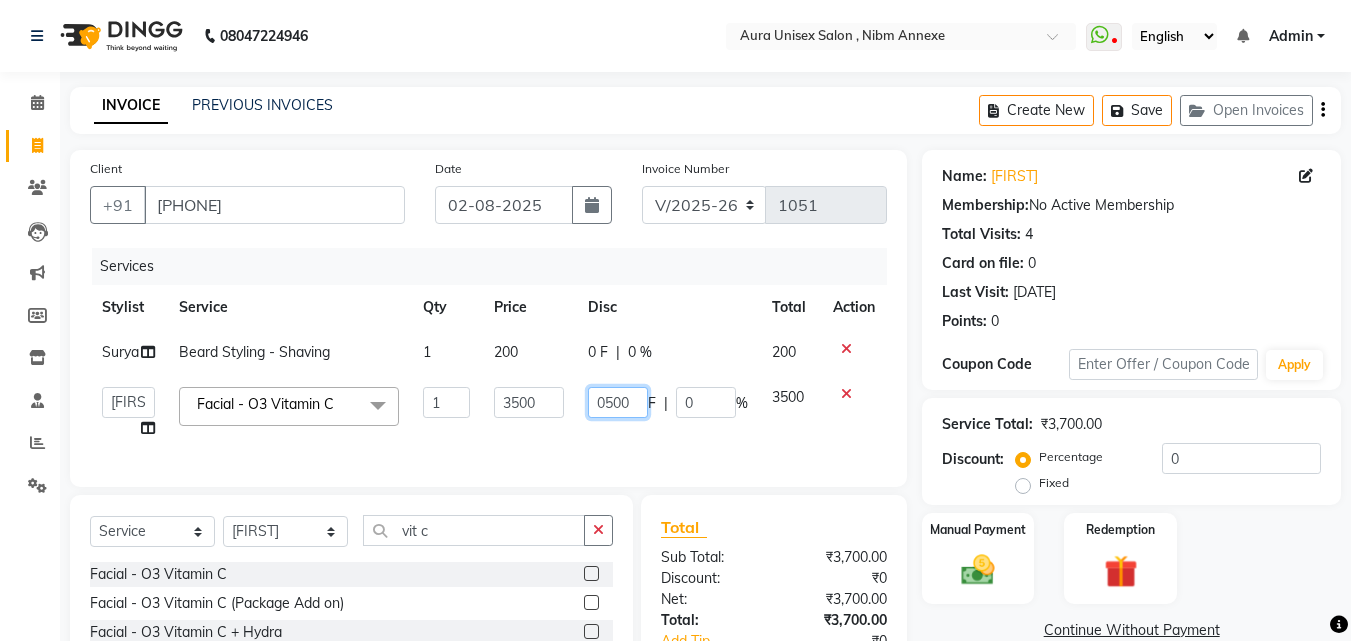 scroll, scrollTop: 151, scrollLeft: 0, axis: vertical 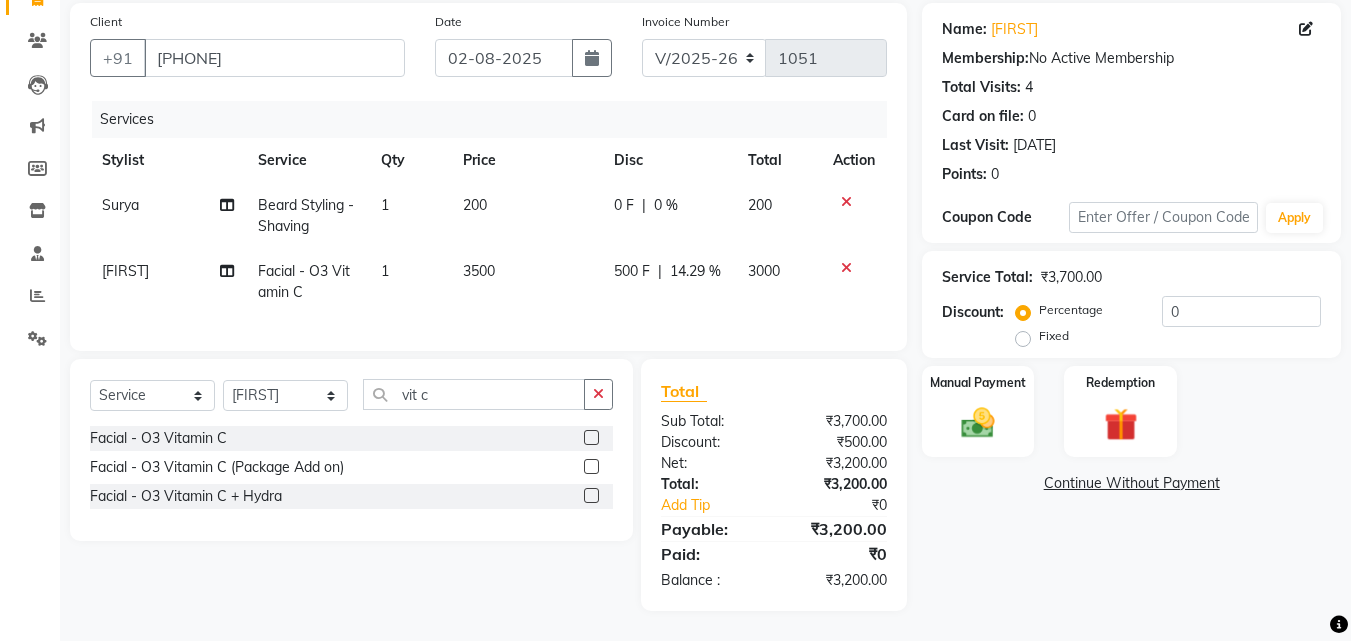 click on "Name: [FIRST] Membership: No Active Membership Total Visits: 4 Card on file: 0 Last Visit: [DATE] Points: 0 Coupon Code Apply Service Total: ₹3,700.00 Discount: Percentage Fixed 0 Manual Payment Redemption Continue Without Payment" 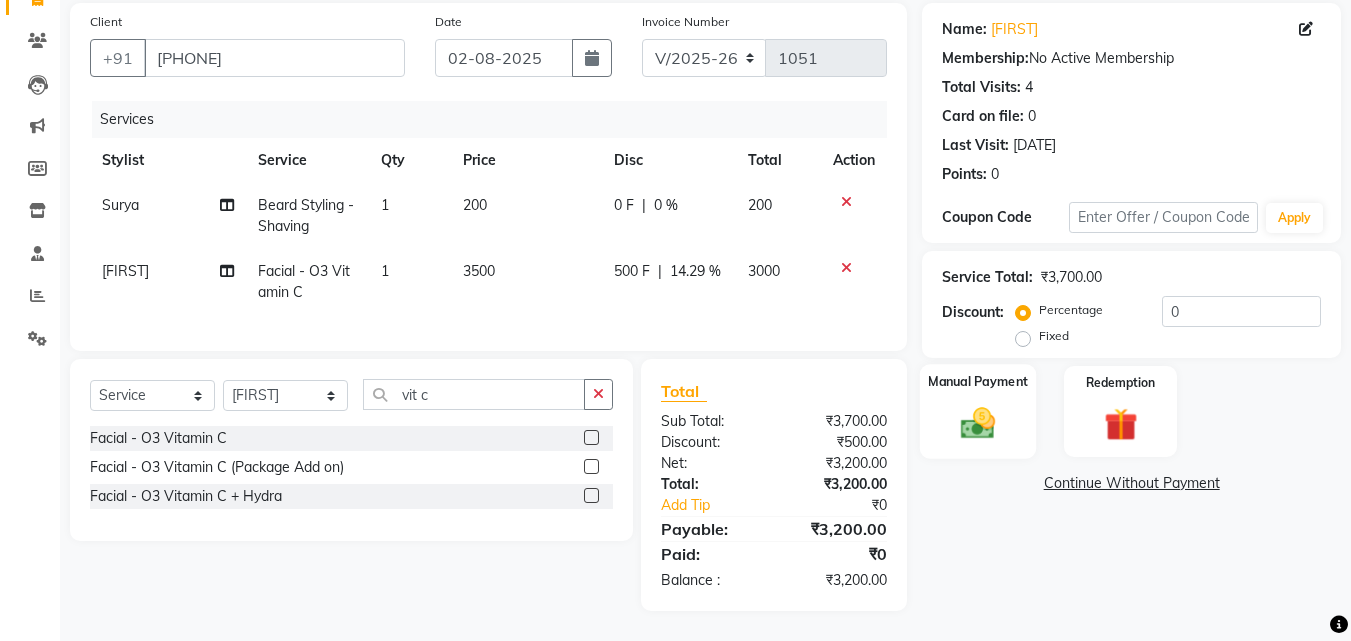 click 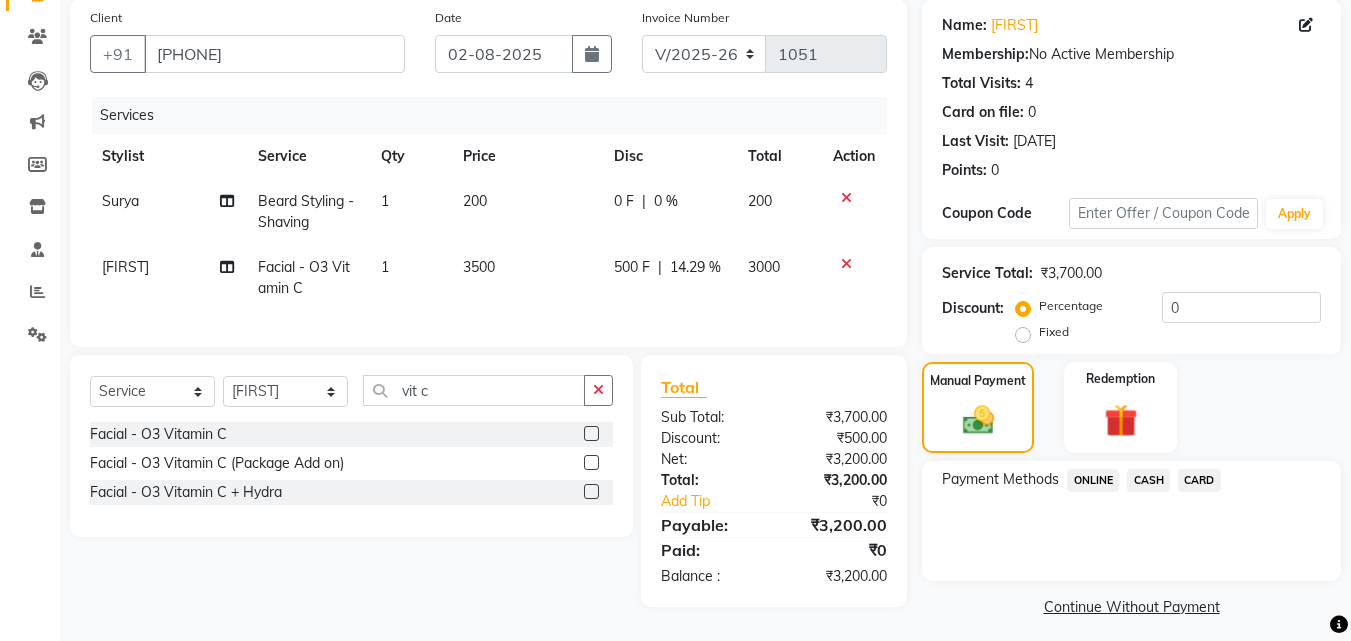 click on "ONLINE" 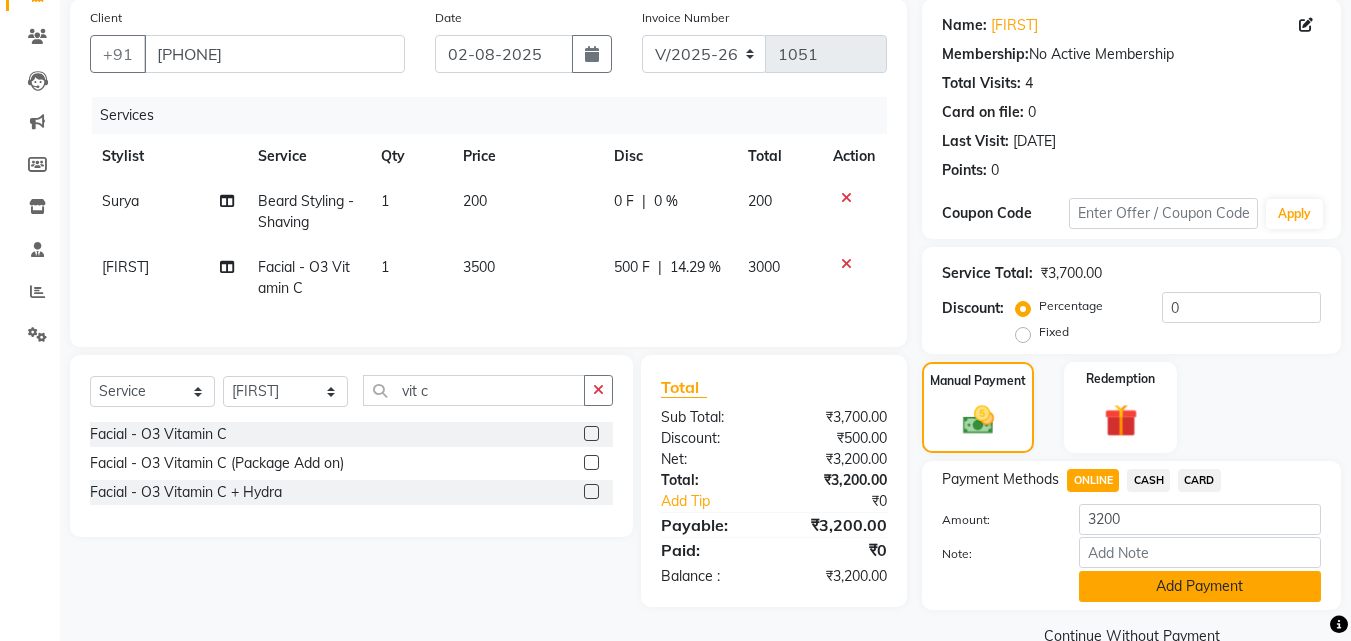 click on "Add Payment" 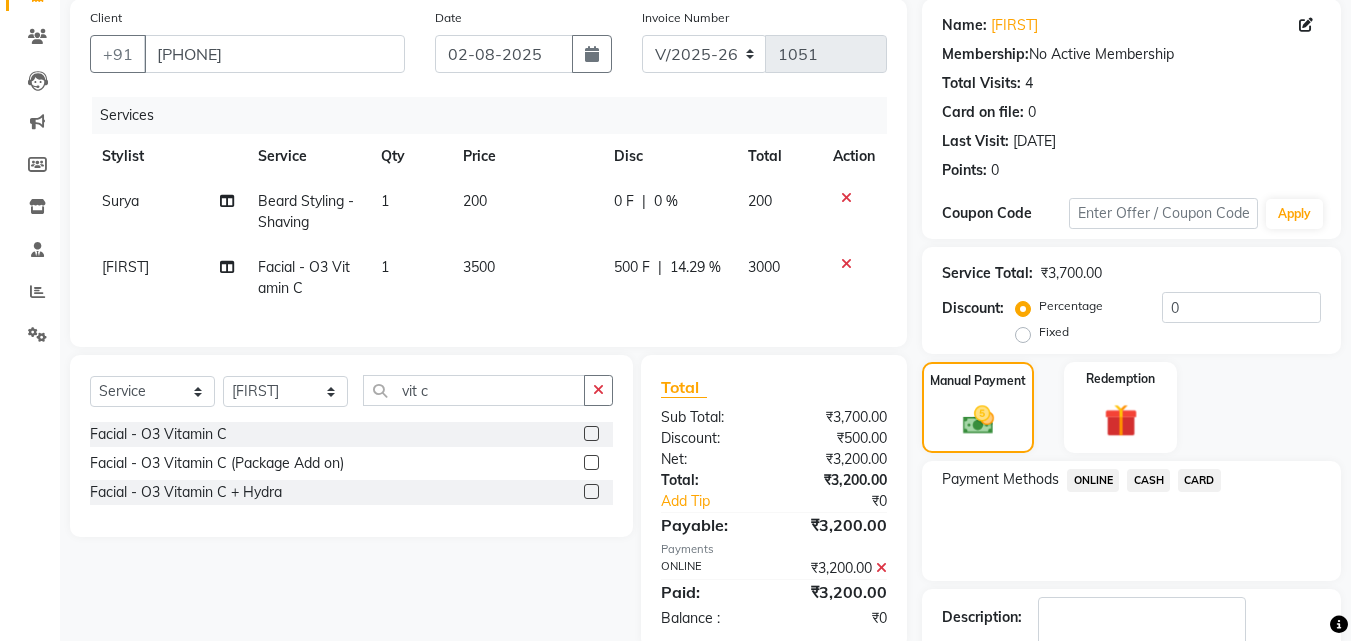 scroll, scrollTop: 275, scrollLeft: 0, axis: vertical 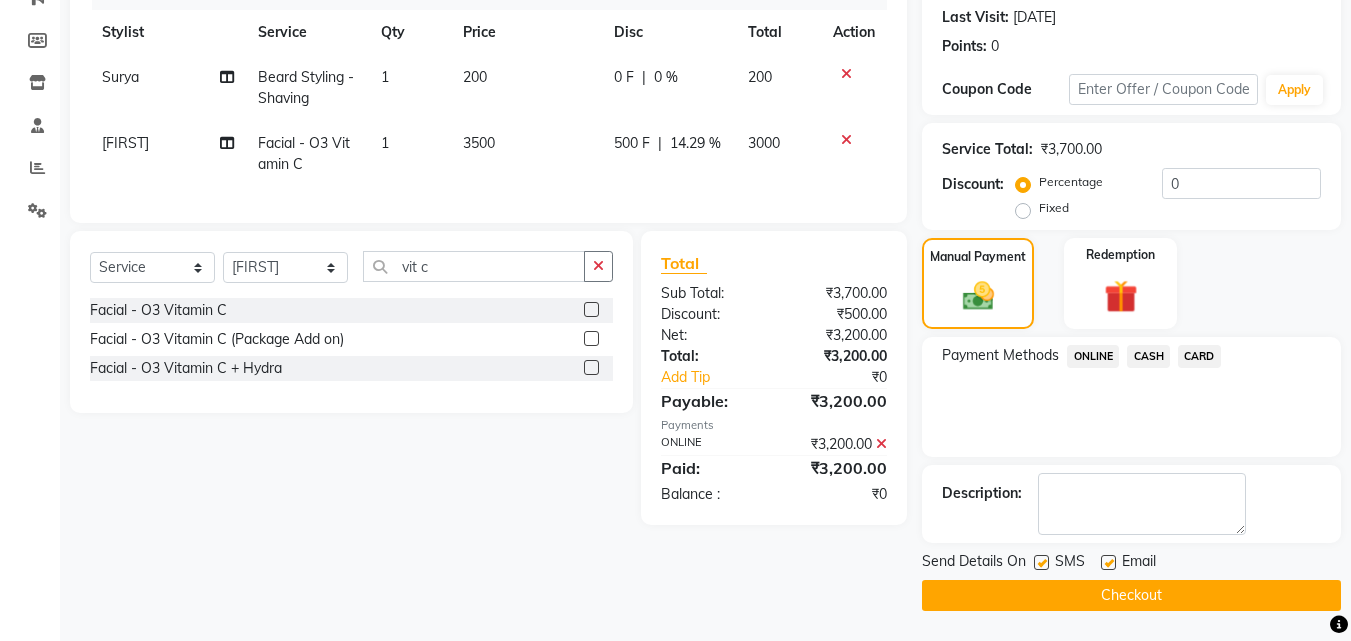 click 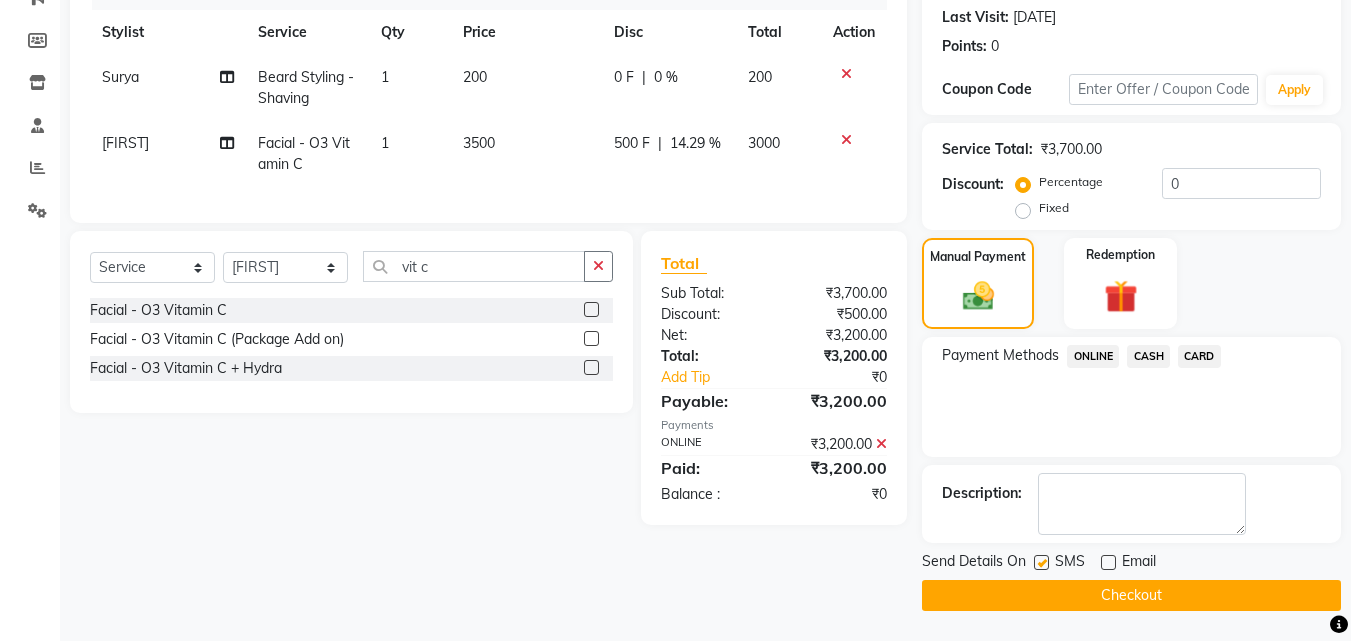 click 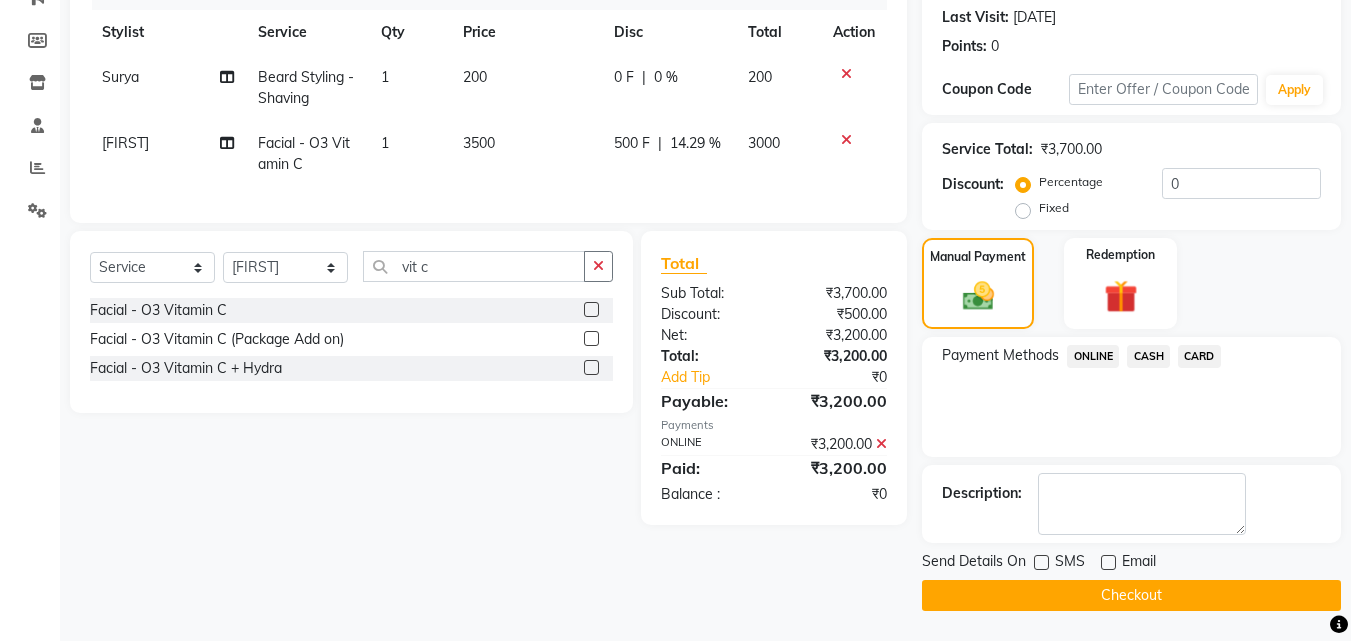 click on "Checkout" 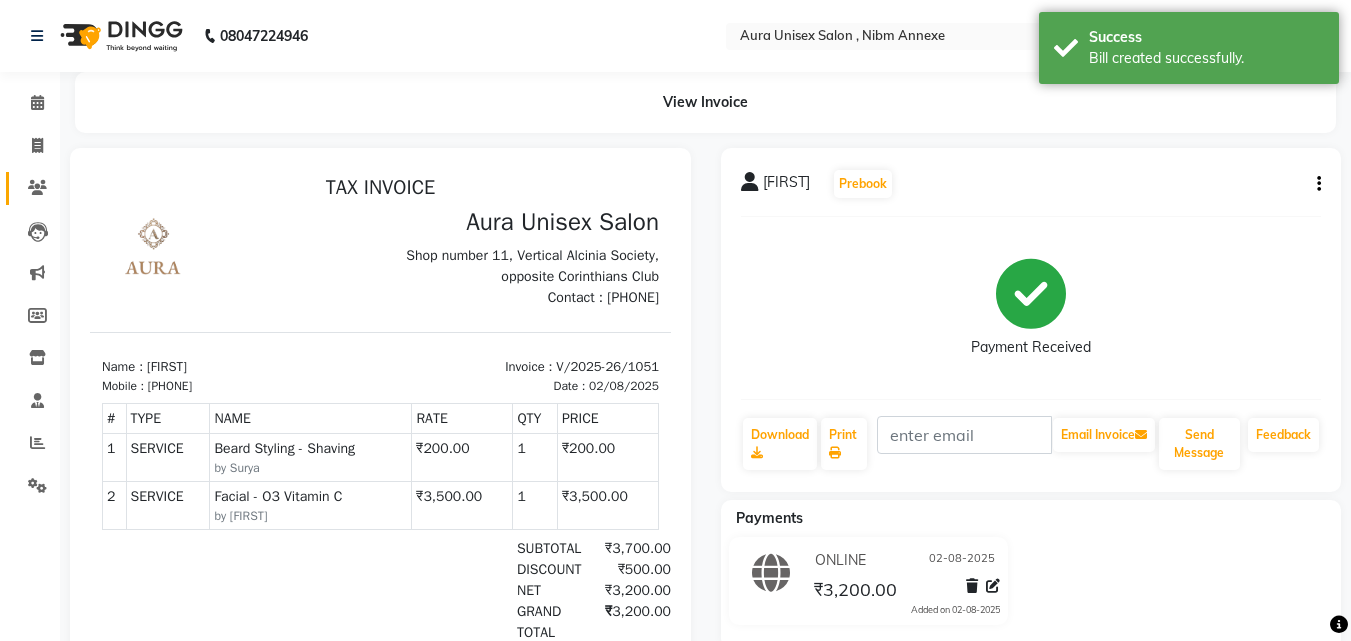 scroll, scrollTop: 0, scrollLeft: 0, axis: both 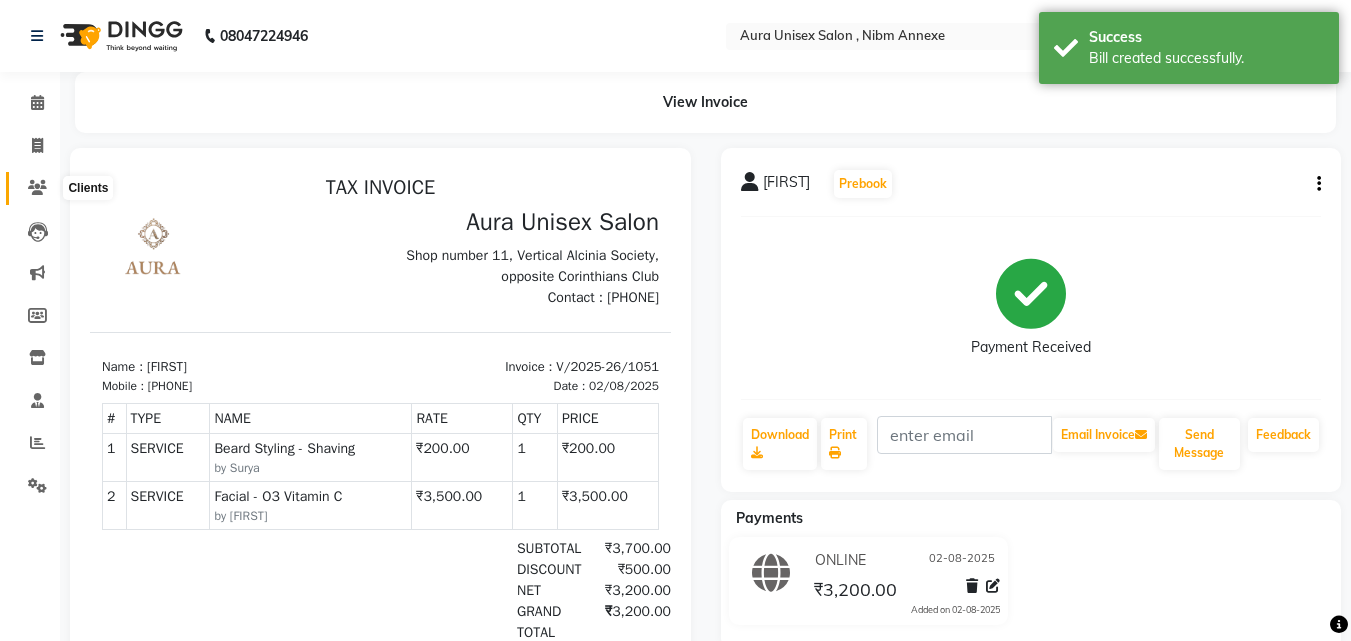 click 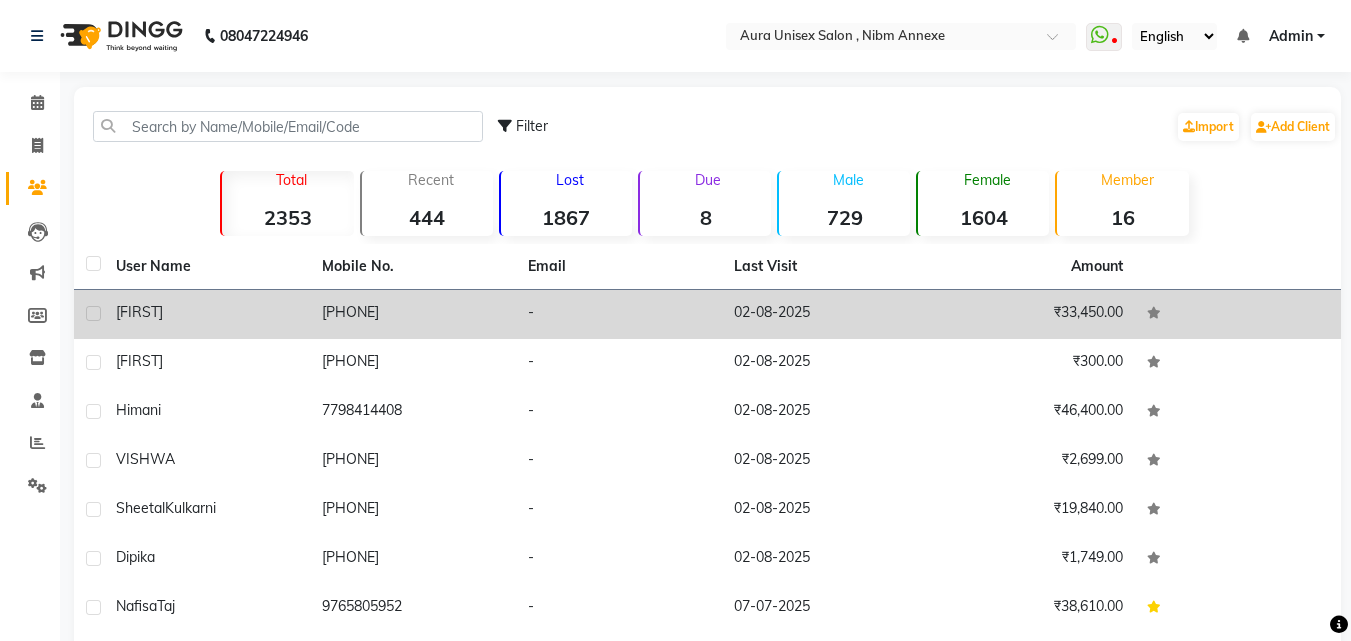 click on "-" 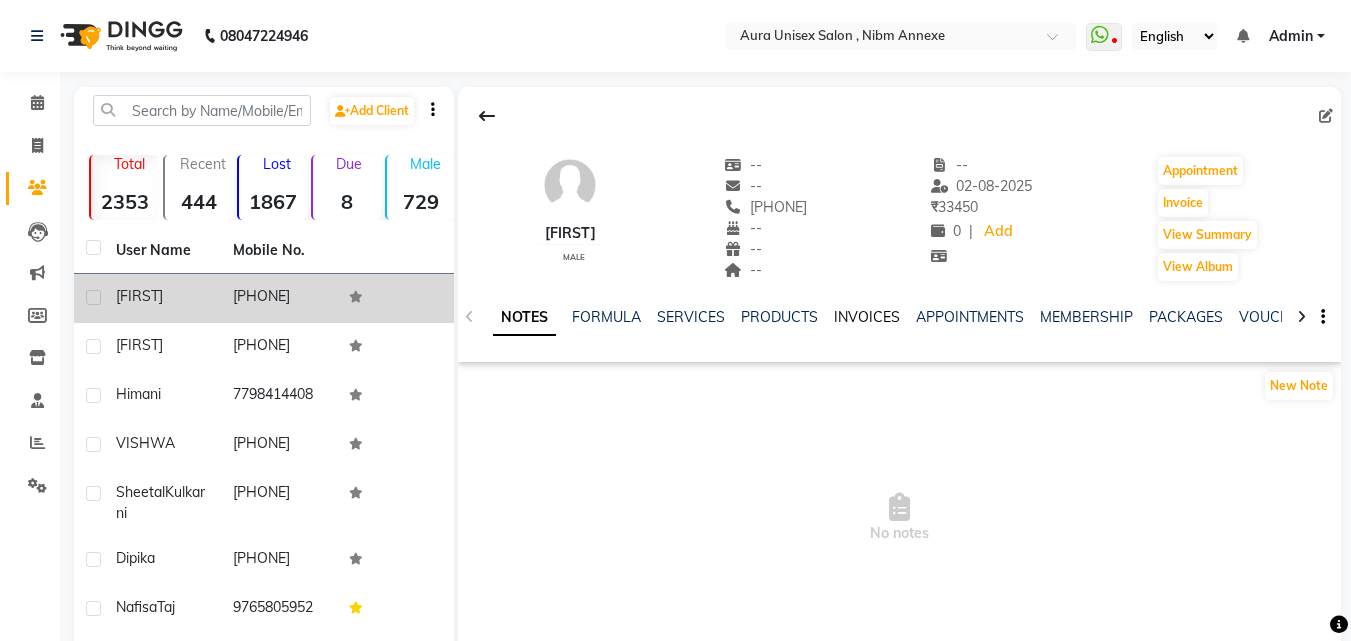 click on "INVOICES" 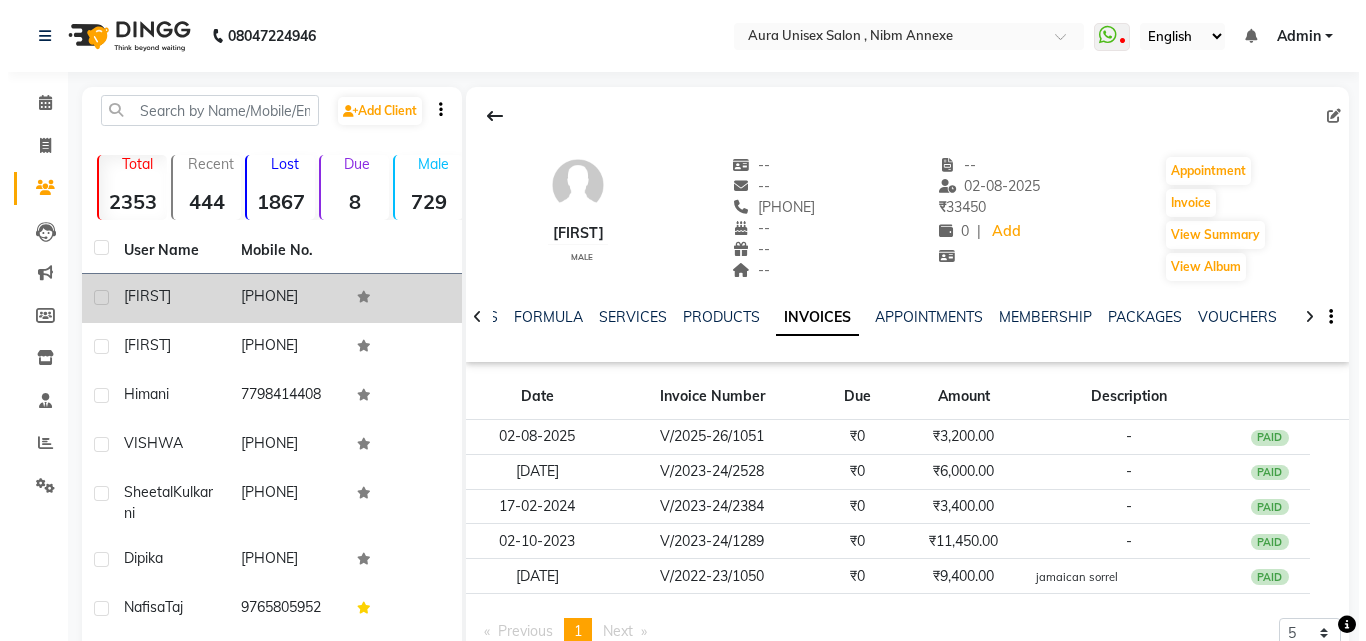 scroll, scrollTop: 200, scrollLeft: 0, axis: vertical 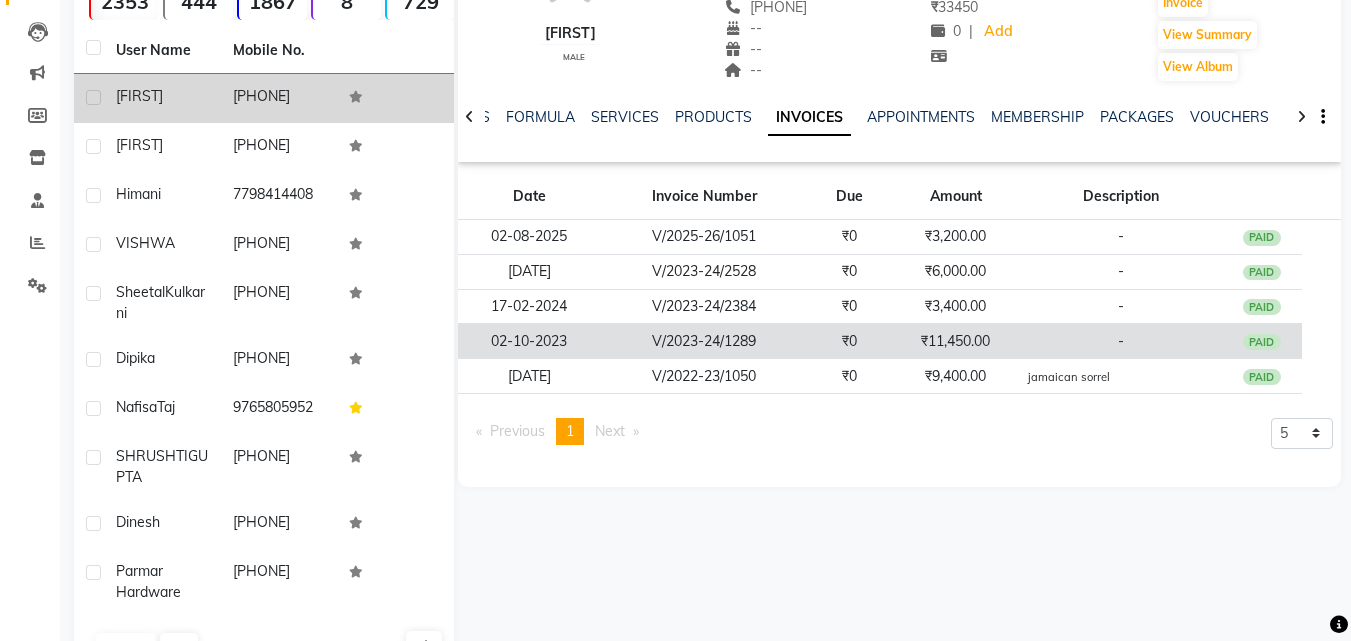 click on "₹11,450.00" 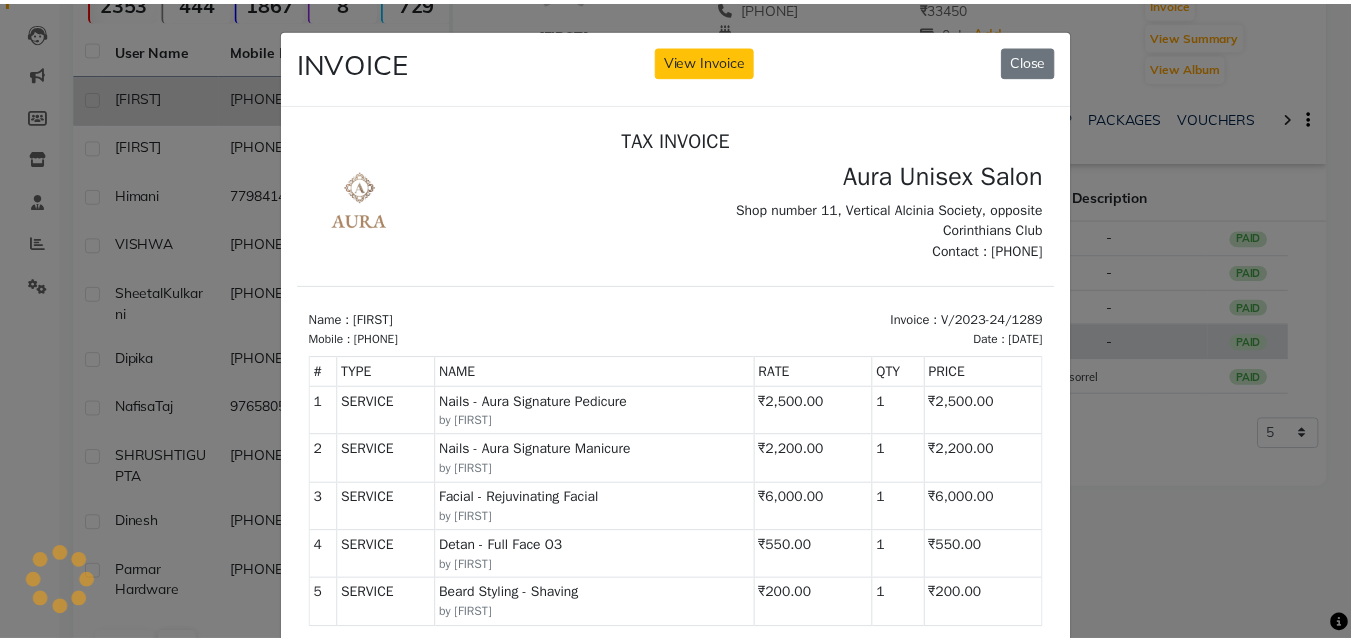 scroll, scrollTop: 0, scrollLeft: 0, axis: both 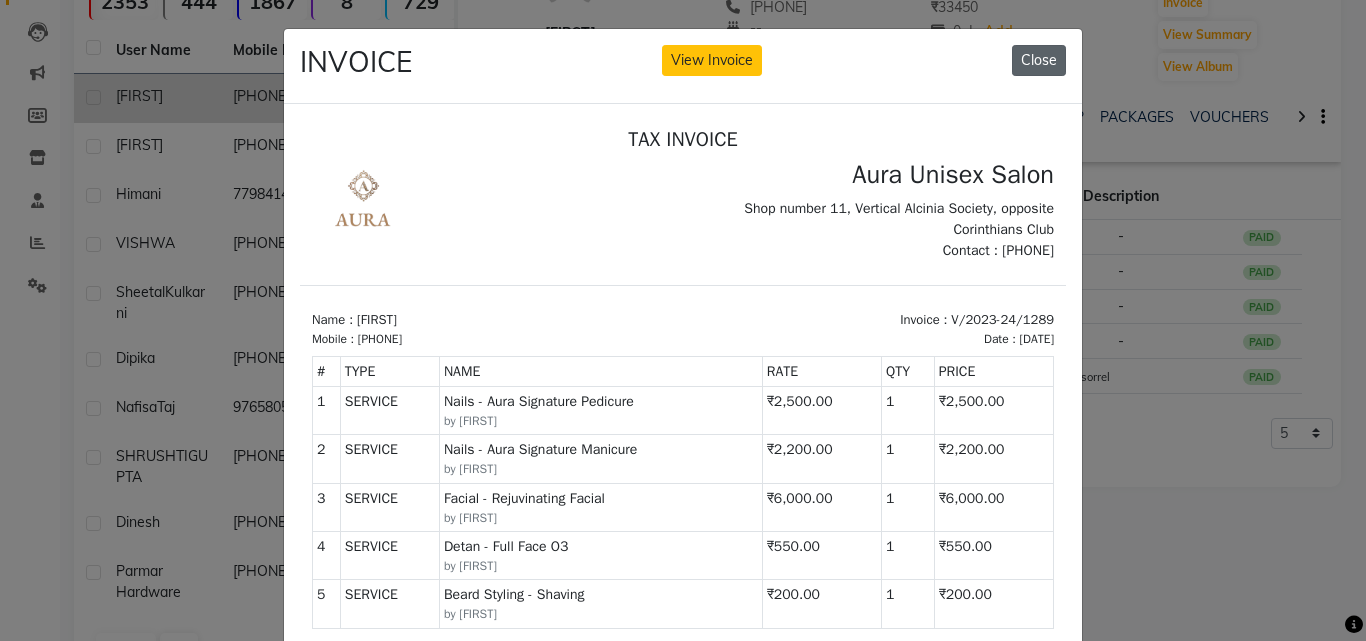 click on "Close" 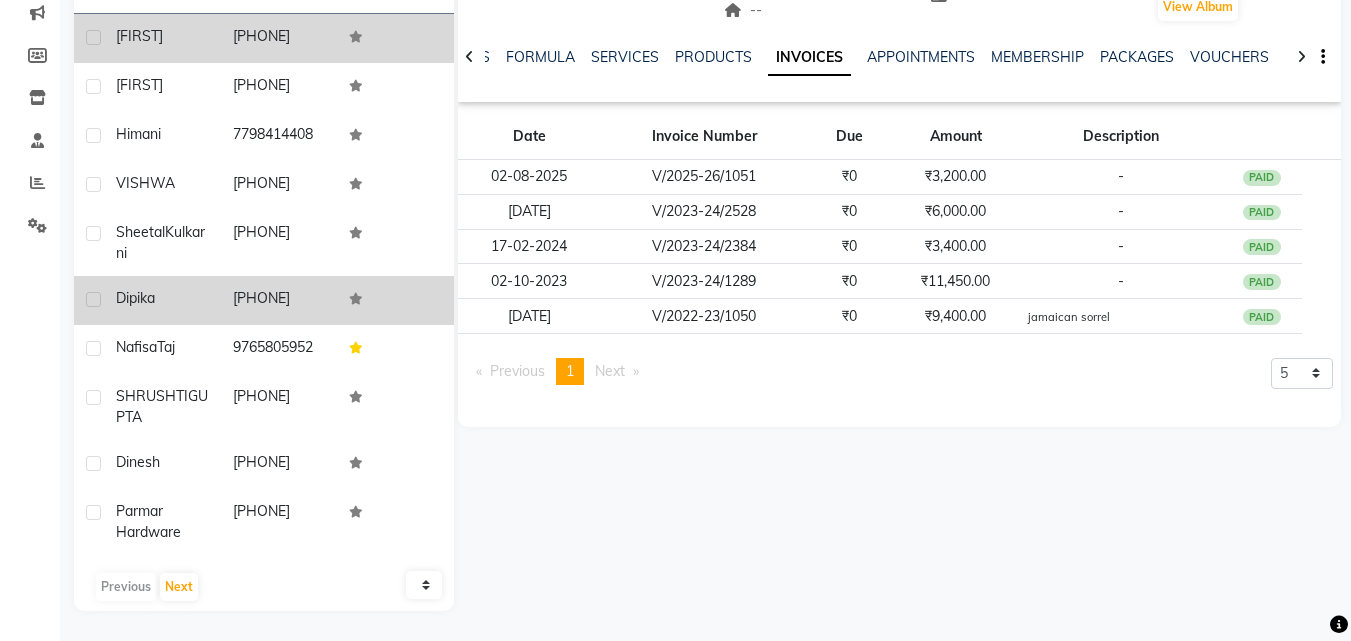 scroll, scrollTop: 0, scrollLeft: 0, axis: both 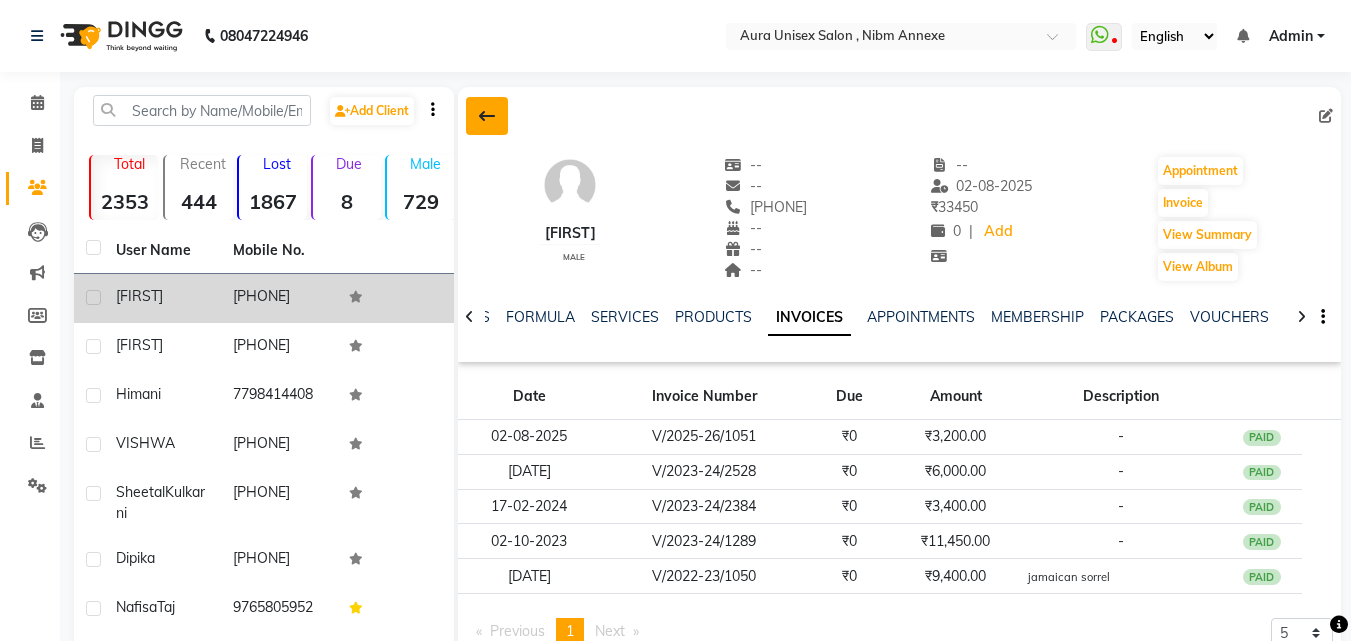 click 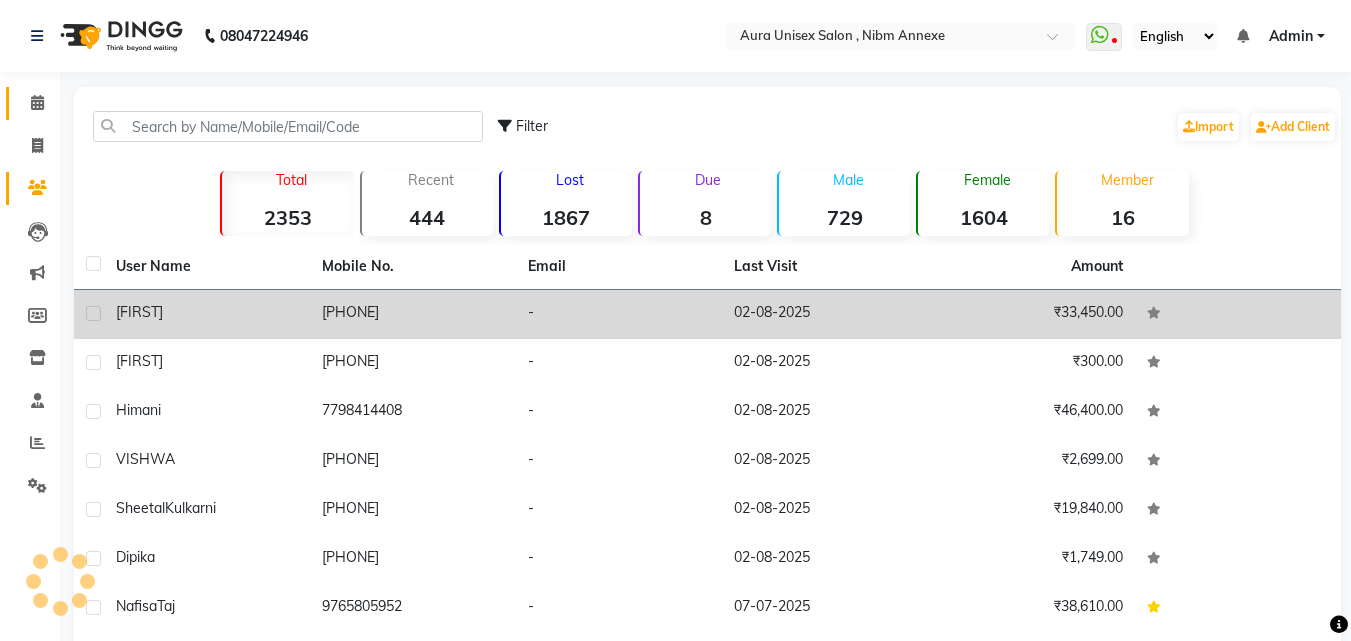 click on "Calendar" 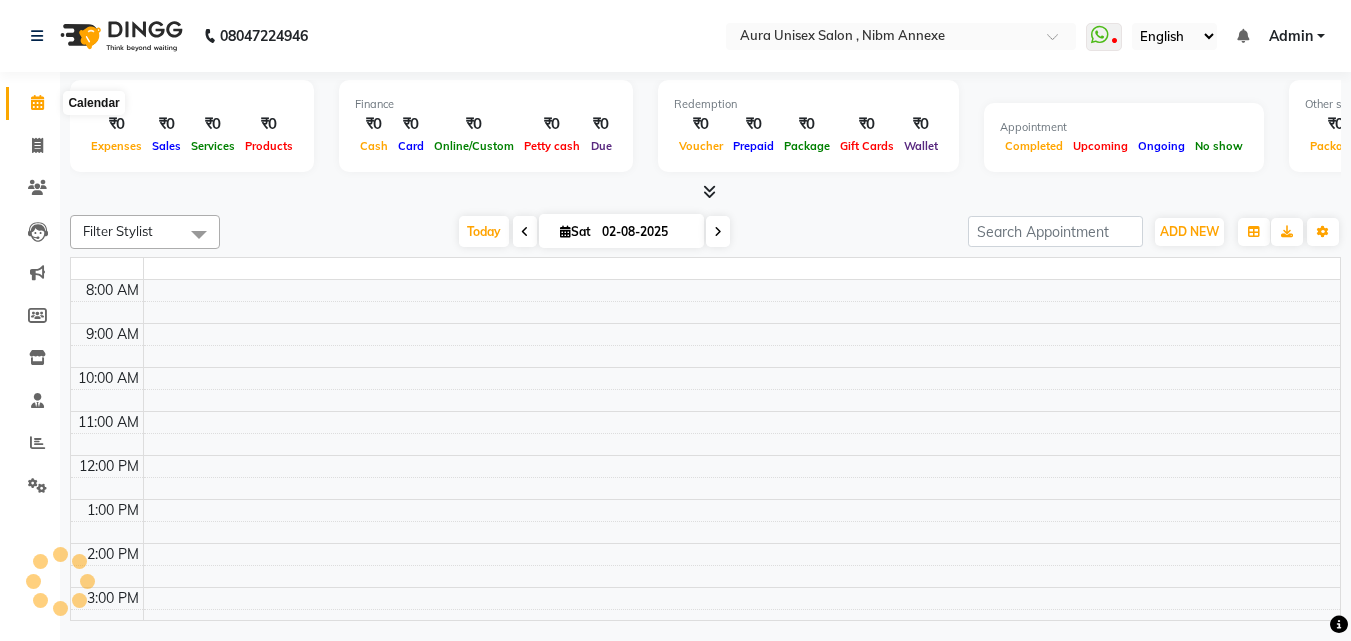 click 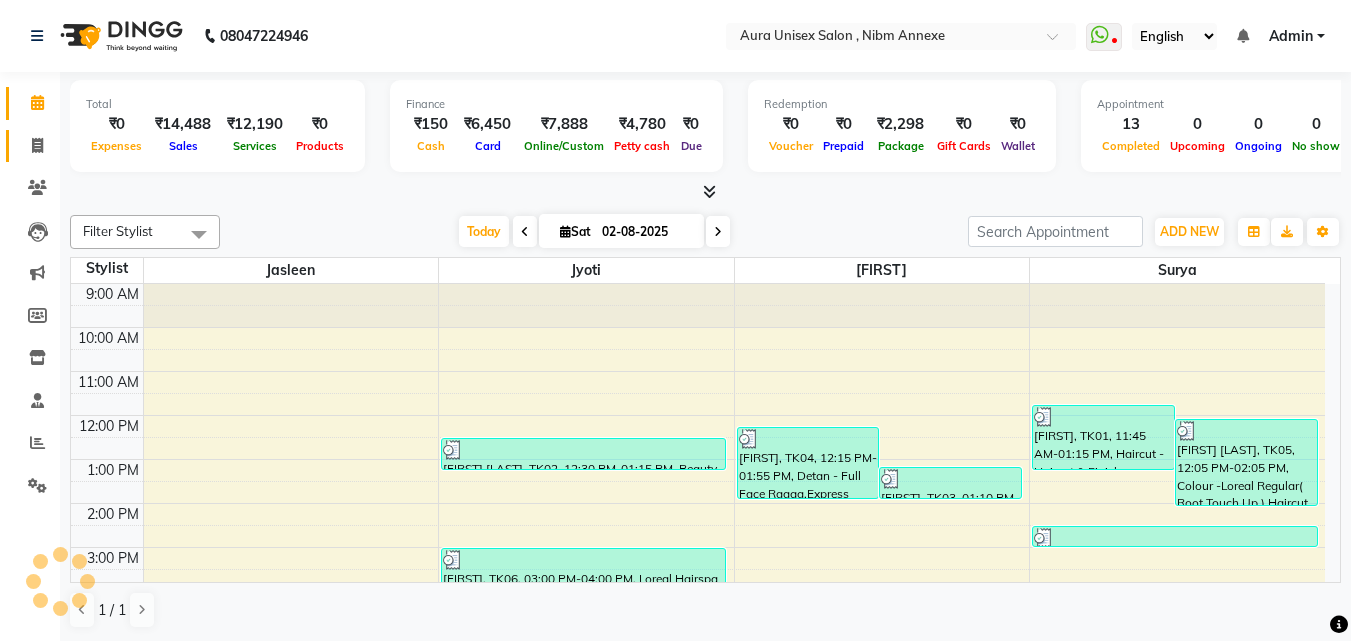 scroll, scrollTop: 235, scrollLeft: 0, axis: vertical 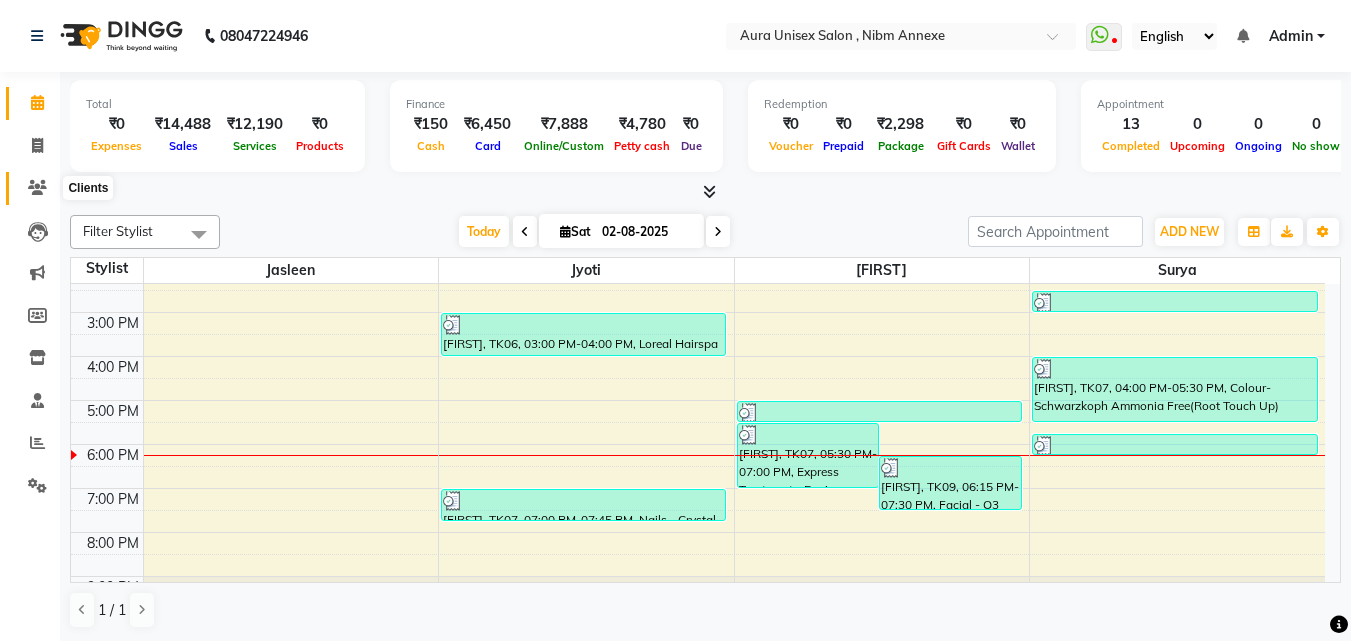 click 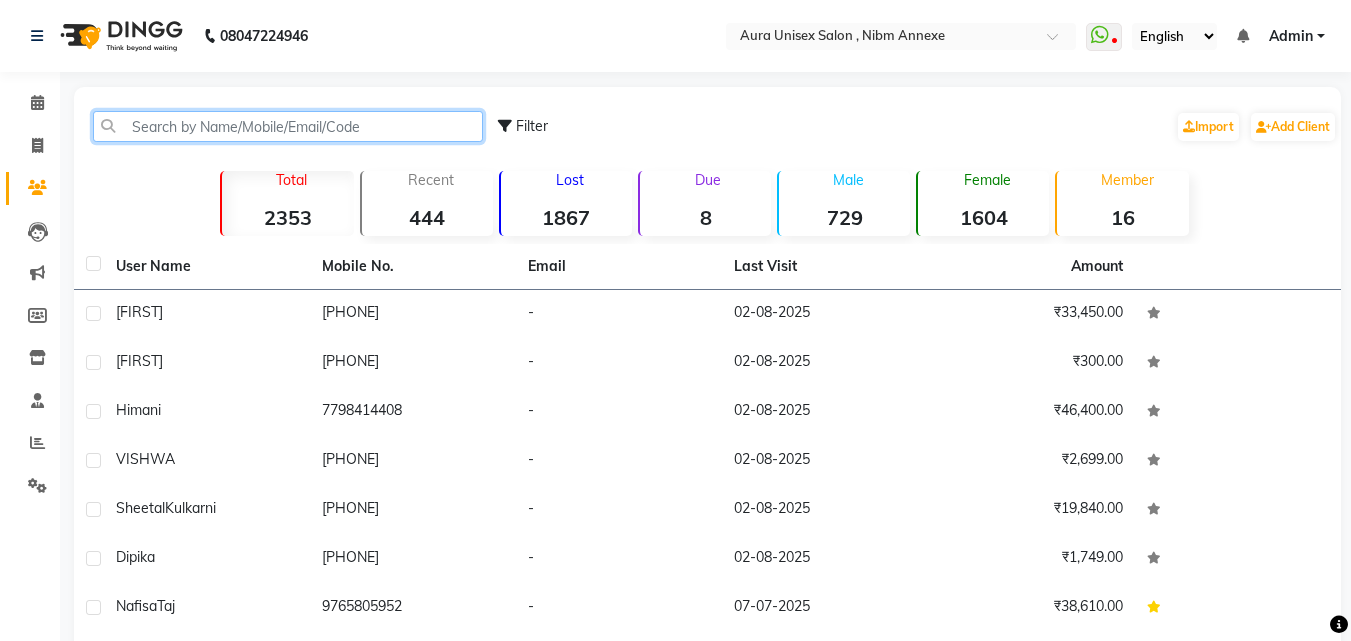 click 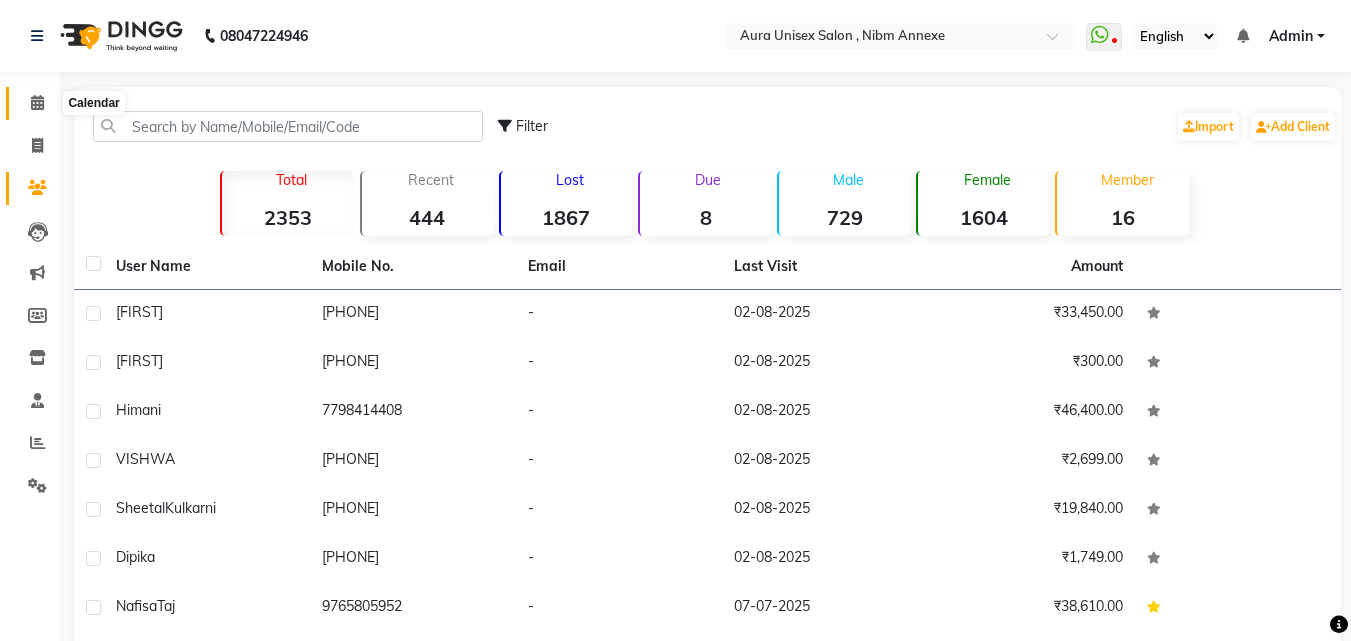 click 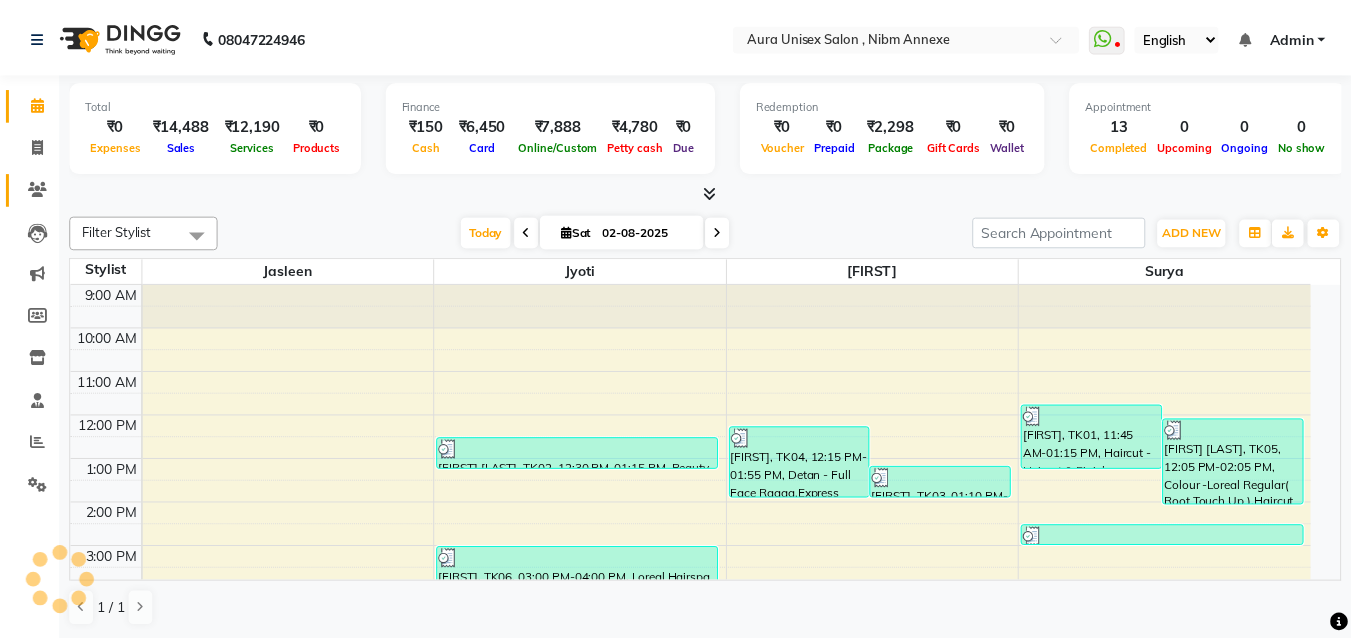 scroll, scrollTop: 235, scrollLeft: 0, axis: vertical 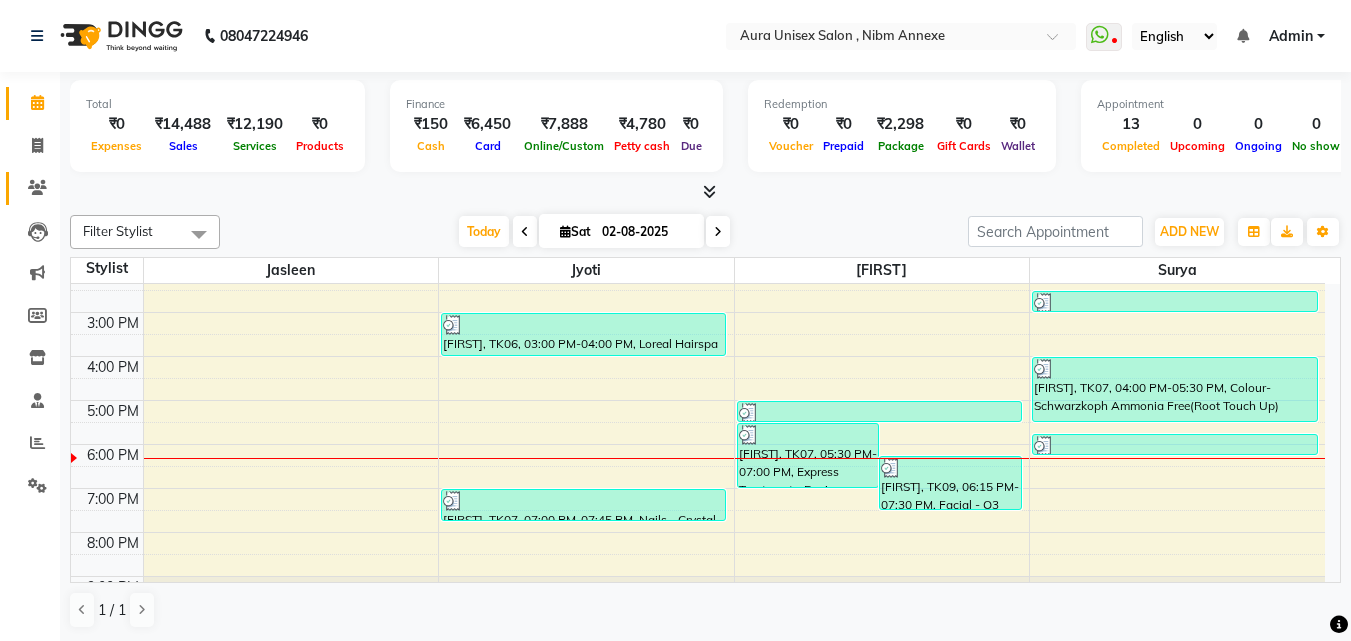 click on "Clients" 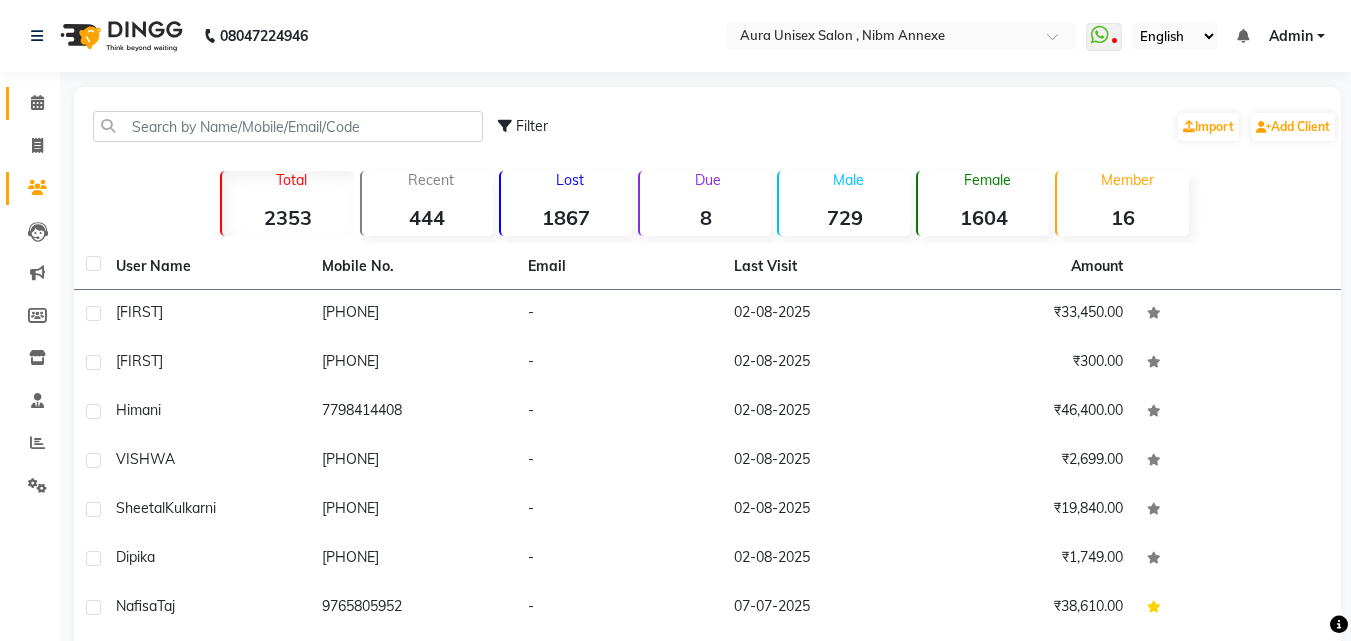 click on "Calendar" 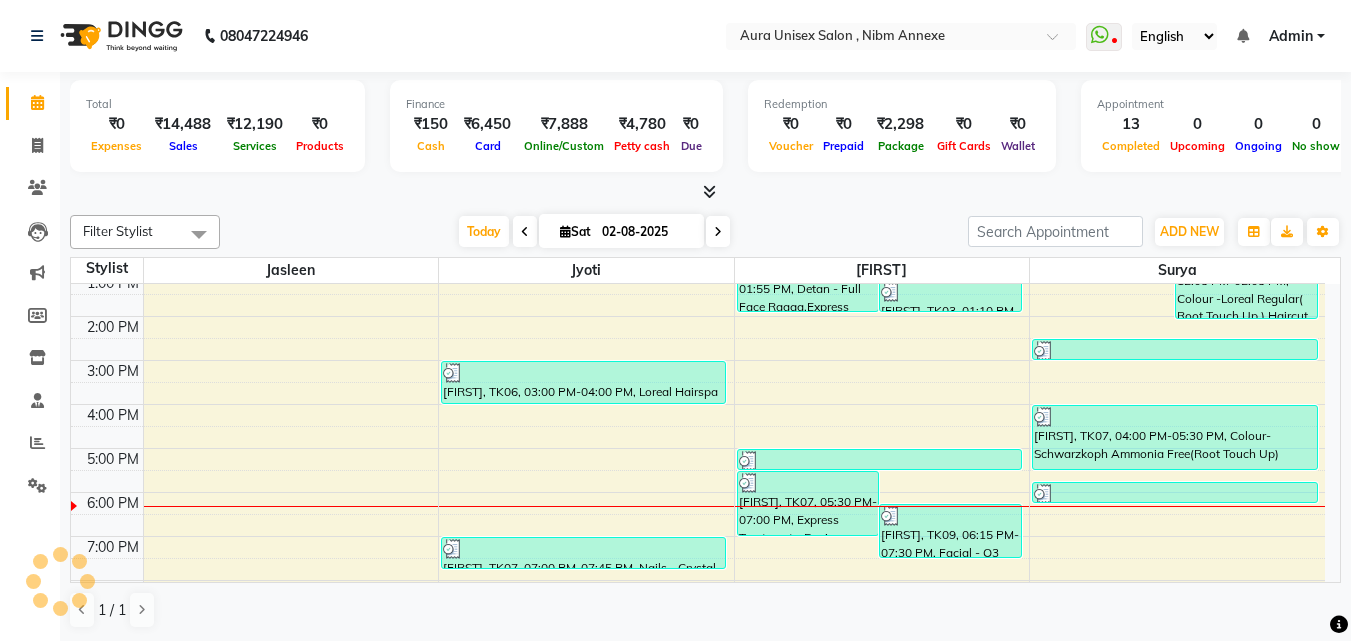 scroll, scrollTop: 0, scrollLeft: 0, axis: both 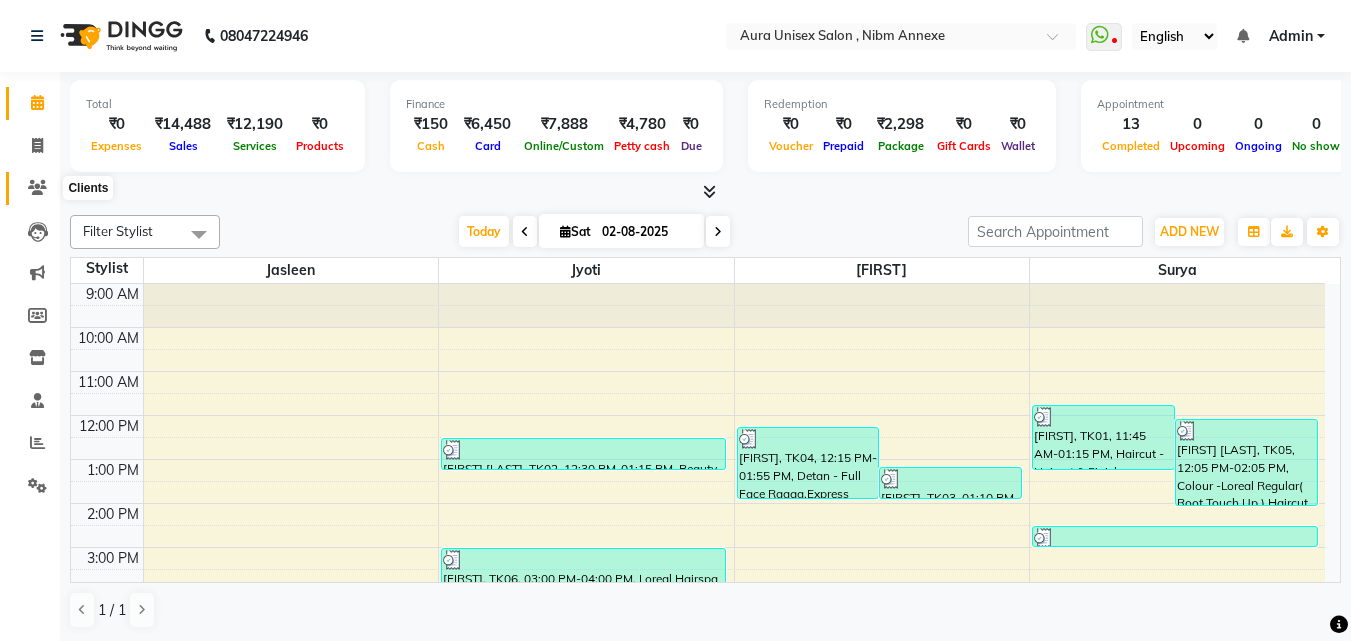 click 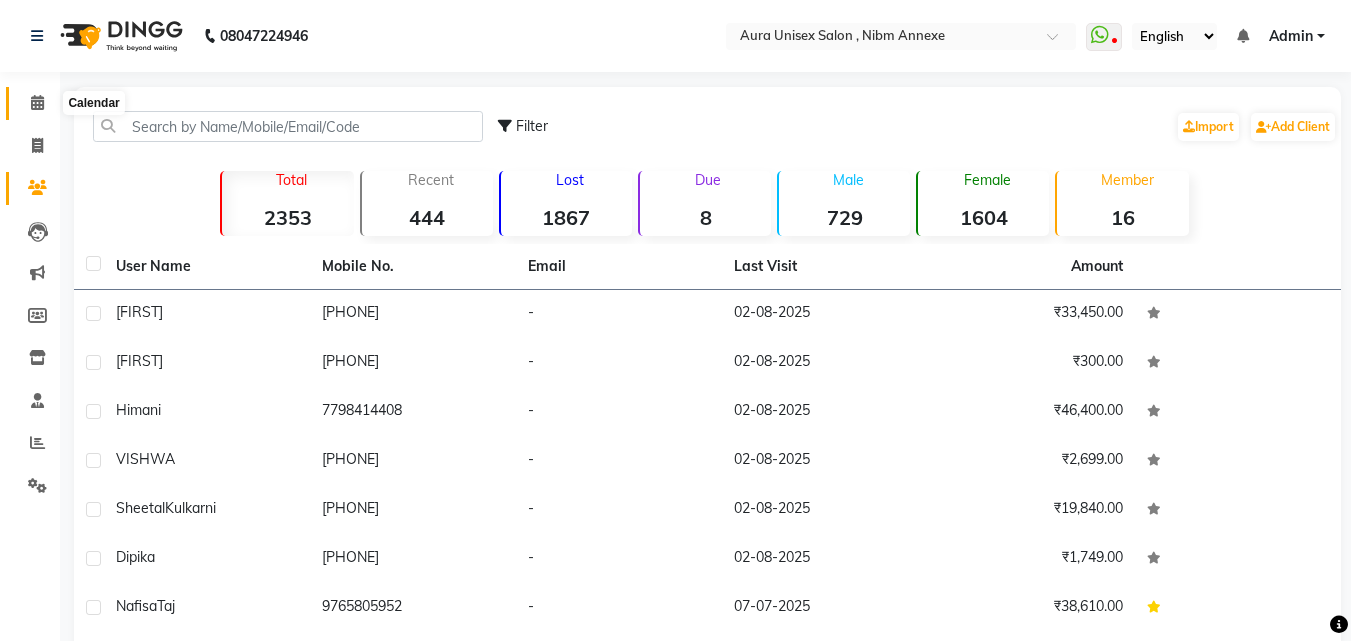 click 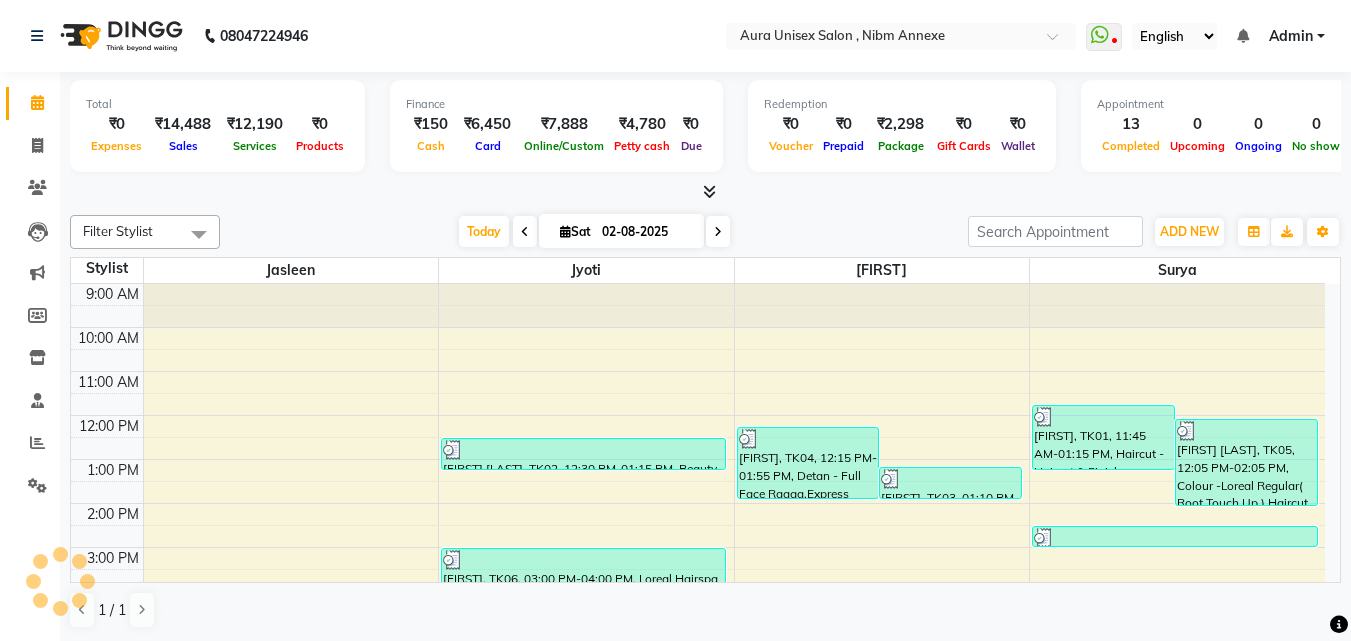 scroll, scrollTop: 0, scrollLeft: 0, axis: both 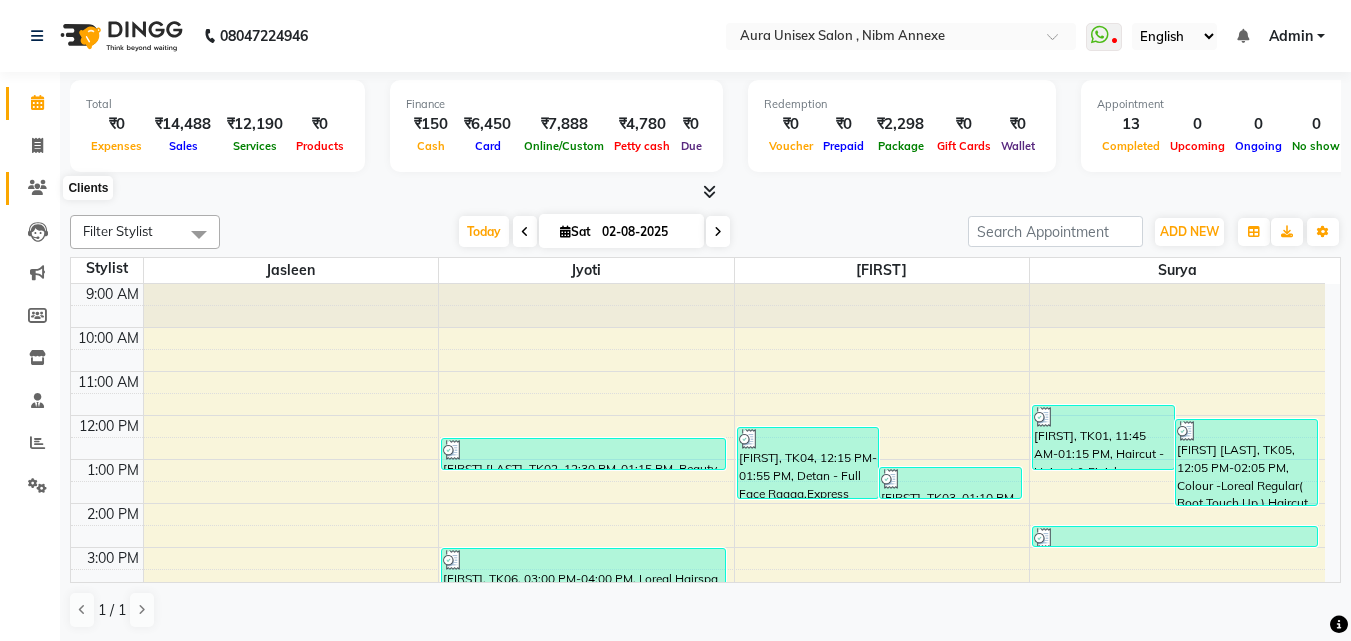 click 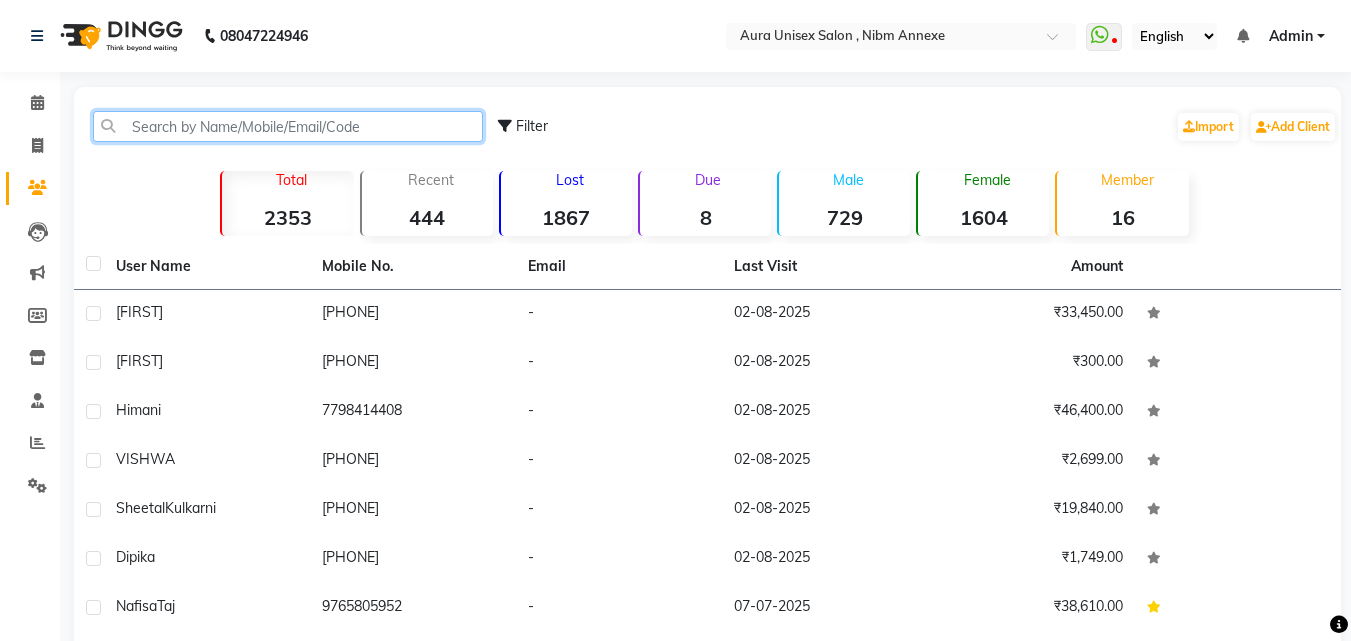 click 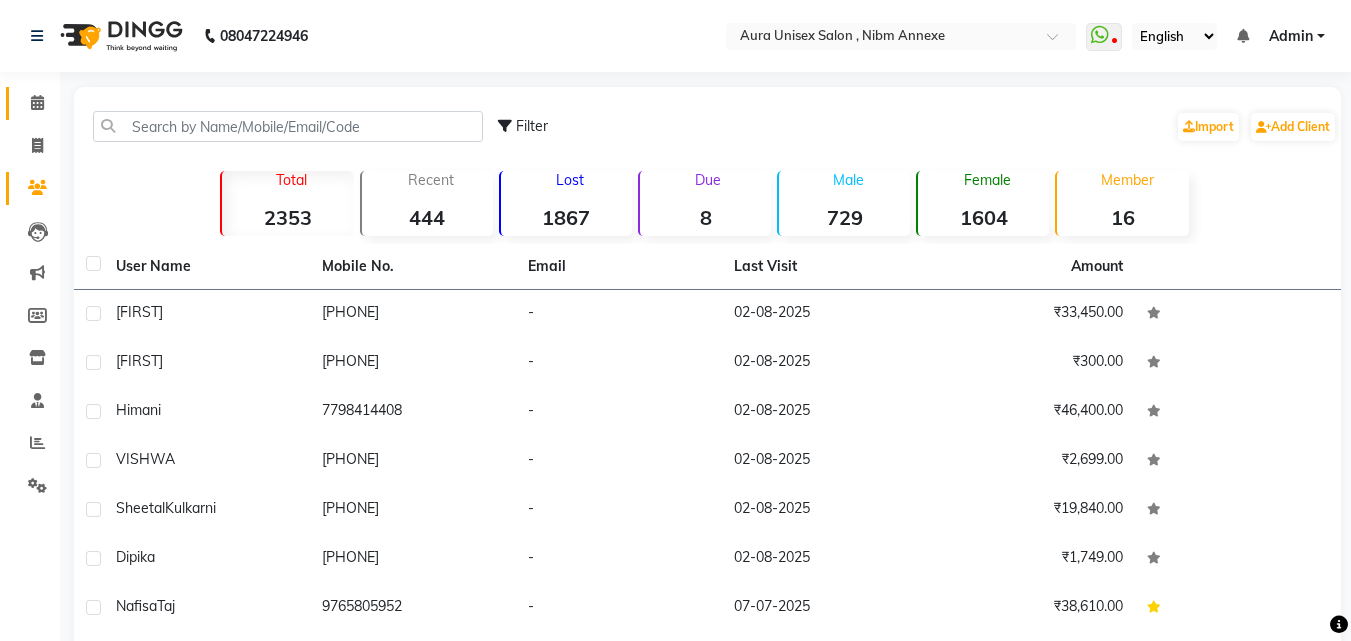 click on "Calendar" 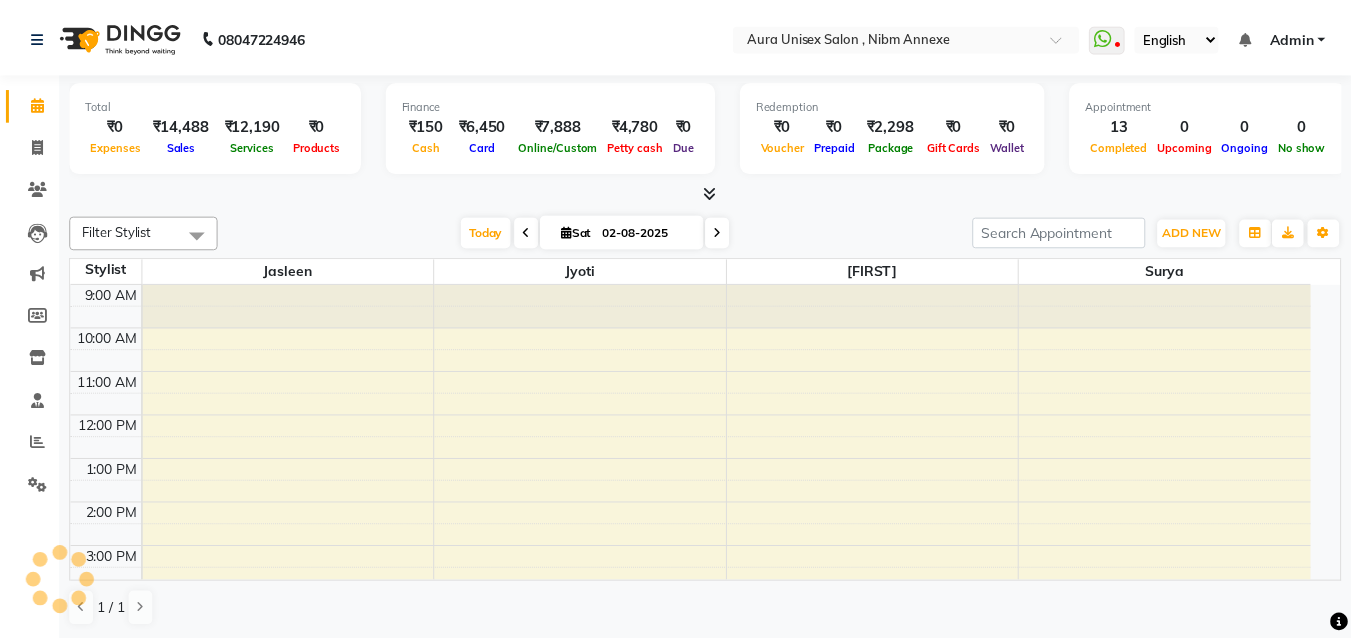 scroll, scrollTop: 0, scrollLeft: 0, axis: both 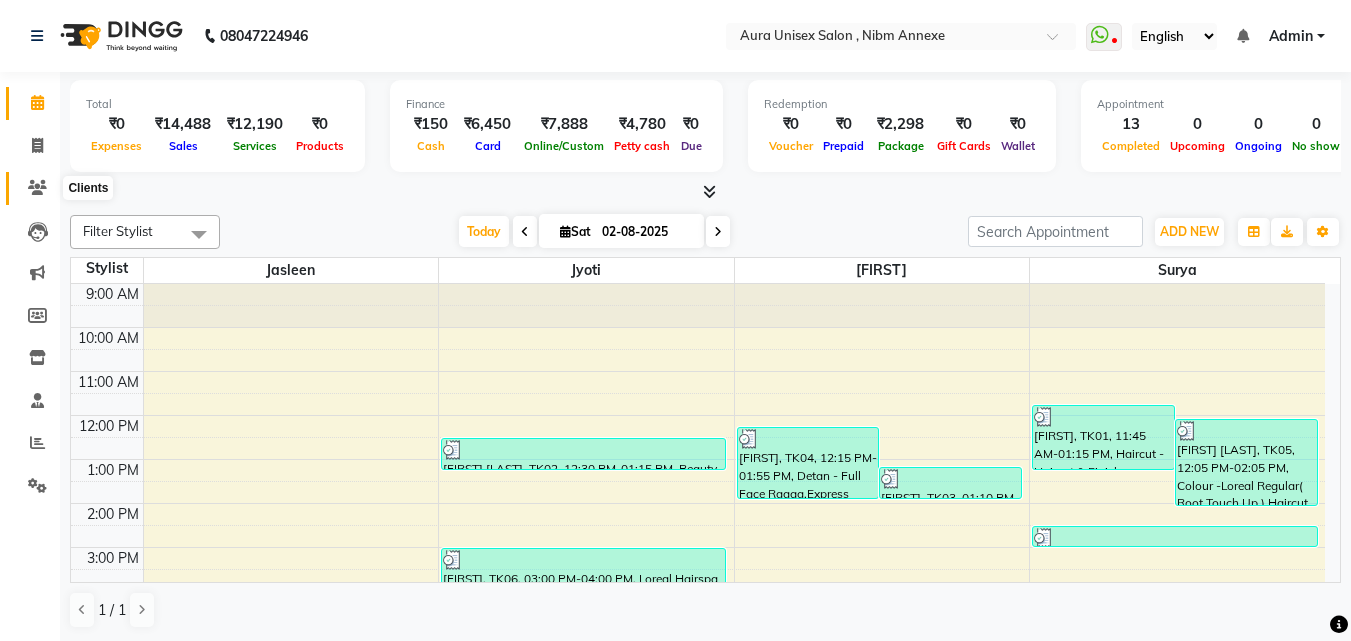 click 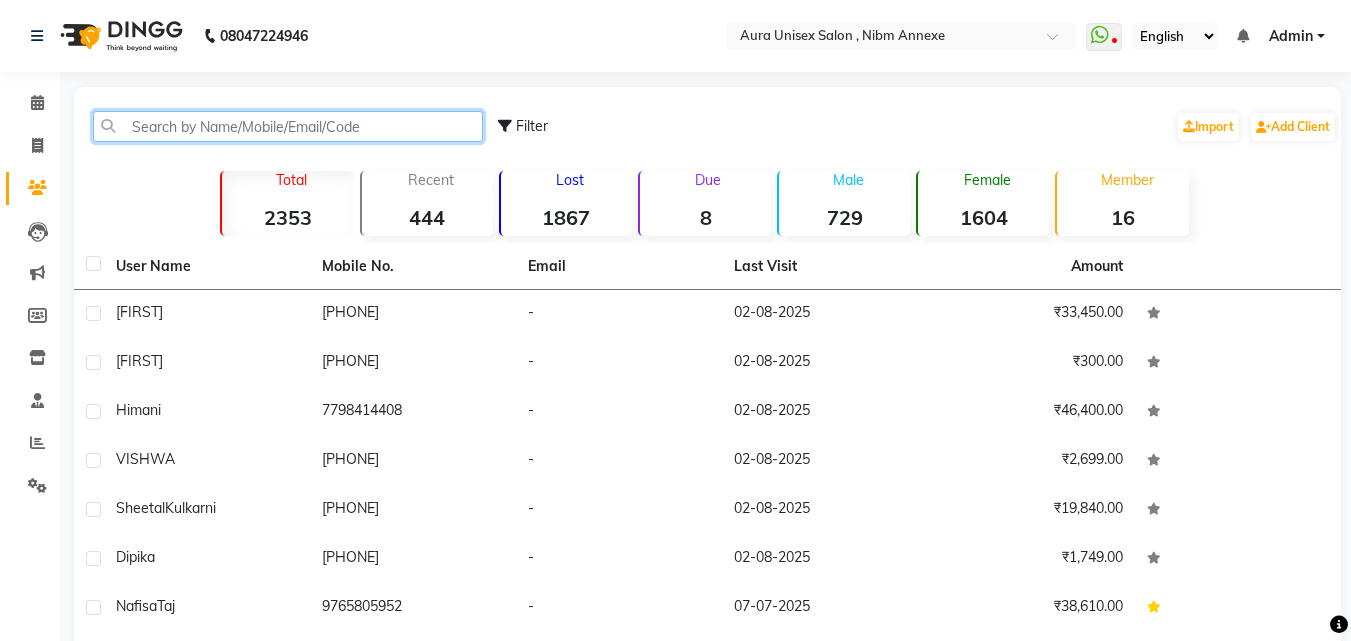 click 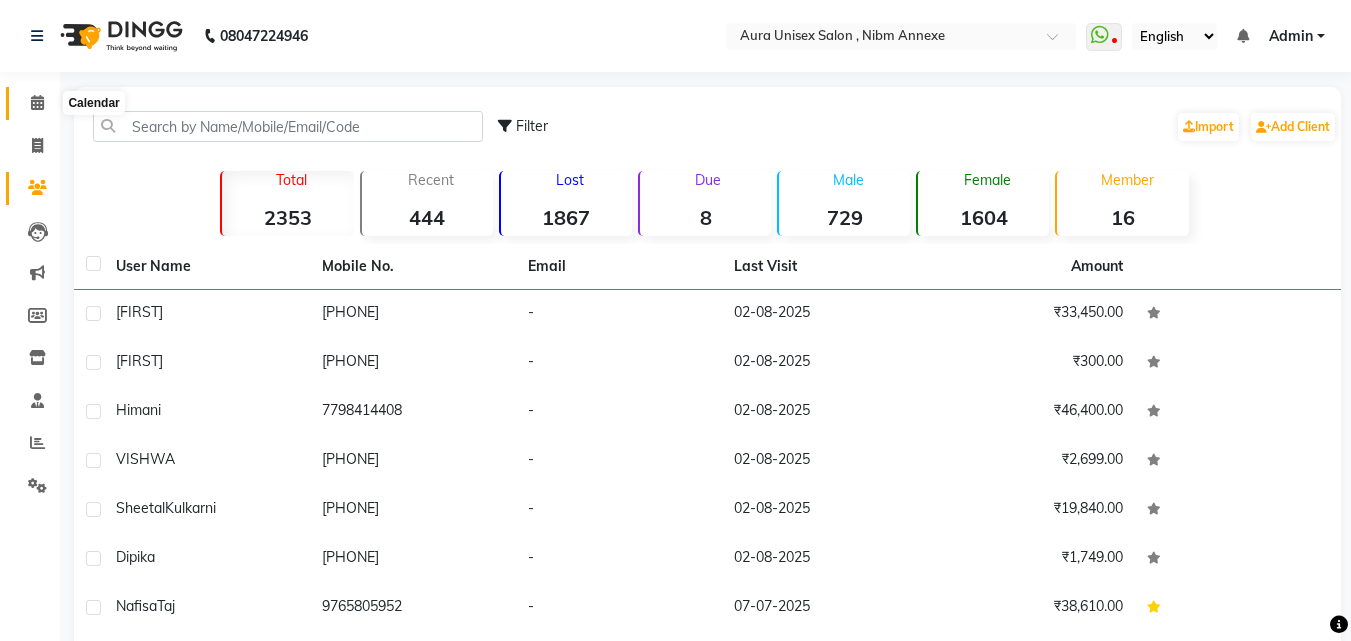 click 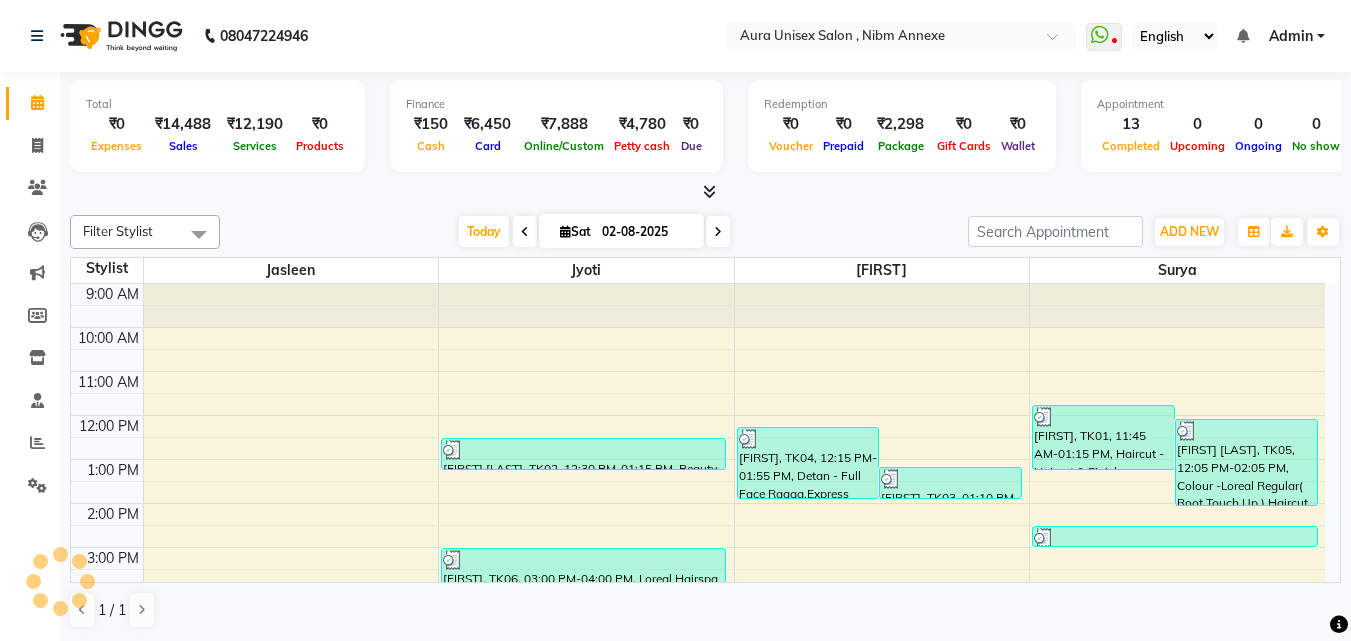 scroll, scrollTop: 0, scrollLeft: 0, axis: both 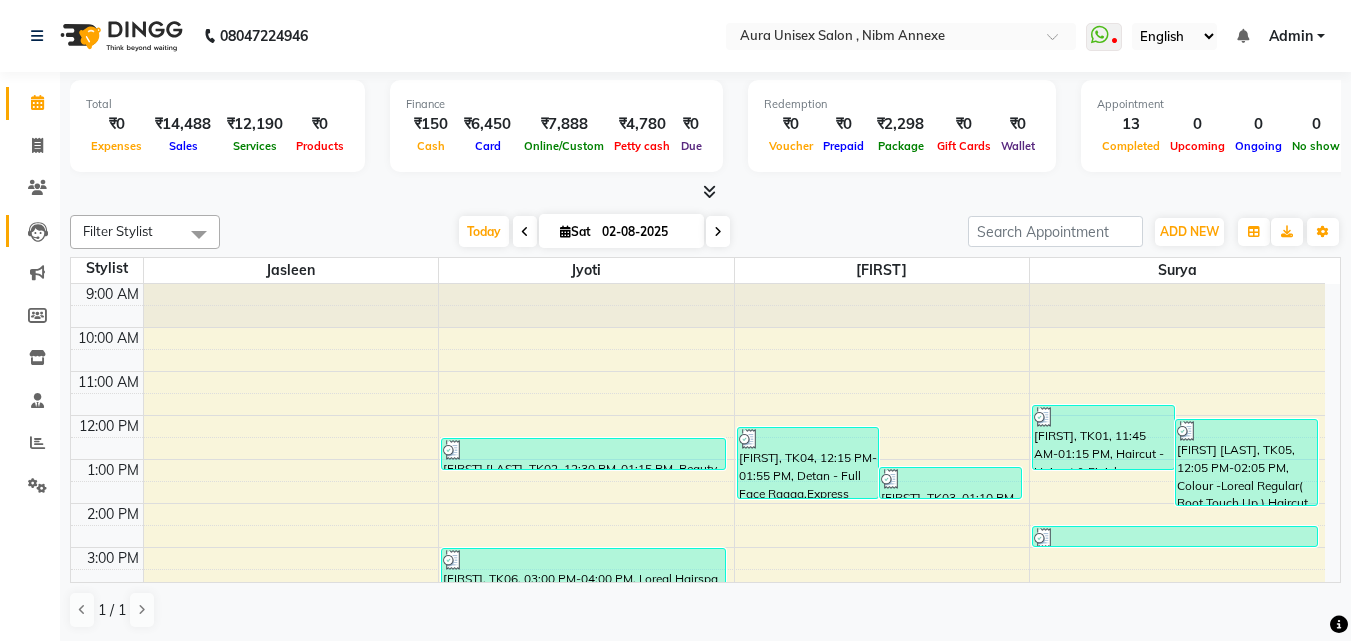 click 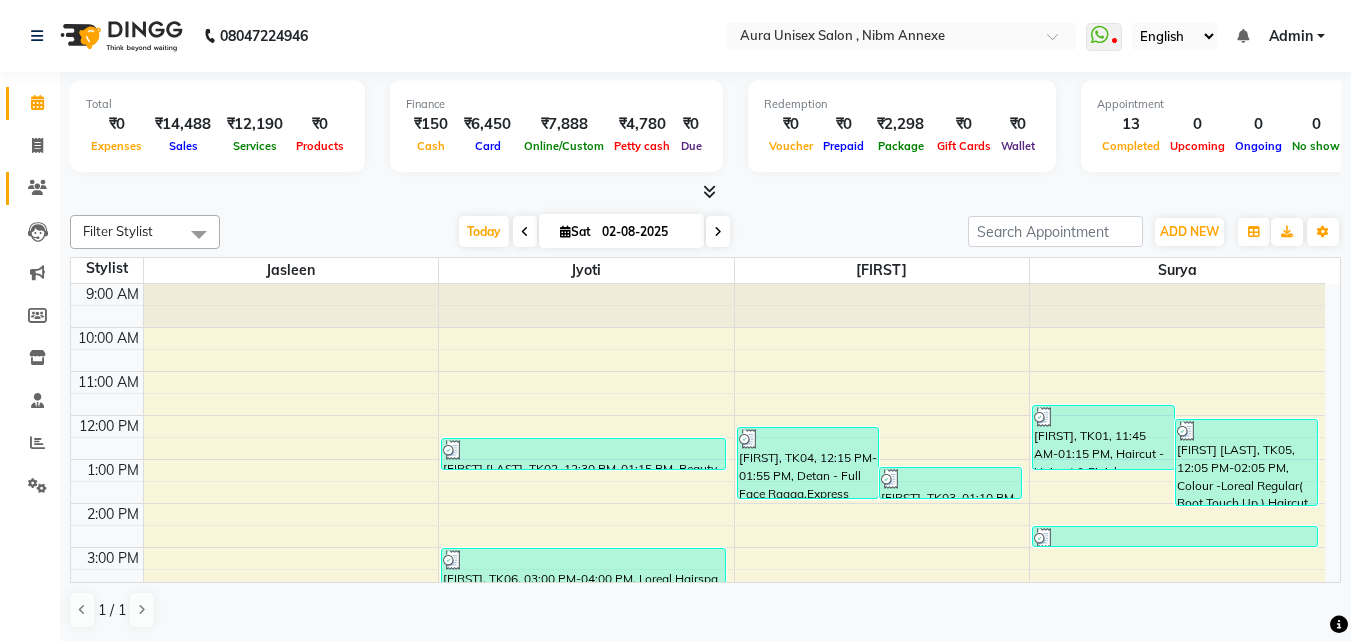click 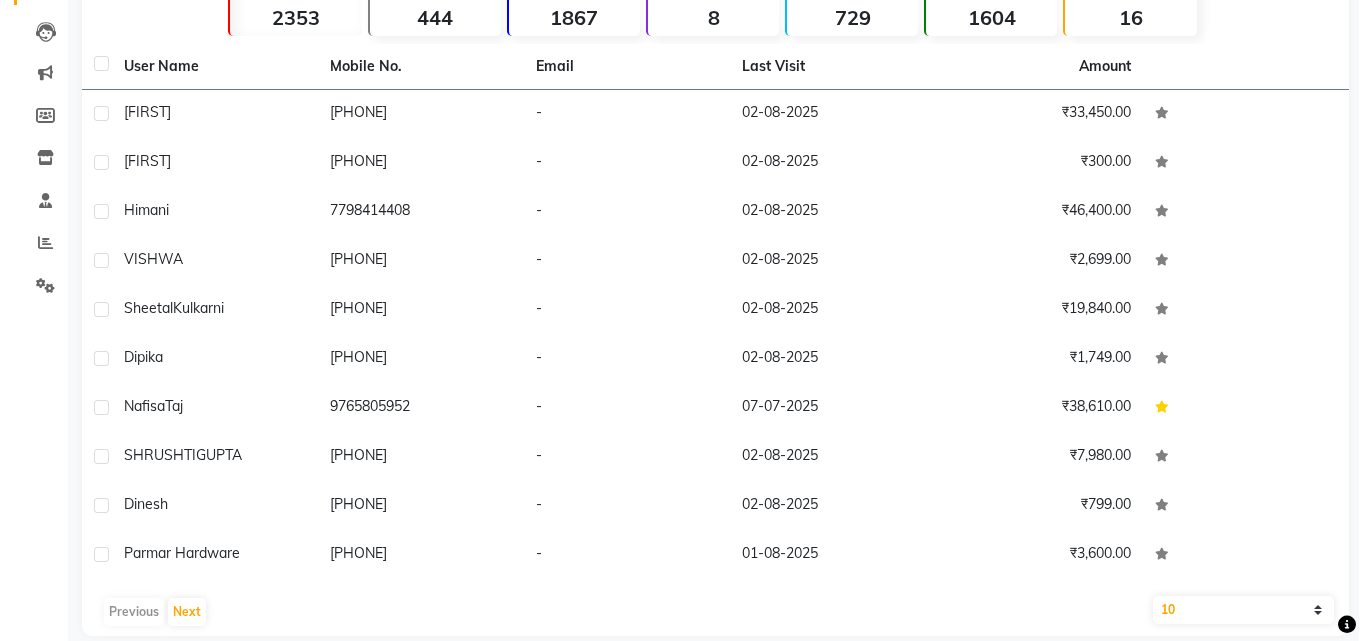 scroll, scrollTop: 0, scrollLeft: 0, axis: both 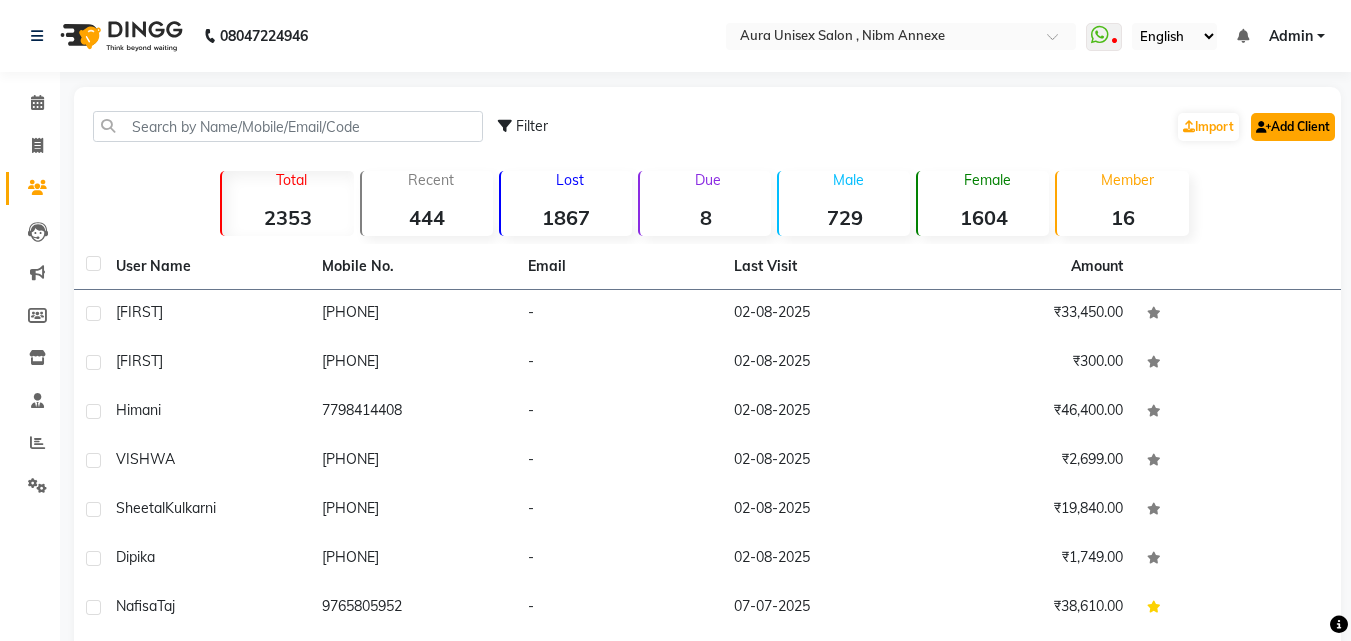 click on "Add Client" 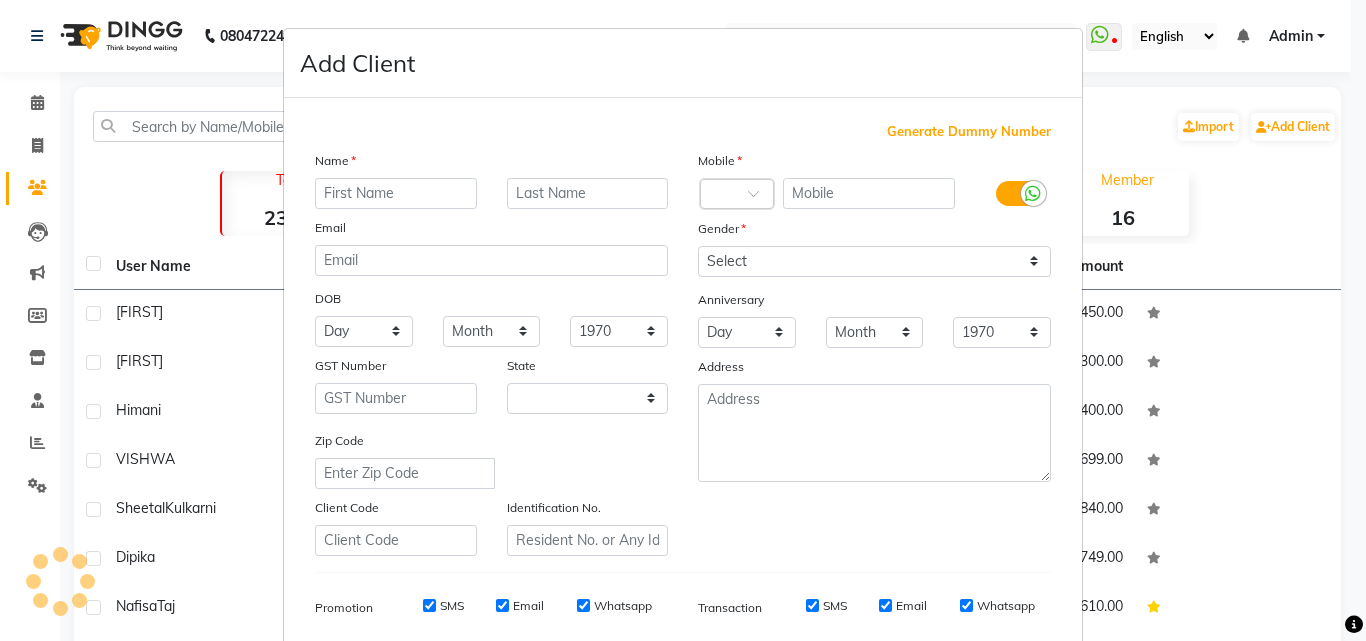 select on "22" 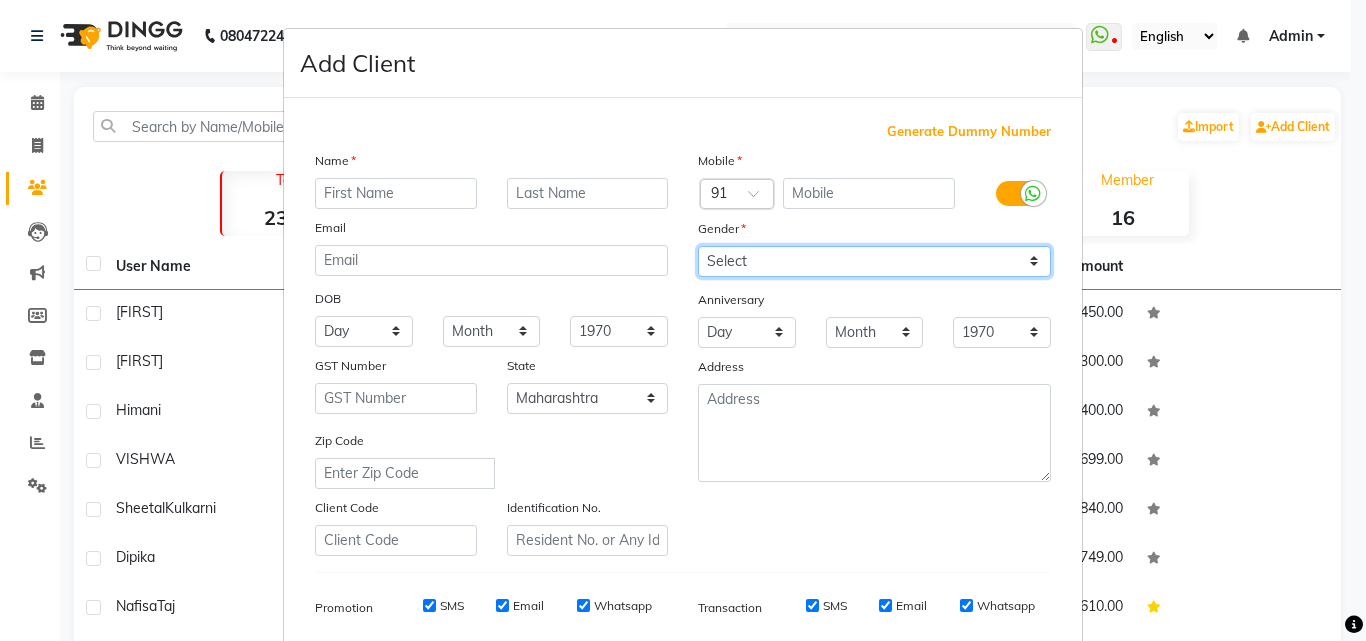 click on "Select Male Female Other Prefer Not To Say" at bounding box center (874, 261) 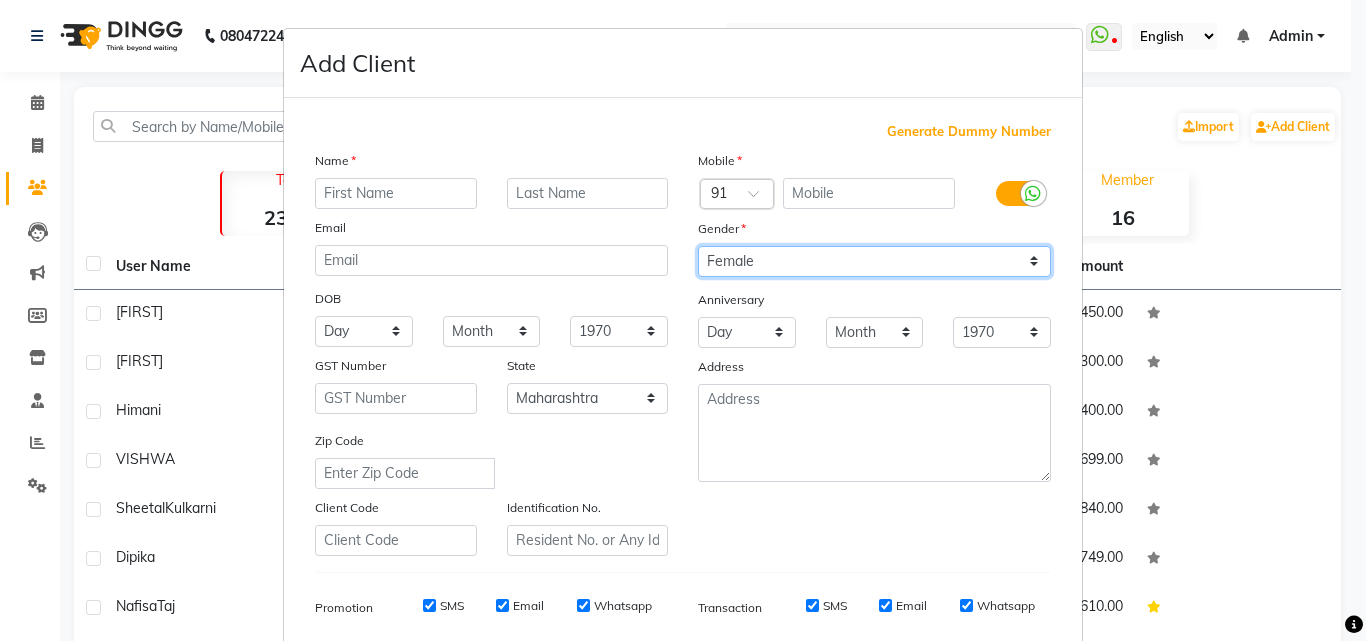 click on "Select Male Female Other Prefer Not To Say" at bounding box center (874, 261) 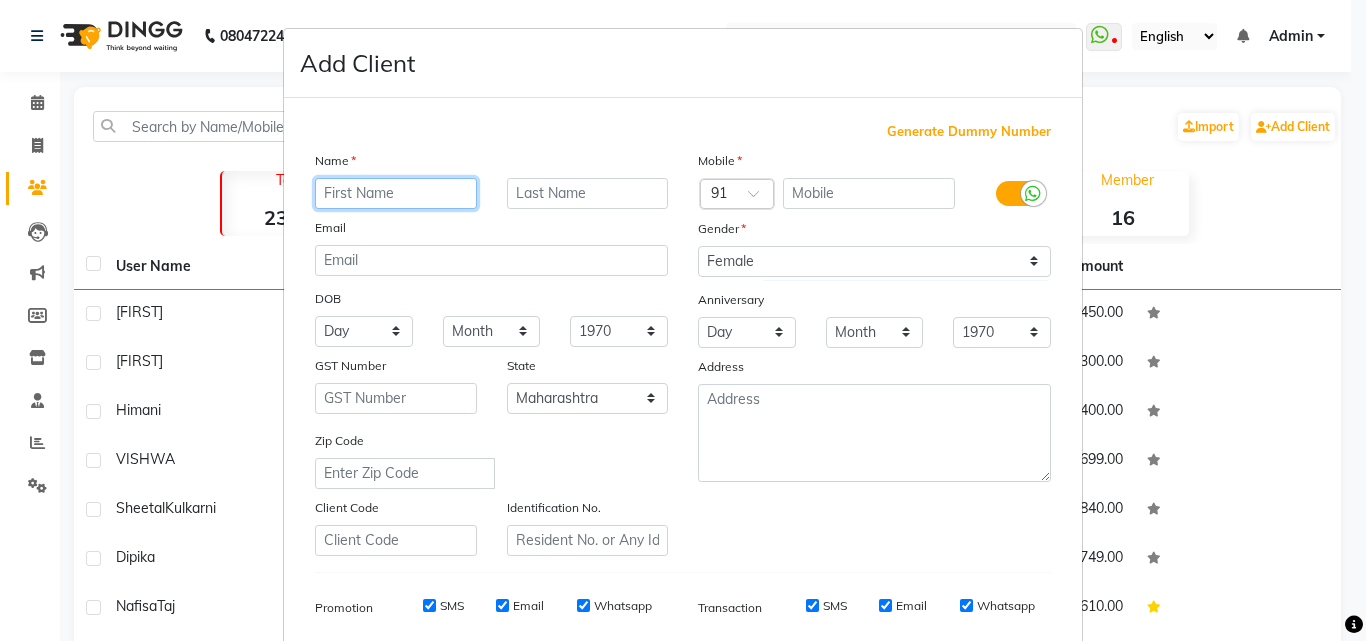 click at bounding box center [396, 193] 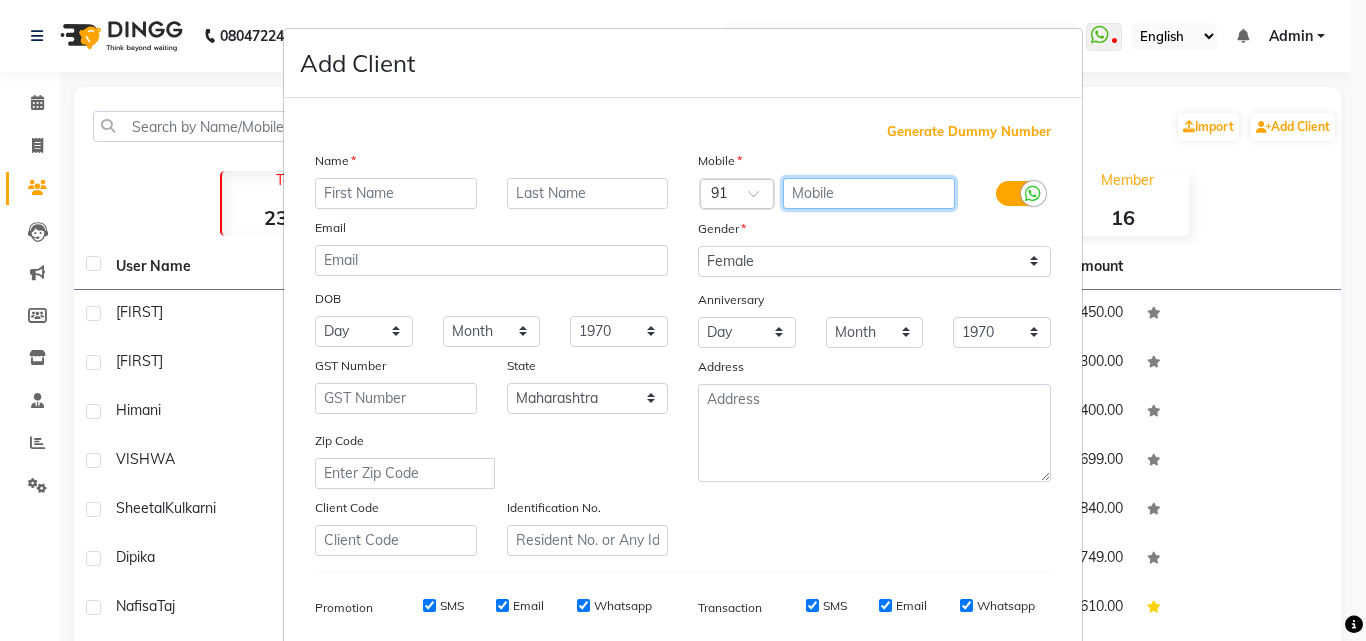 click at bounding box center (869, 193) 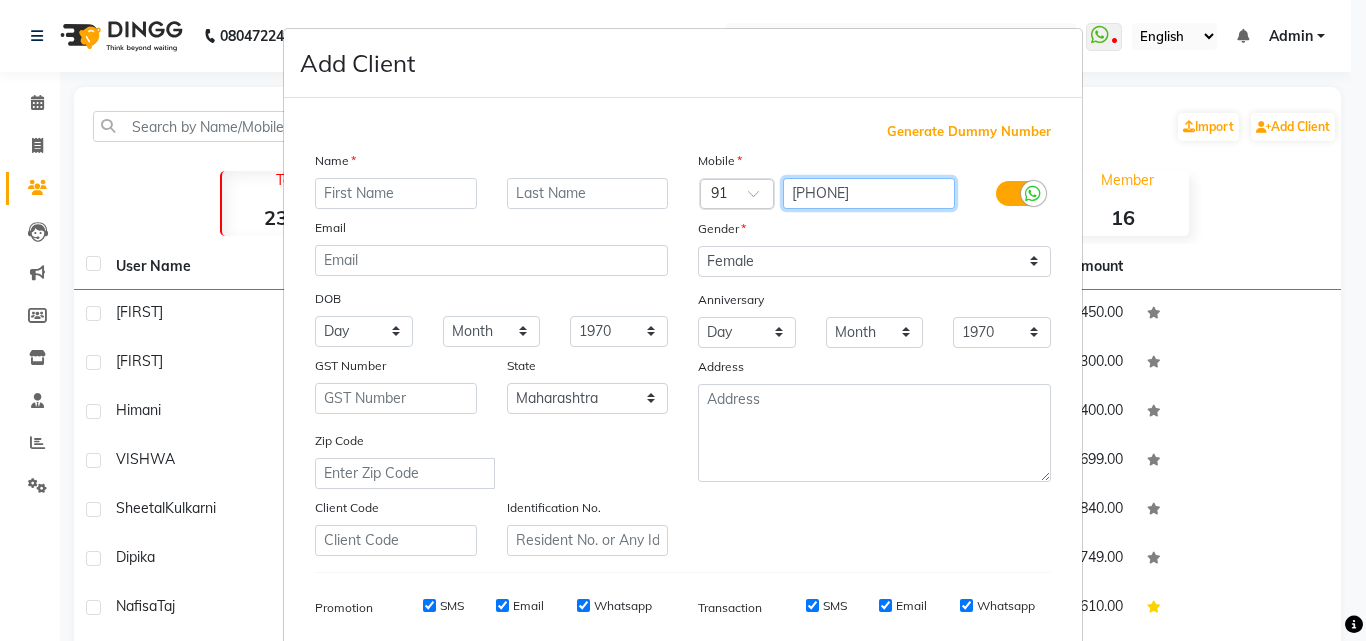 type on "[PHONE]" 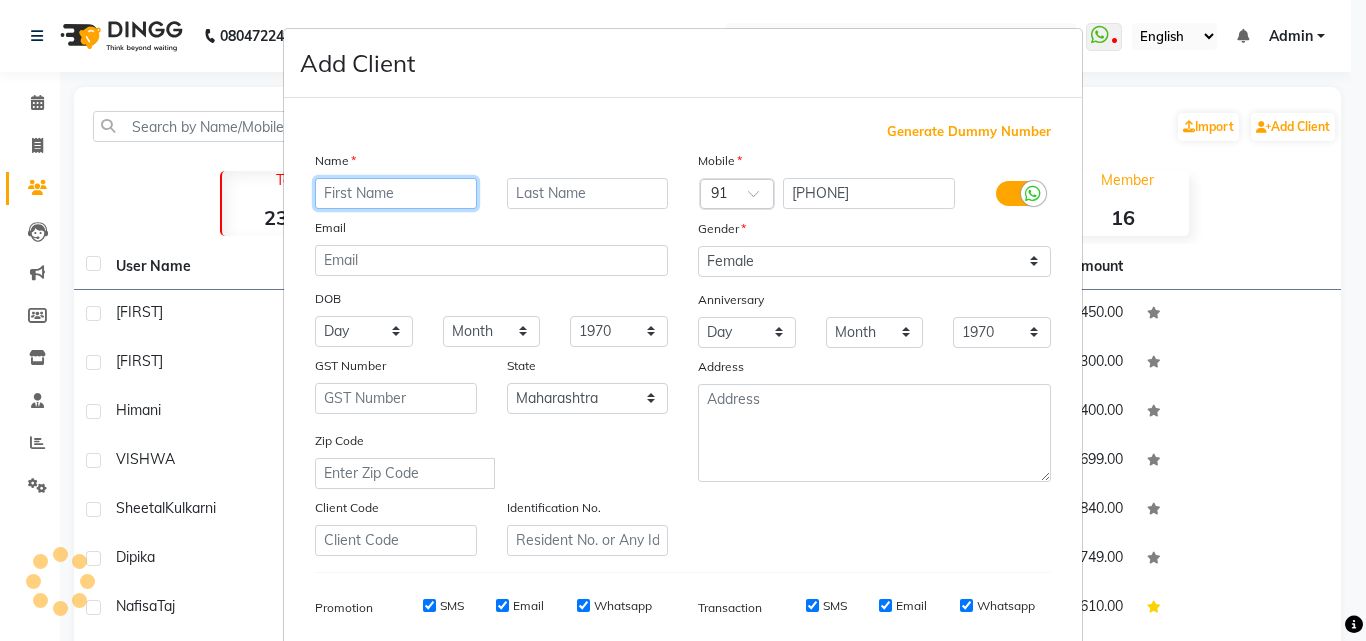 click at bounding box center (396, 193) 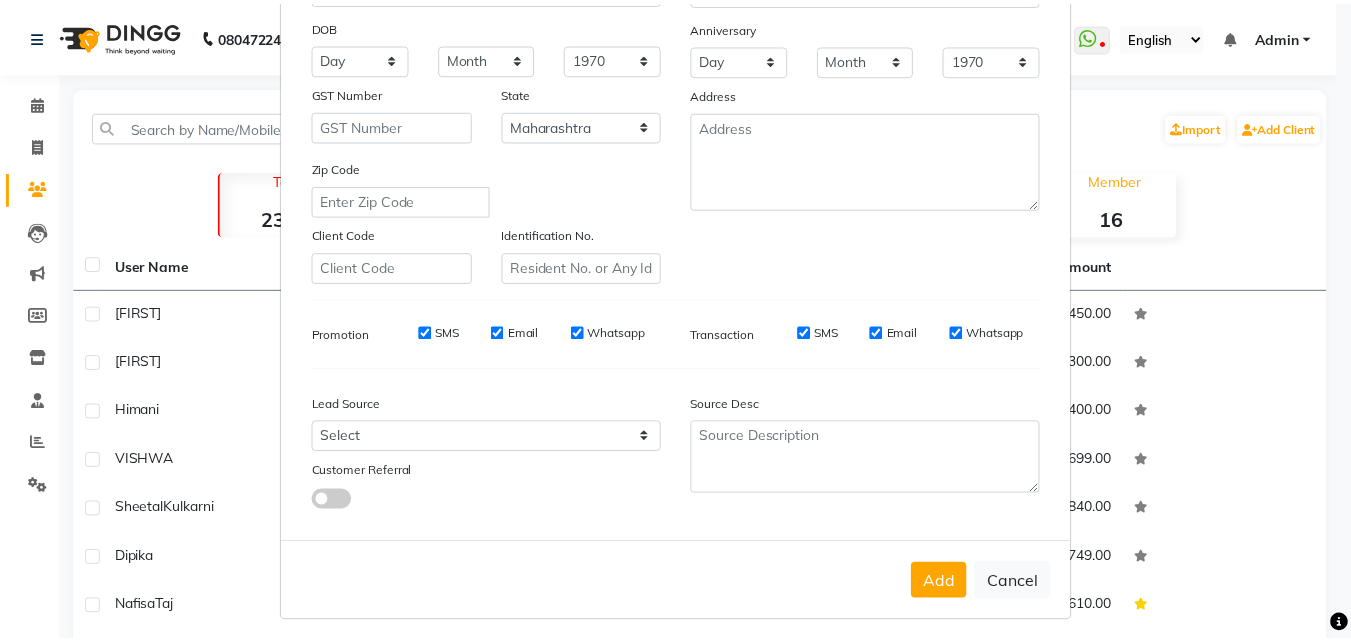 scroll, scrollTop: 282, scrollLeft: 0, axis: vertical 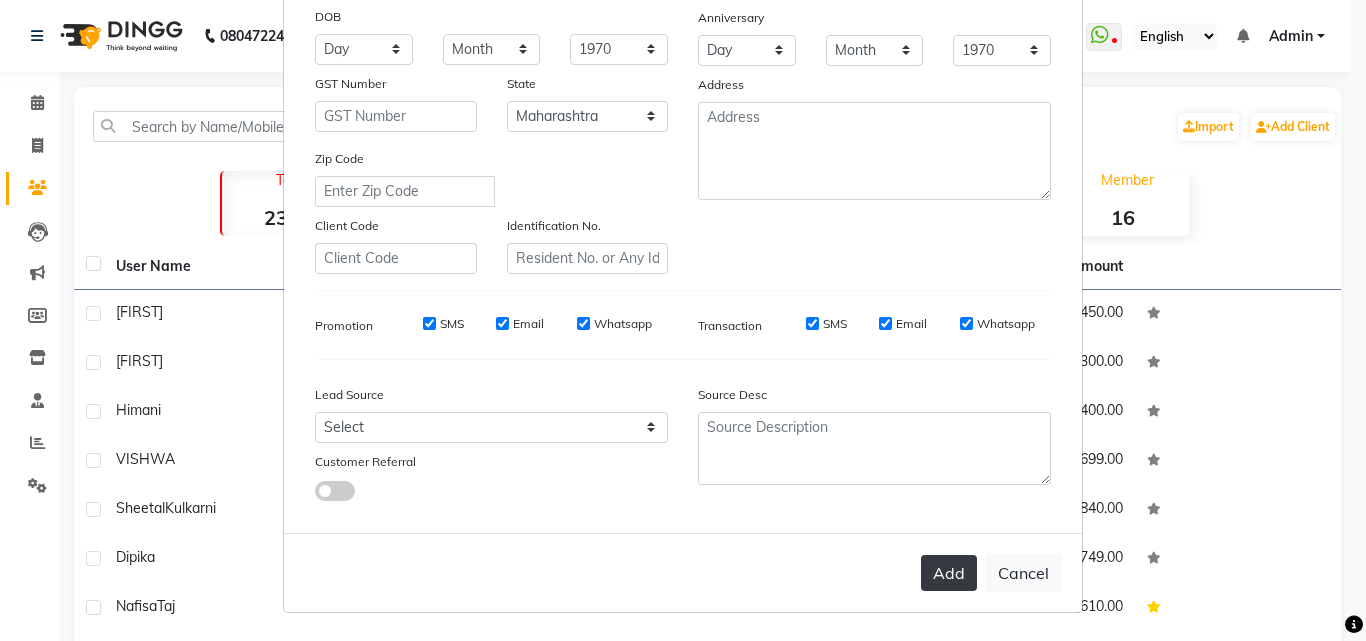 type on "[FIRST]" 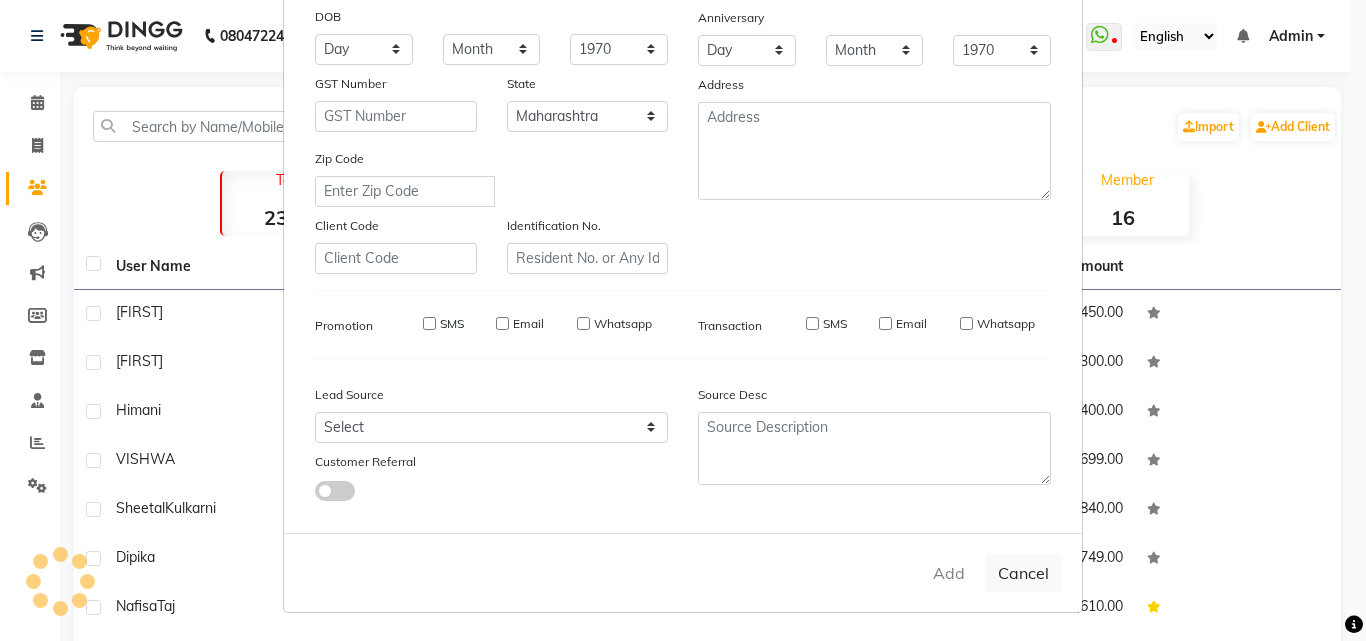 type 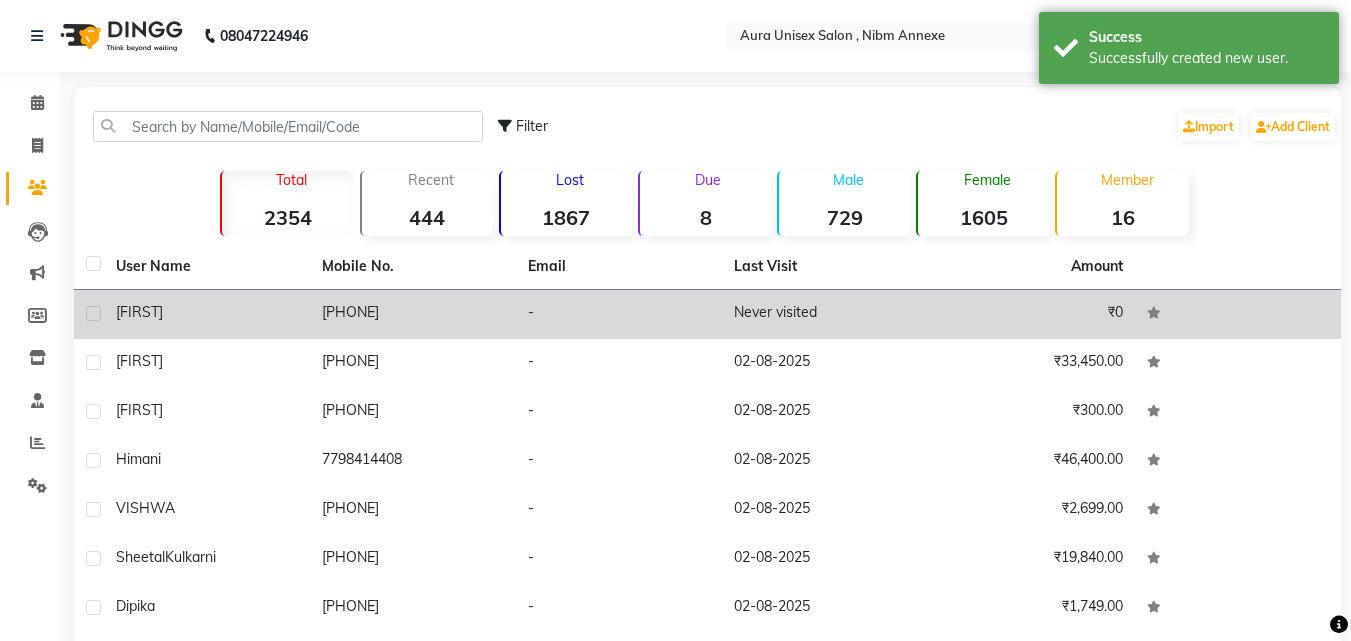 click on "[FIRST]" 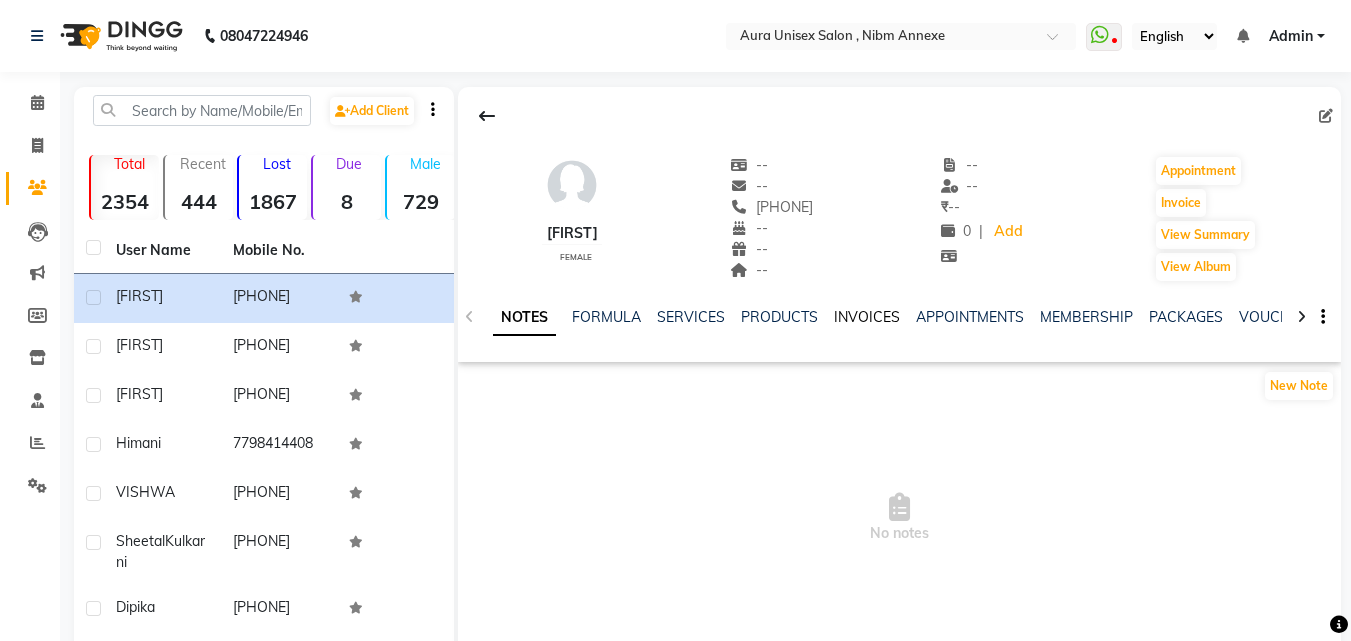 click on "INVOICES" 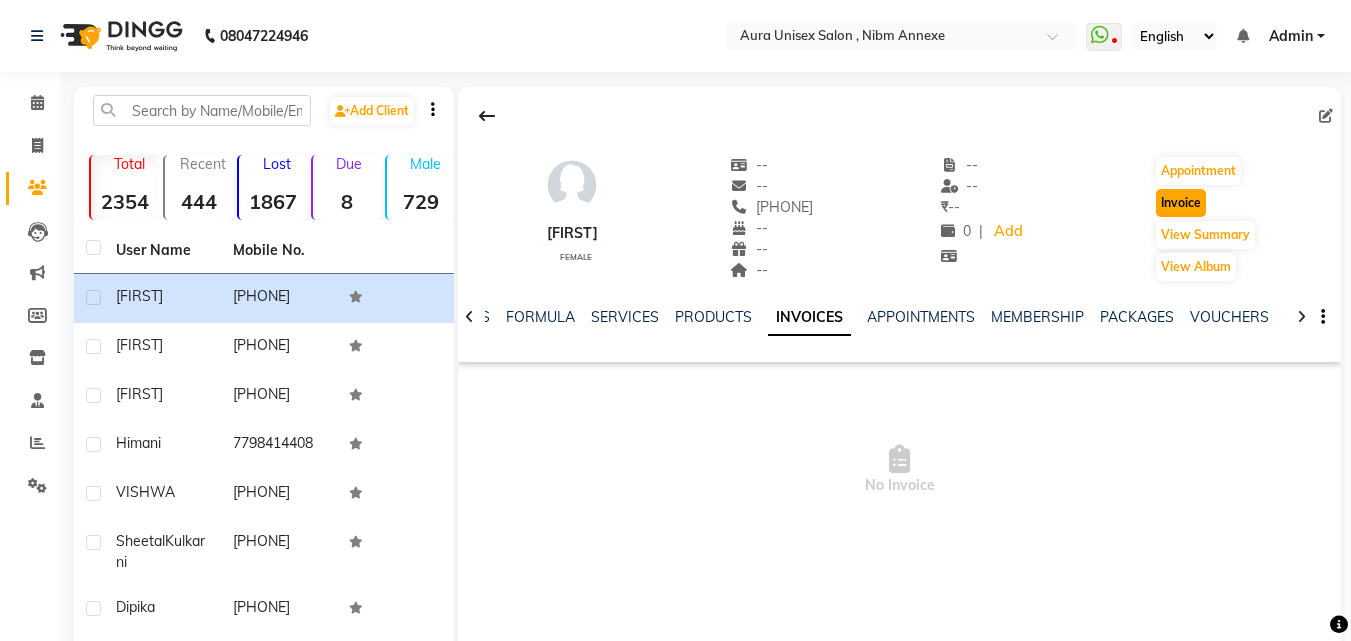 click on "Invoice" 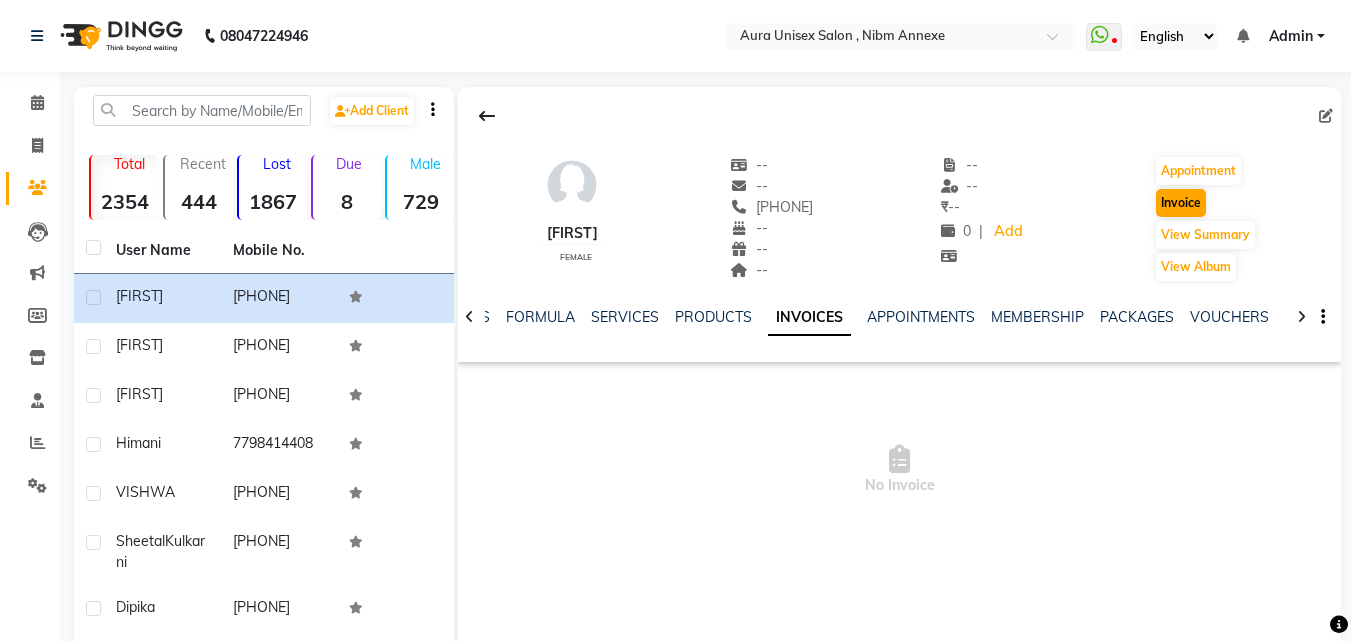 select on "service" 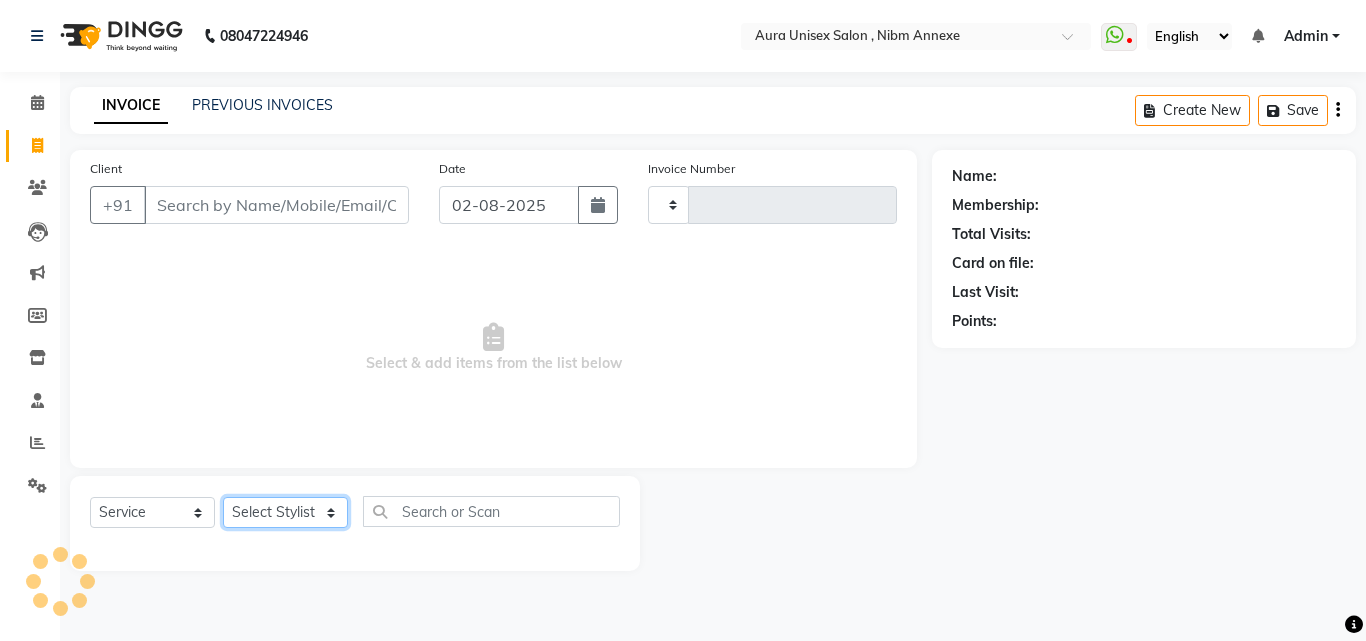 click on "Select Stylist" 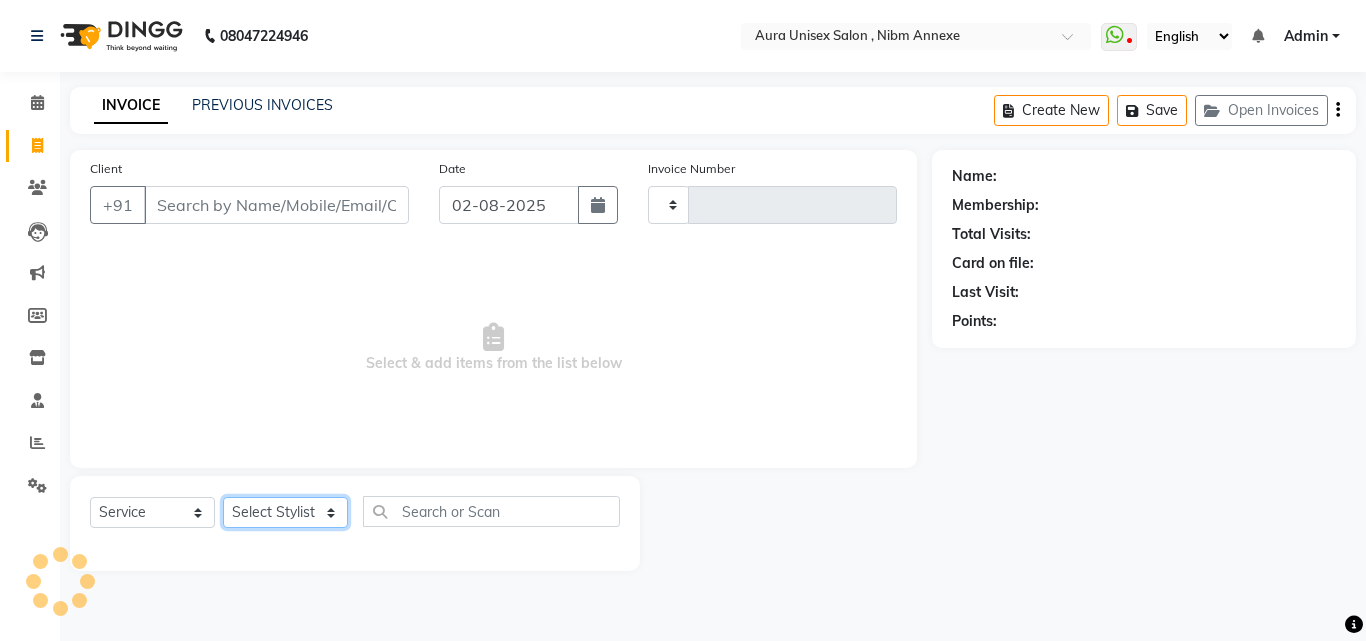 click on "Select Stylist" 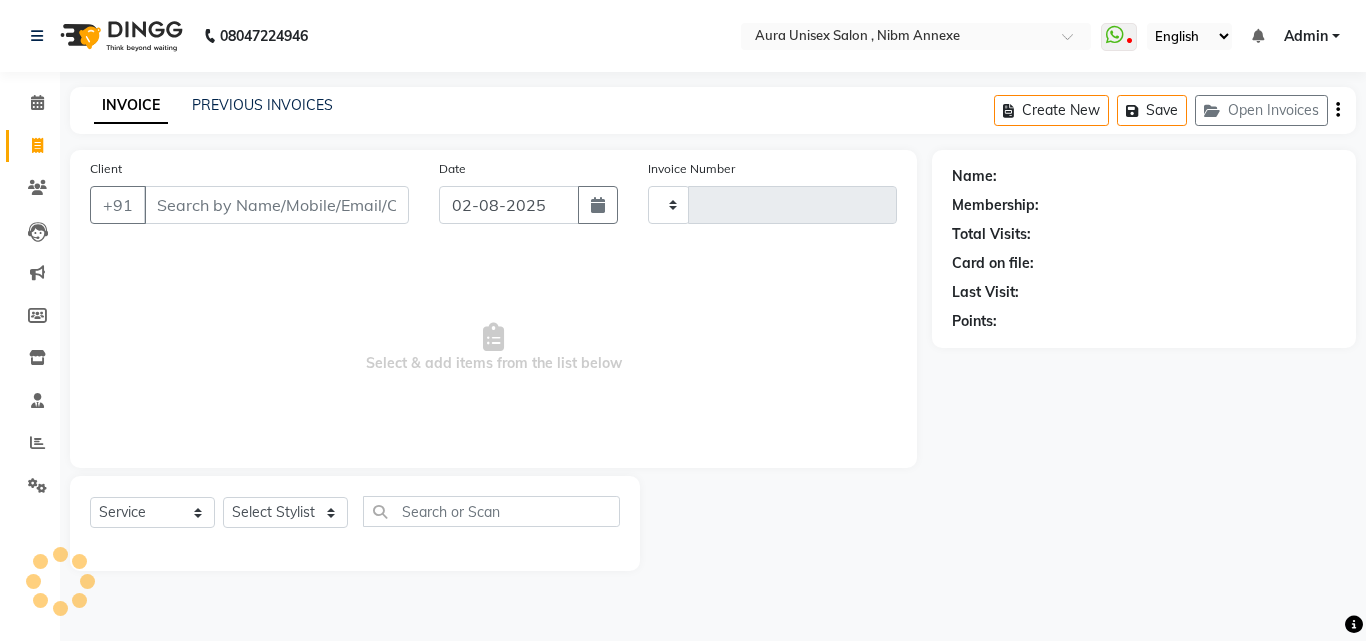click on "Select & add items from the list below" at bounding box center (493, 348) 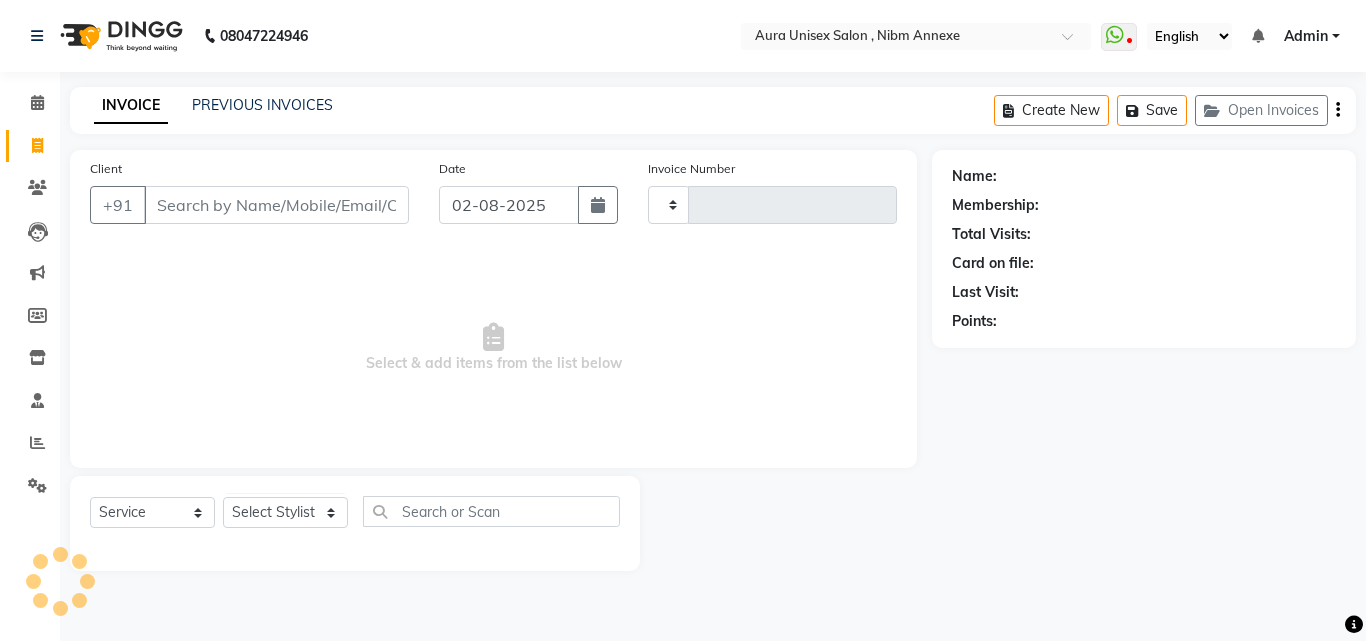 click on "Select  Service  Product  Membership  Package Voucher Prepaid Gift Card  Select Stylist" 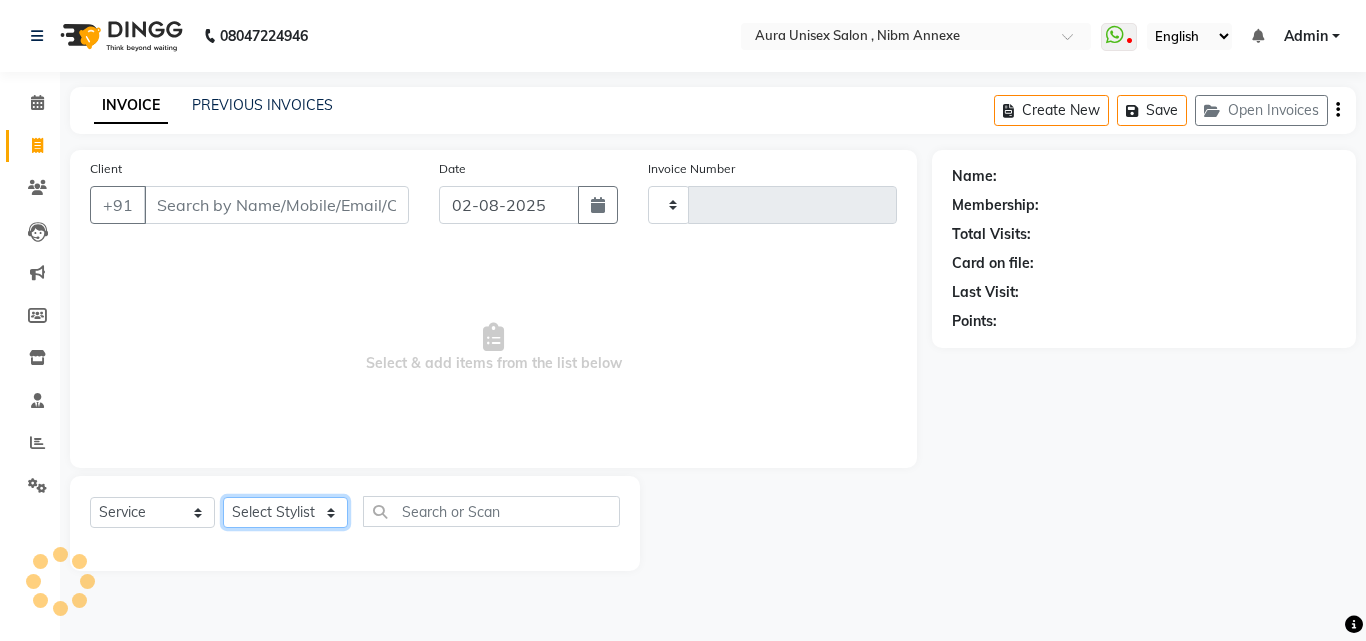 click on "Select Stylist" 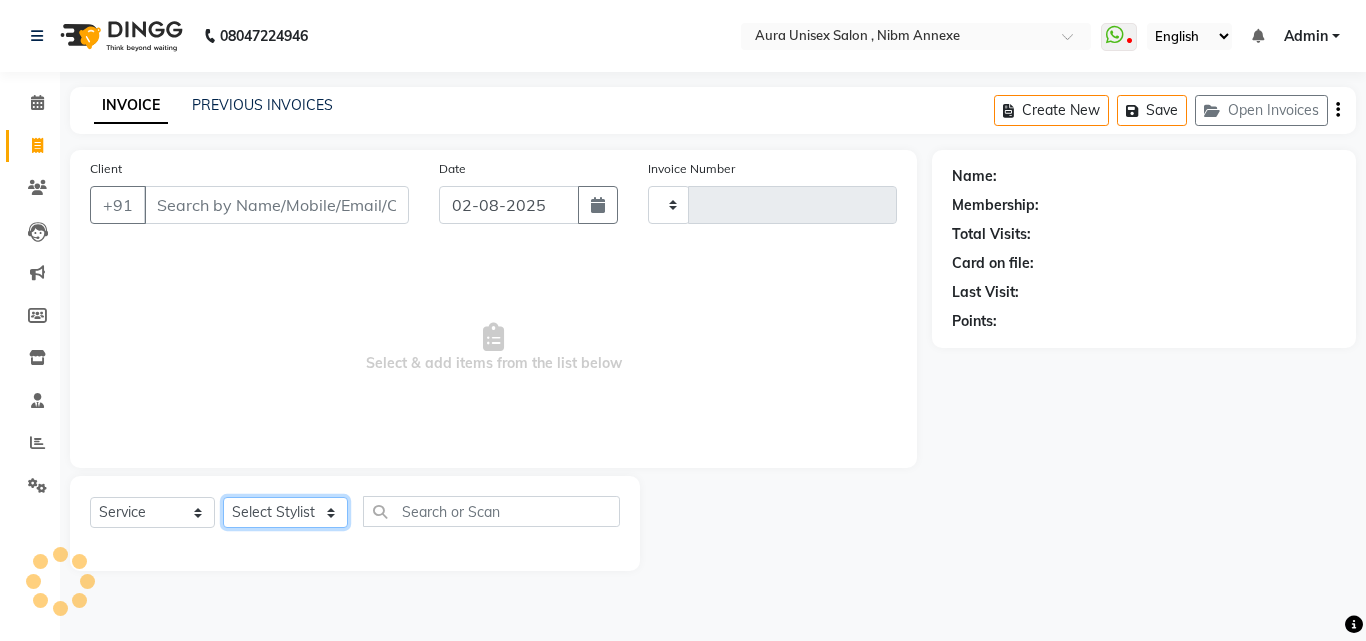 type on "1052" 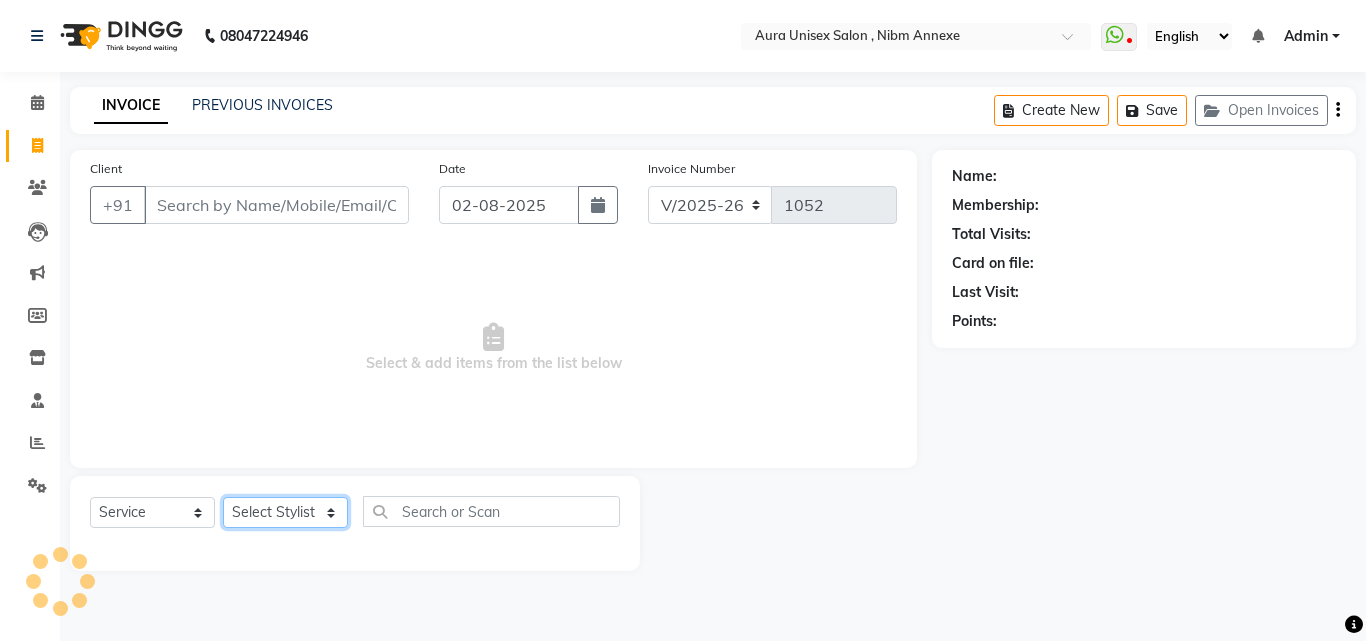 click on "Select Stylist" 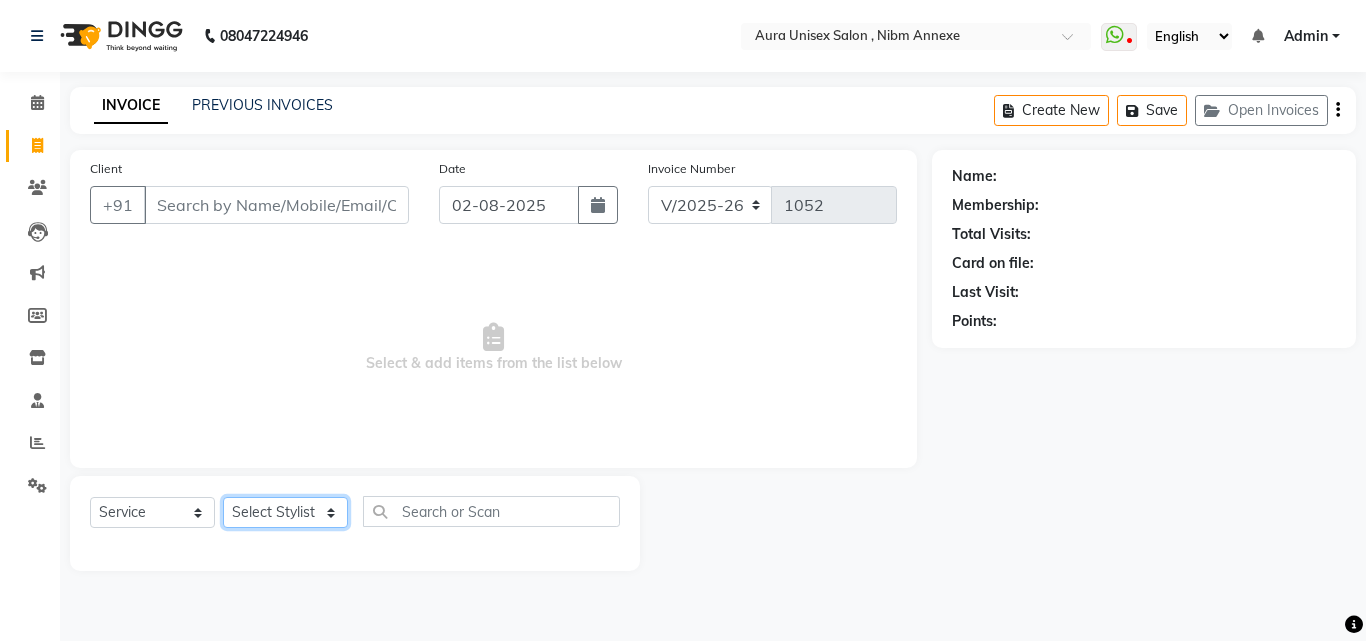 type on "[PHONE]" 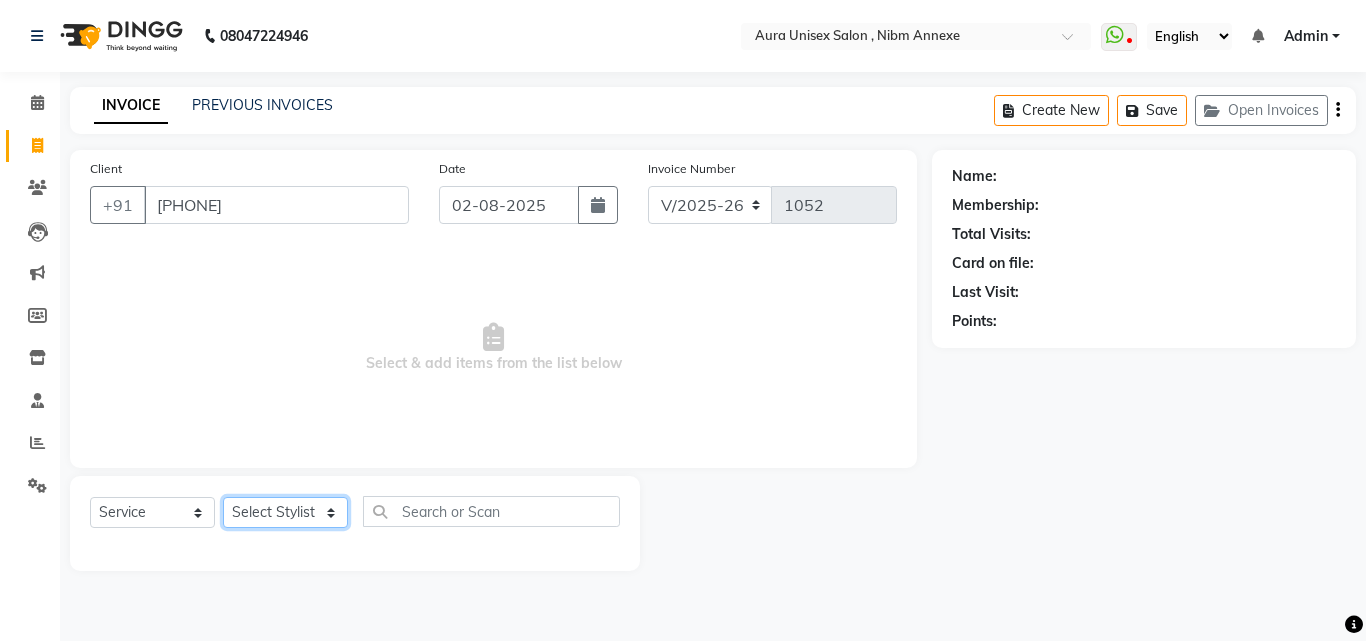 click on "Select Stylist" 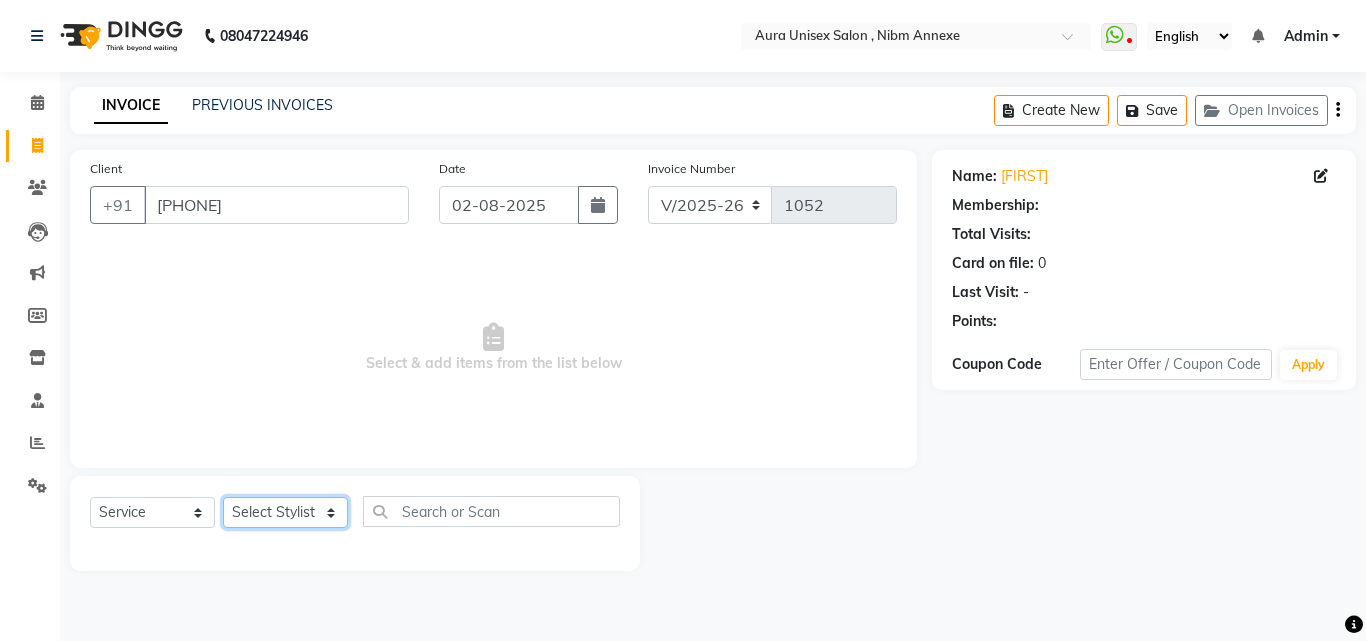 click on "Select Stylist Jasleen Jyoti Surya Tejaswini" 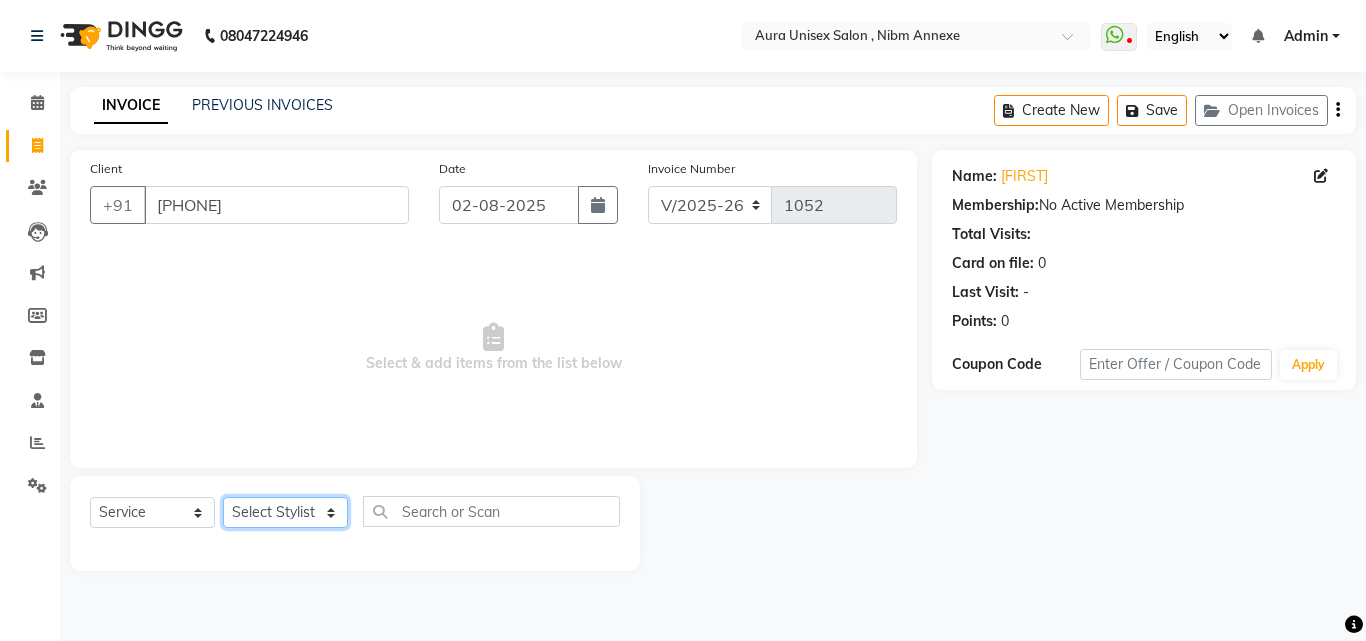 select on "83187" 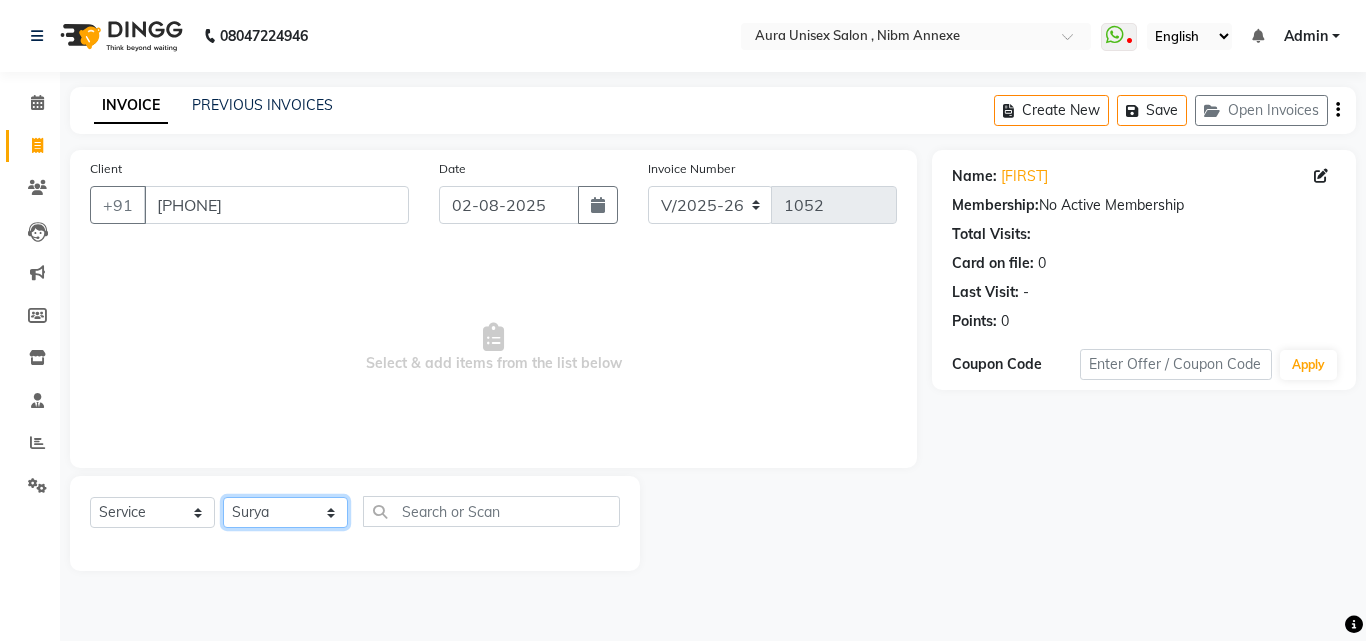 click on "Select Stylist Jasleen Jyoti Surya Tejaswini" 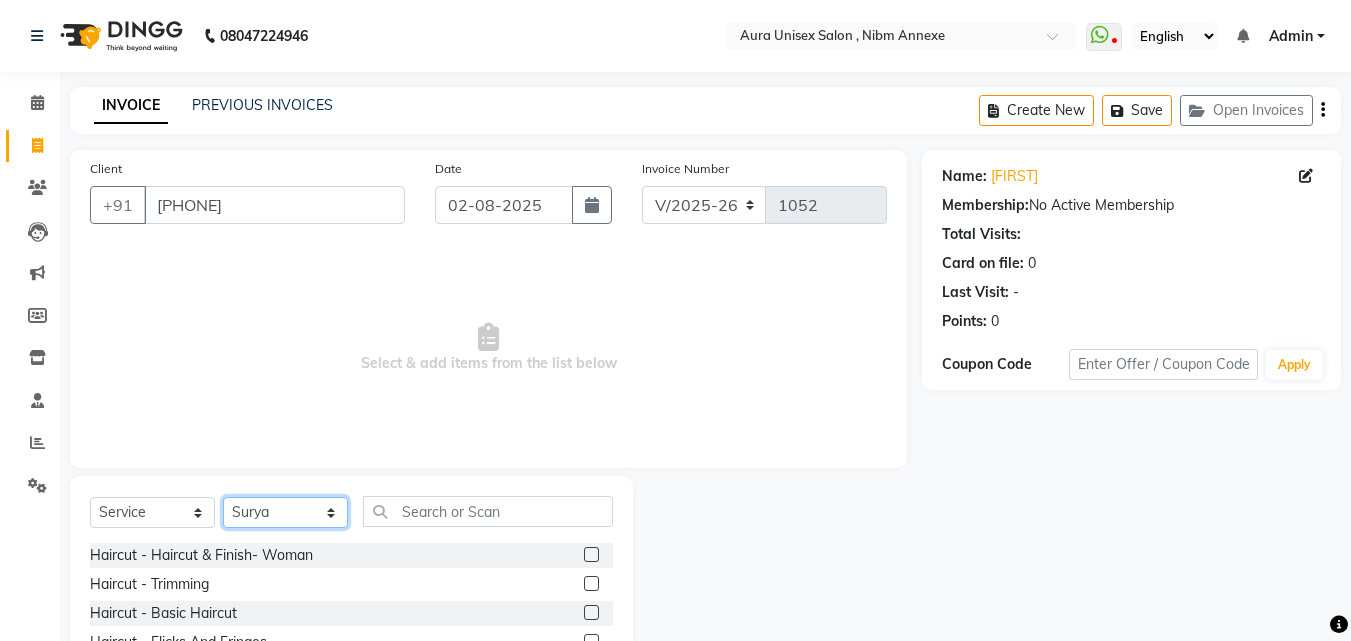 scroll, scrollTop: 160, scrollLeft: 0, axis: vertical 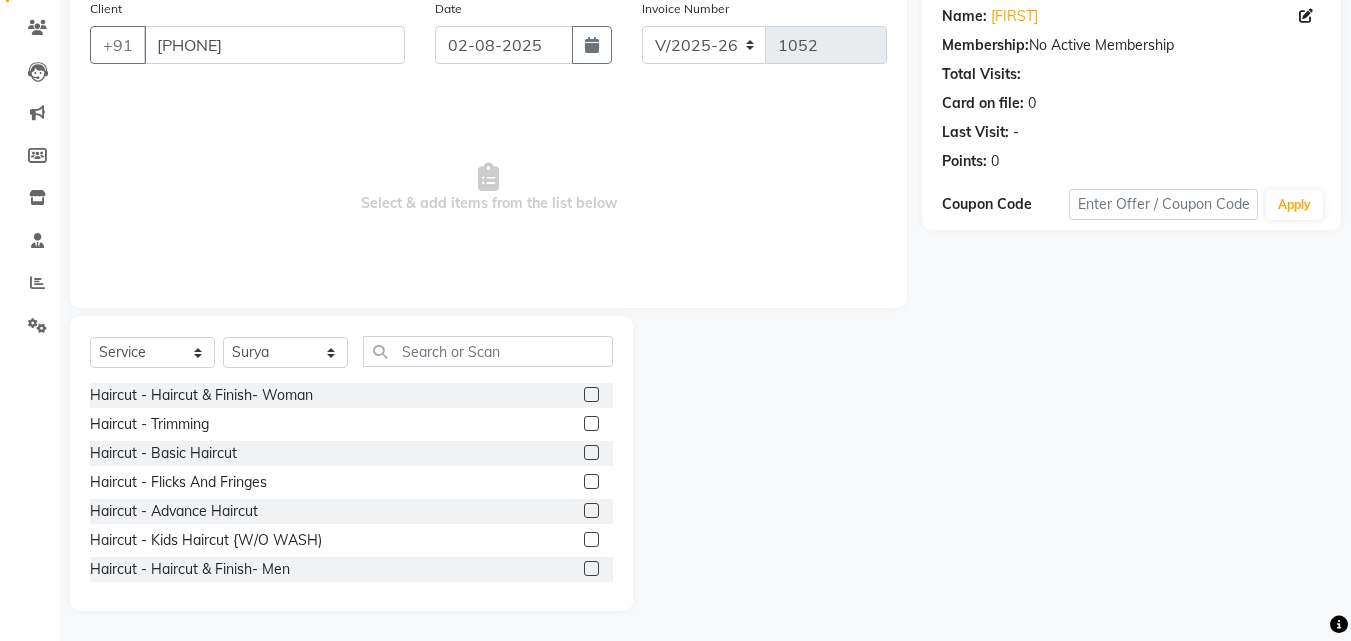 click 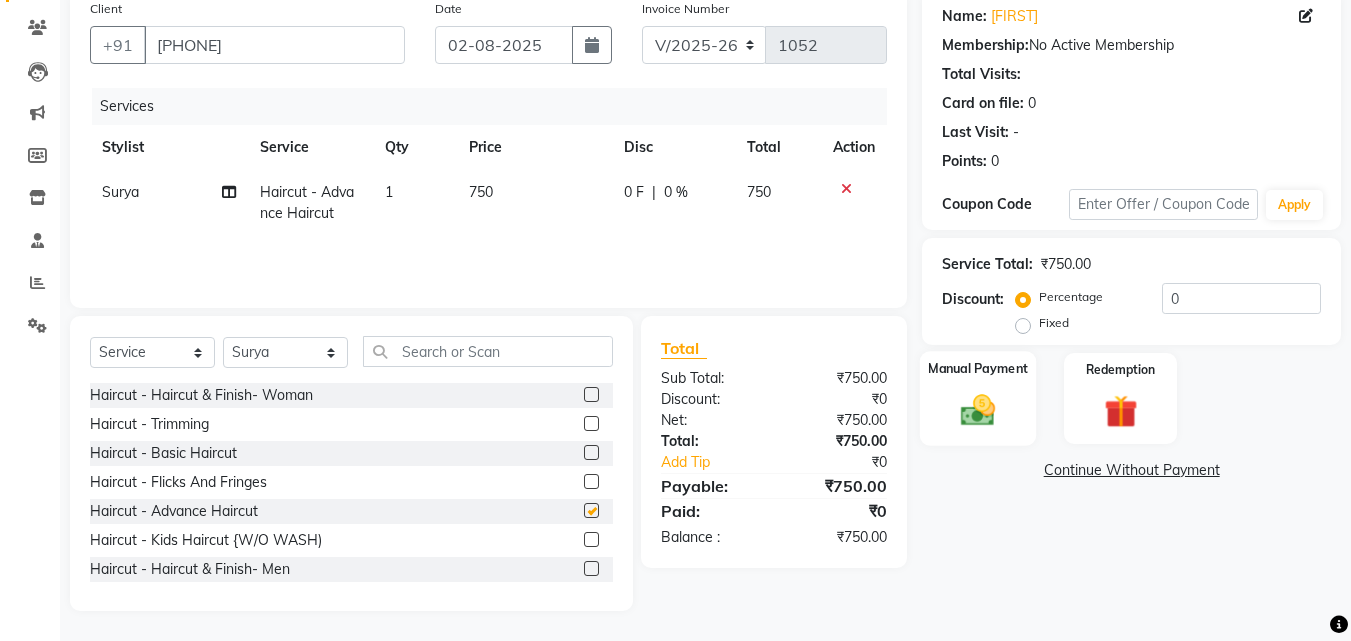 checkbox on "false" 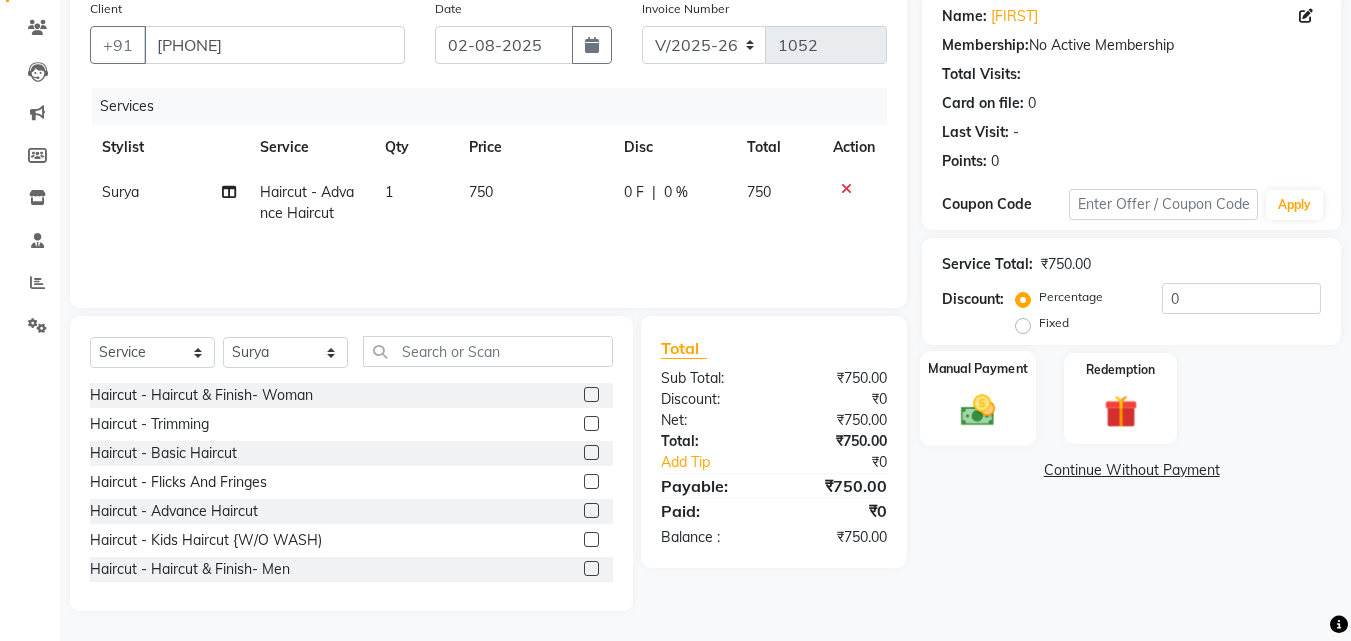 click 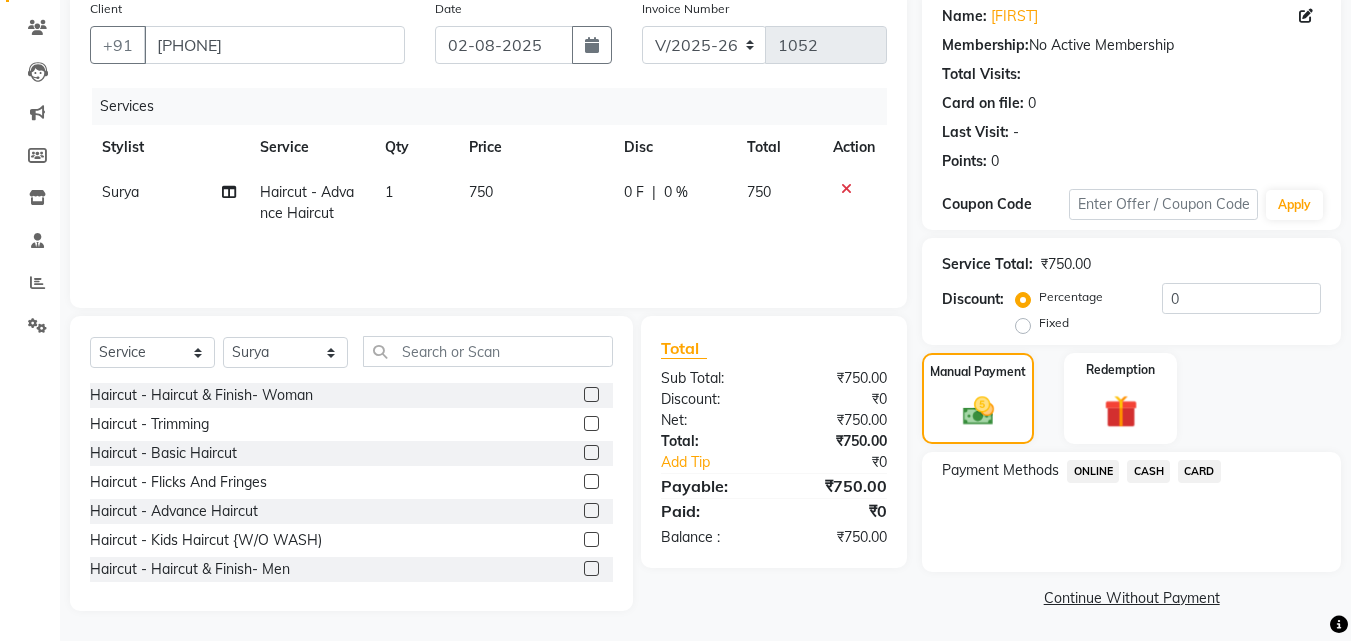 click on "ONLINE" 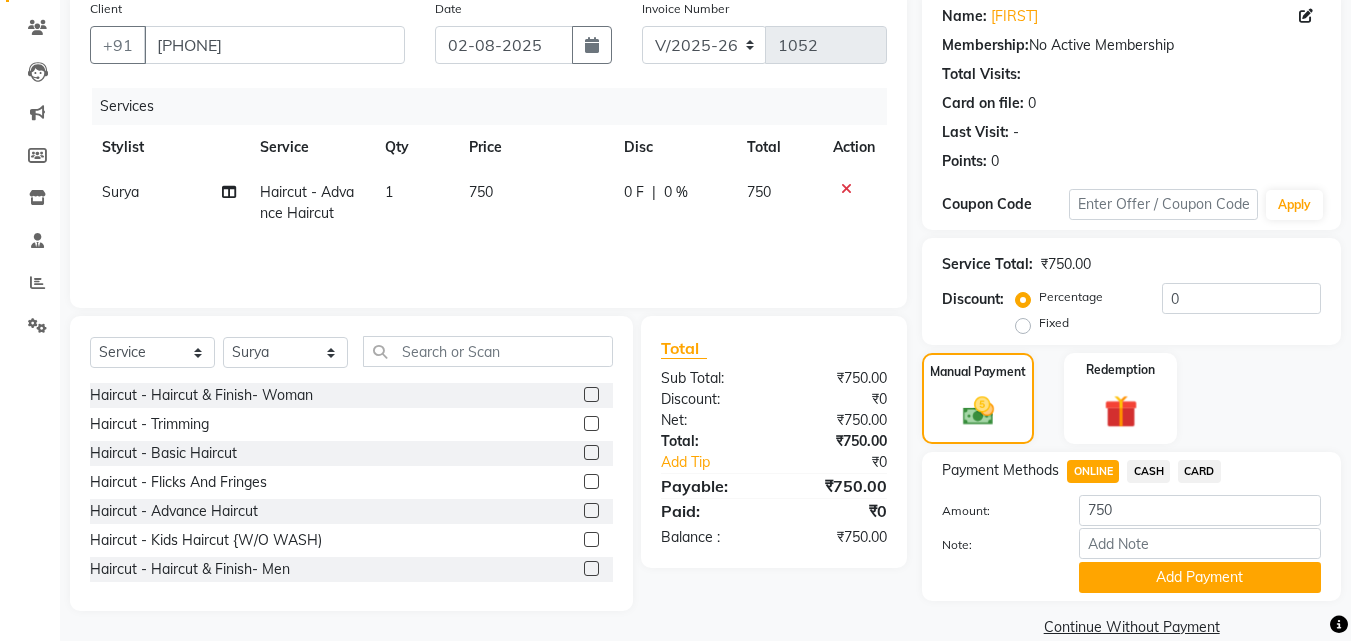 scroll, scrollTop: 191, scrollLeft: 0, axis: vertical 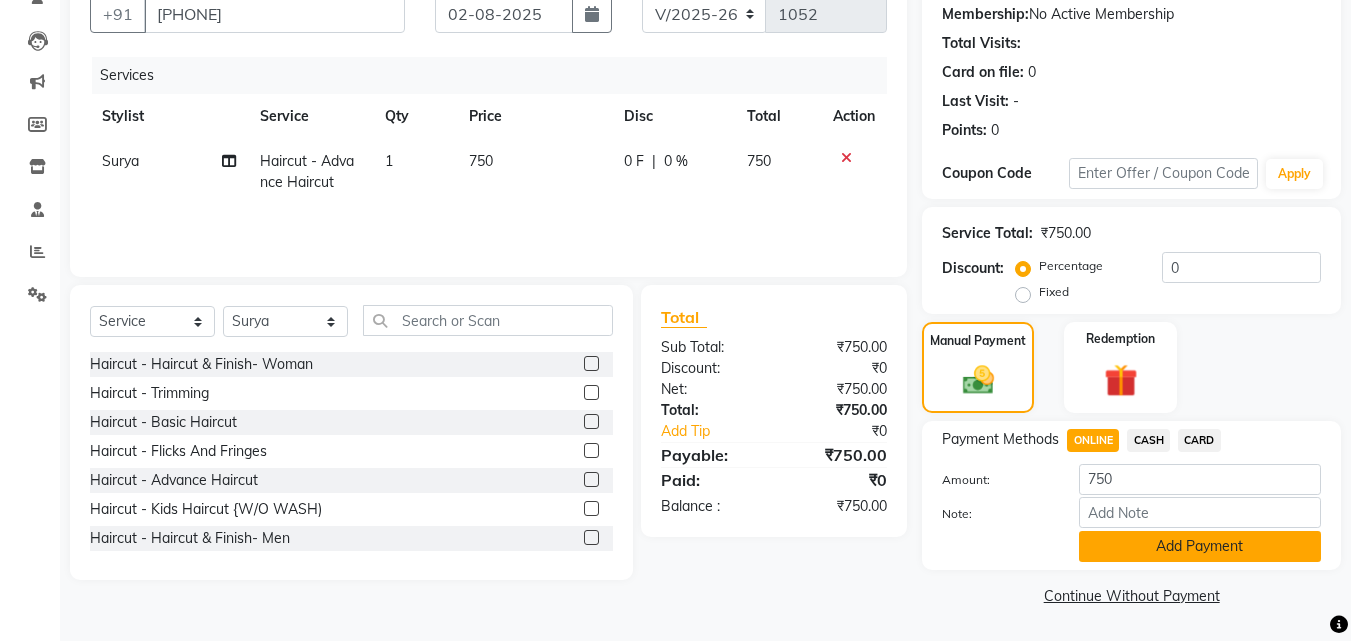 click on "Add Payment" 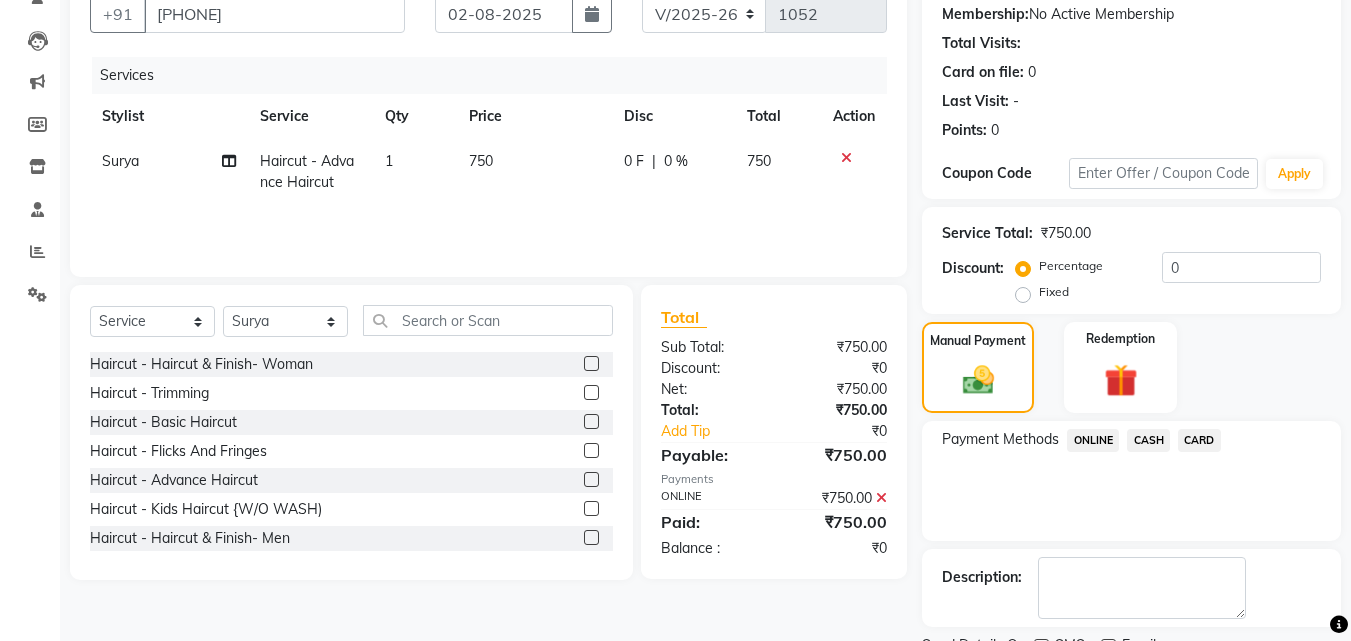 scroll, scrollTop: 275, scrollLeft: 0, axis: vertical 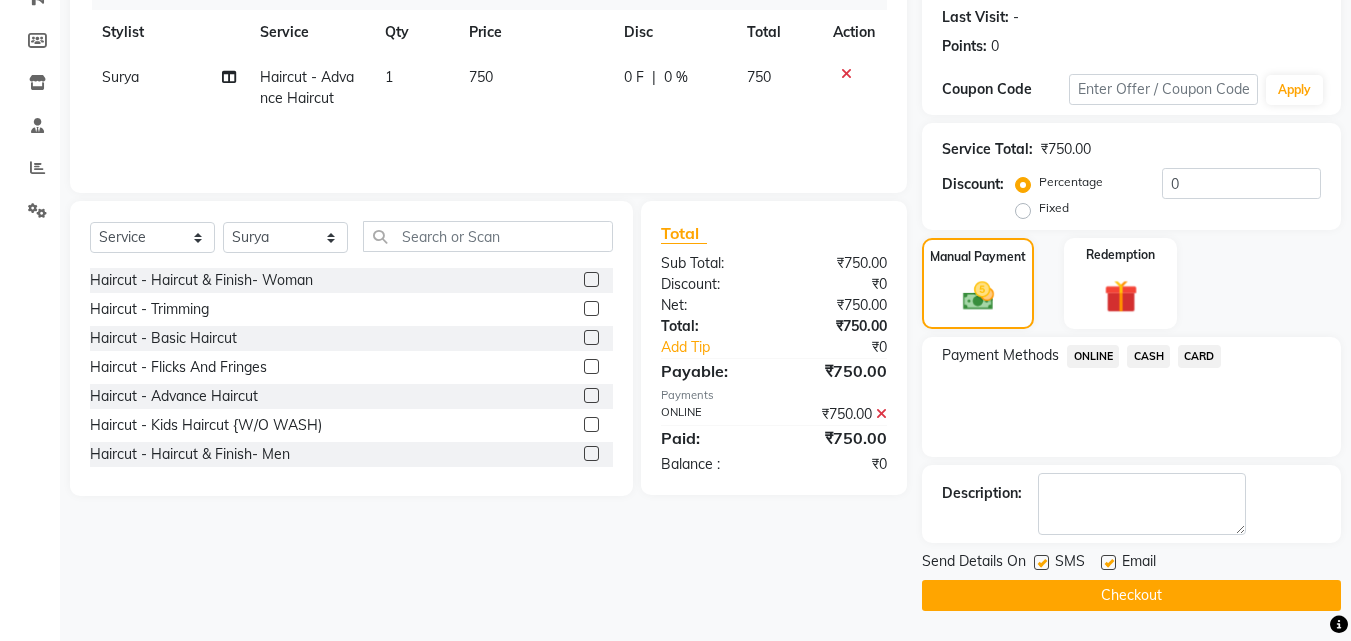 click 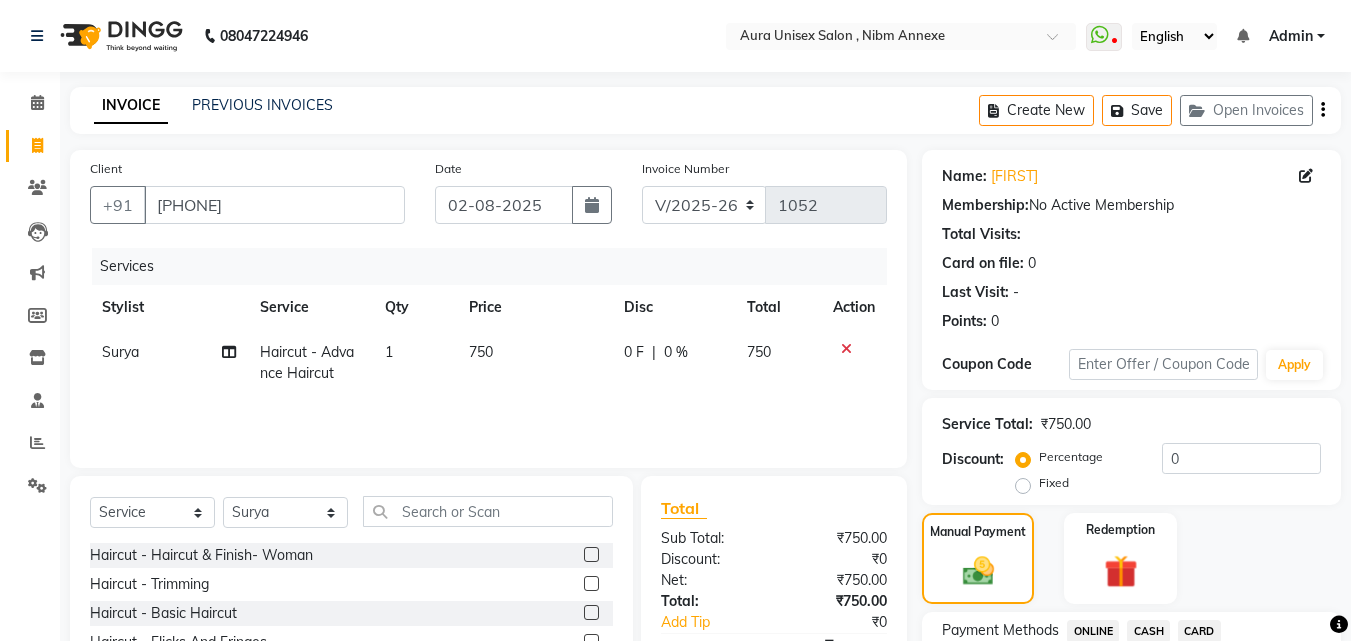 scroll, scrollTop: 275, scrollLeft: 0, axis: vertical 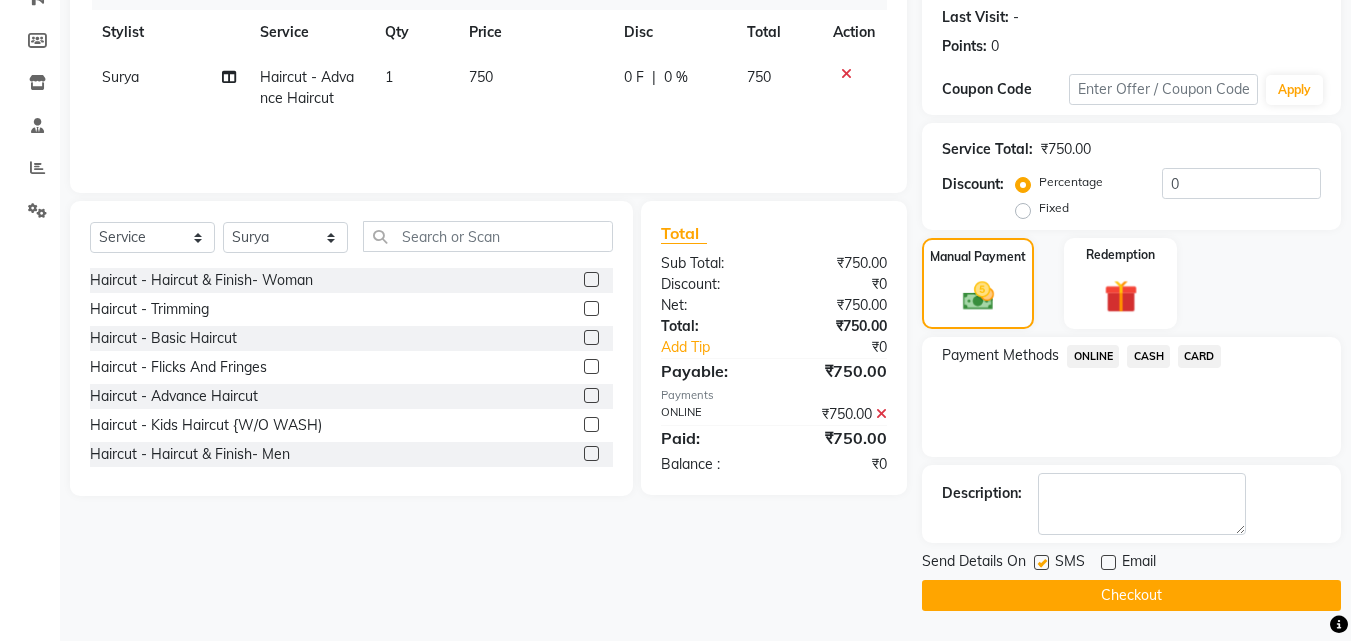click on "Checkout" 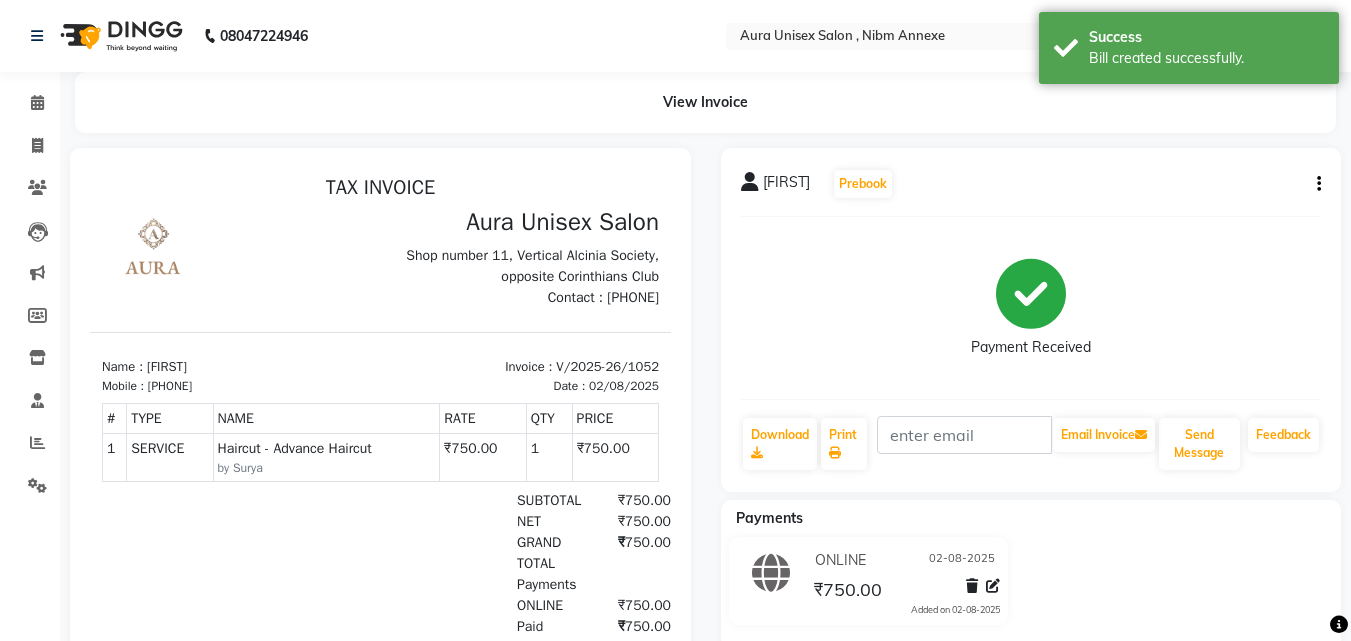scroll, scrollTop: 0, scrollLeft: 0, axis: both 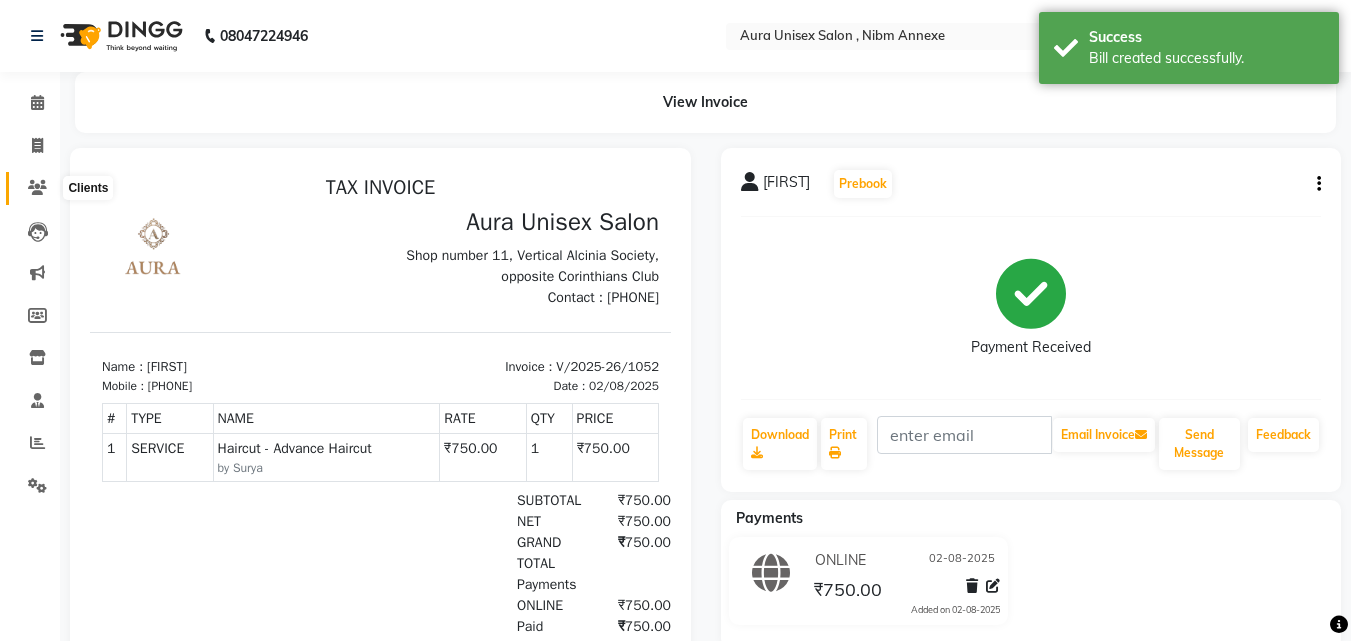click 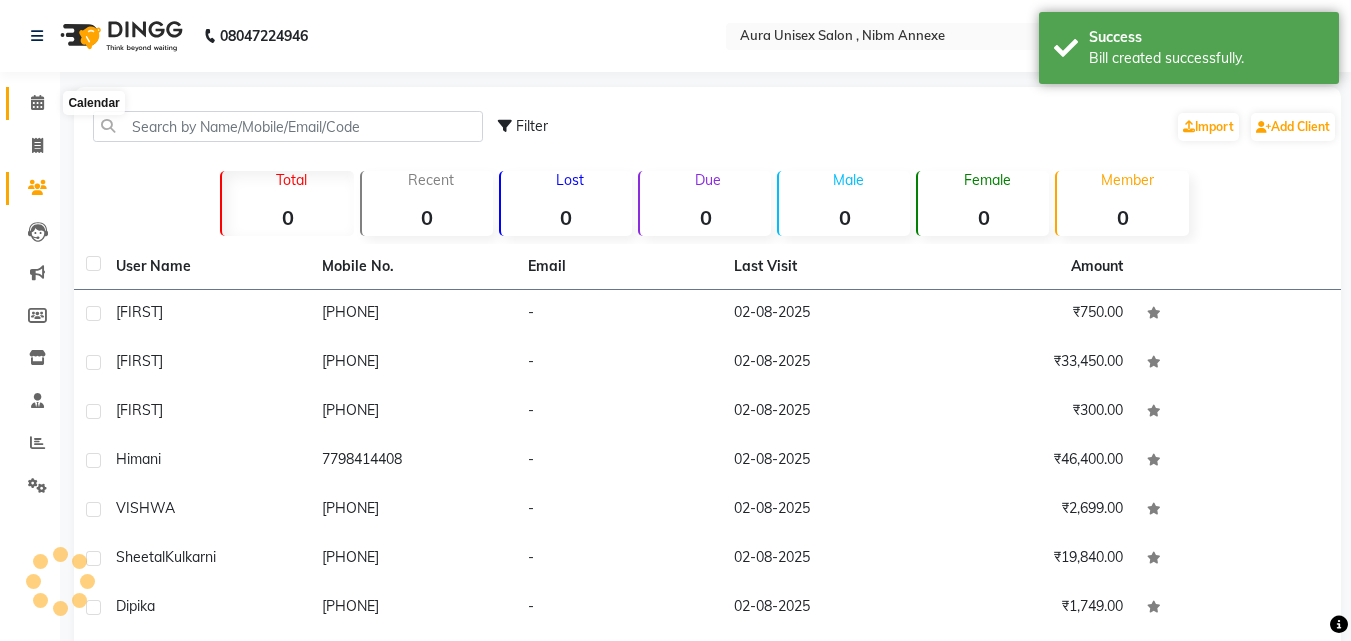 click 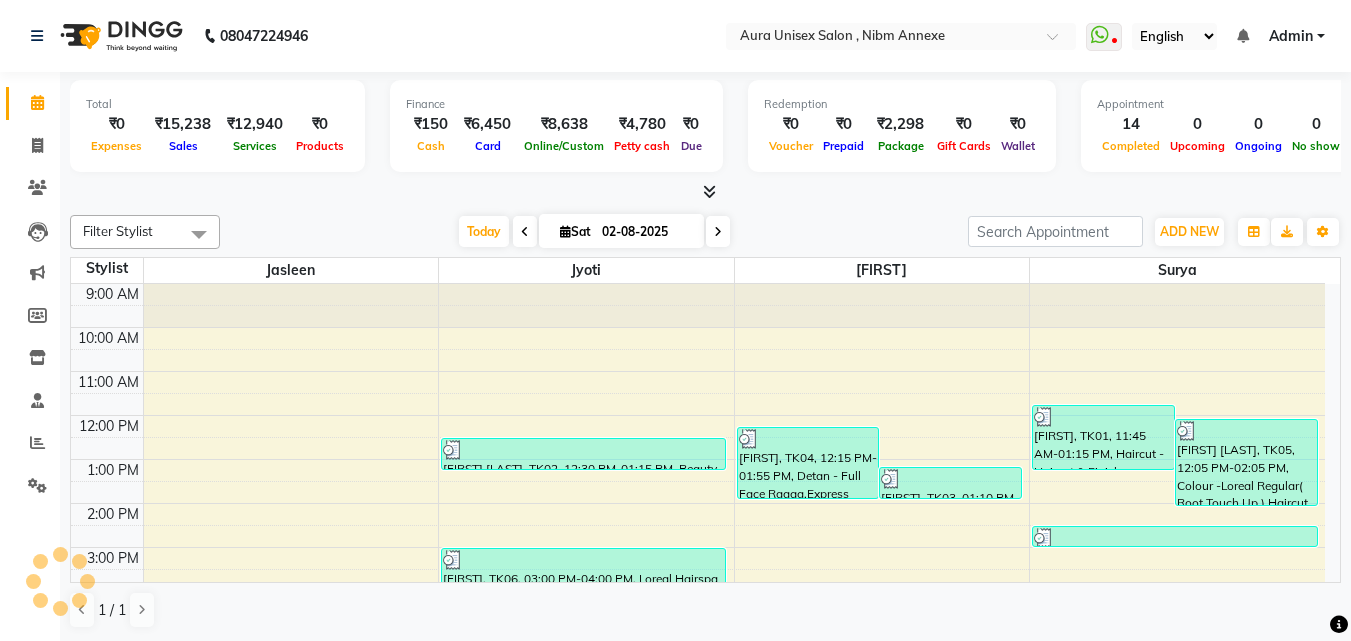 scroll, scrollTop: 0, scrollLeft: 0, axis: both 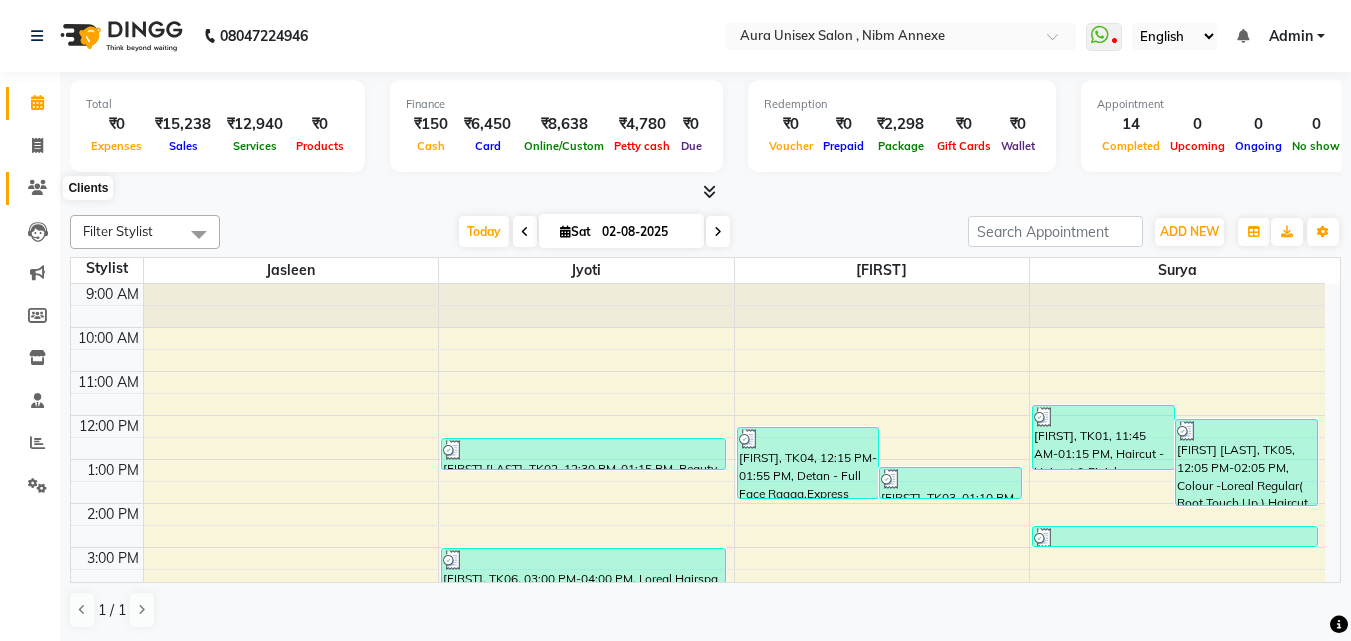 click 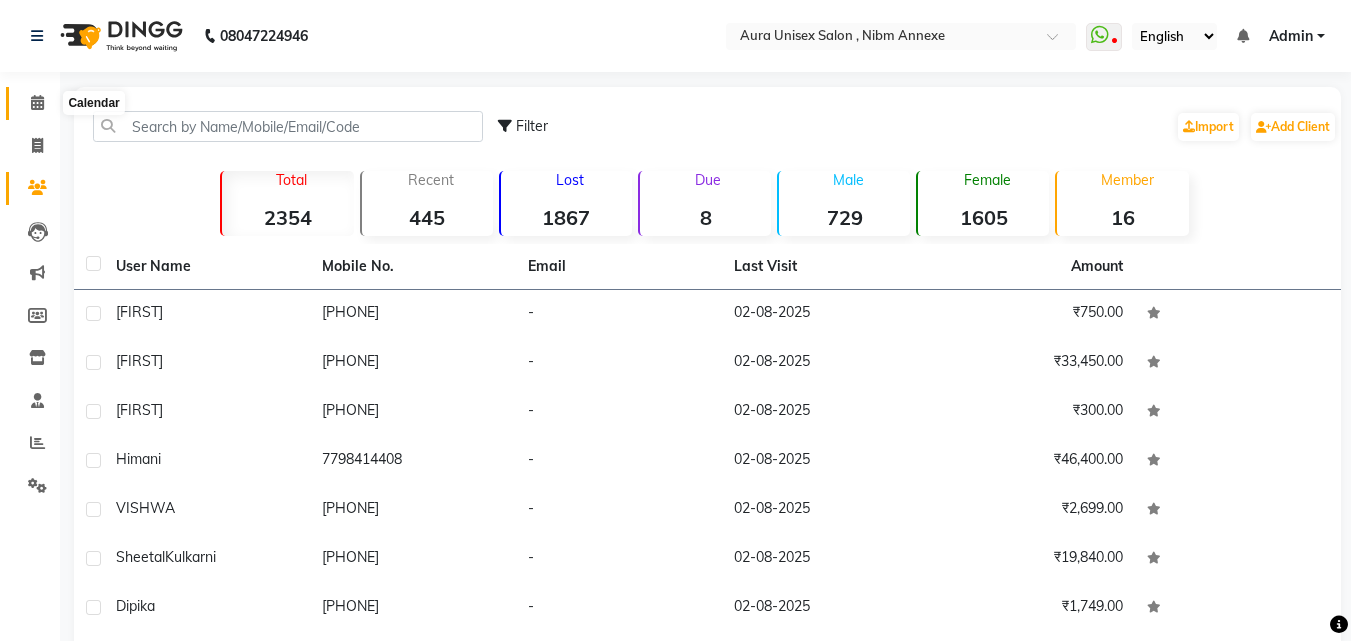 click 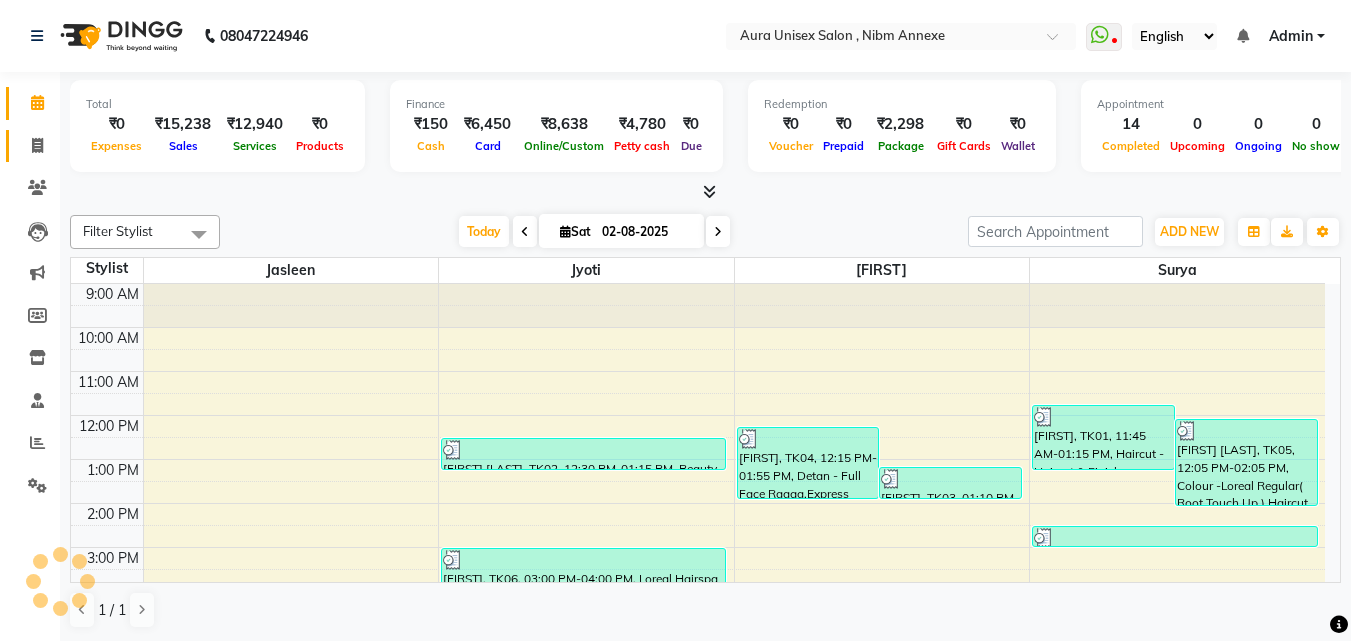 scroll, scrollTop: 0, scrollLeft: 0, axis: both 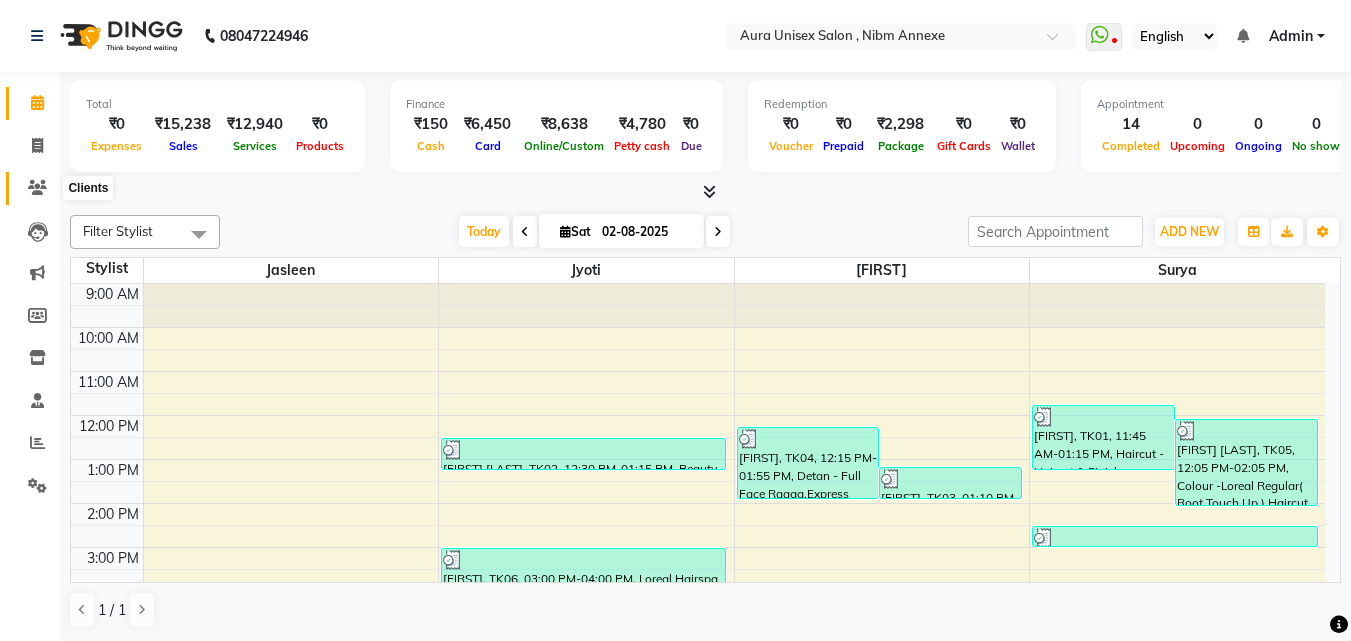 click 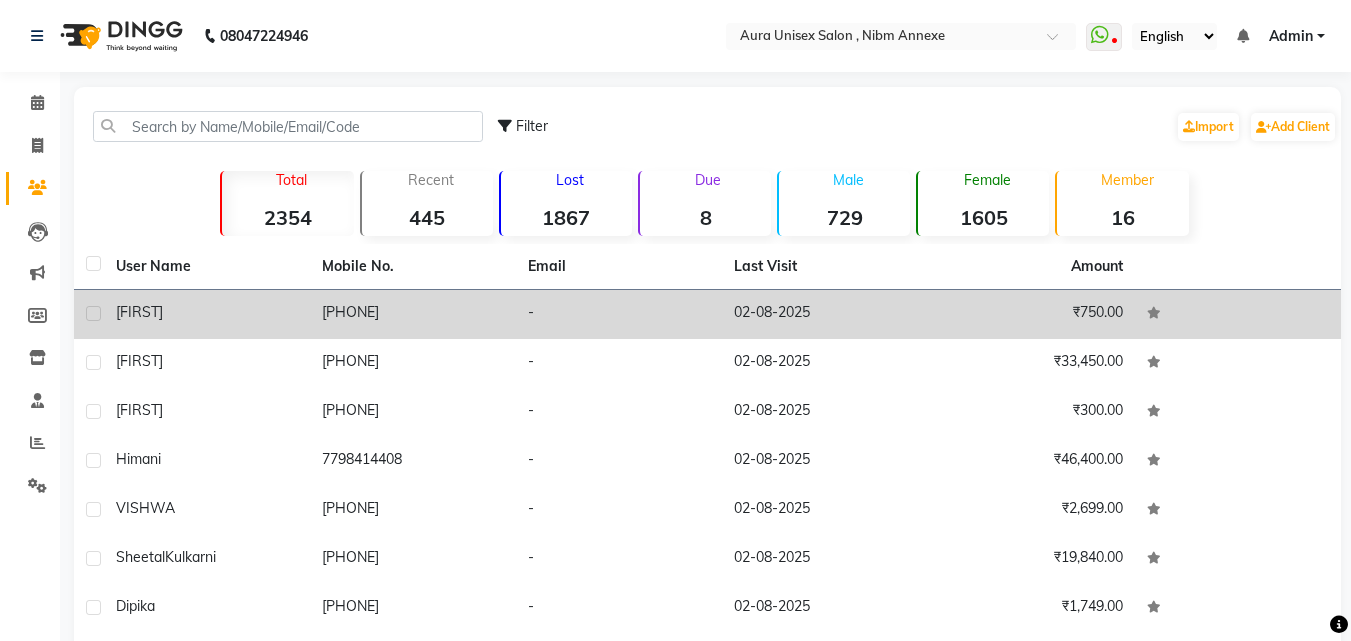 click on "[PHONE]" 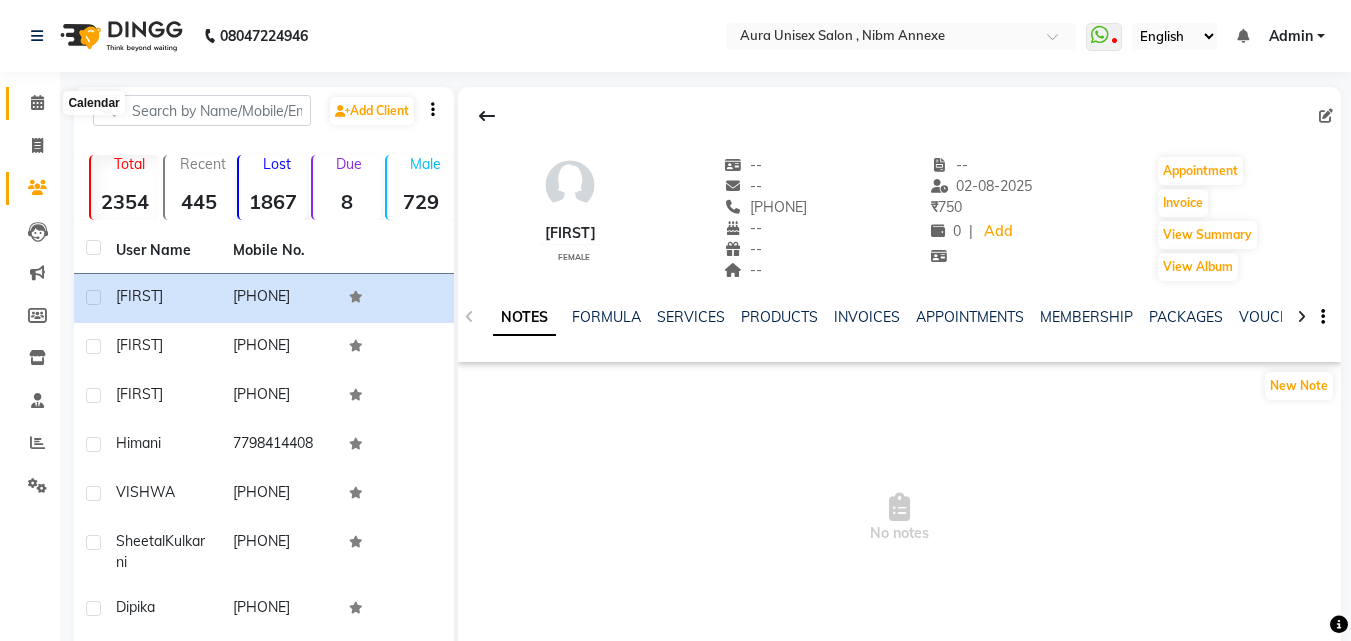 click 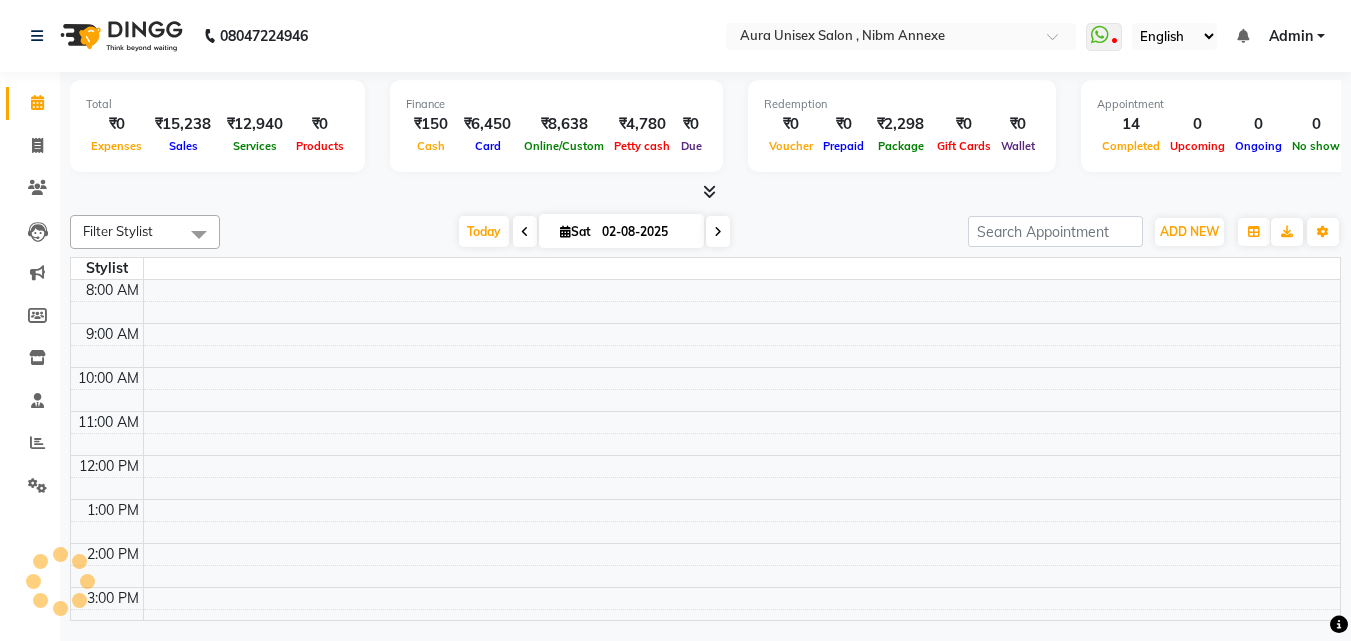 scroll, scrollTop: 0, scrollLeft: 0, axis: both 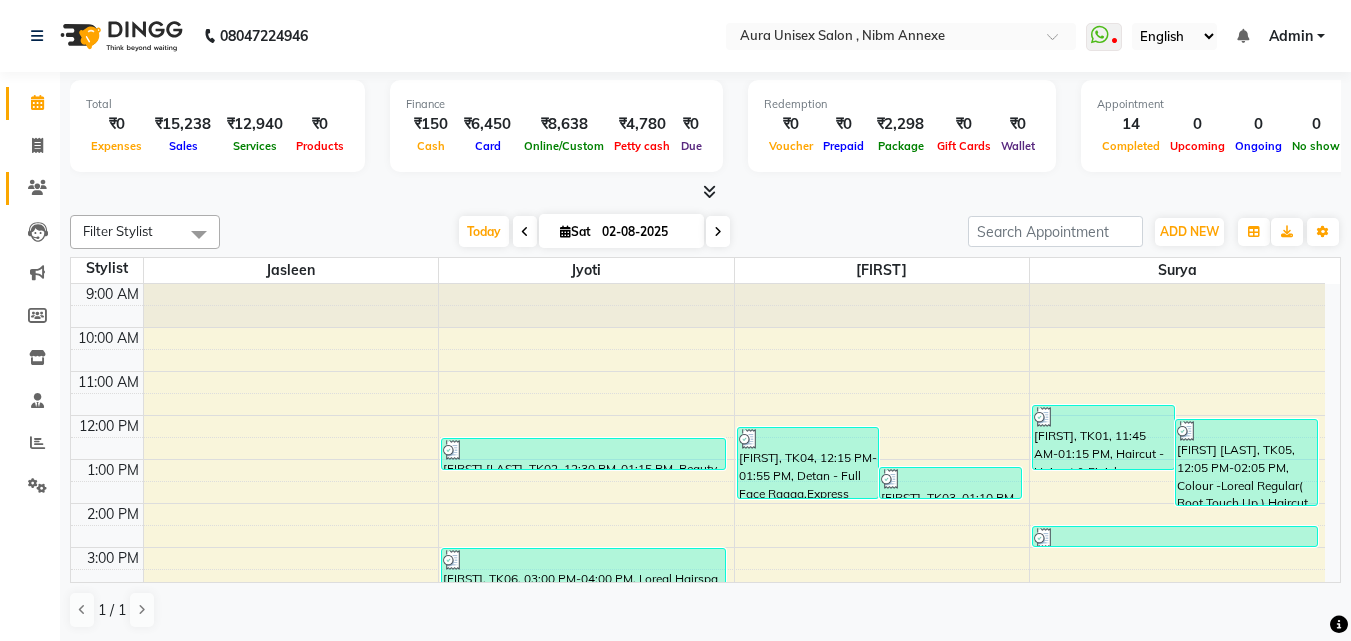 click on "Clients" 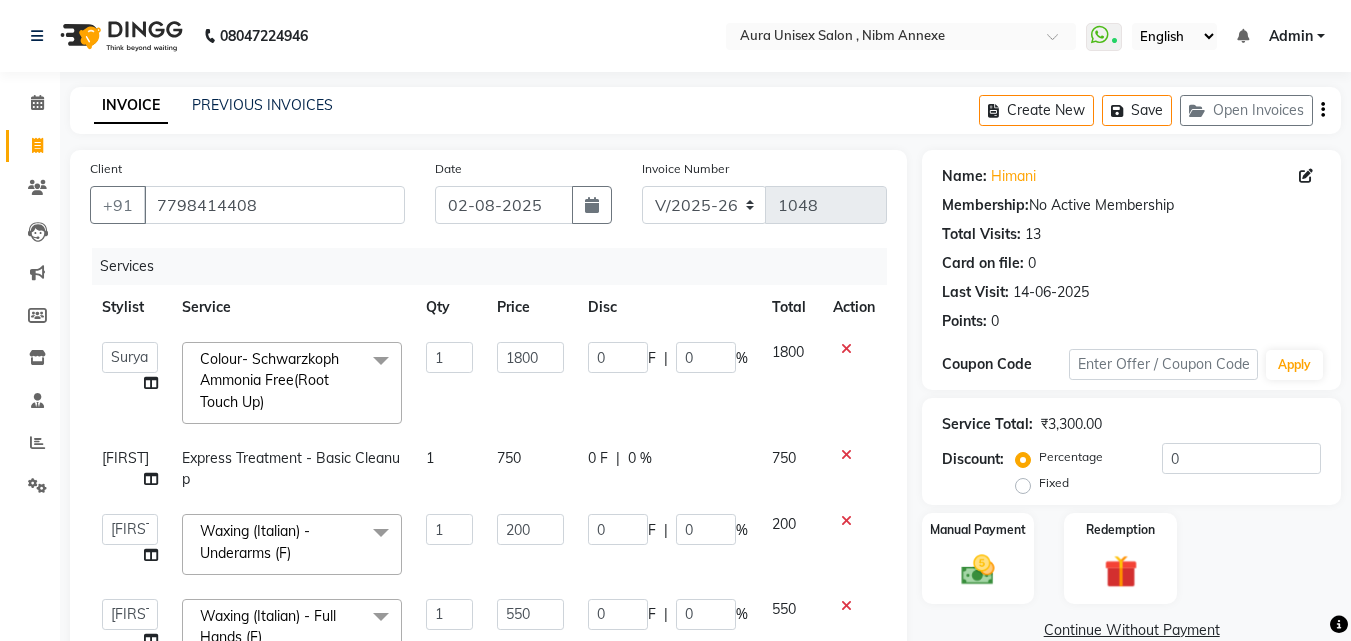 select on "823" 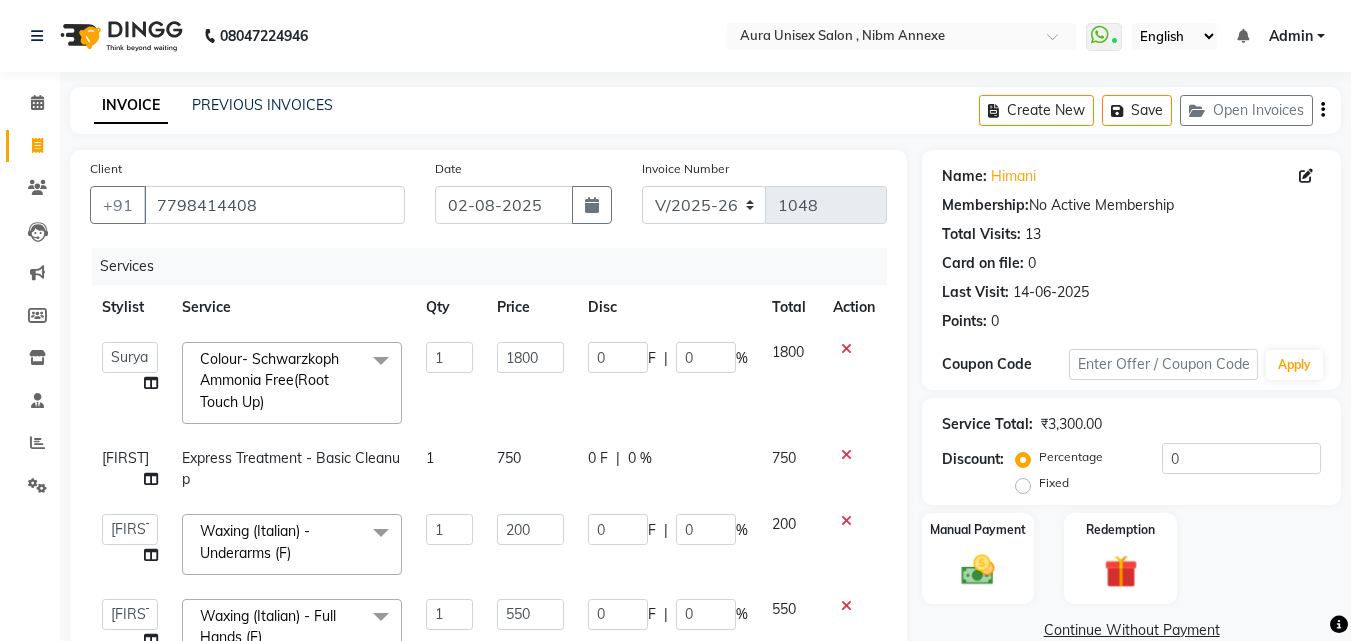 click on "Select Stylist Jasleen Jyoti Surya Tejaswini" 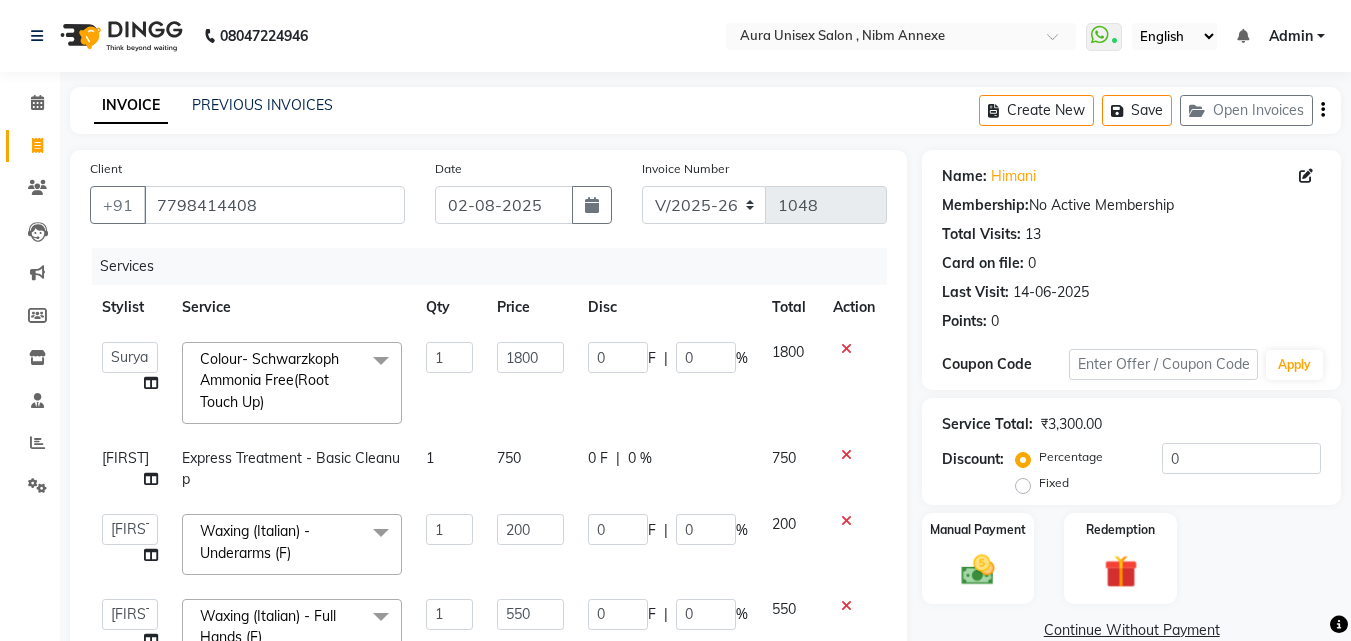 click on "Select Stylist Jasleen Jyoti Surya Tejaswini" 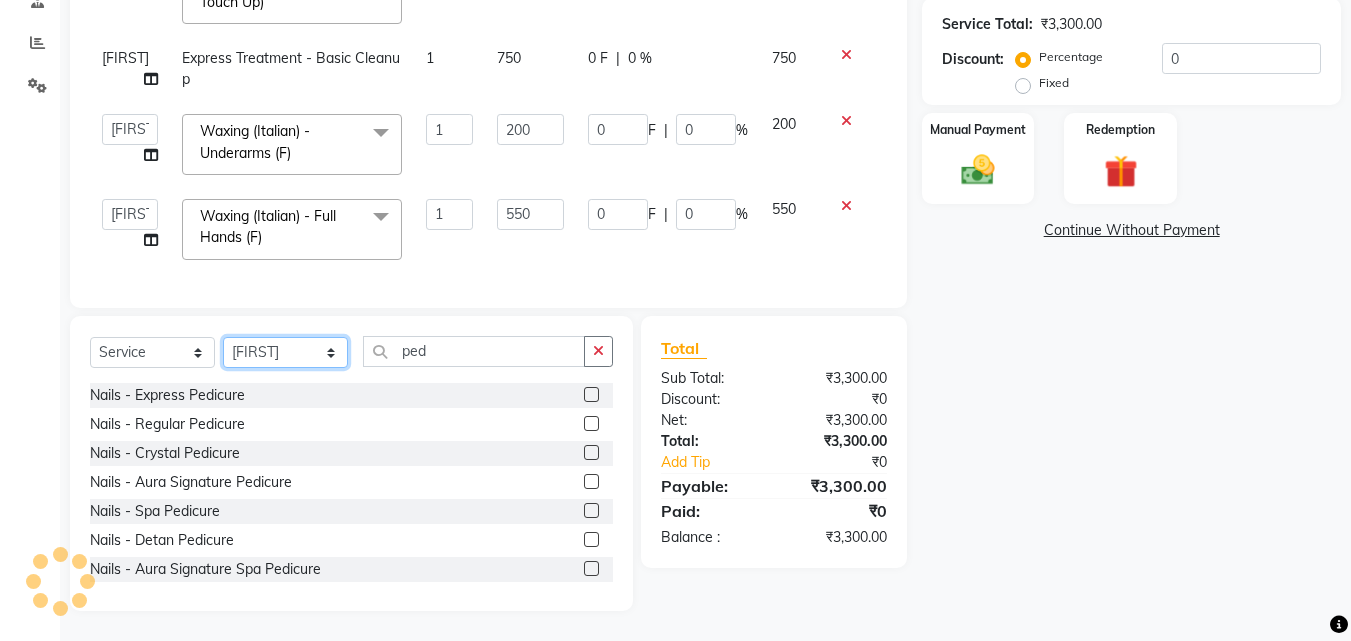 scroll, scrollTop: 400, scrollLeft: 0, axis: vertical 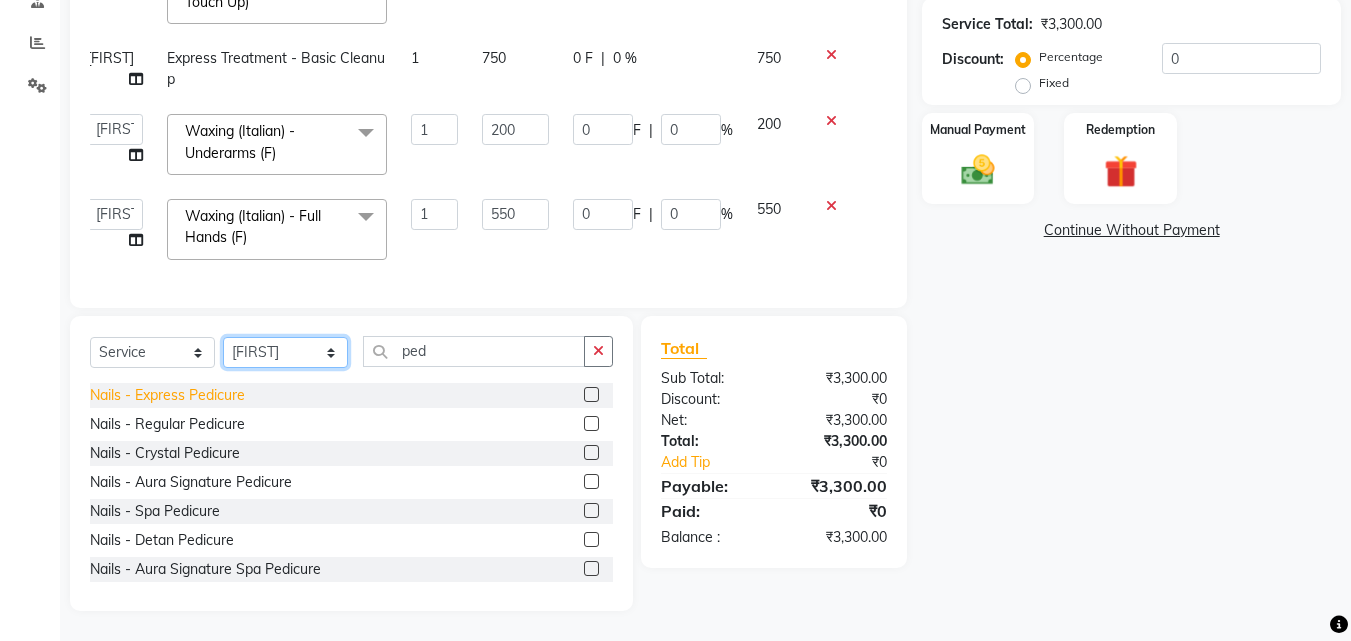 select on "69183" 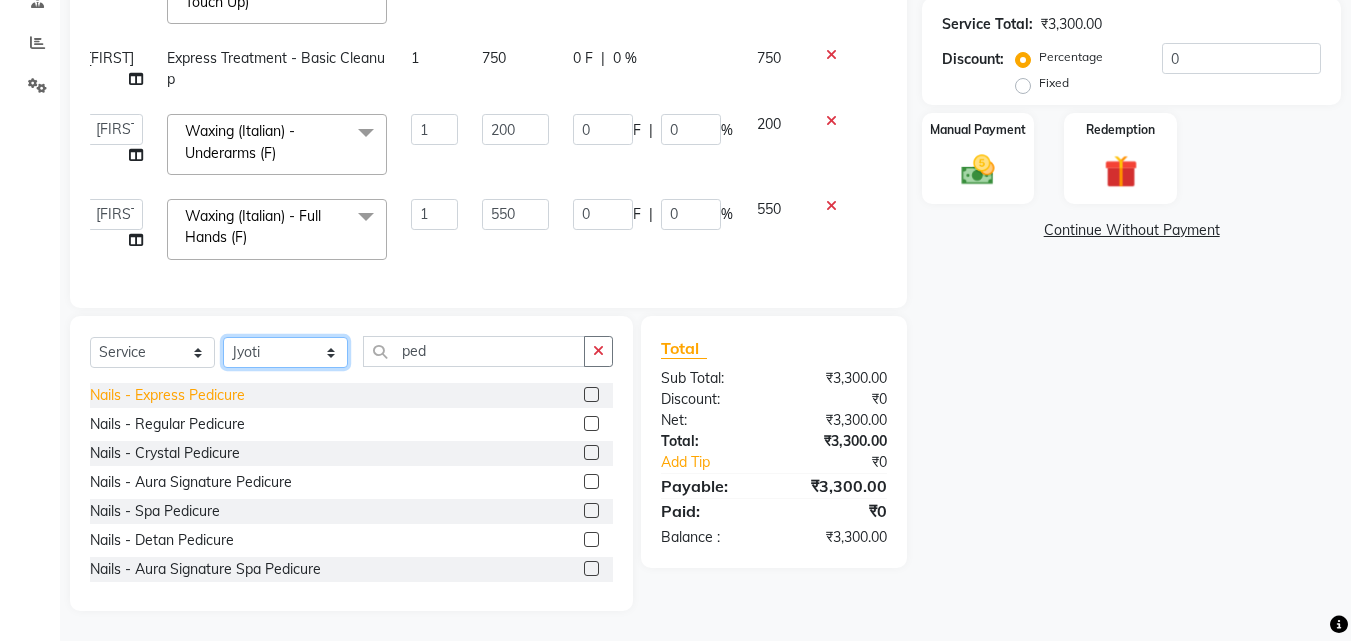 click on "Select Stylist Jasleen Jyoti Surya Tejaswini" 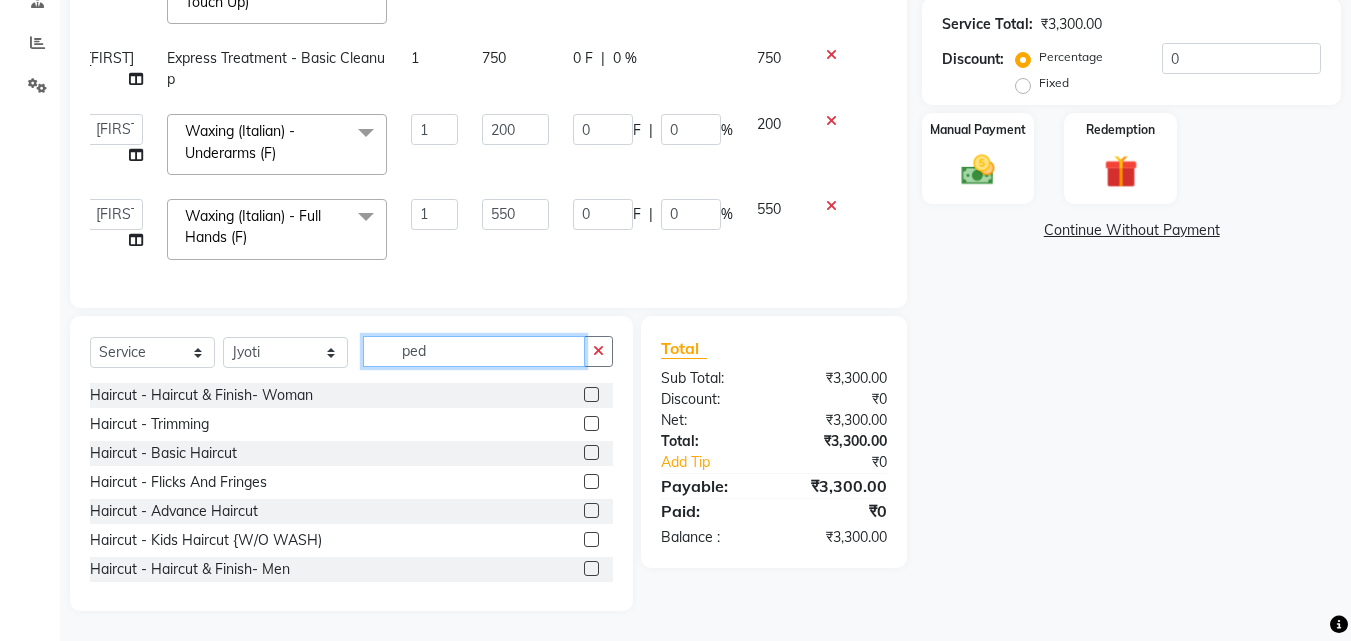 click on "ped" 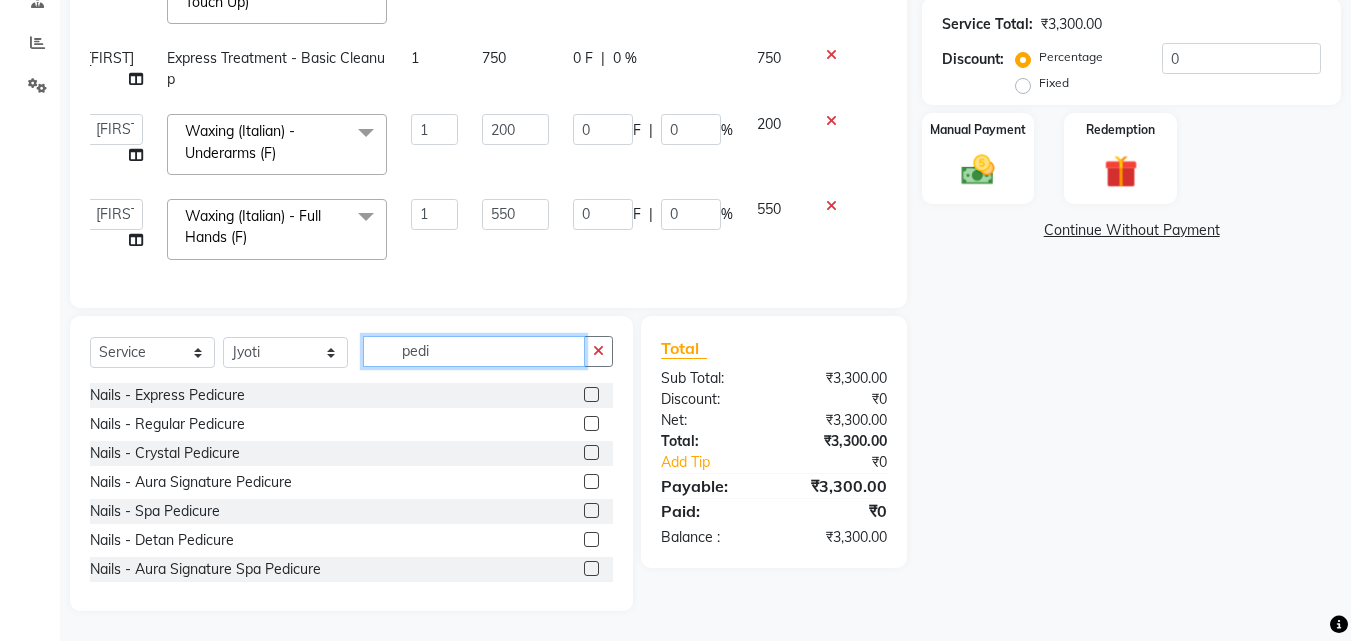 type on "pedi" 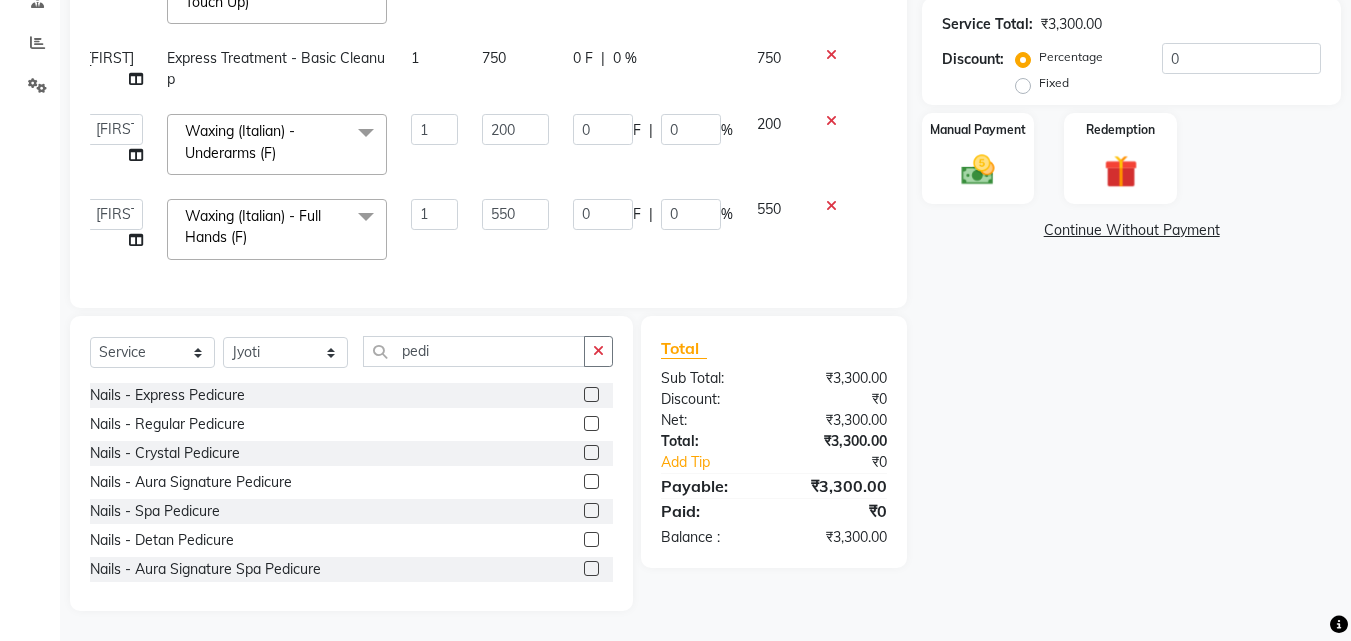 click 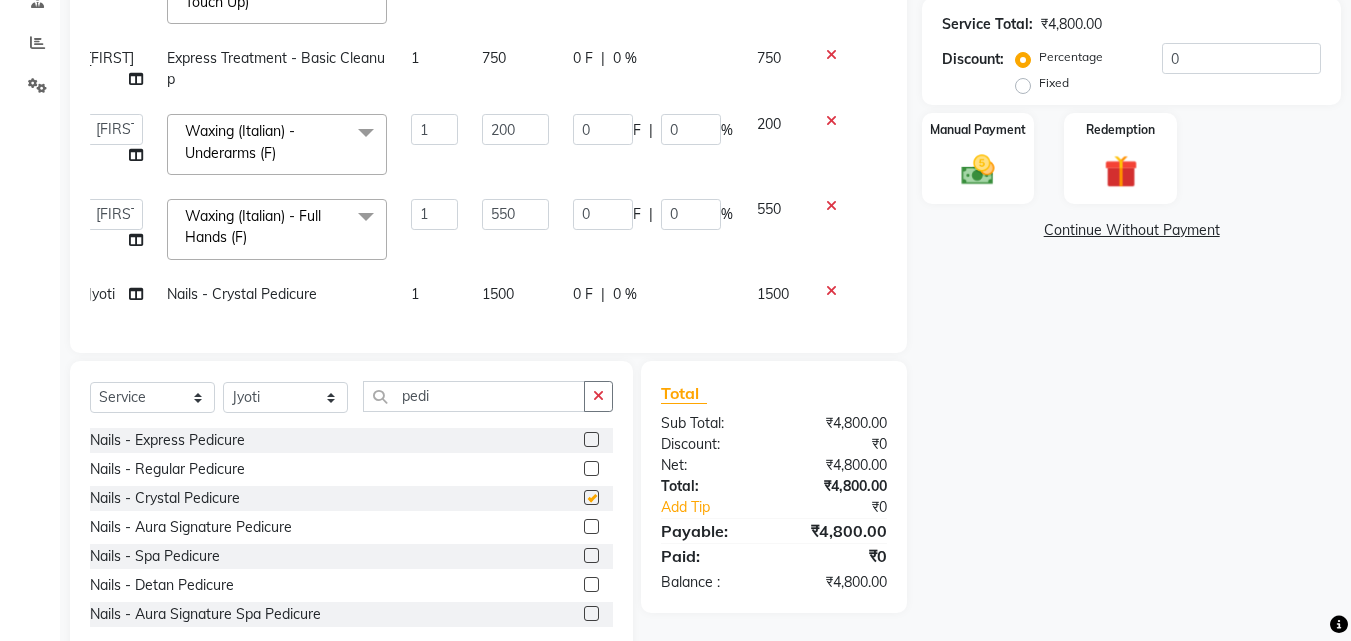 checkbox on "false" 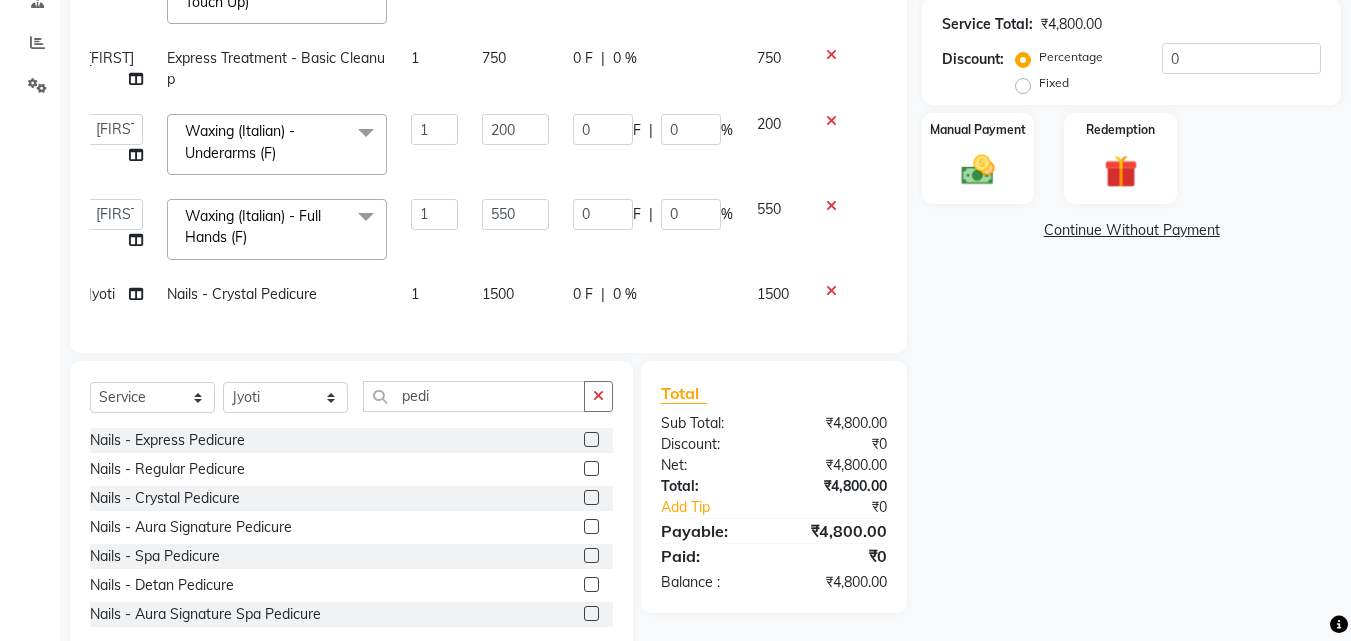 scroll, scrollTop: 460, scrollLeft: 0, axis: vertical 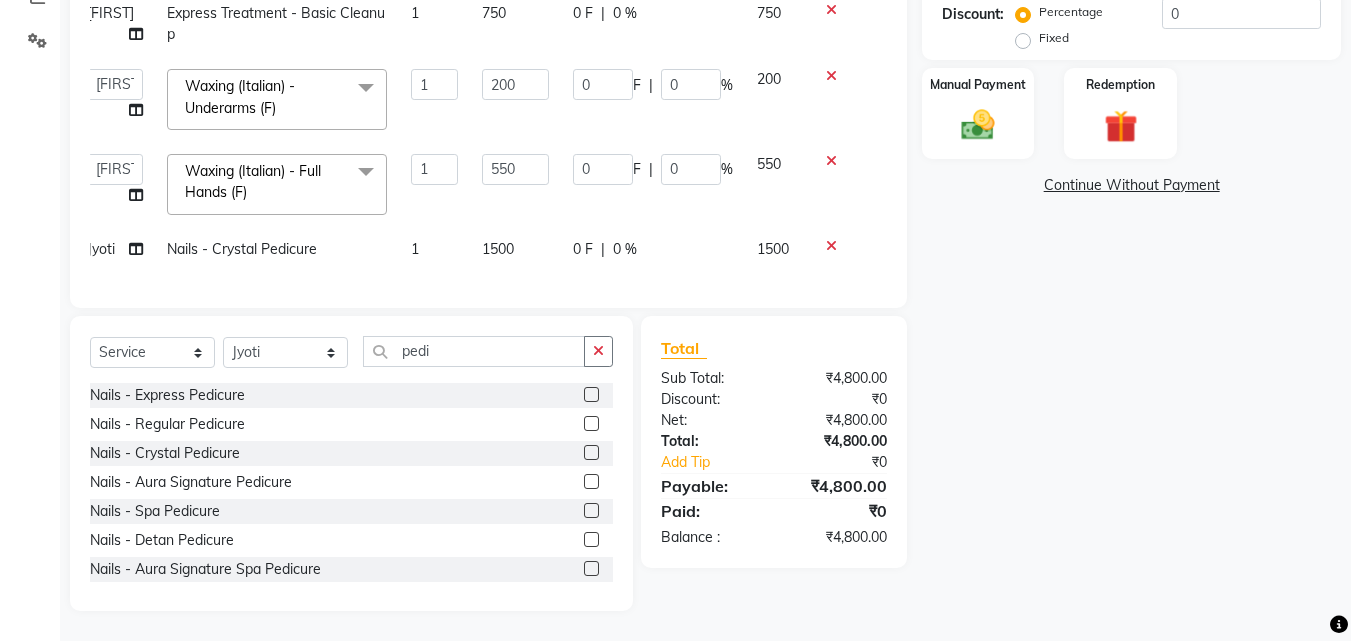 click on "Fixed" 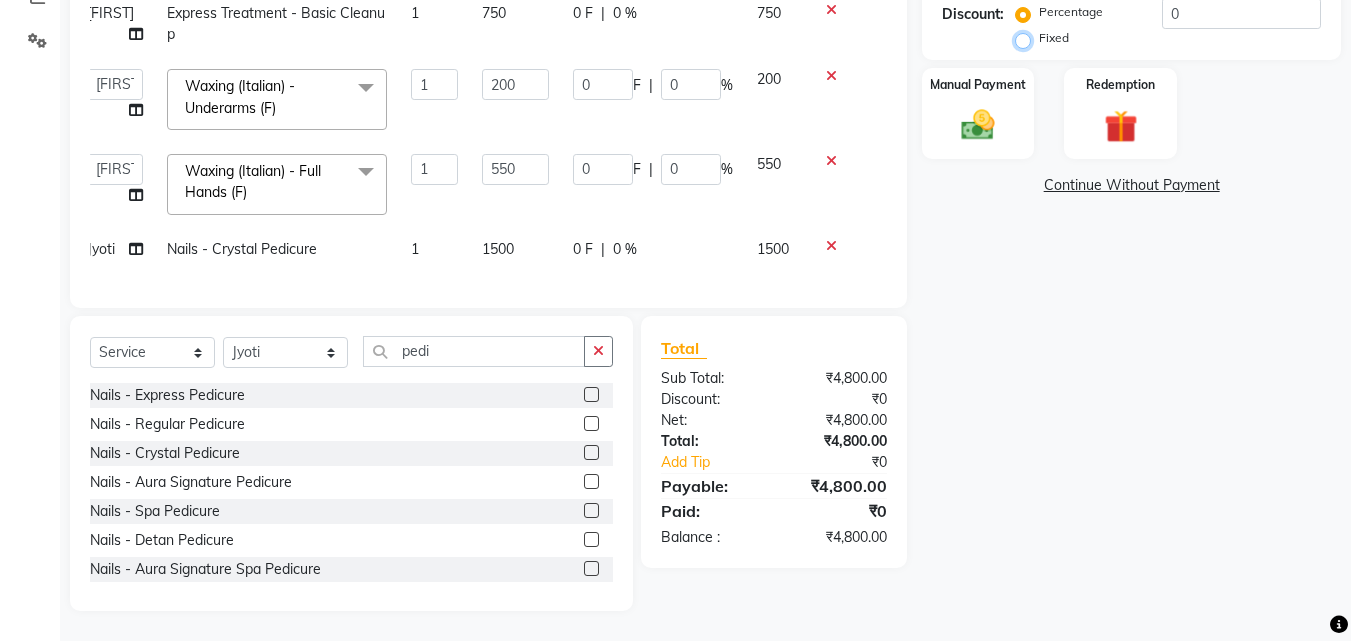 click on "Fixed" at bounding box center [1027, 38] 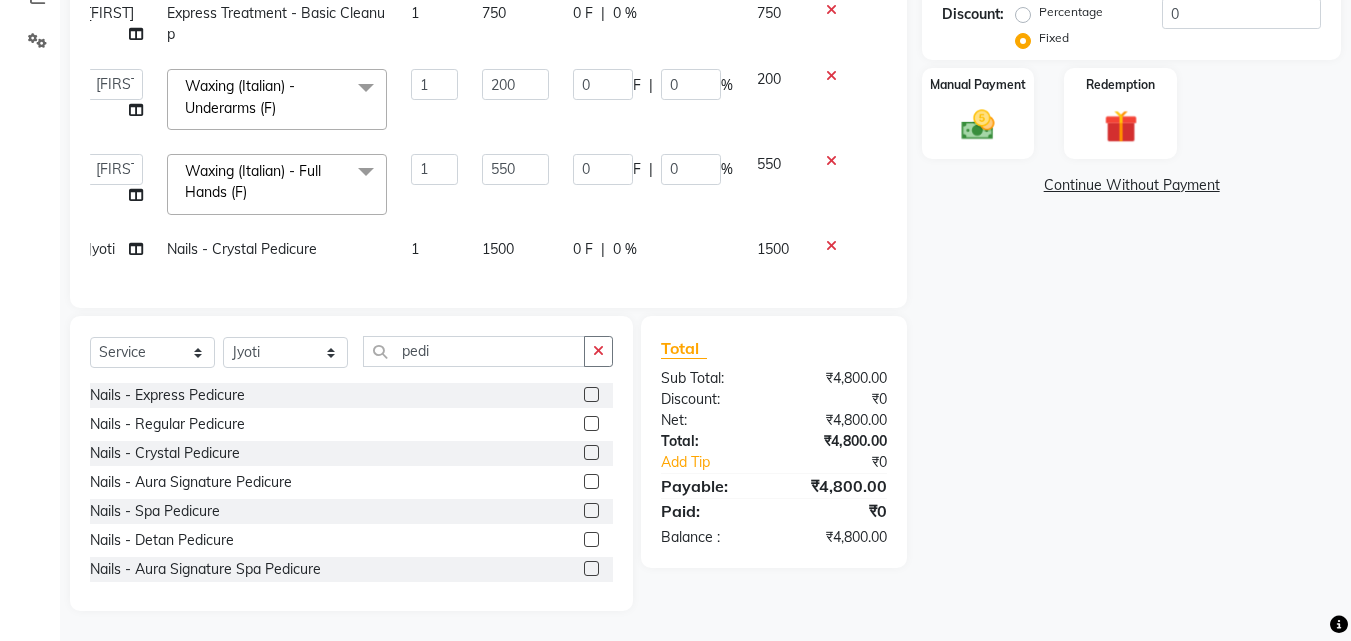 click on "Fixed" 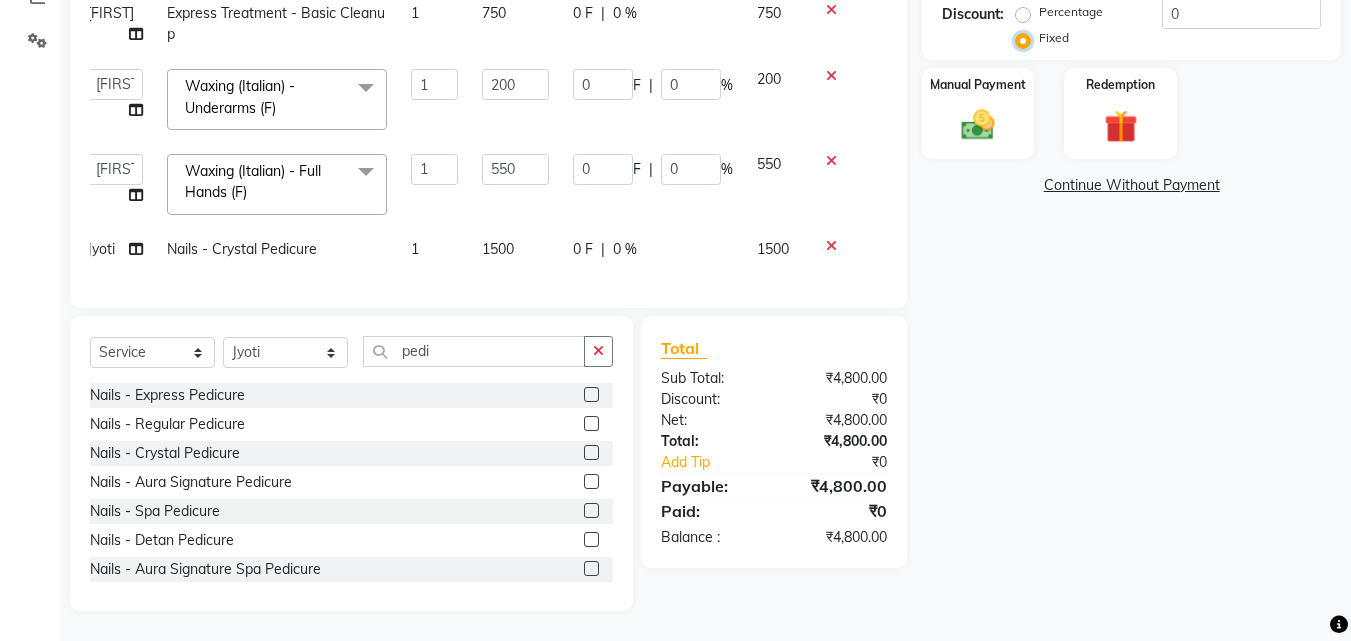click on "Fixed" at bounding box center [1027, 38] 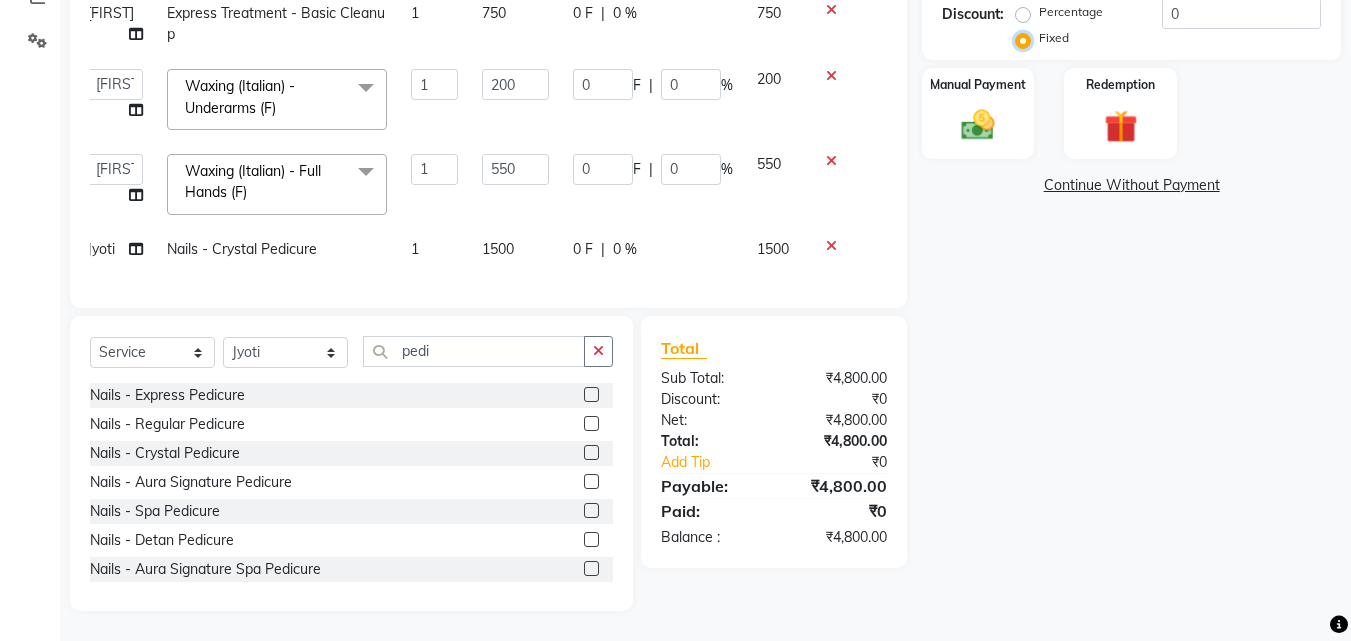 scroll, scrollTop: 60, scrollLeft: 0, axis: vertical 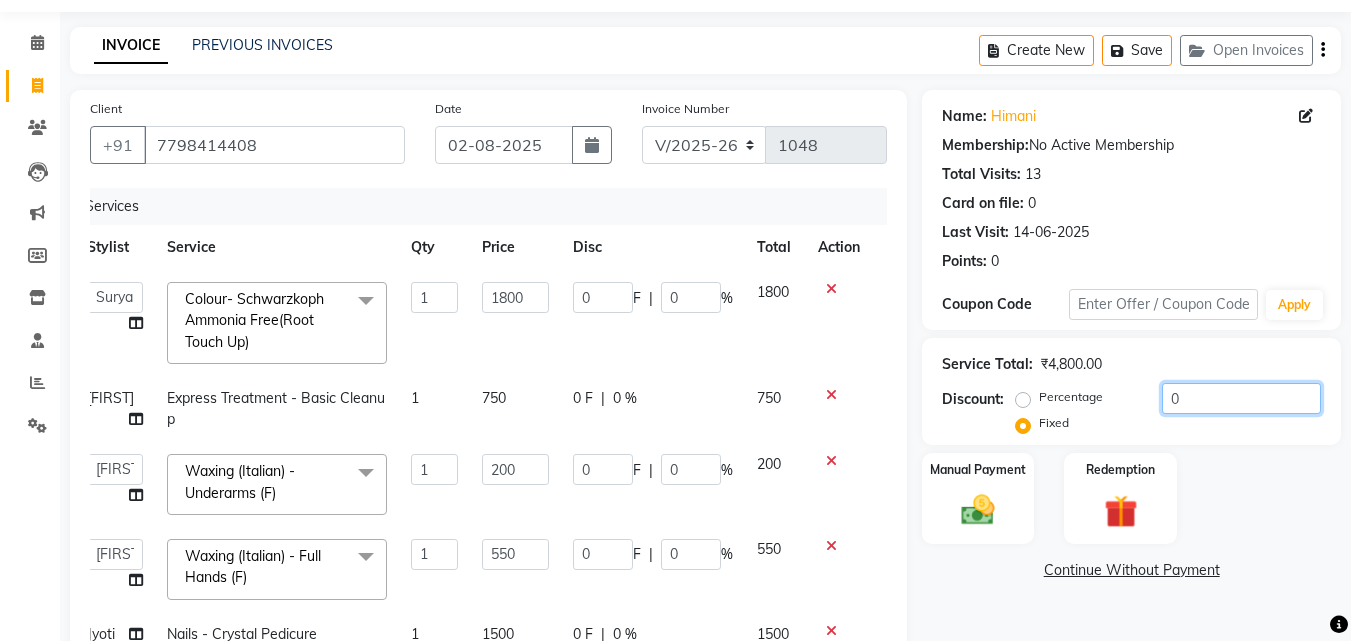 click on "0" 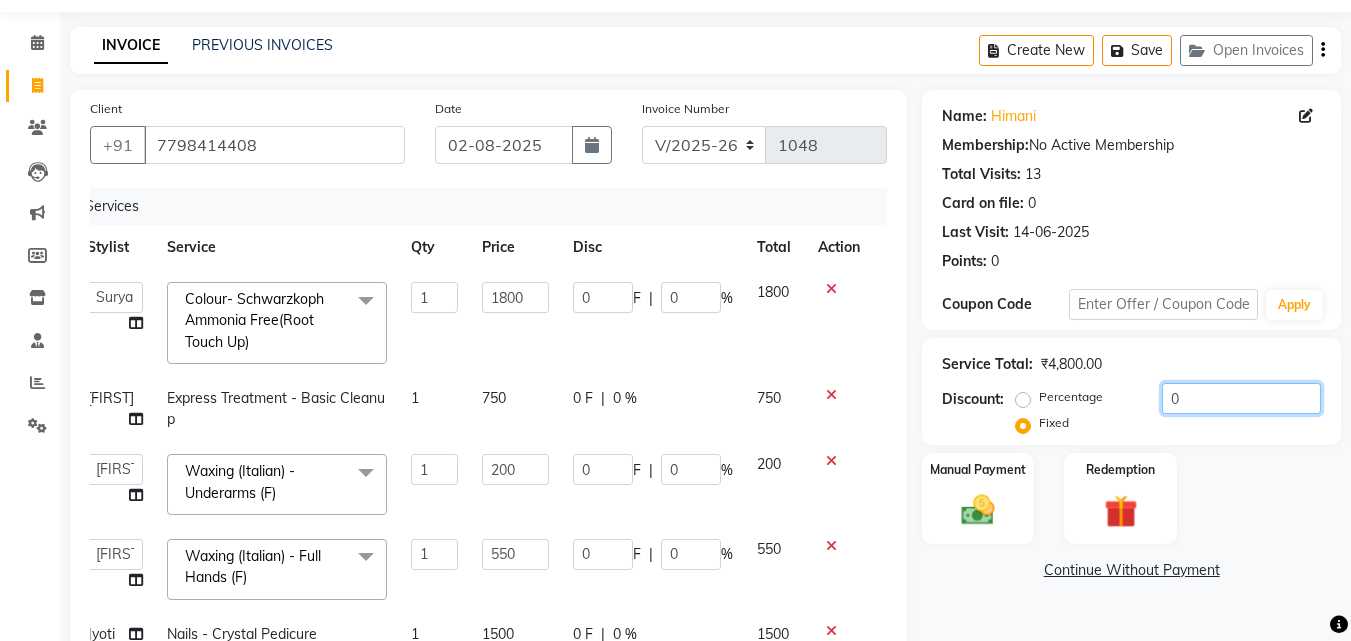 type on "03" 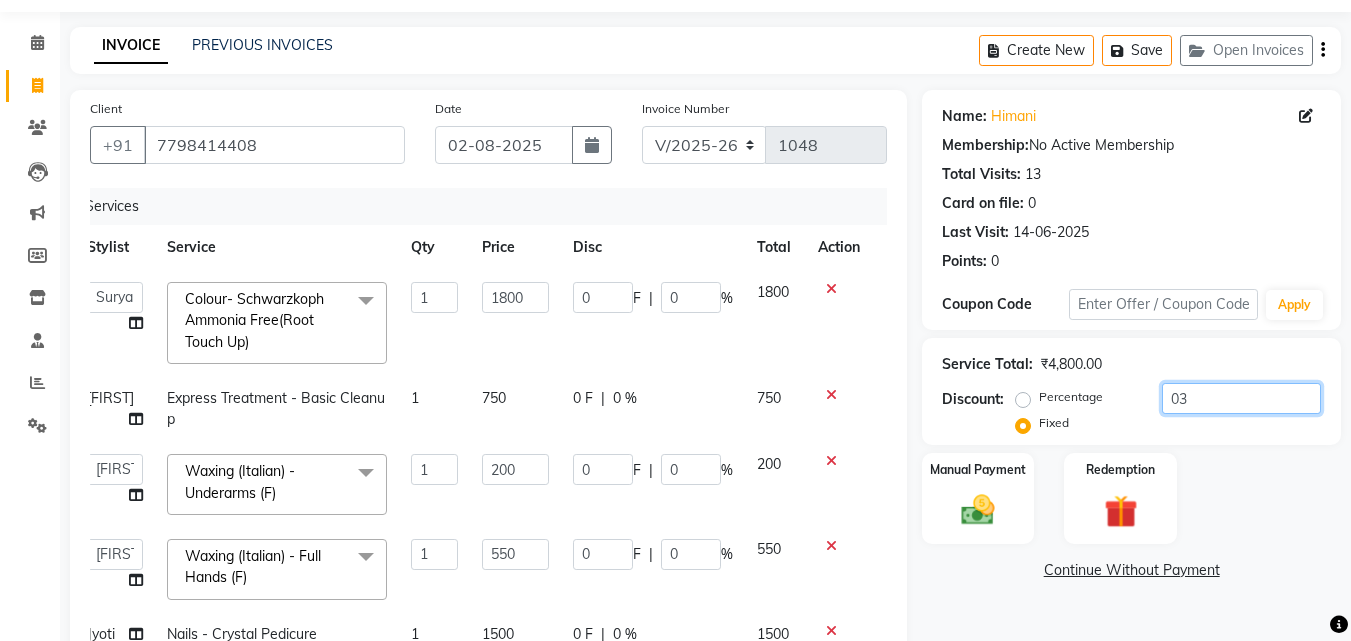 type on "11.25" 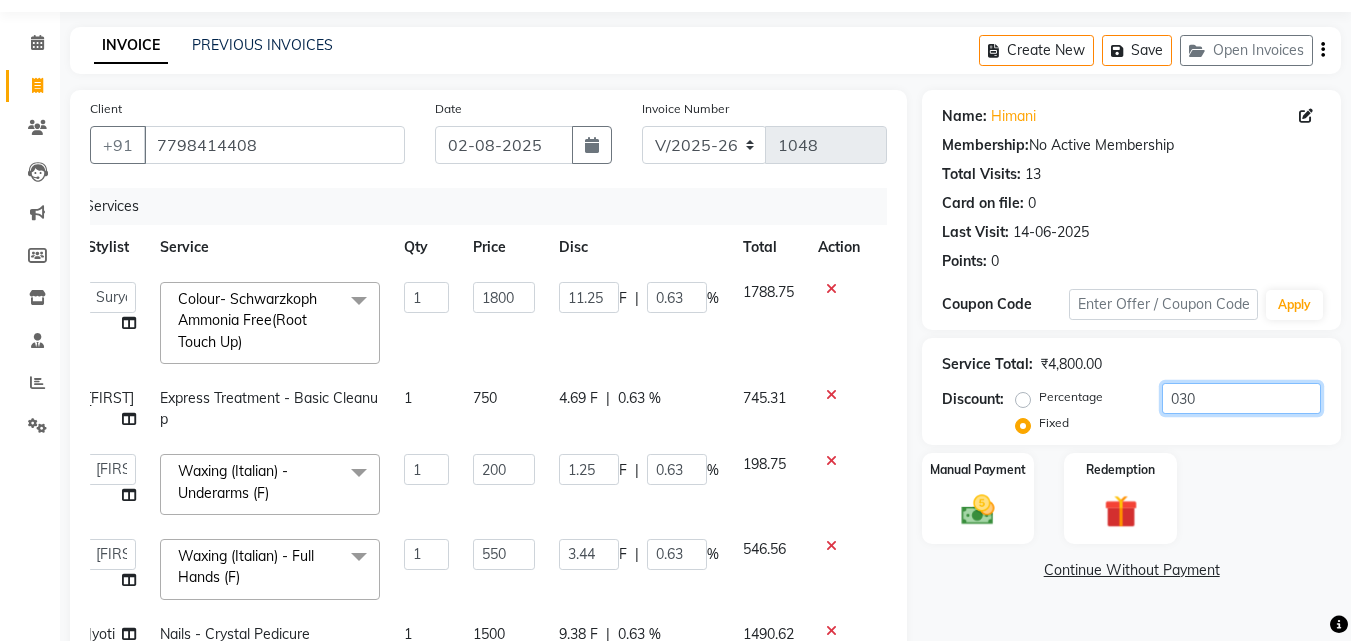 type on "112.5" 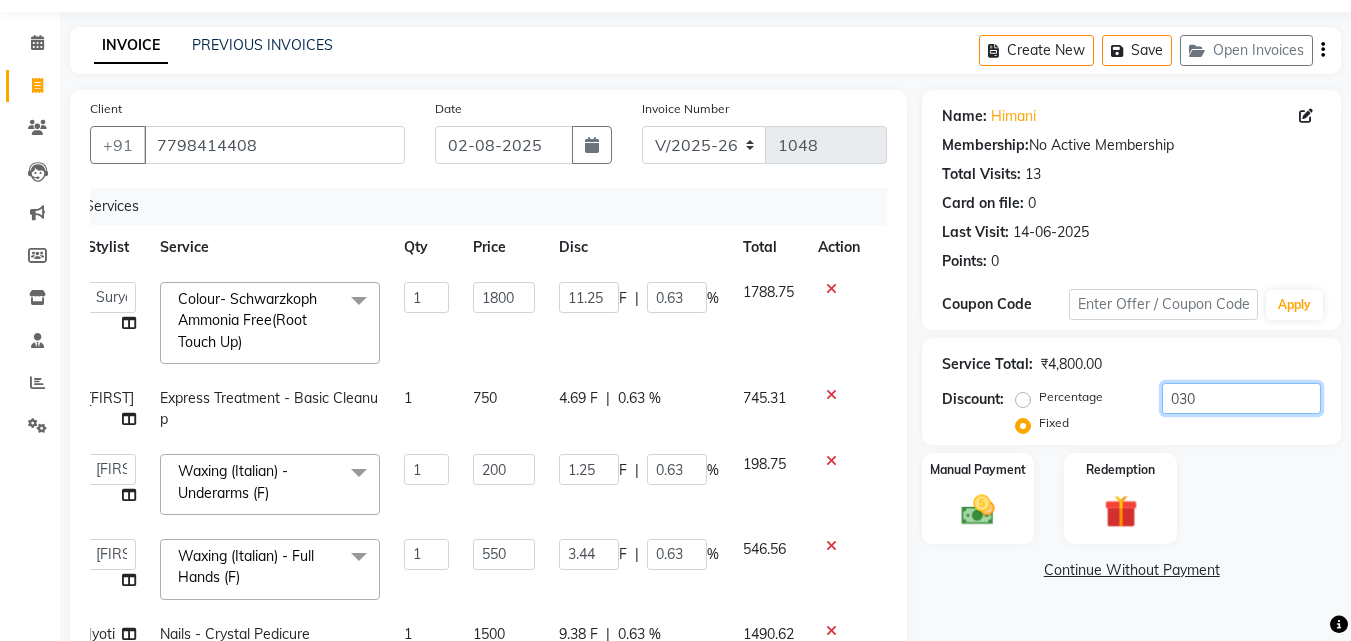 type on "6.25" 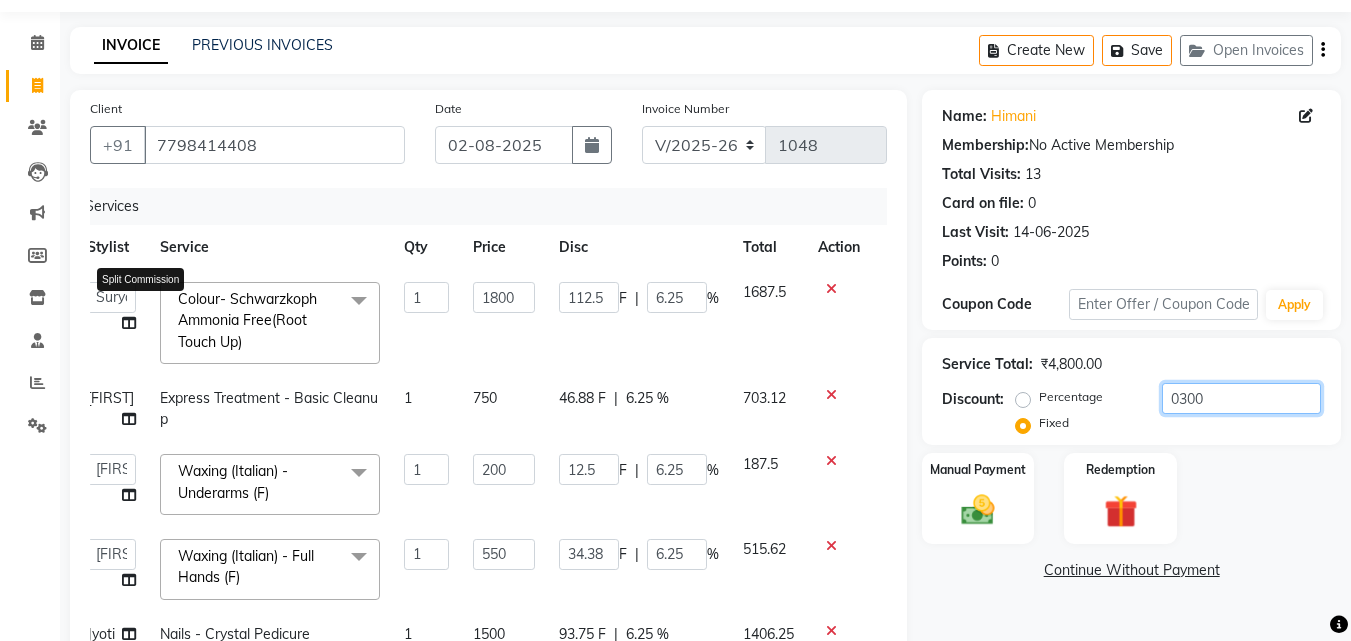 type on "0300" 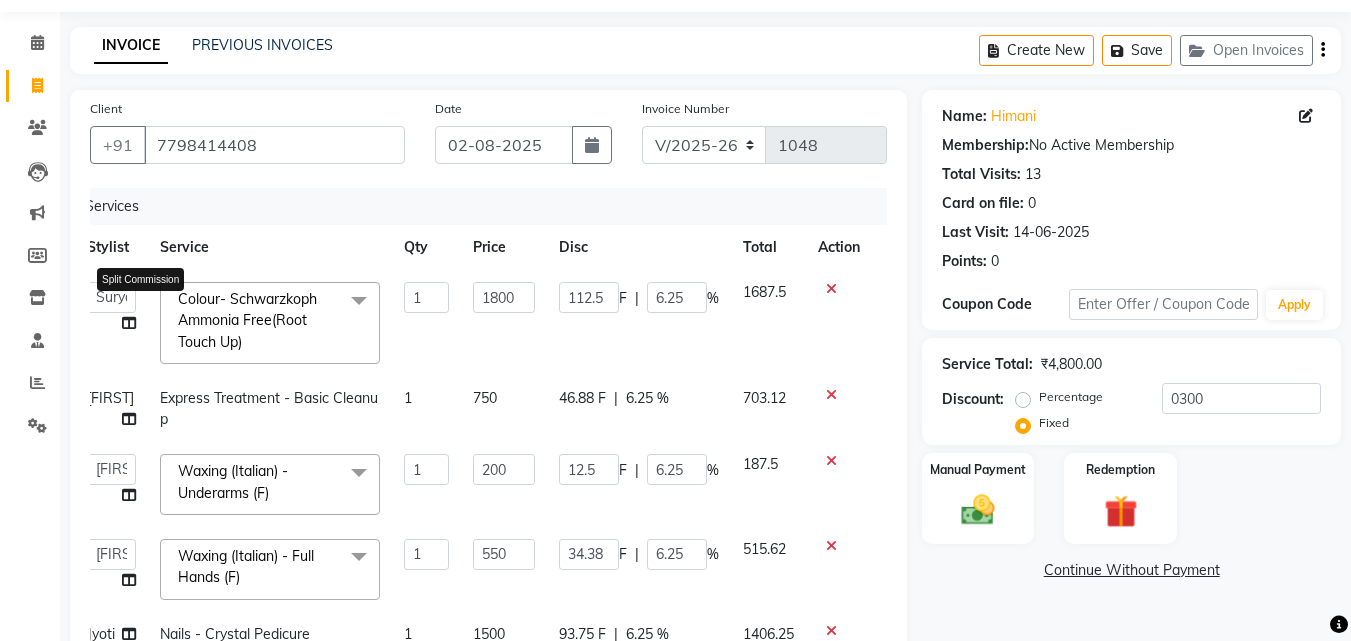 click on "Jasleen   Jyoti   Surya   Tejaswini  Split Commission" 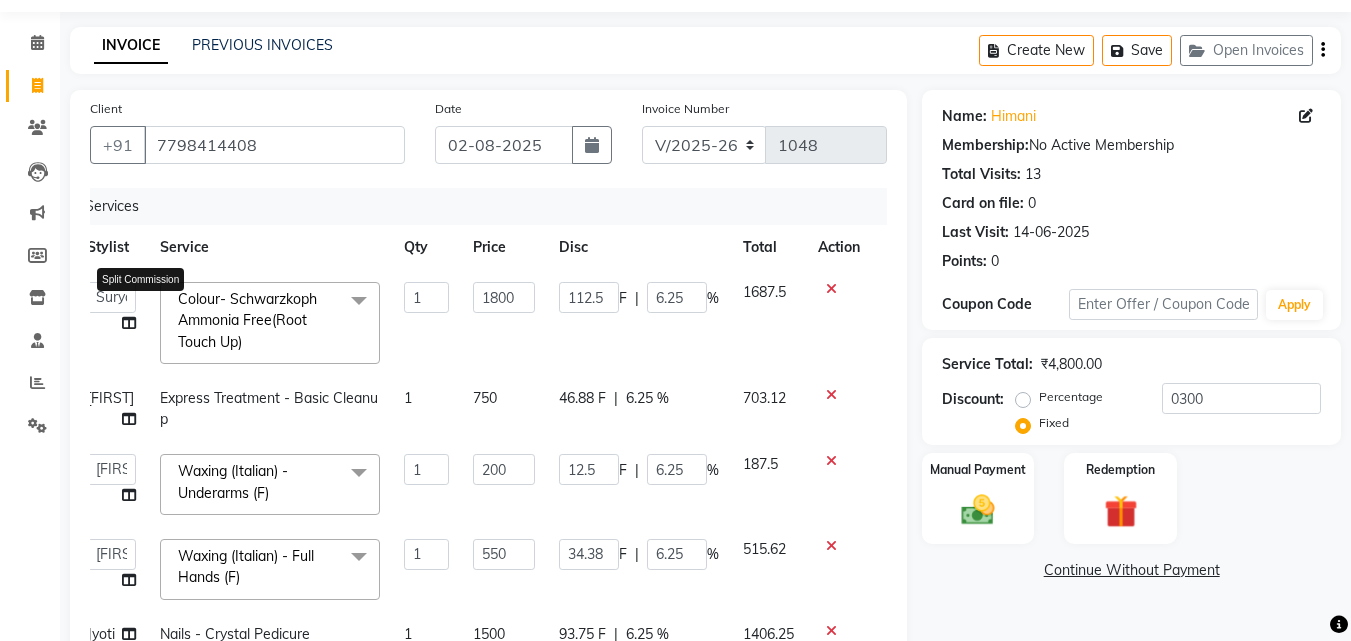 select on "83187" 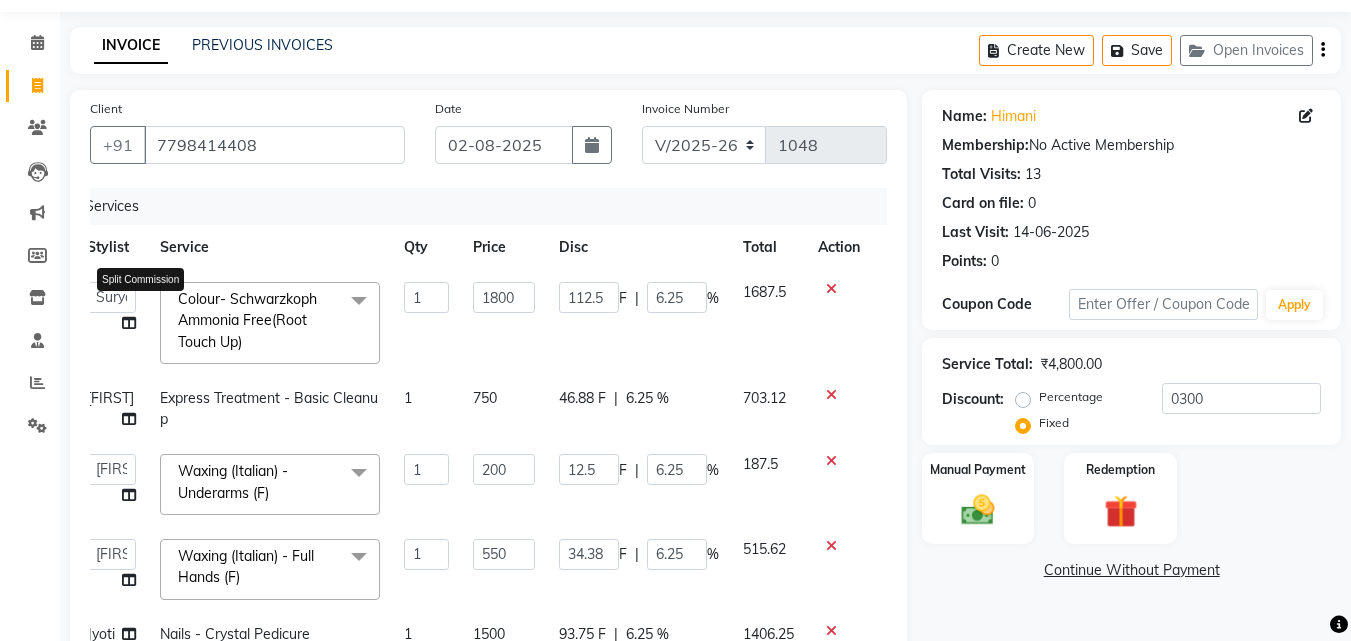 select on "69638" 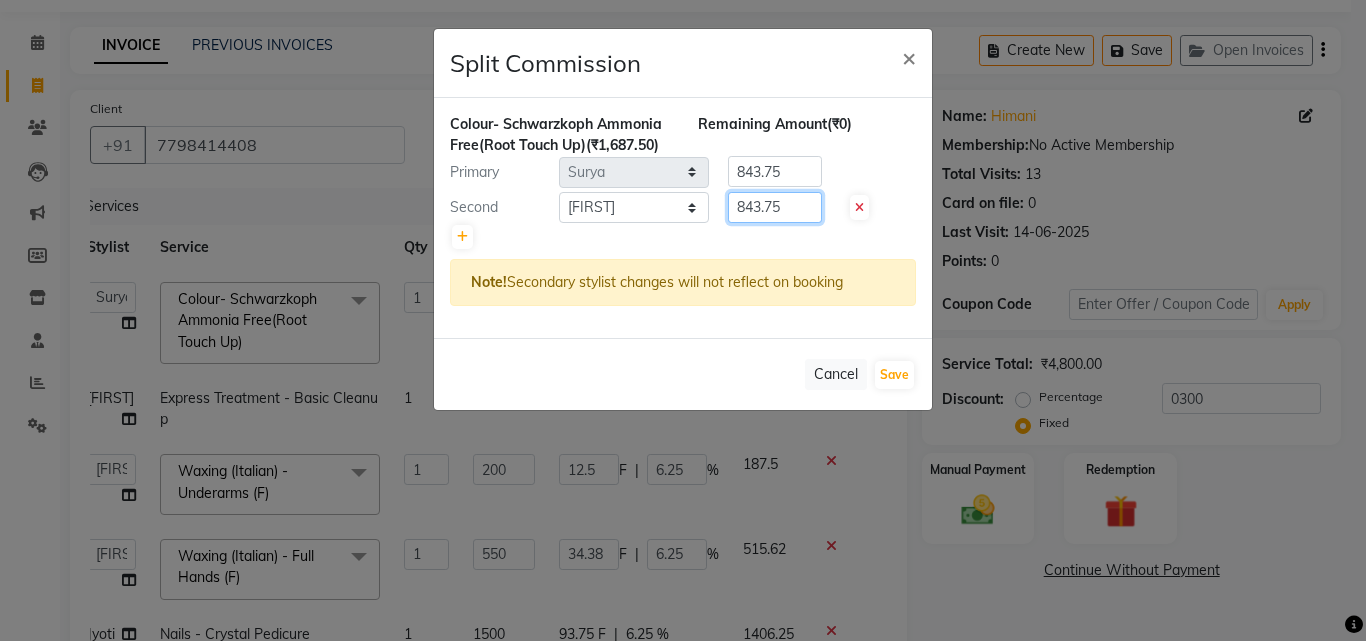 click on "843.75" 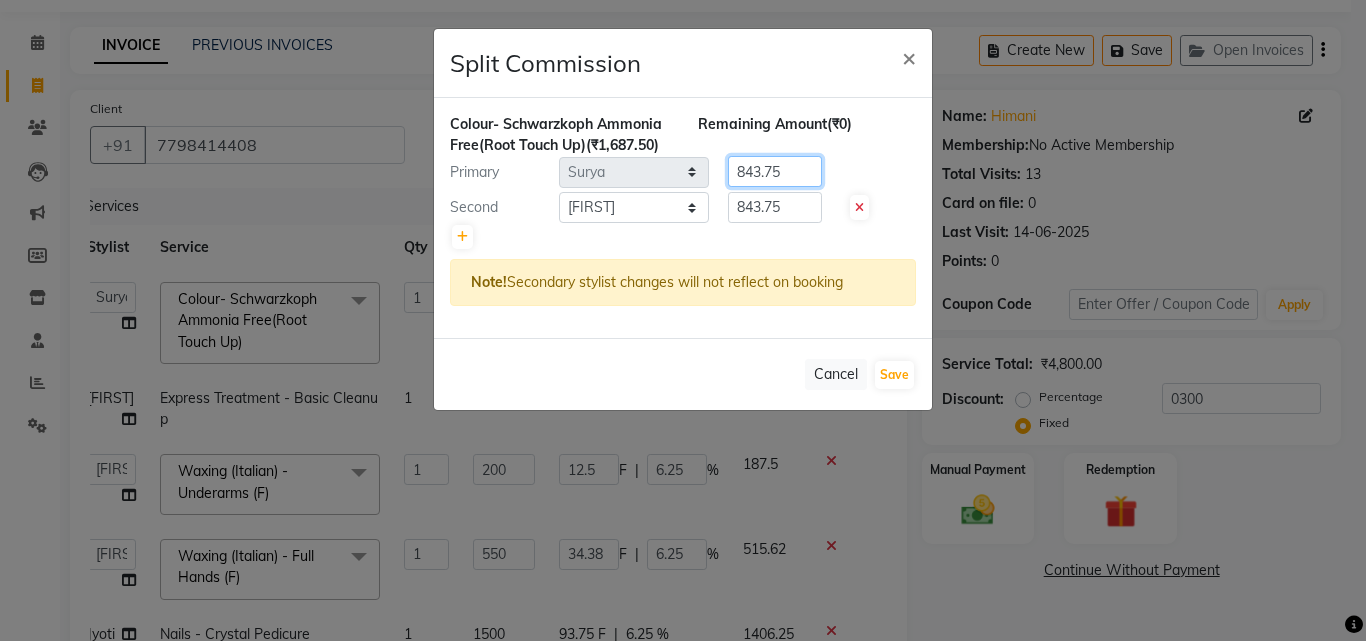 click on "843.75" 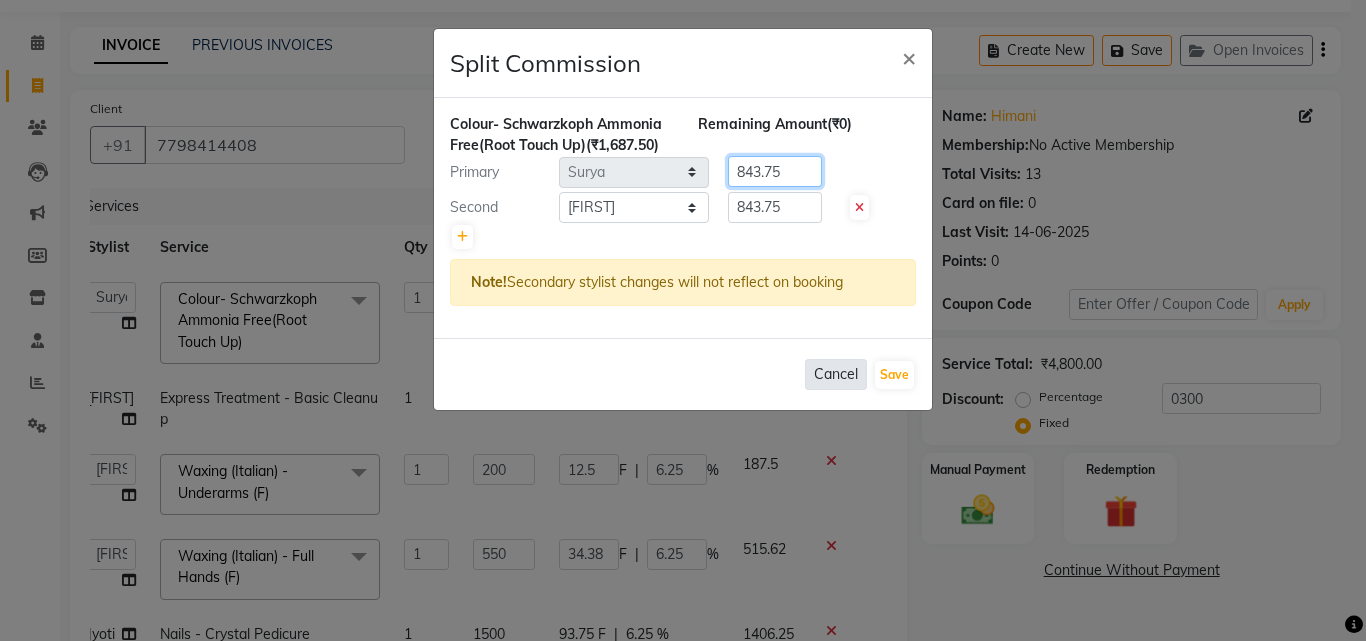 drag, startPoint x: 749, startPoint y: 183, endPoint x: 835, endPoint y: 381, distance: 215.87033 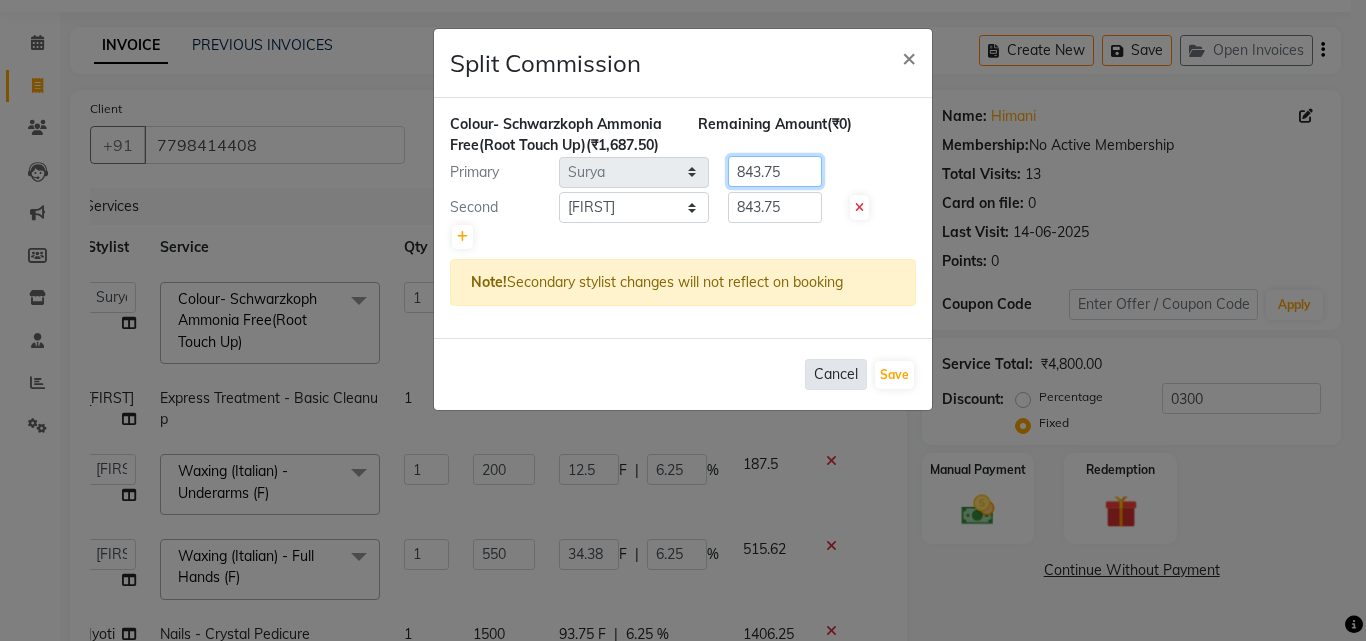 click on "843.75" 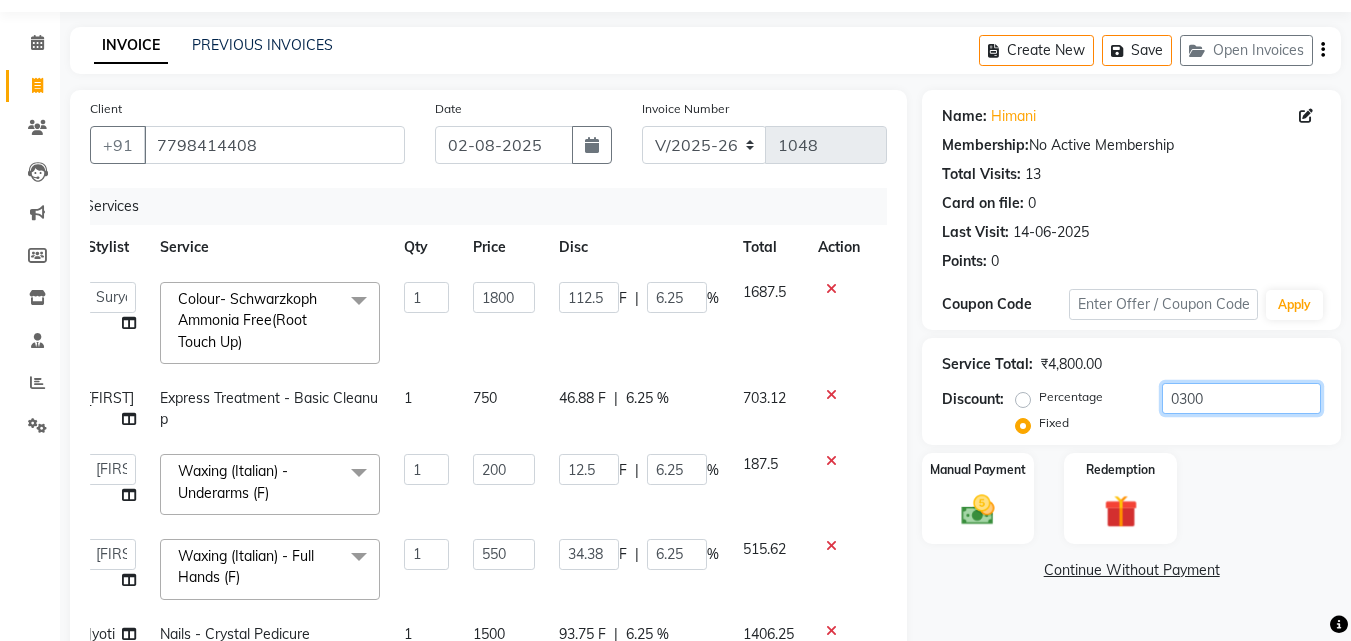click on "0300" 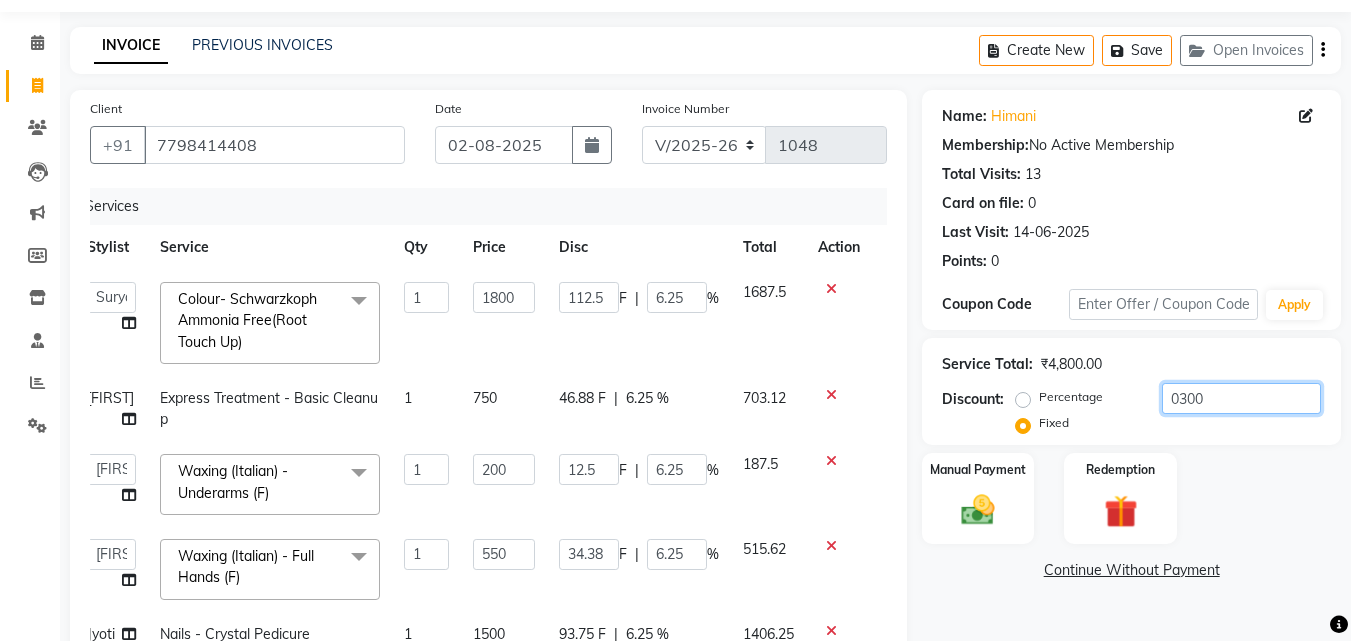 type 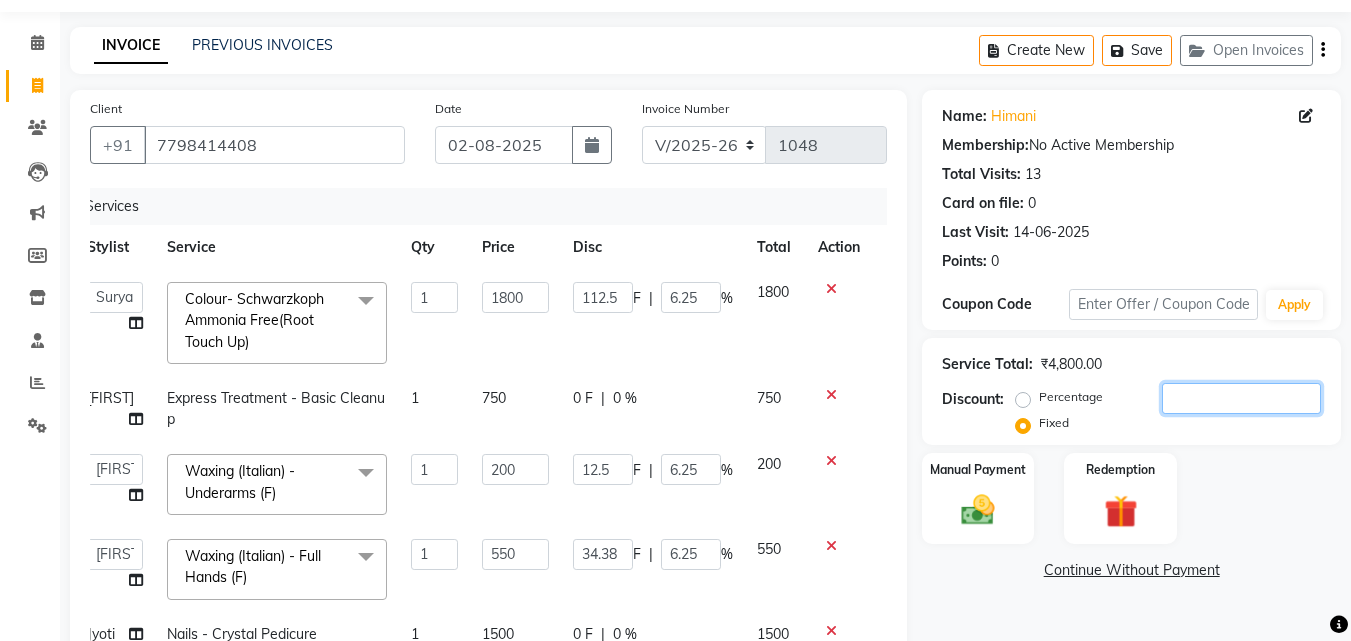 type on "0" 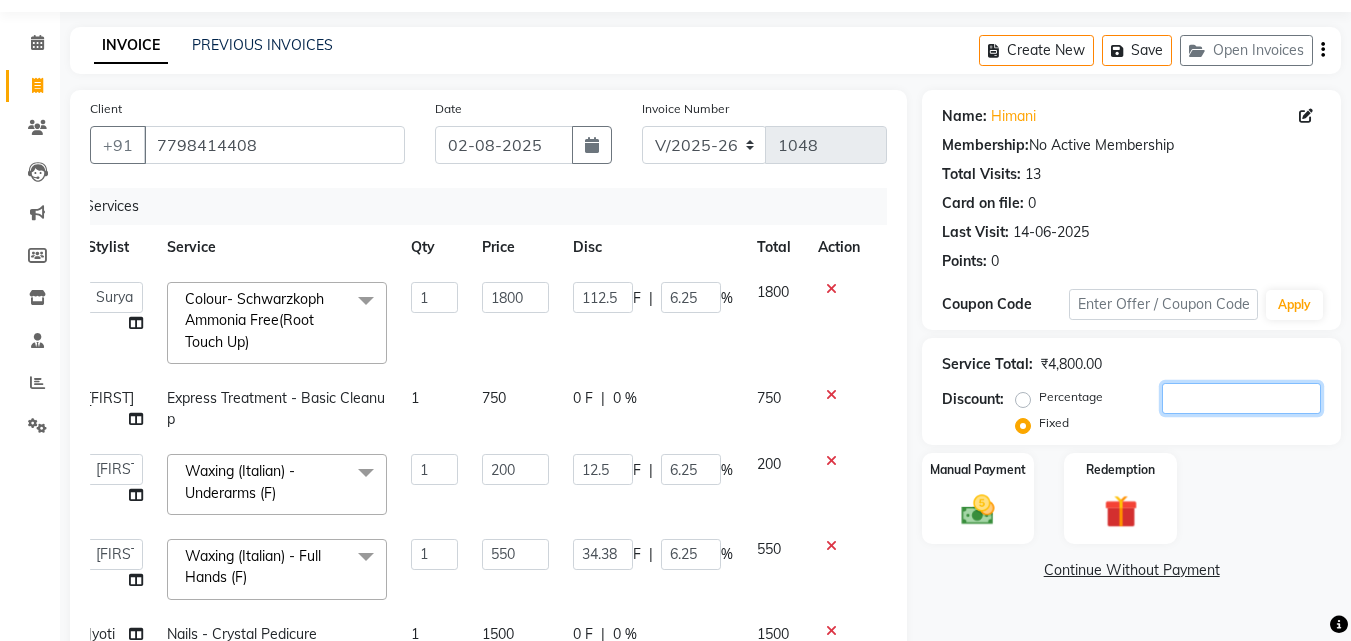 type on "0" 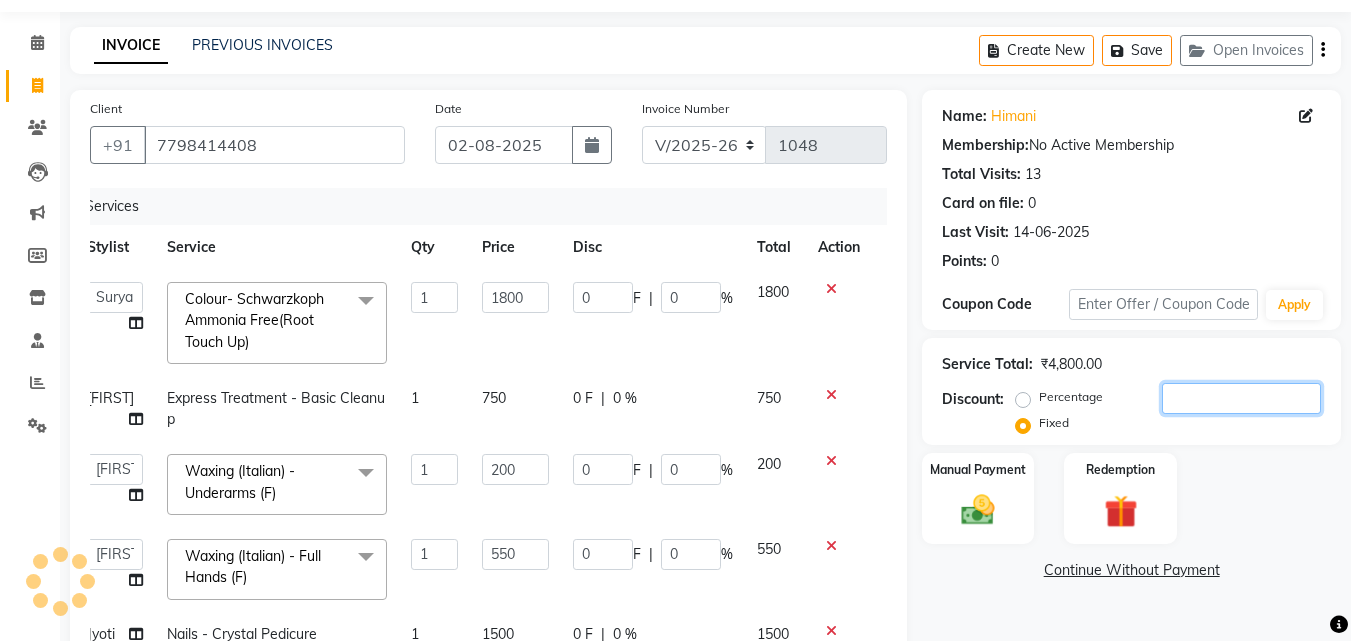 type 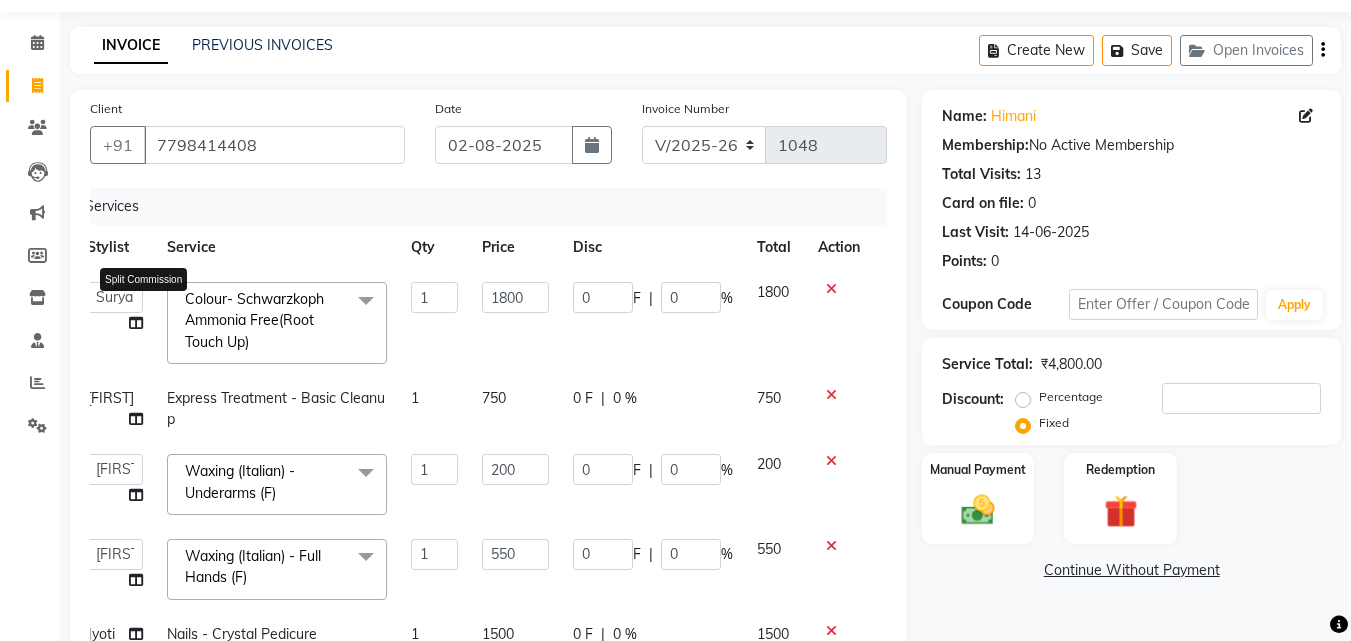 click 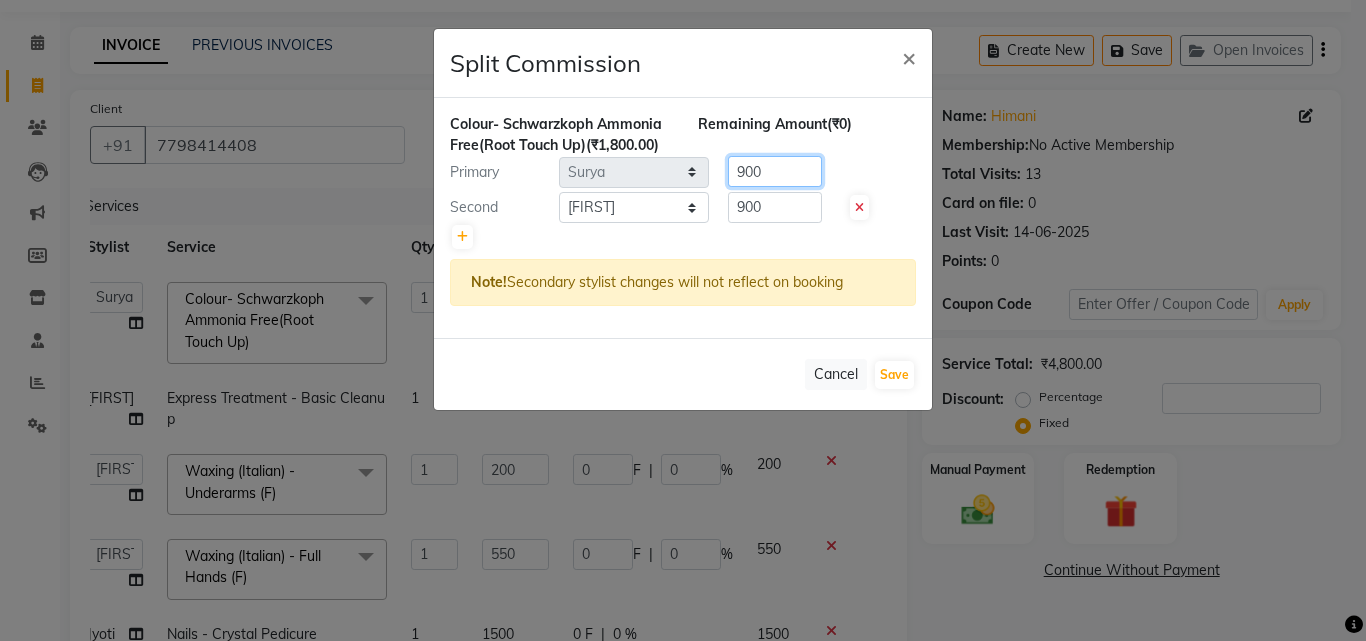 click on "900" 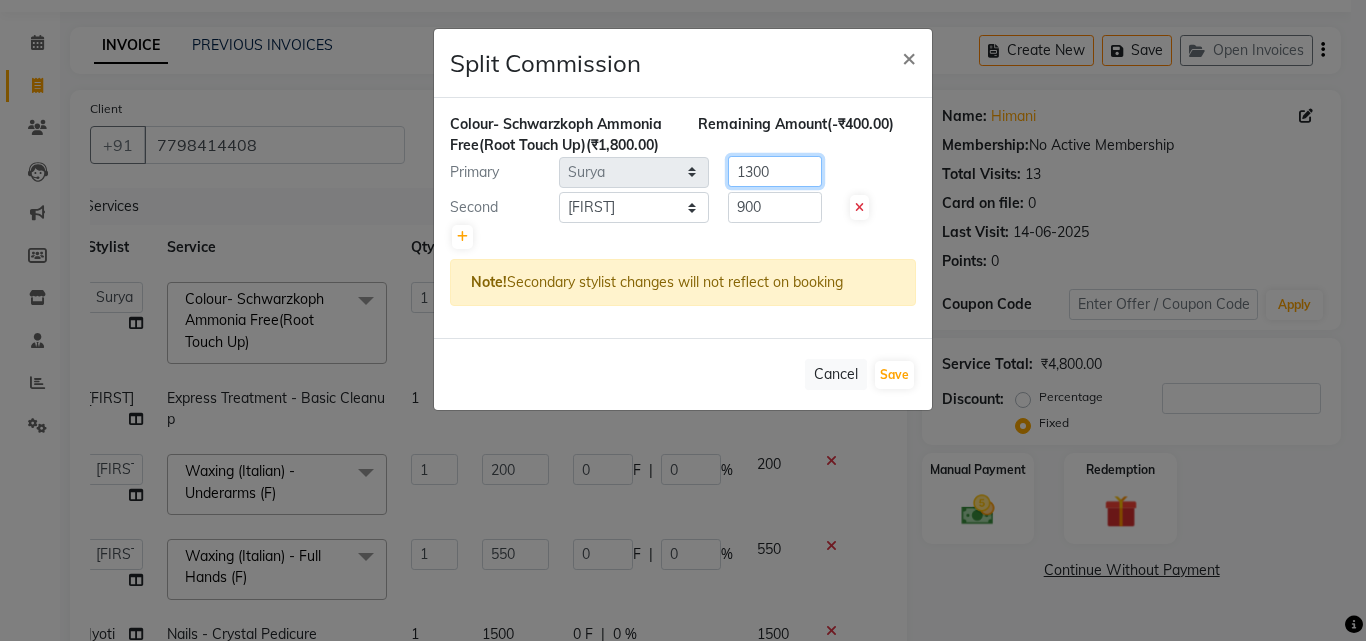 type on "1300" 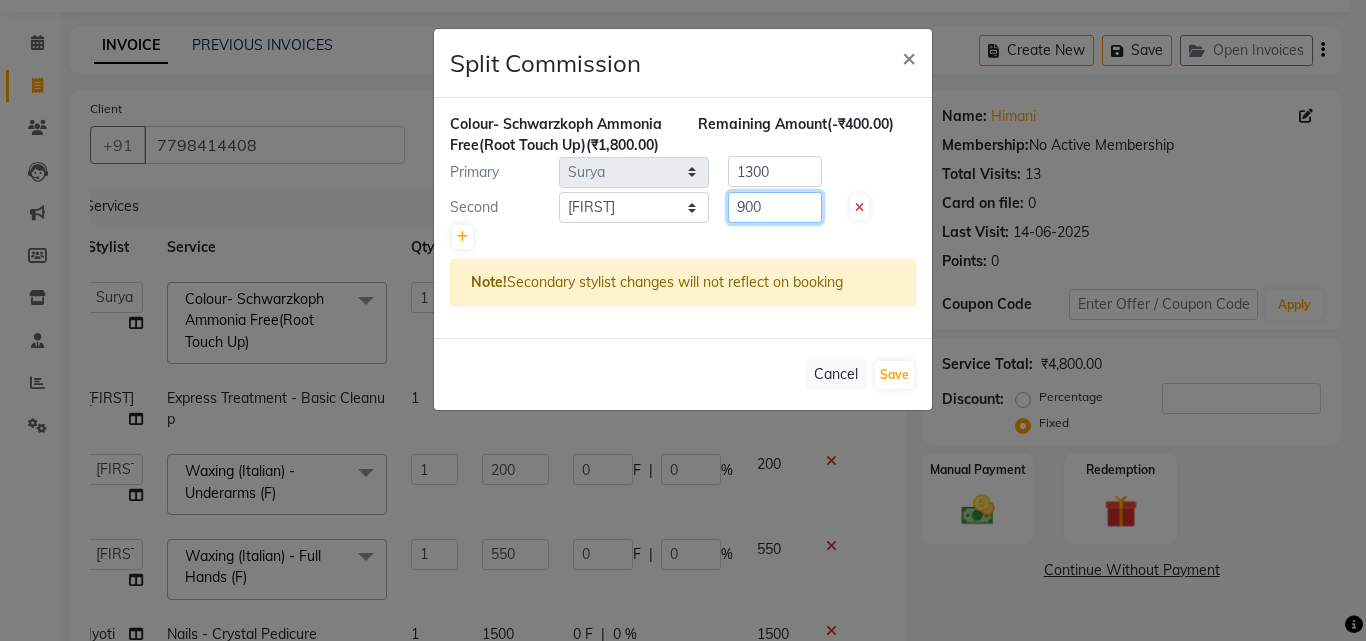 click on "900" 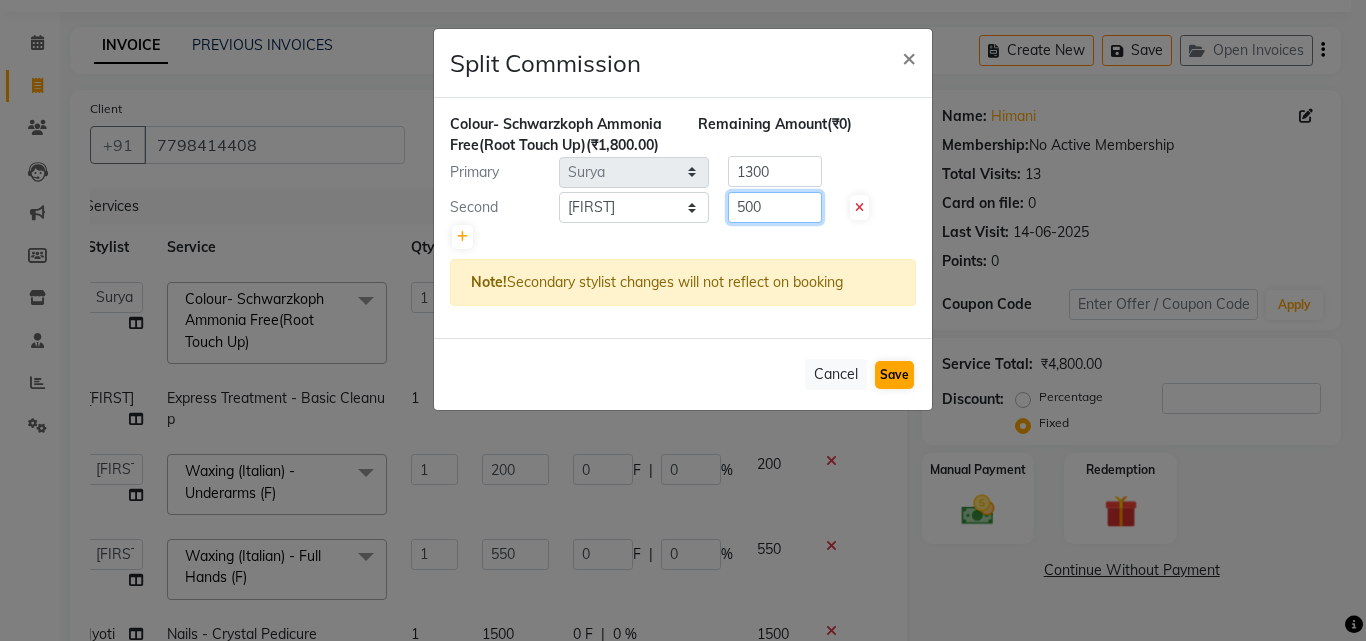 type on "500" 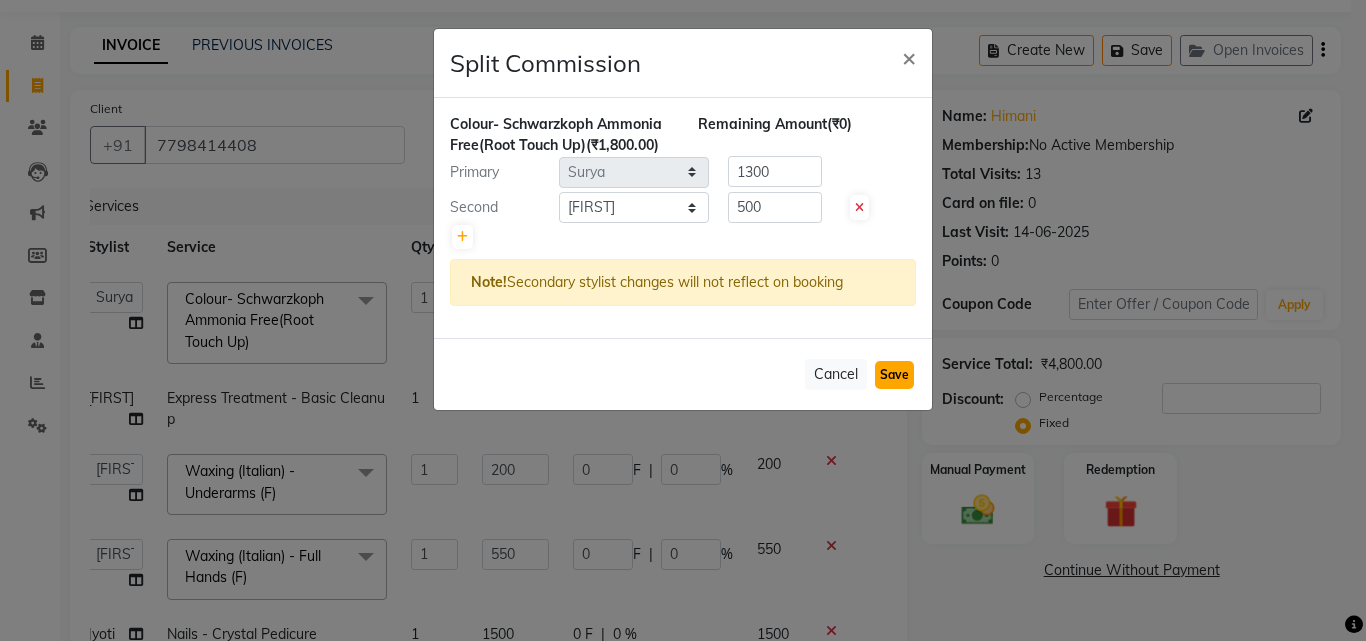 click on "Save" 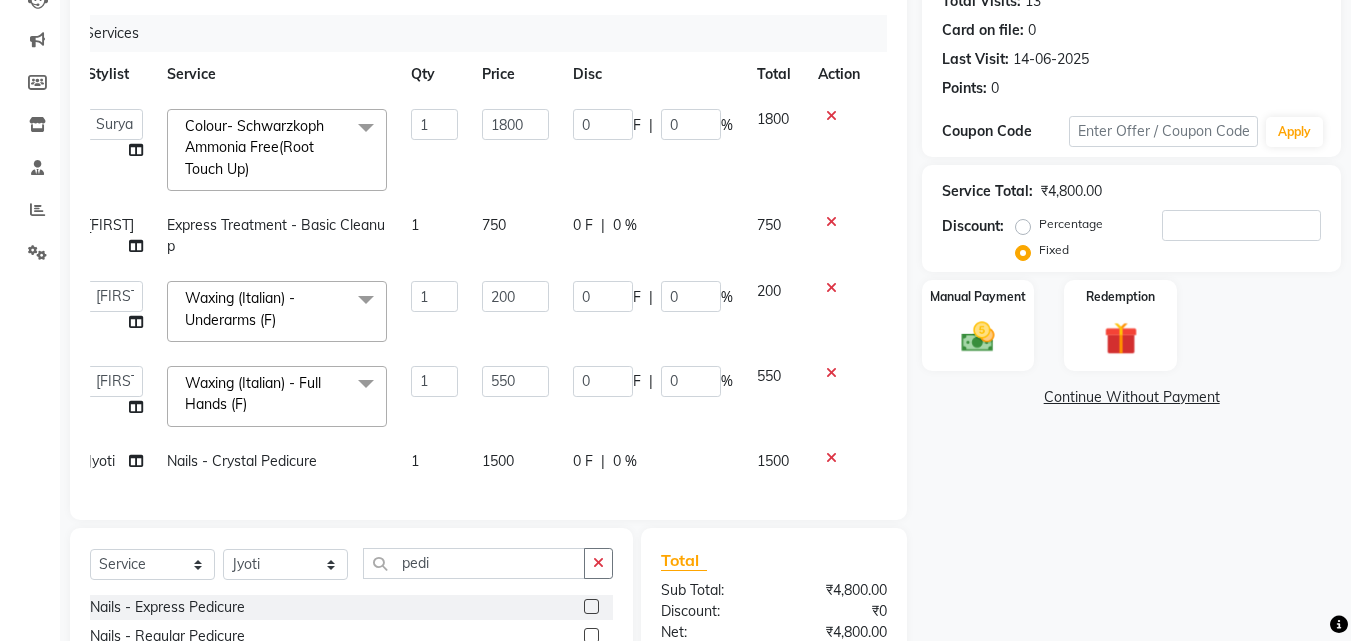scroll, scrollTop: 260, scrollLeft: 0, axis: vertical 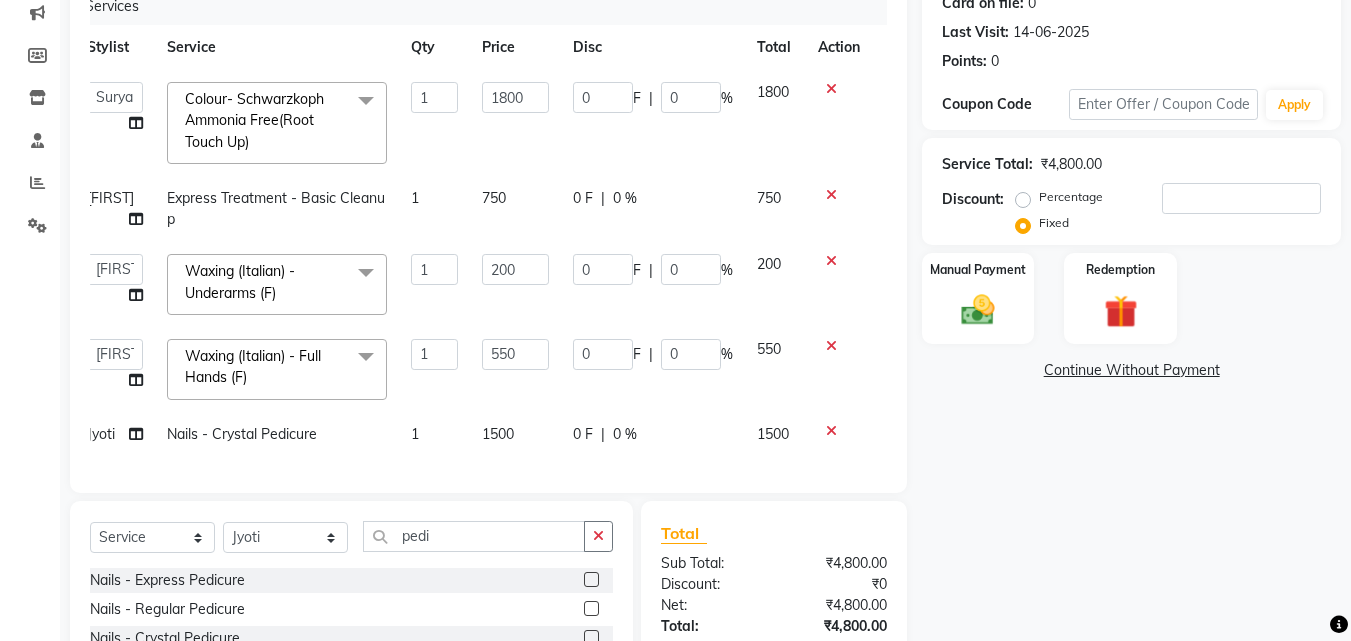 click on "0 F | 0 %" 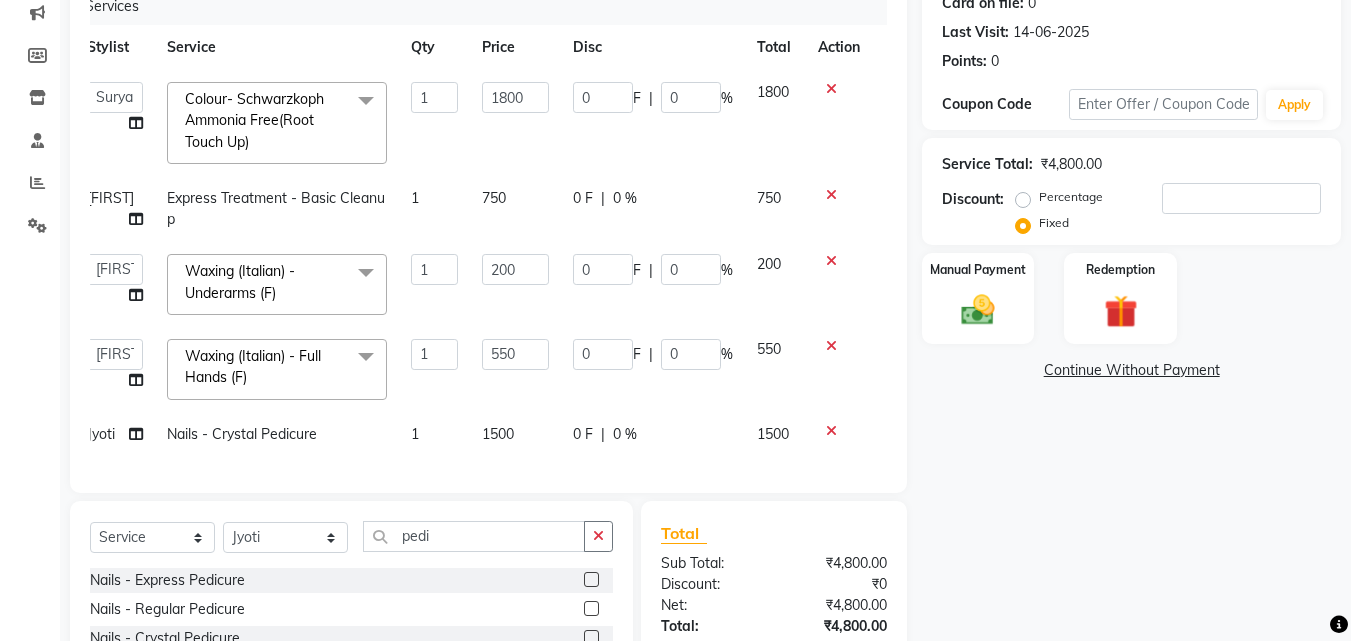 select on "69638" 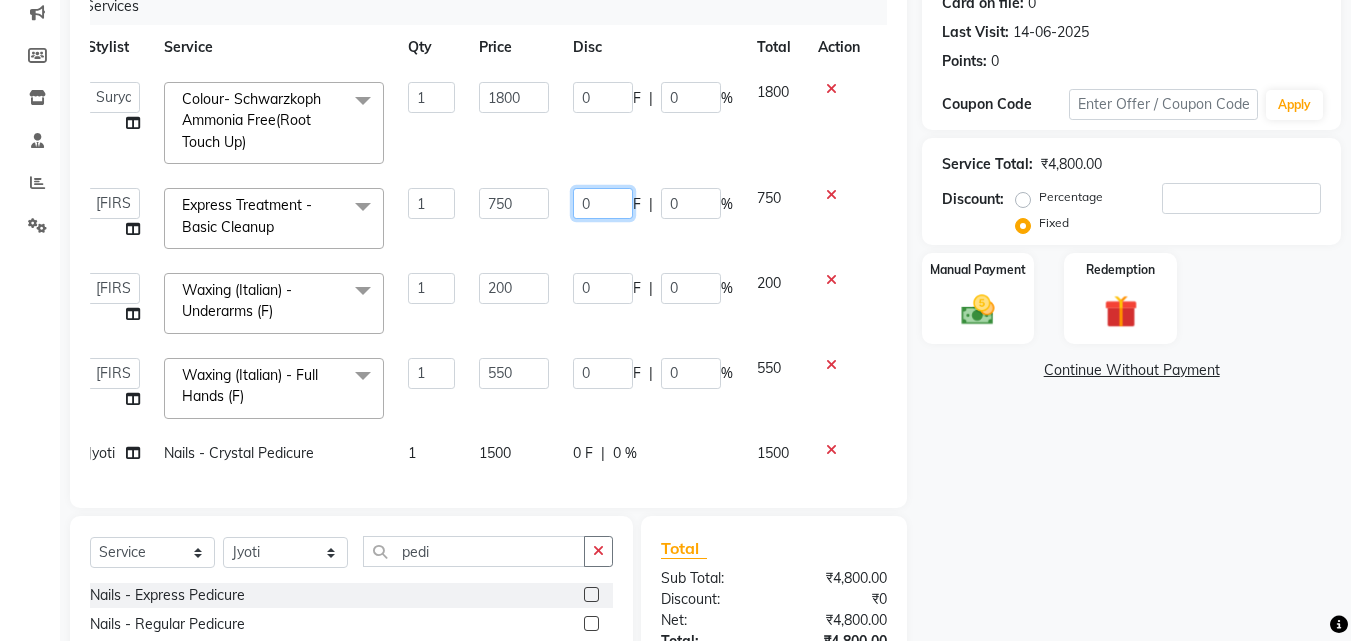 click on "0" 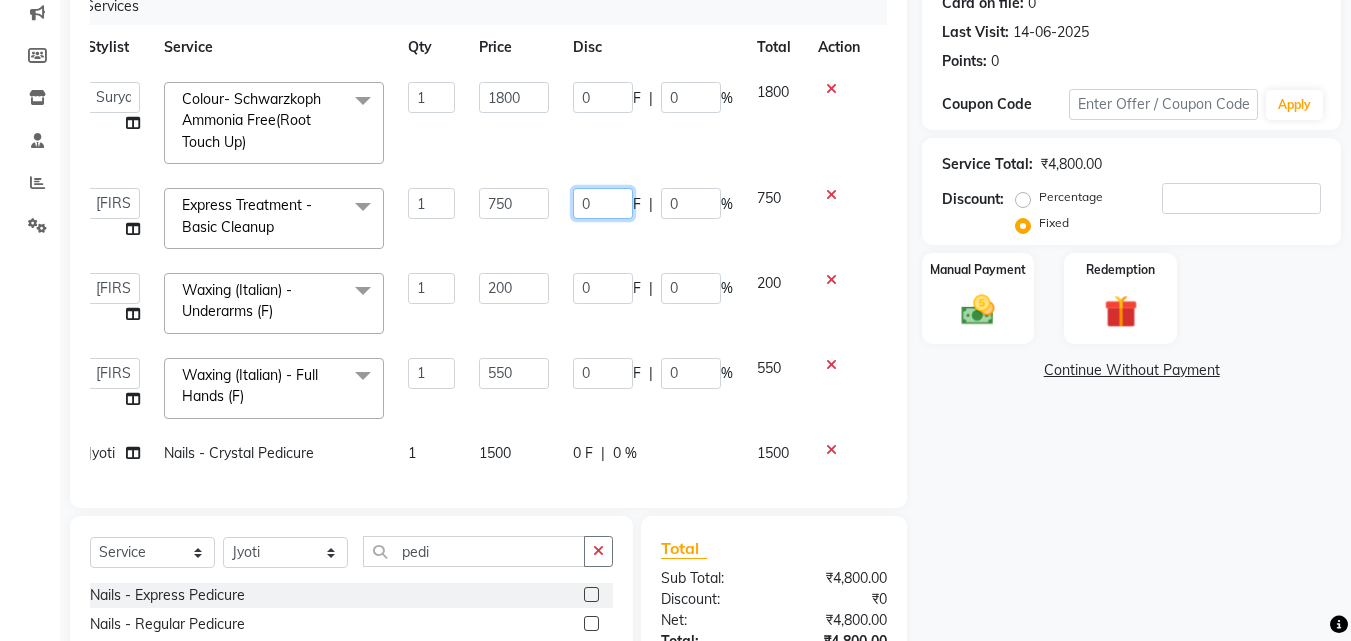 click on "0" 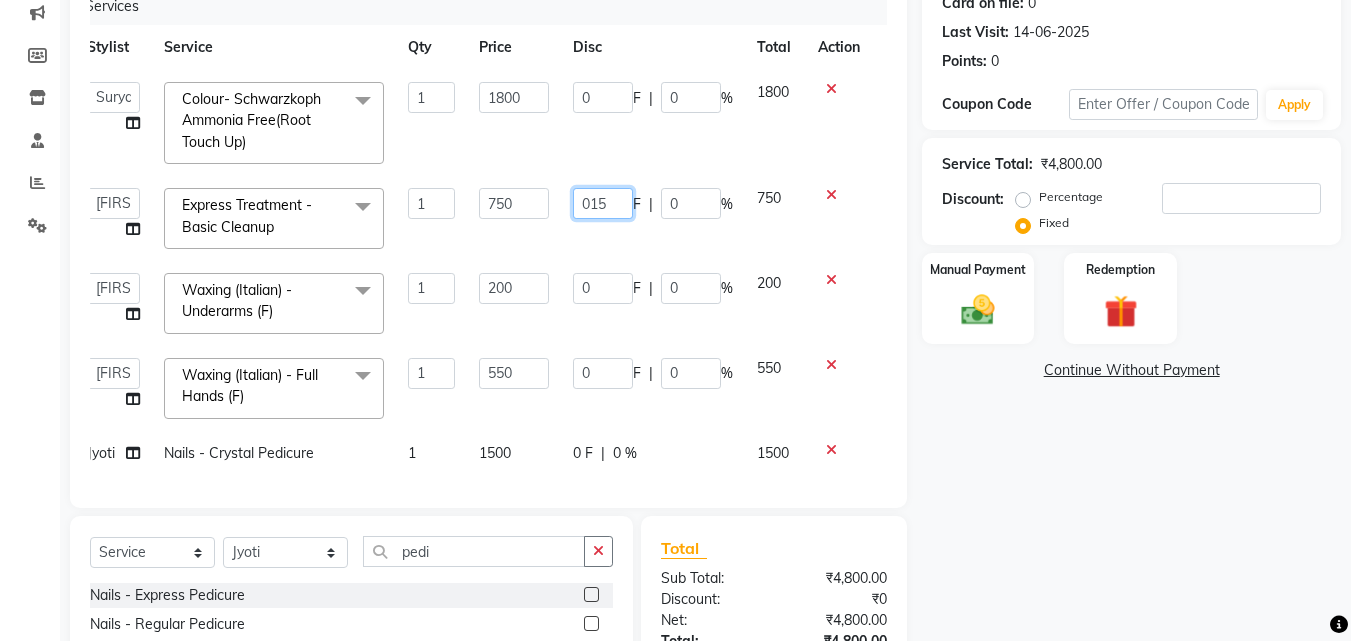type on "0150" 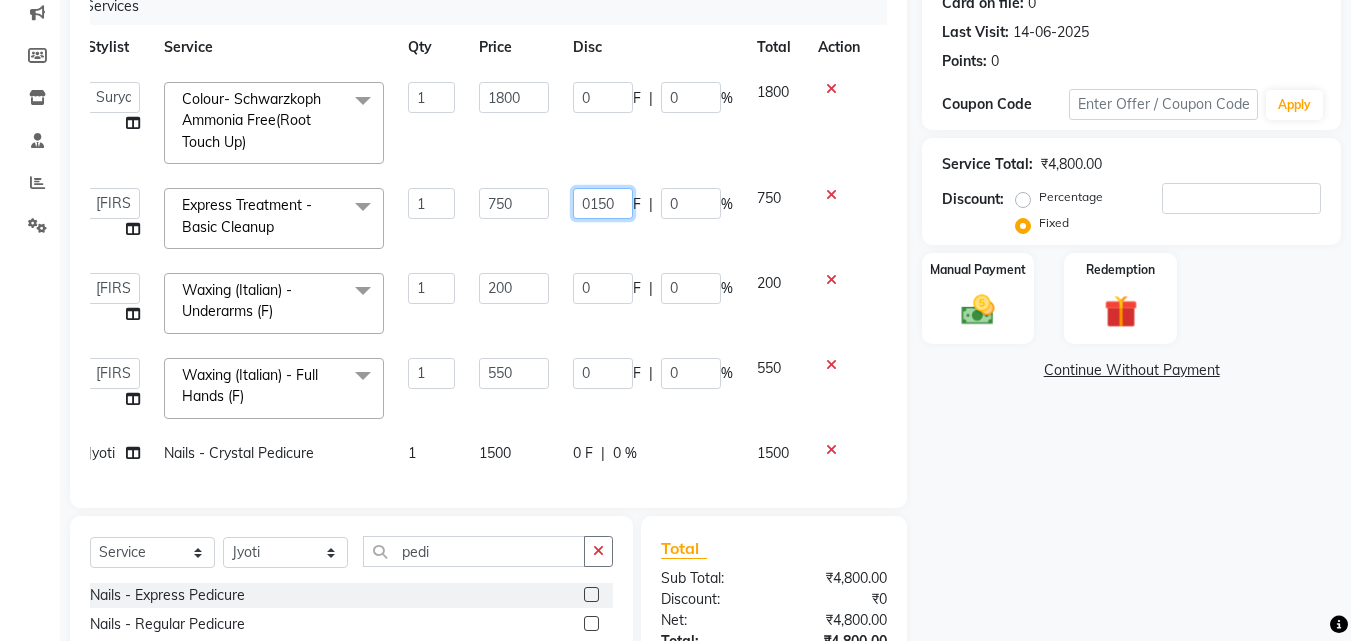 scroll, scrollTop: 19, scrollLeft: 15, axis: both 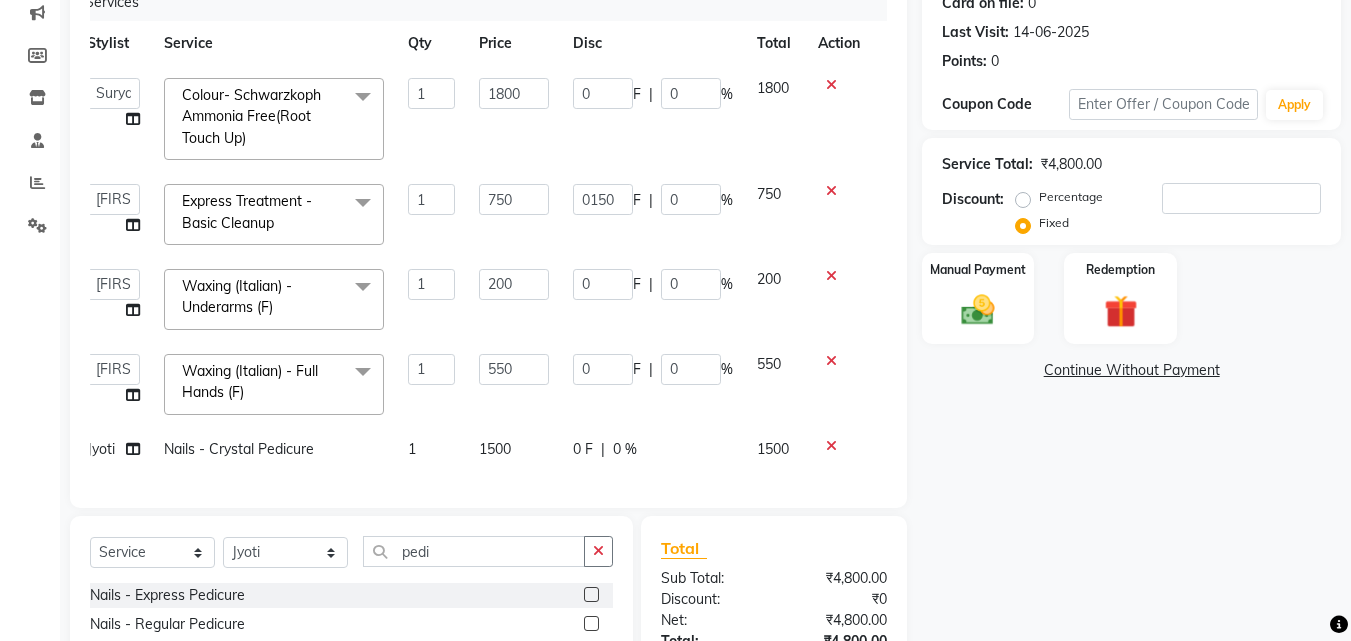 click on "0 F | 0 %" 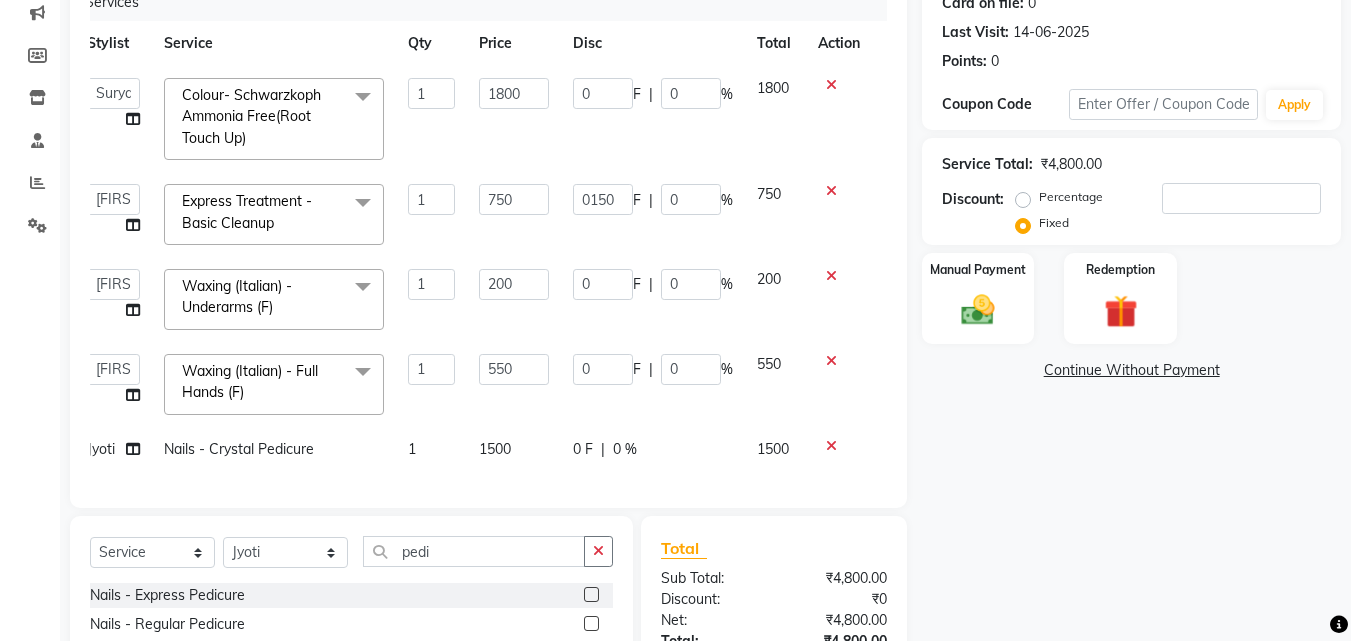 scroll, scrollTop: 0, scrollLeft: 15, axis: horizontal 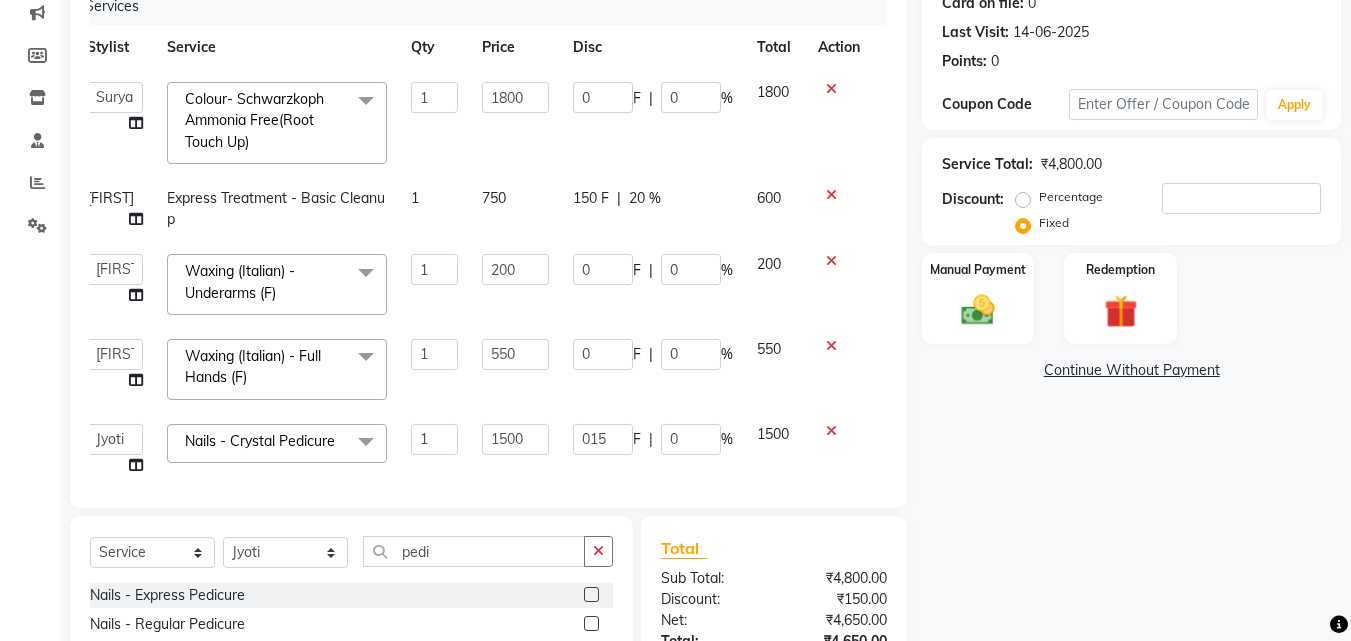 type on "0150" 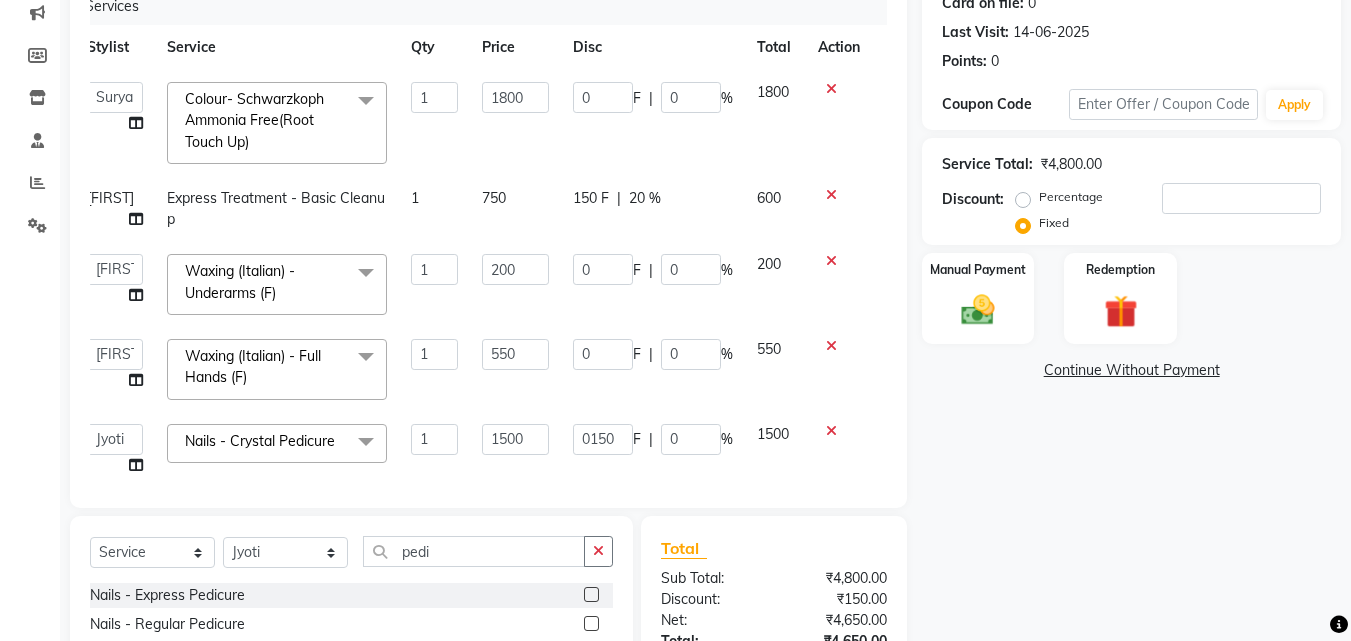 click on "Name: Himani  Membership:  No Active Membership  Total Visits:  13 Card on file:  0 Last Visit:   14-06-2025 Points:   0  Coupon Code Apply Service Total:  ₹4,800.00  Discount:  Percentage   Fixed  Manual Payment Redemption  Continue Without Payment" 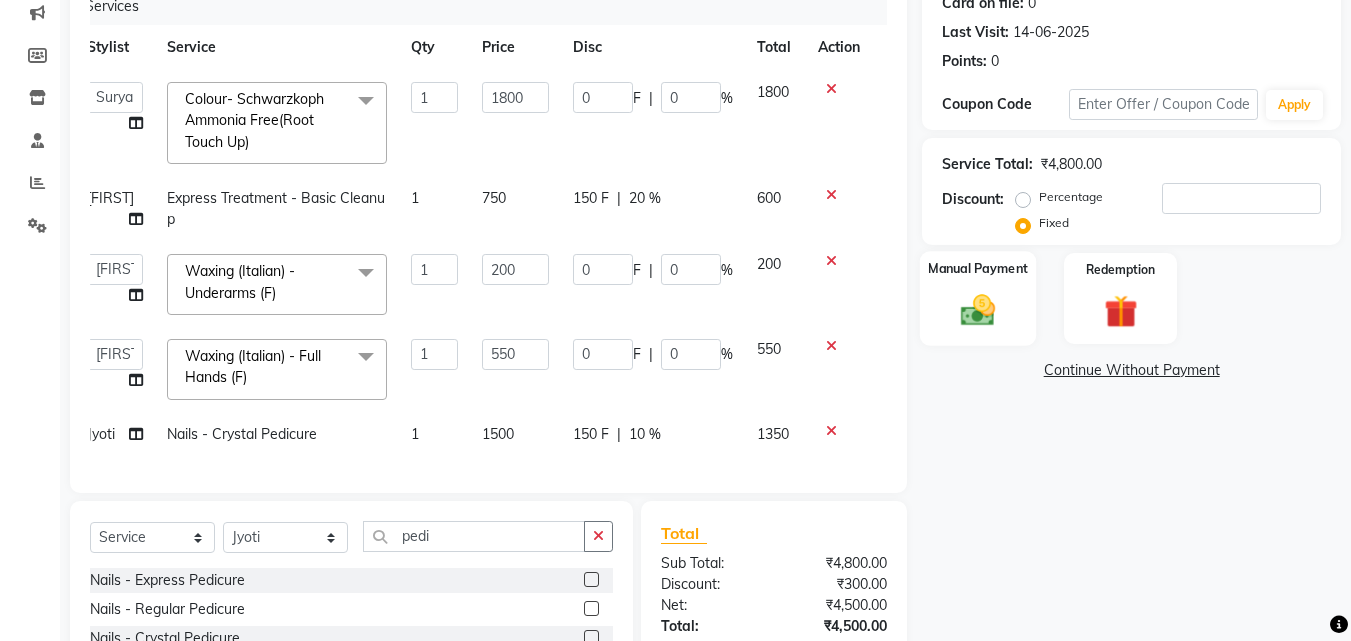click 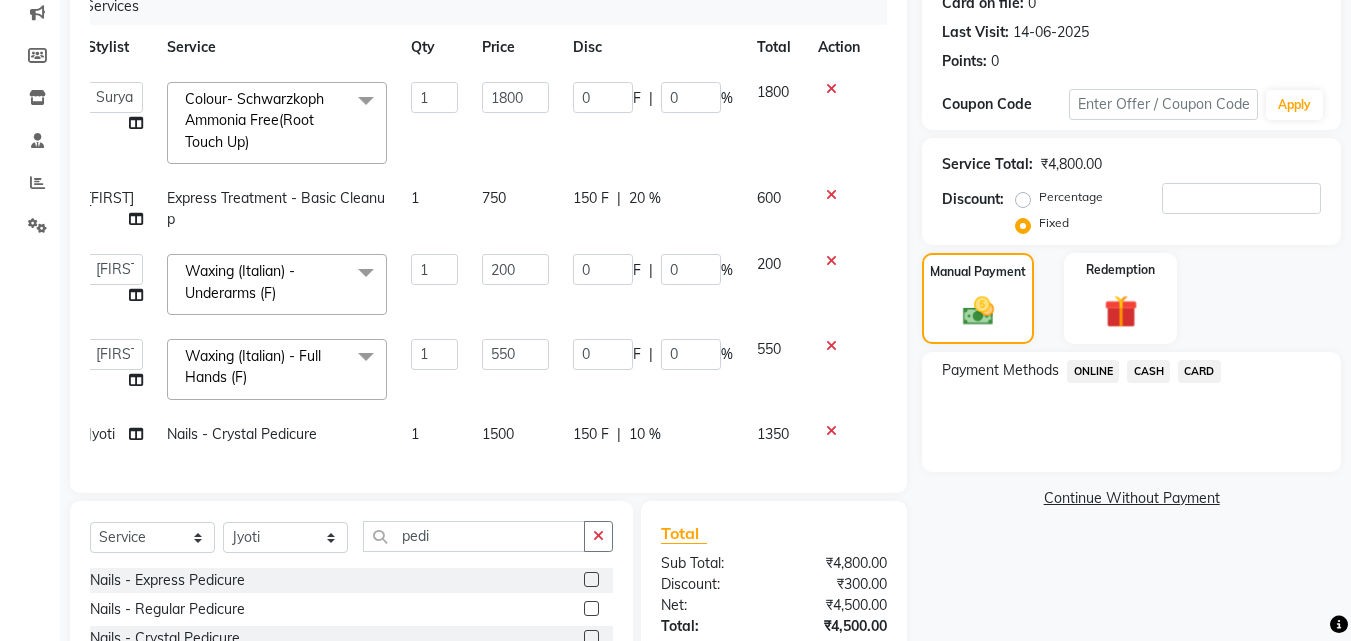click on "CARD" 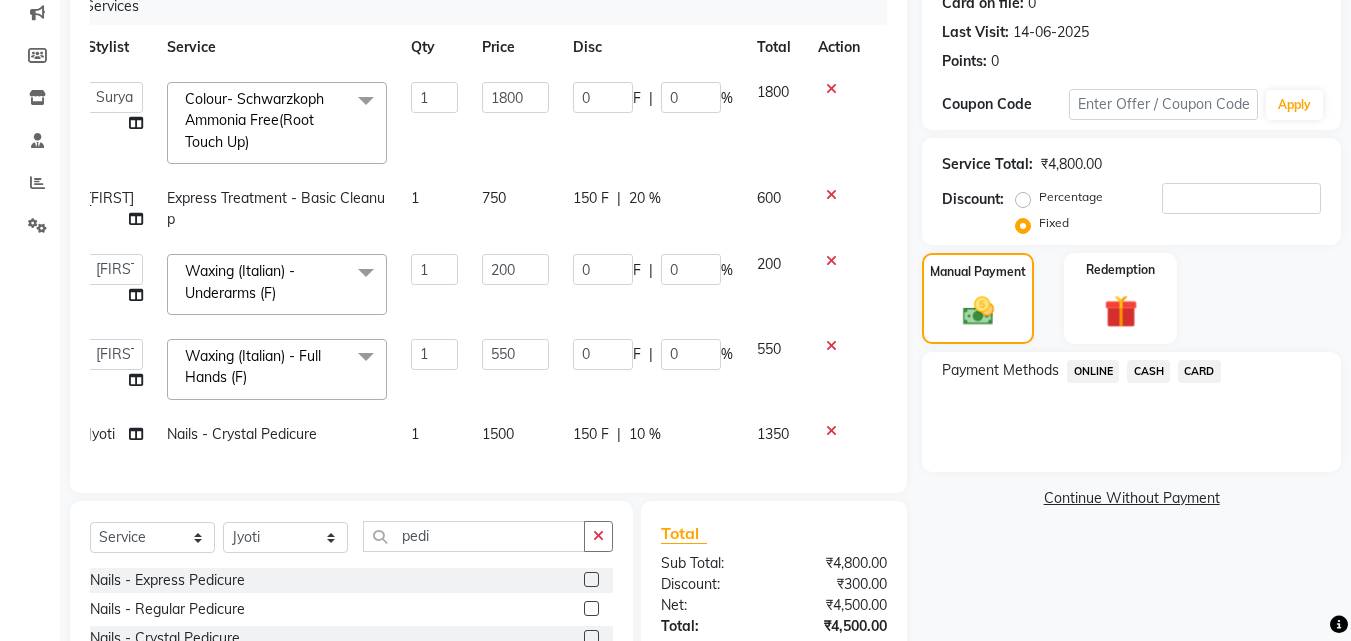 click on "CARD" 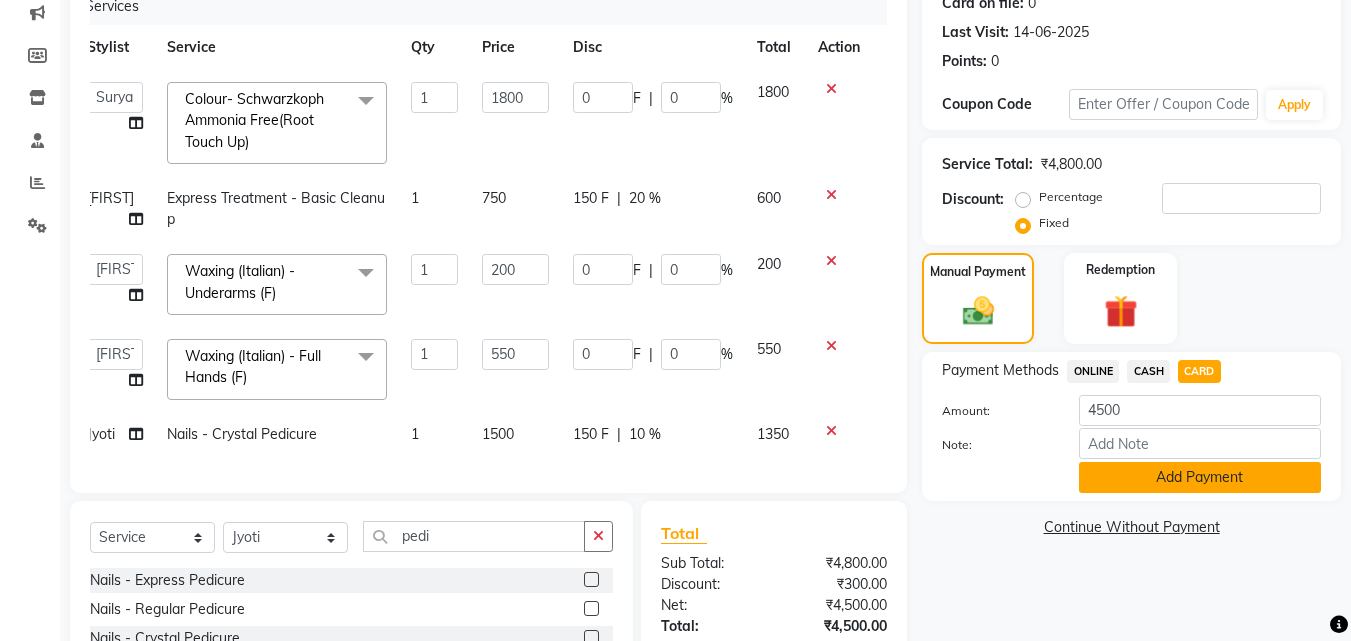 click on "Add Payment" 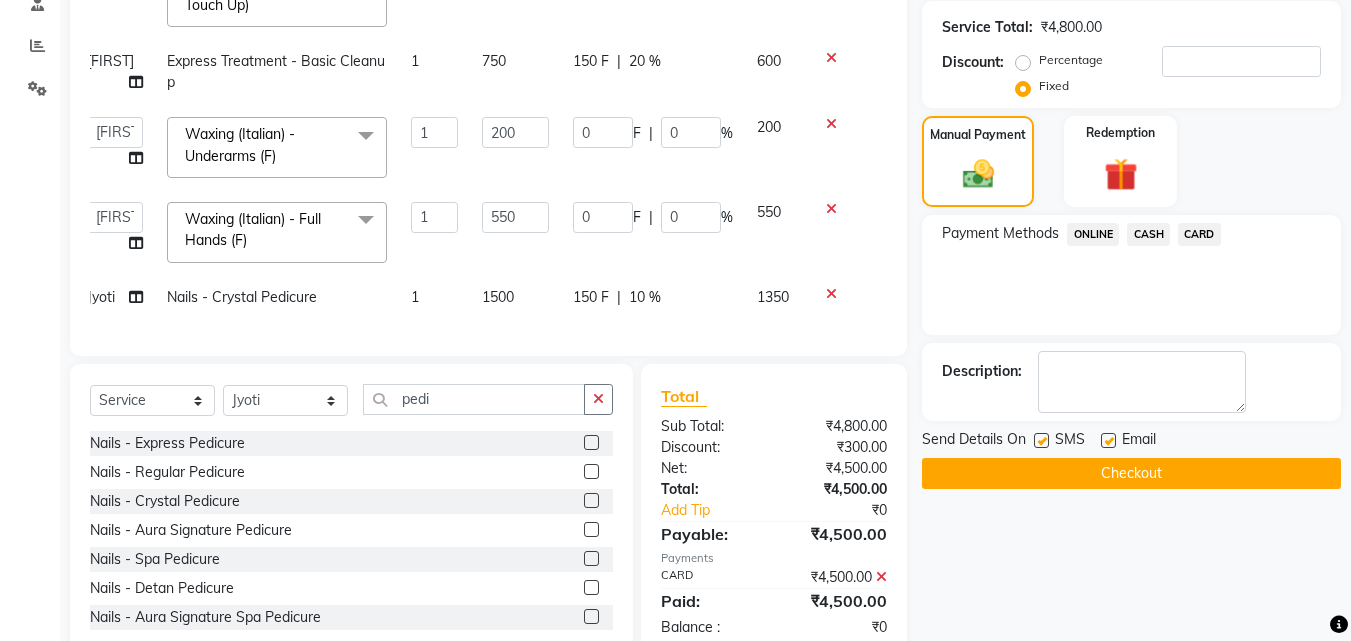 scroll, scrollTop: 445, scrollLeft: 0, axis: vertical 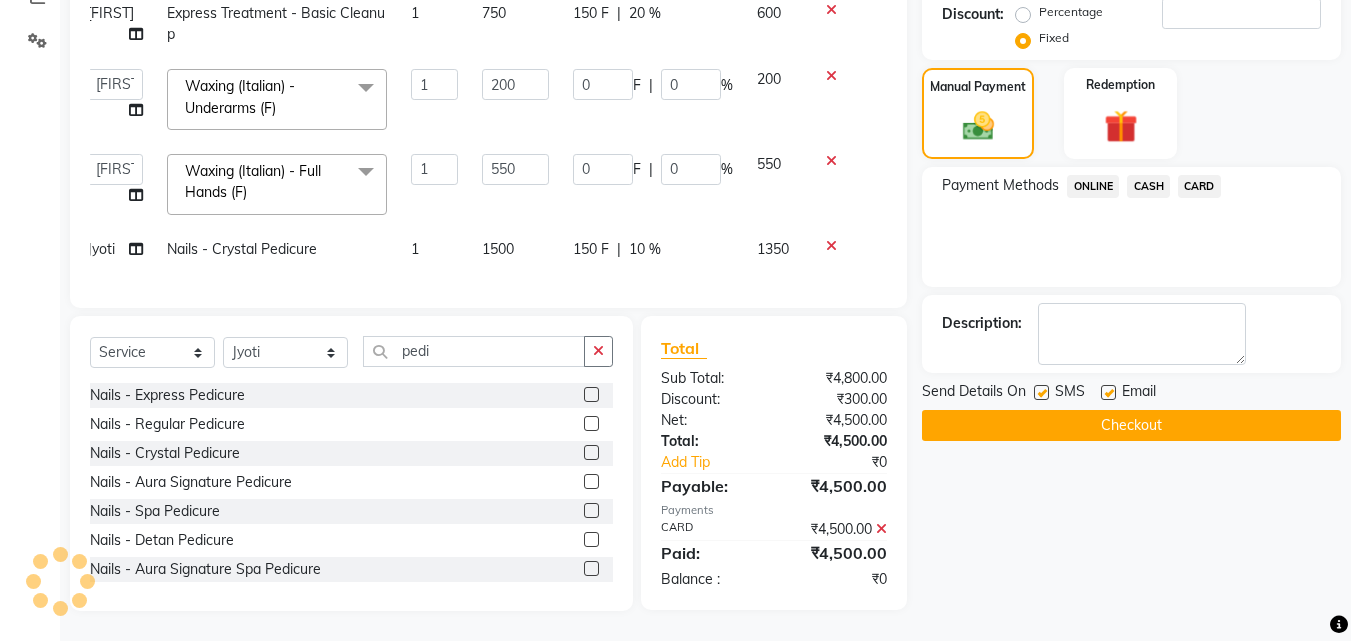 click 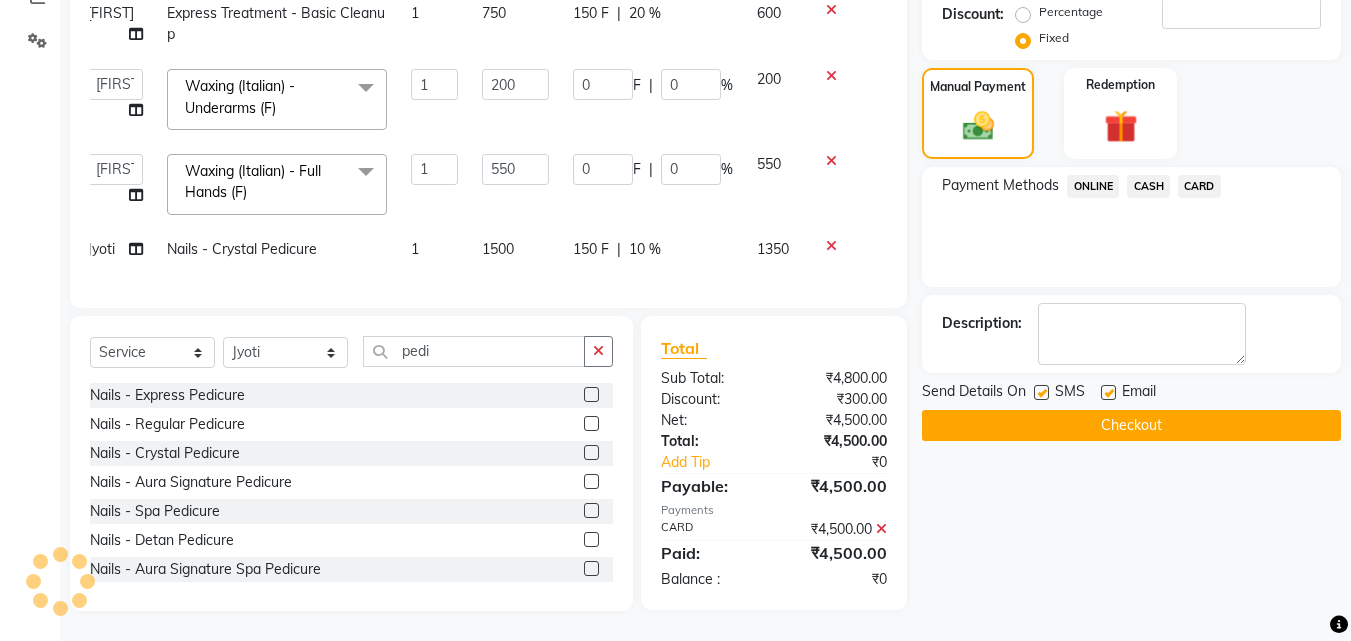click at bounding box center (1107, 393) 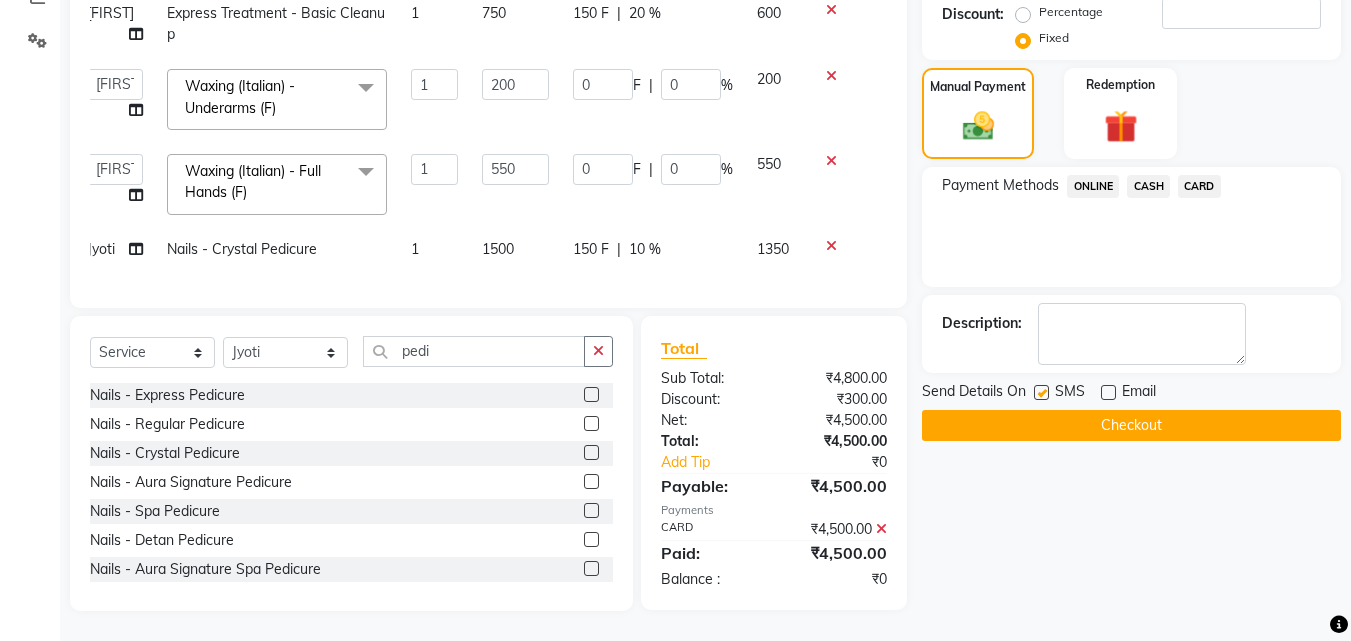 click 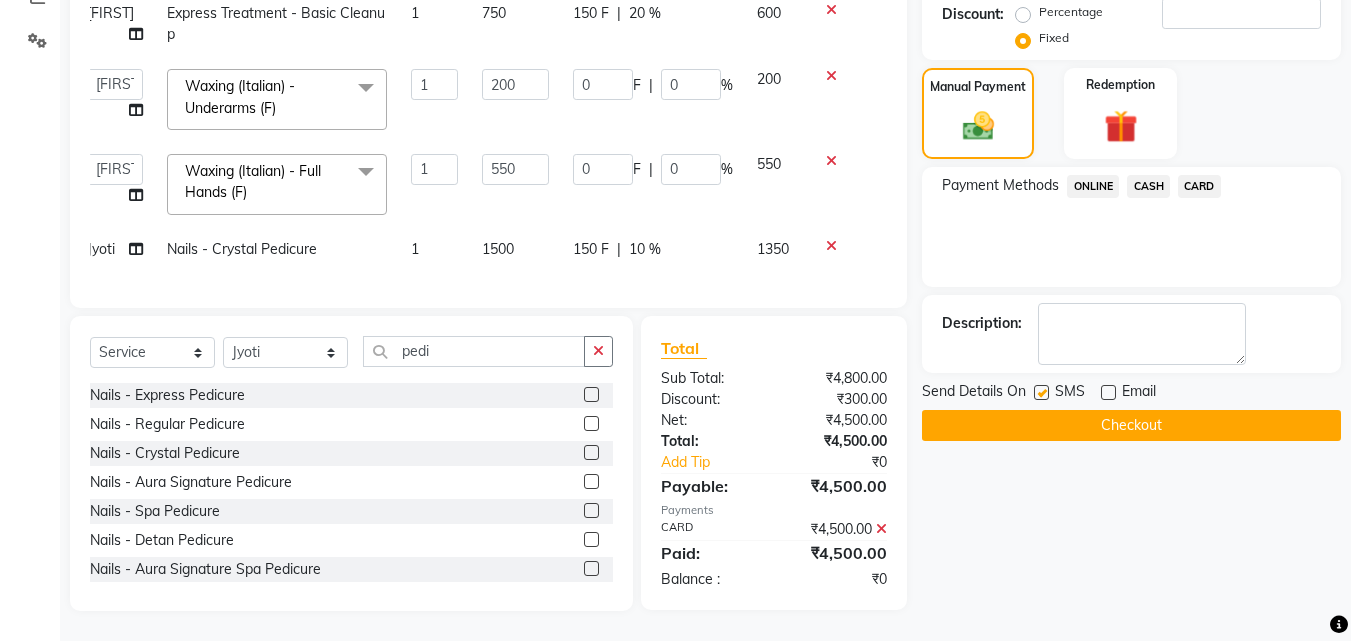 click at bounding box center [1040, 393] 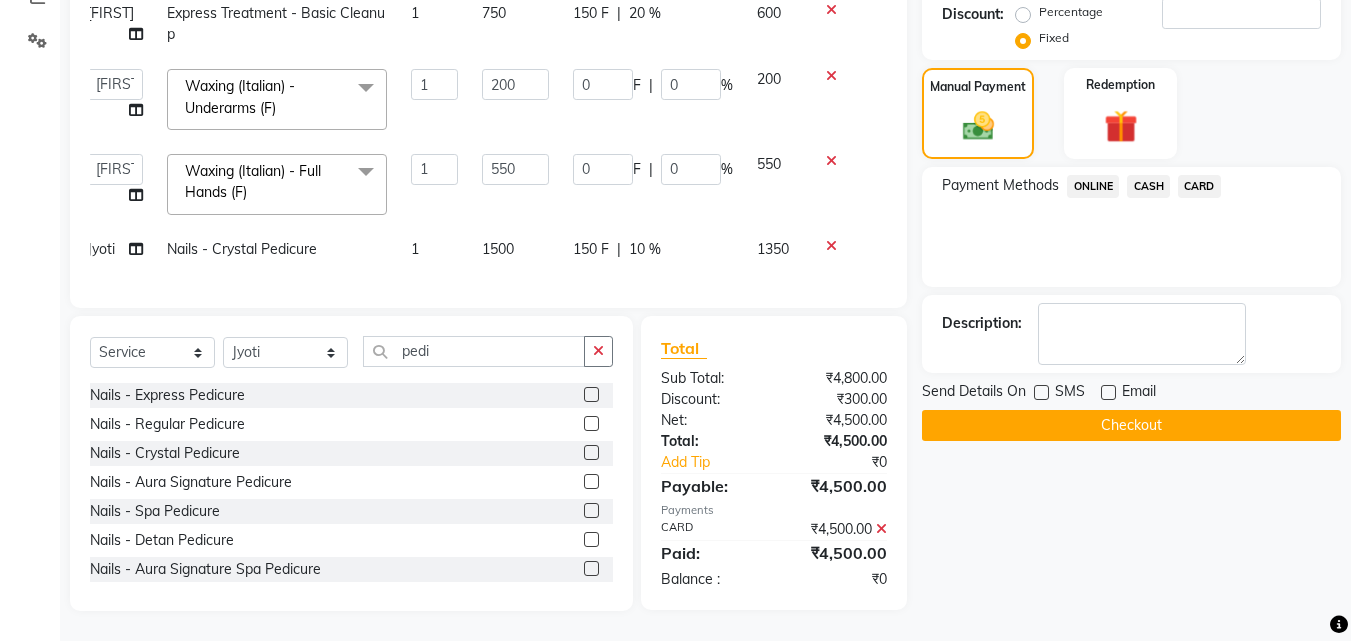 click on "Checkout" 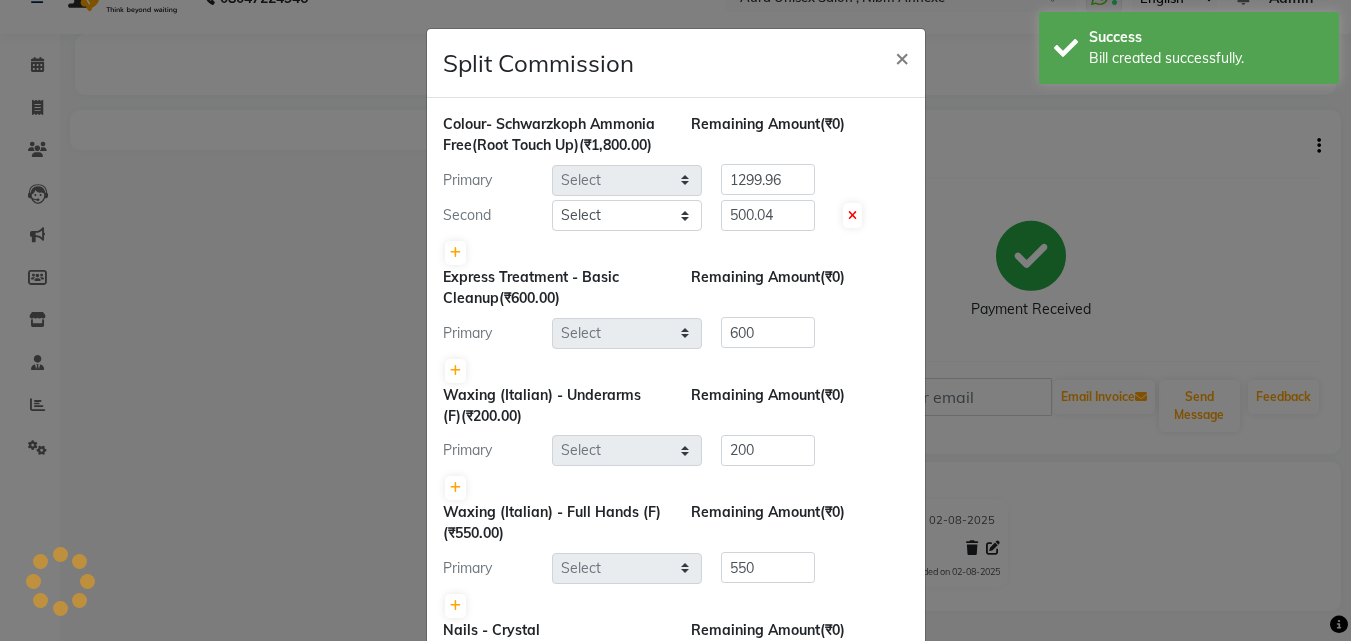 click on "Split Commission × Colour- Schwarzkoph Ammonia Free(Root Touch Up)  (₹1,800.00) Remaining Amount  (₹0) Primary Select 1299.96 Second Select 500.04 Express Treatment  - Basic Cleanup  (₹600.00) Remaining Amount  (₹0) Primary Select 600 Waxing (Italian)  - Underarms (F)  (₹200.00) Remaining Amount  (₹0) Primary Select 200 Waxing (Italian)  - Full Hands (F)  (₹550.00) Remaining Amount  (₹0) Primary Select 550 Nails  - Crystal Pedicure  (₹1,350.00) Remaining Amount  (₹0) Primary Select 1350  Submit   Cancel" 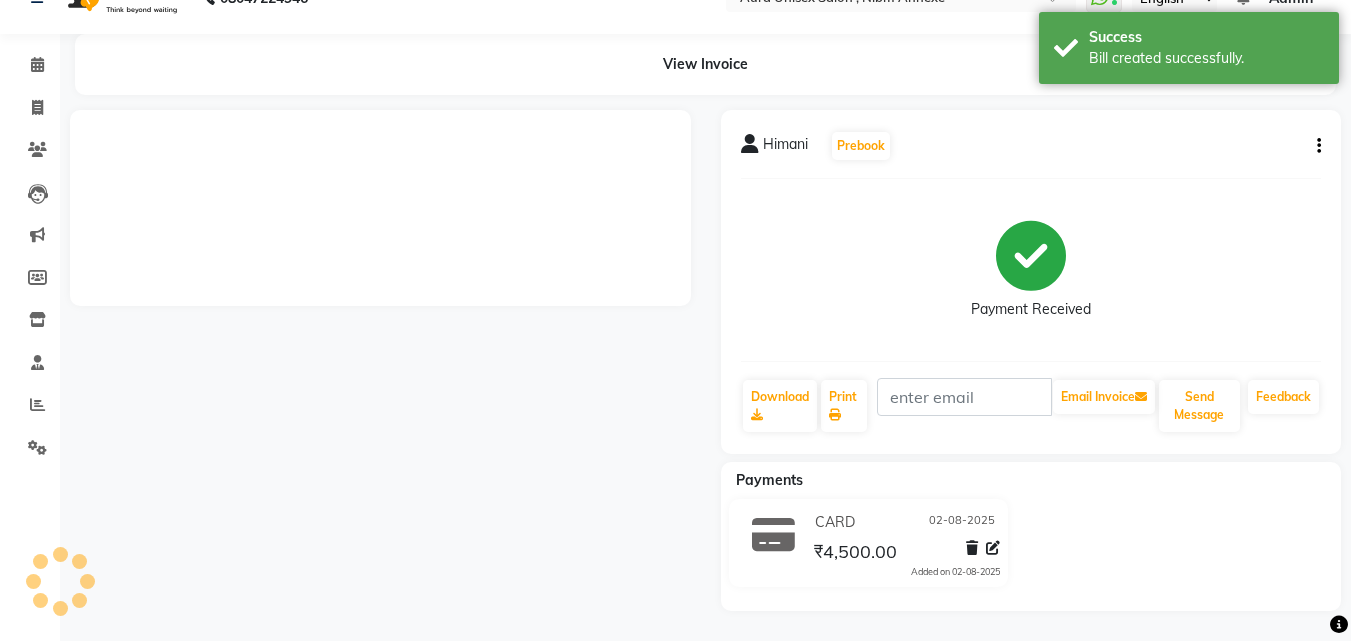 click on "Split Commission × Colour- Schwarzkoph Ammonia Free(Root Touch Up)  (₹1,800.00) Remaining Amount  (₹0) Primary Select 1299.96 Second Select 500.04 Express Treatment  - Basic Cleanup  (₹600.00) Remaining Amount  (₹0) Primary Select 600 Waxing (Italian)  - Underarms (F)  (₹200.00) Remaining Amount  (₹0) Primary Select 200 Waxing (Italian)  - Full Hands (F)  (₹550.00) Remaining Amount  (₹0) Primary Select 550 Nails  - Crystal Pedicure  (₹1,350.00) Remaining Amount  (₹0) Primary Select 1350  Submit   Cancel" 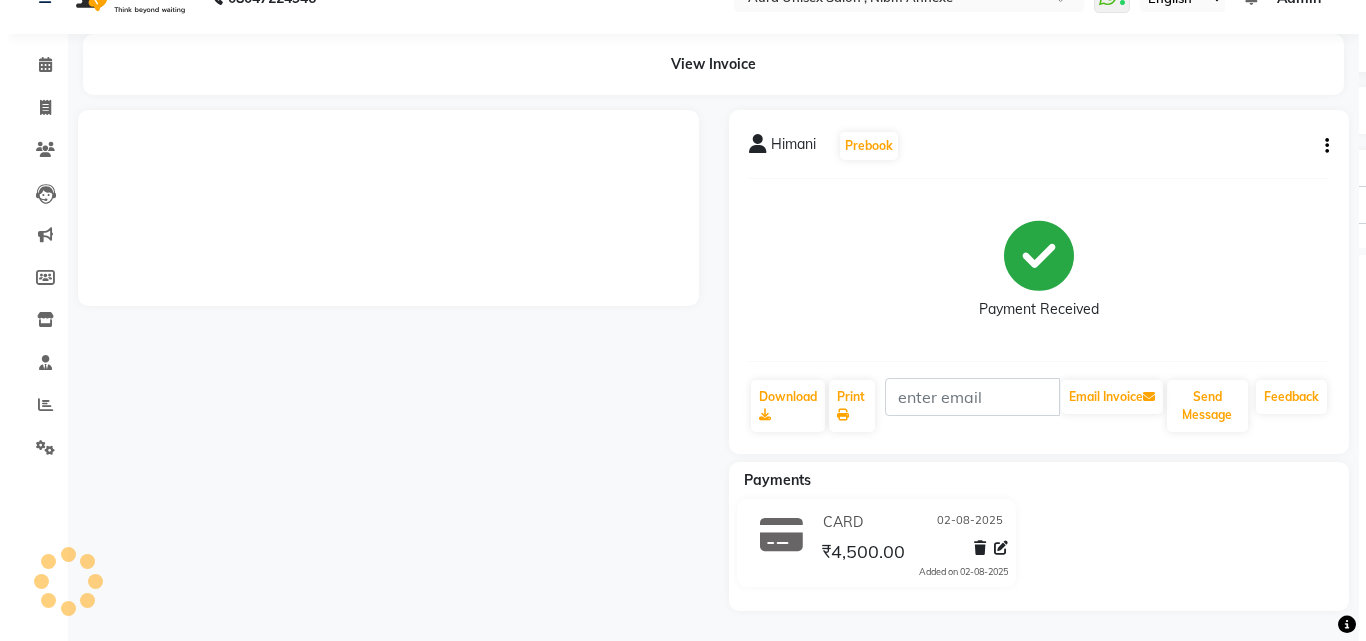 scroll, scrollTop: 0, scrollLeft: 0, axis: both 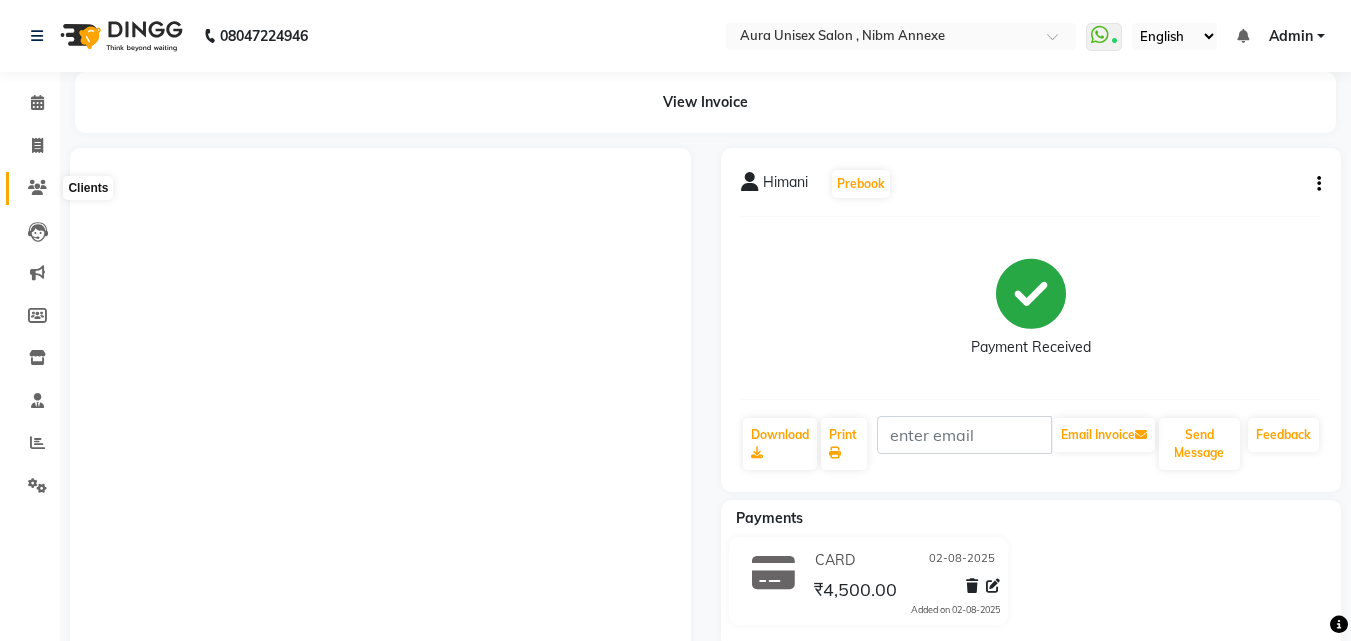 click 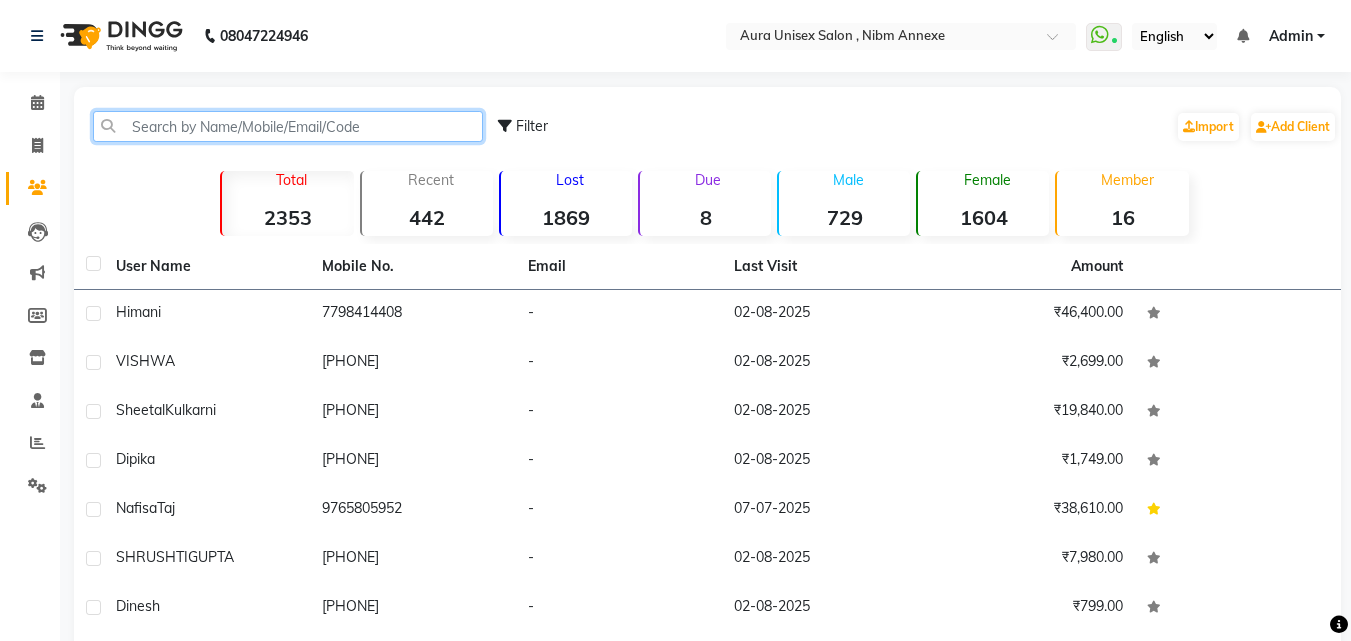drag, startPoint x: 166, startPoint y: 120, endPoint x: 157, endPoint y: 133, distance: 15.811388 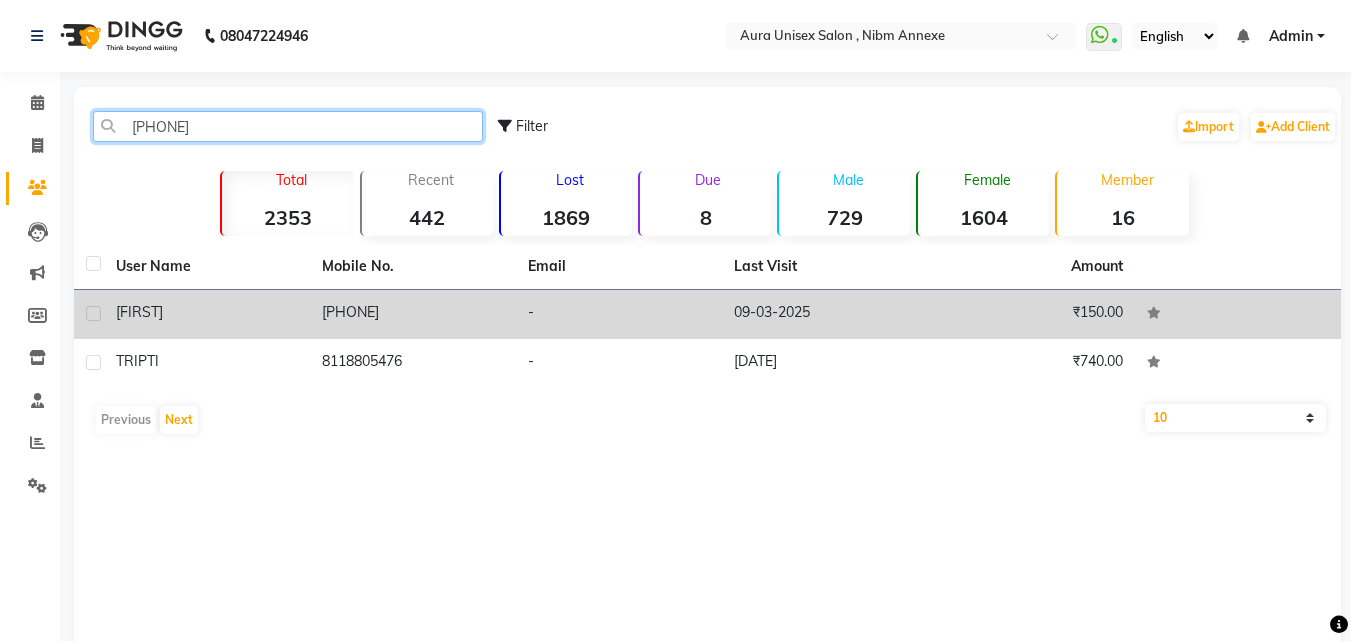 type on "880547" 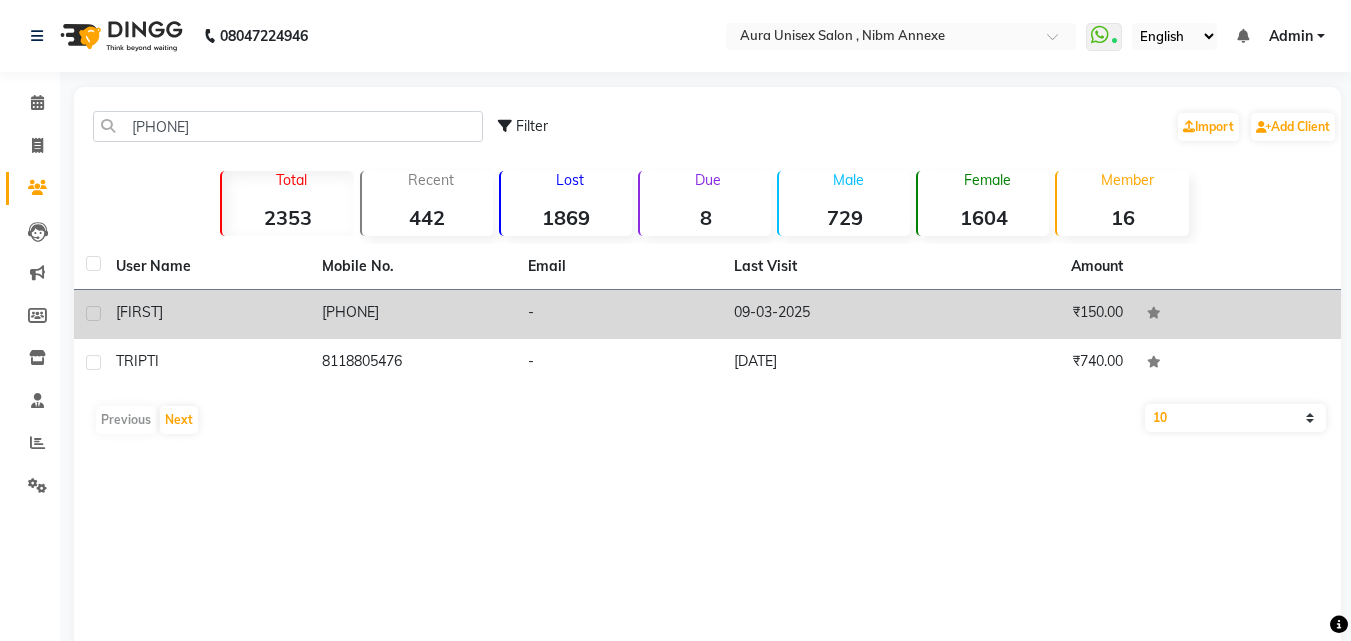 click on "[FIRST]" 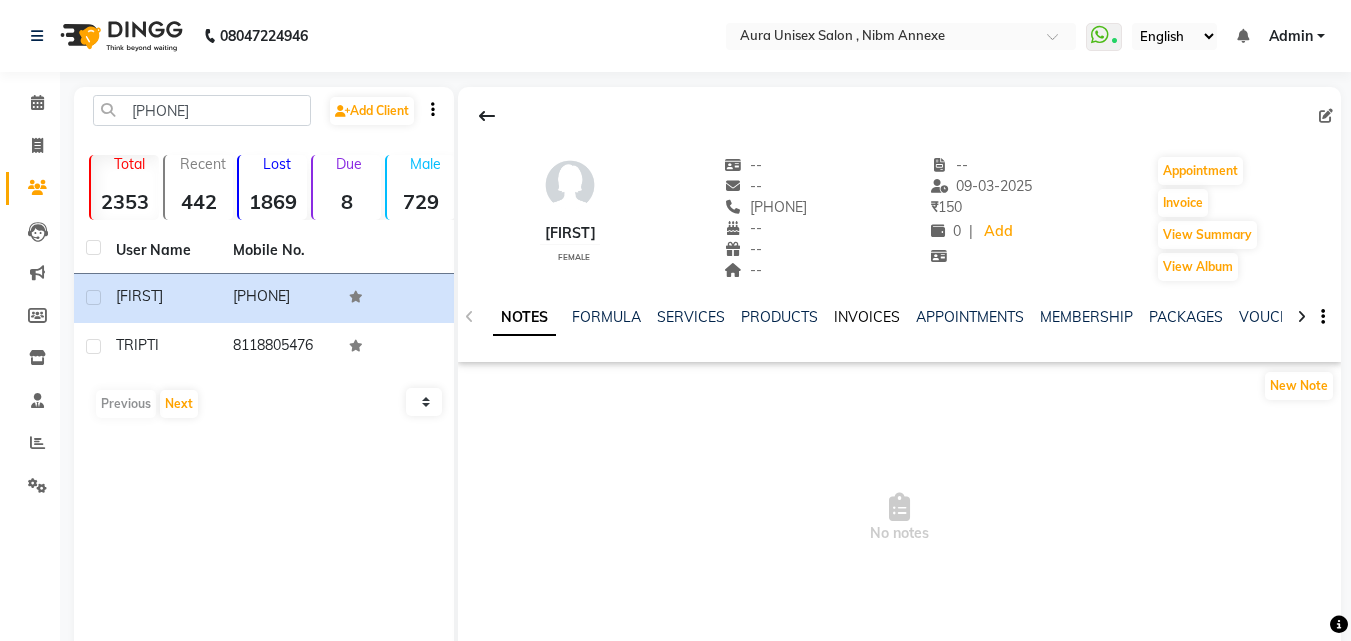 click on "INVOICES" 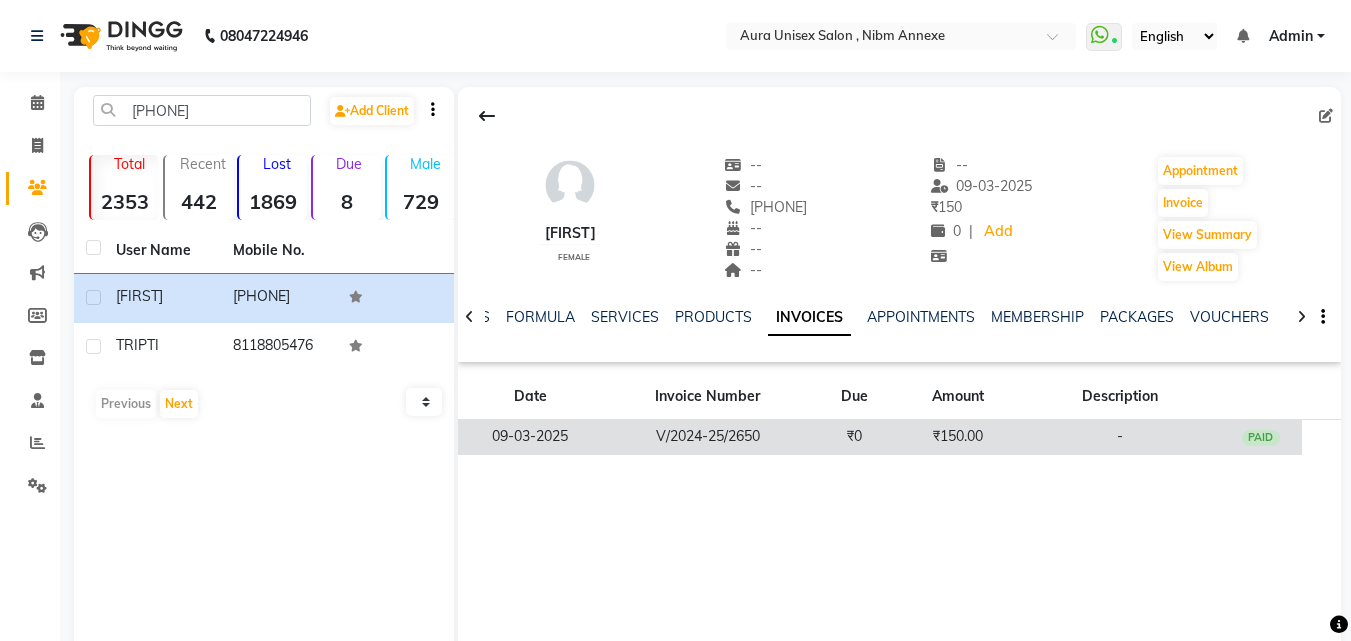 click on "V/2024-25/2650" 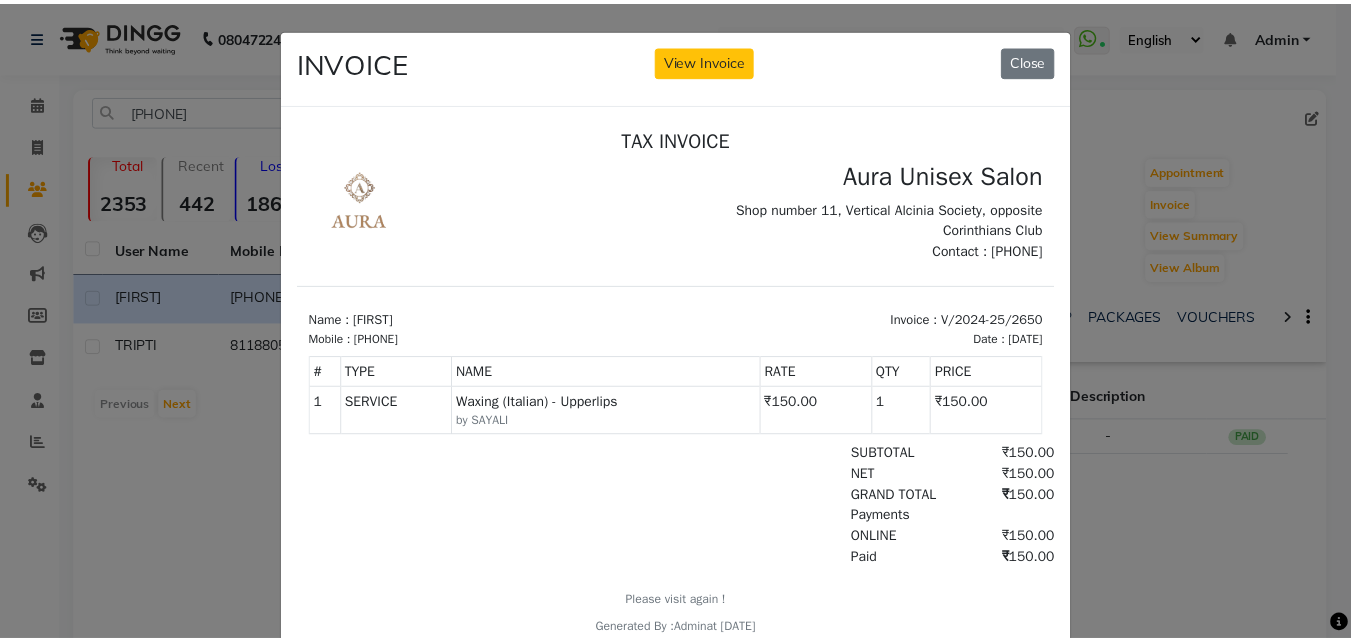 scroll, scrollTop: 0, scrollLeft: 0, axis: both 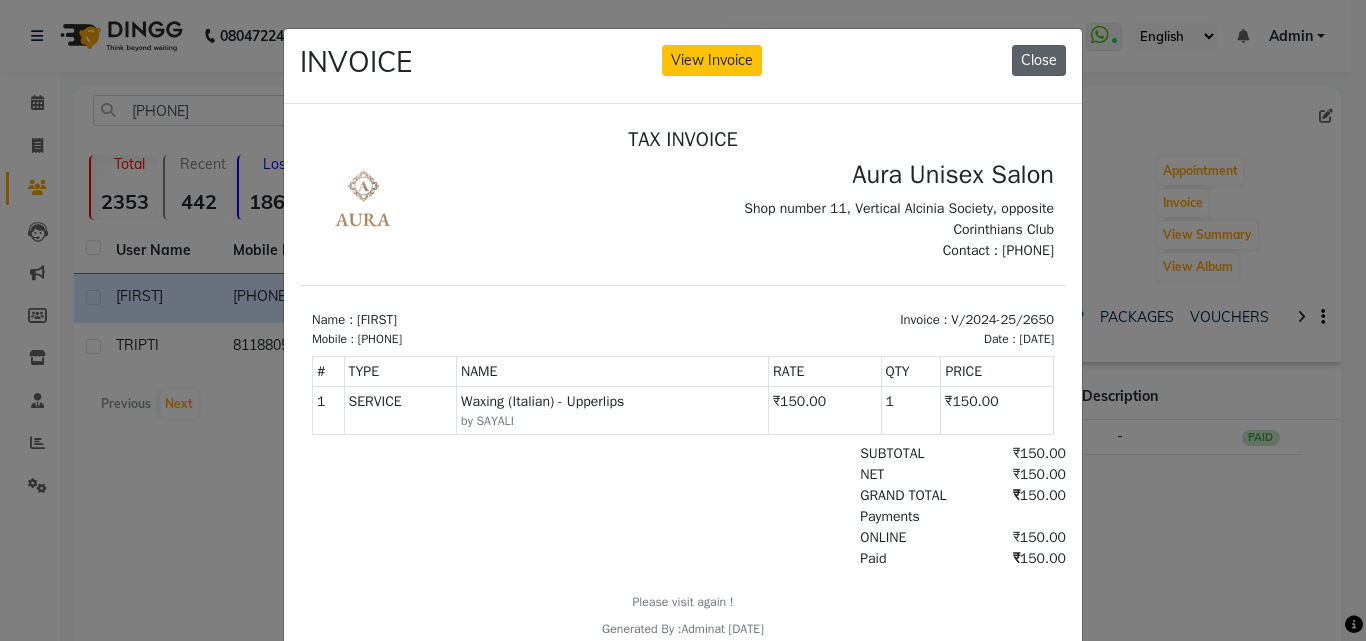 click on "Close" 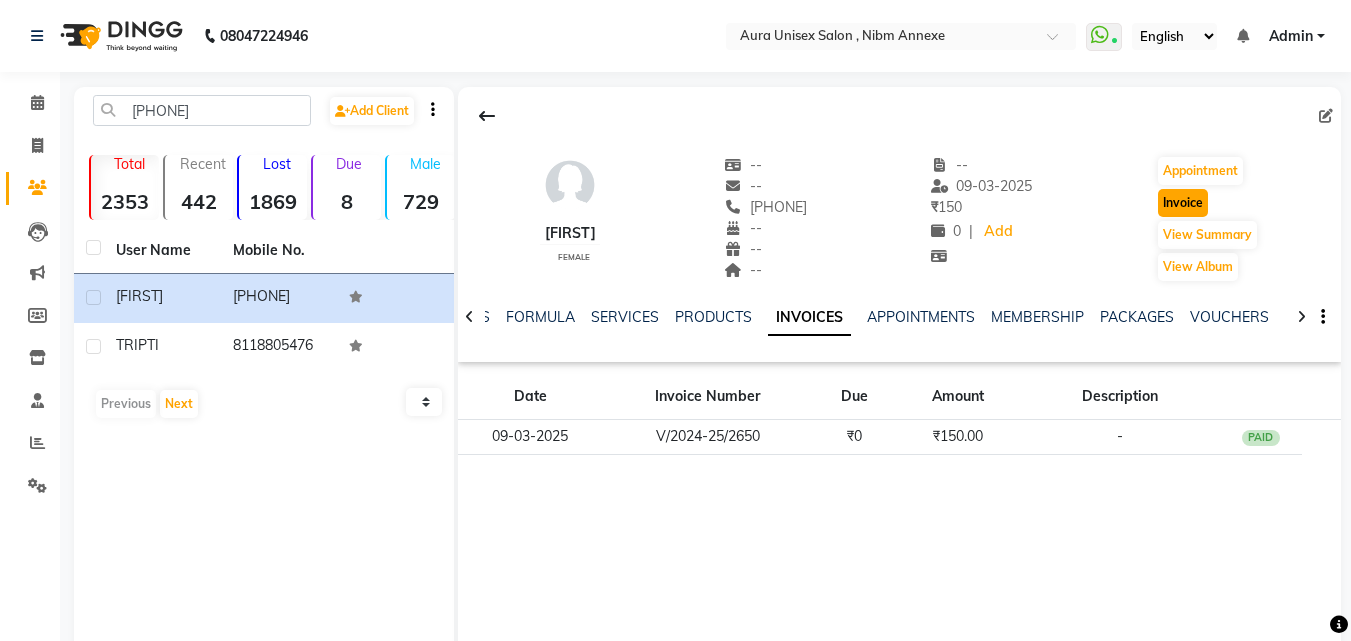 click on "Invoice" 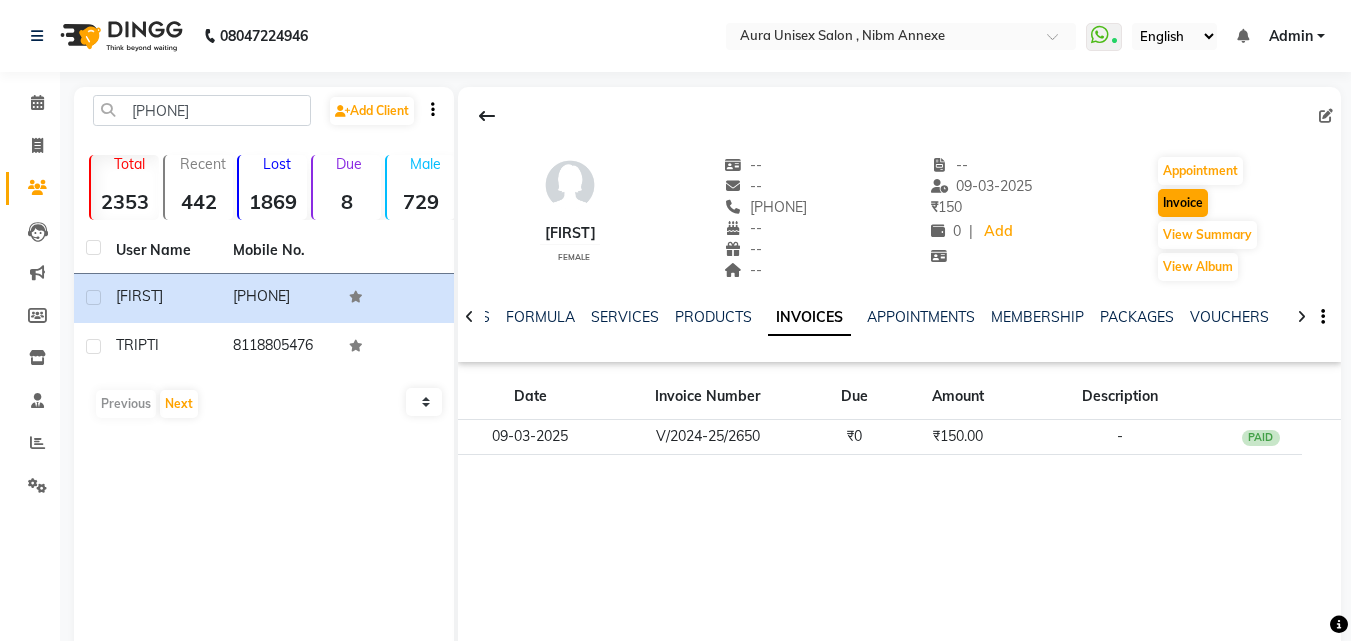 select on "service" 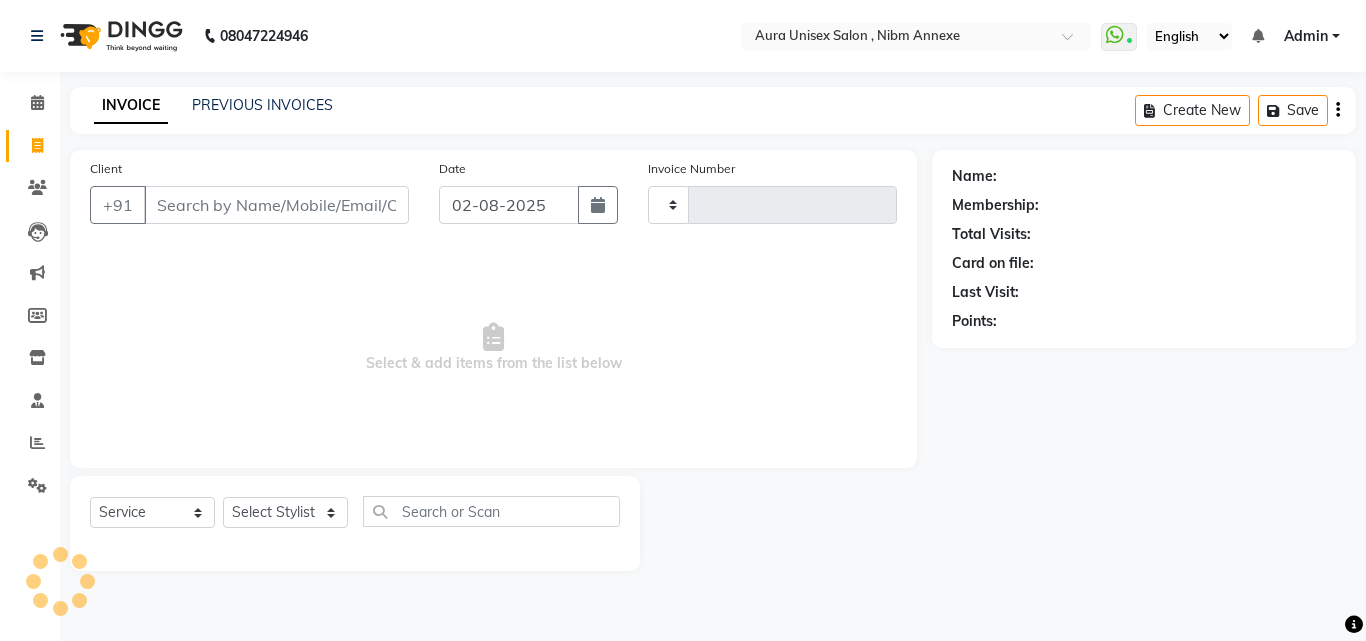 type on "1050" 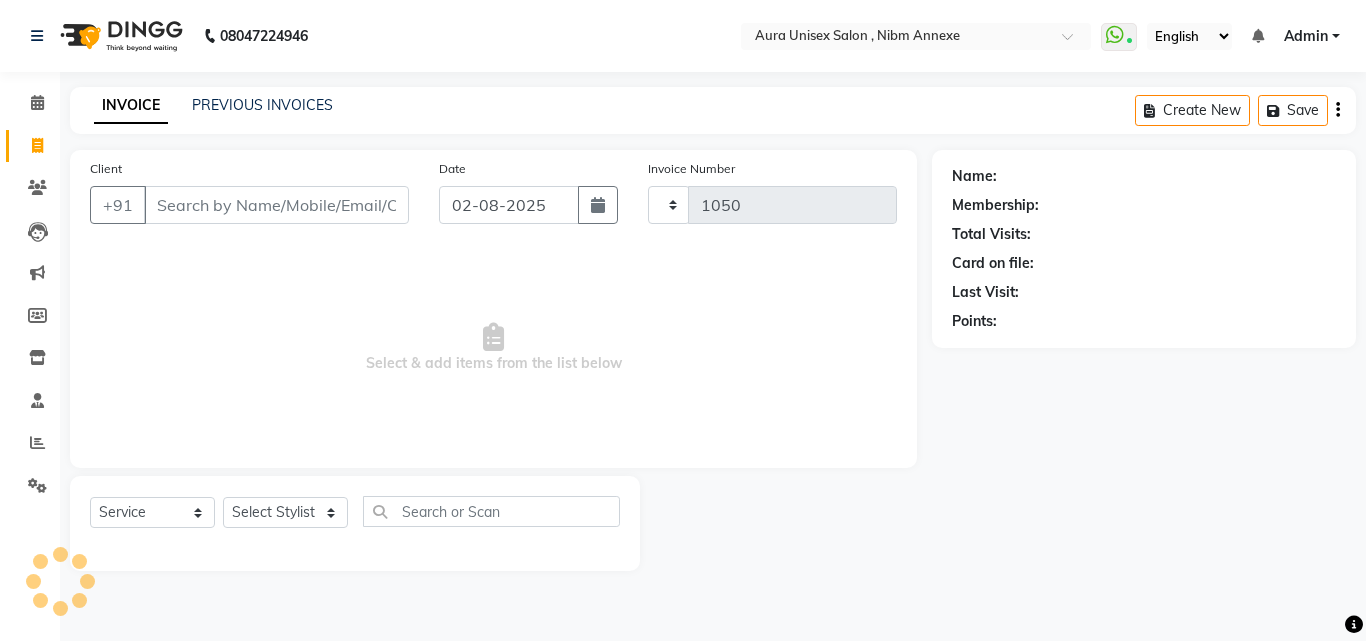 select on "823" 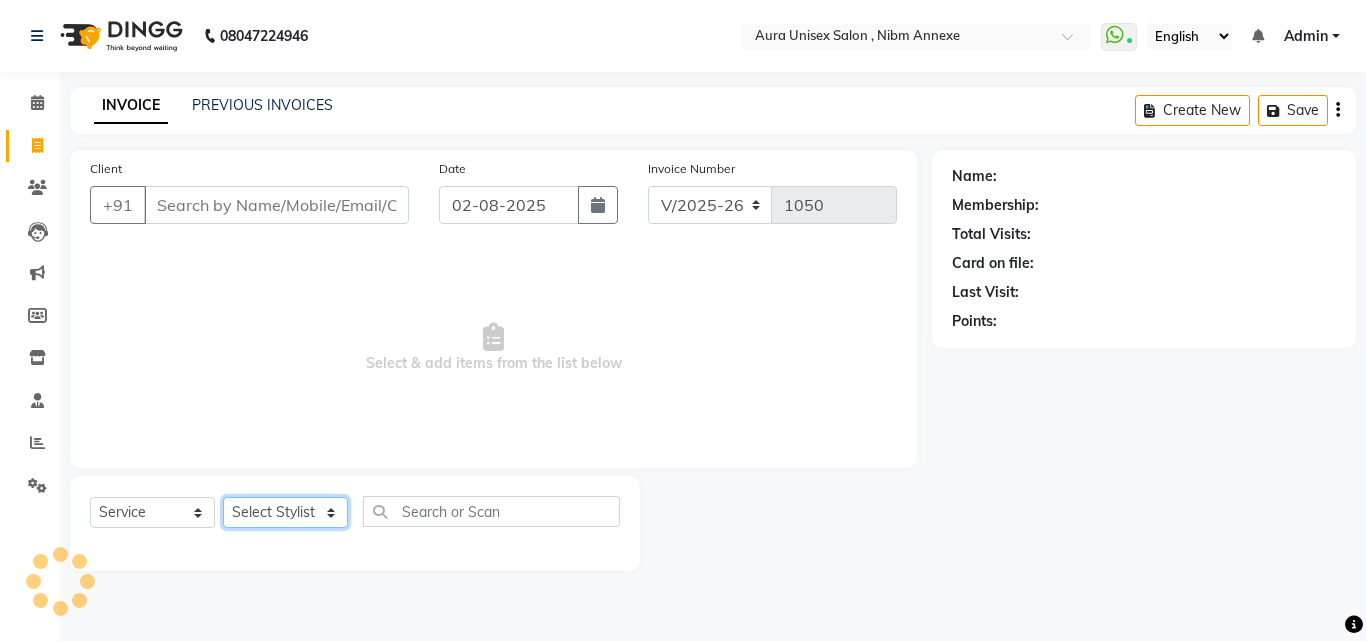 click on "Select Stylist" 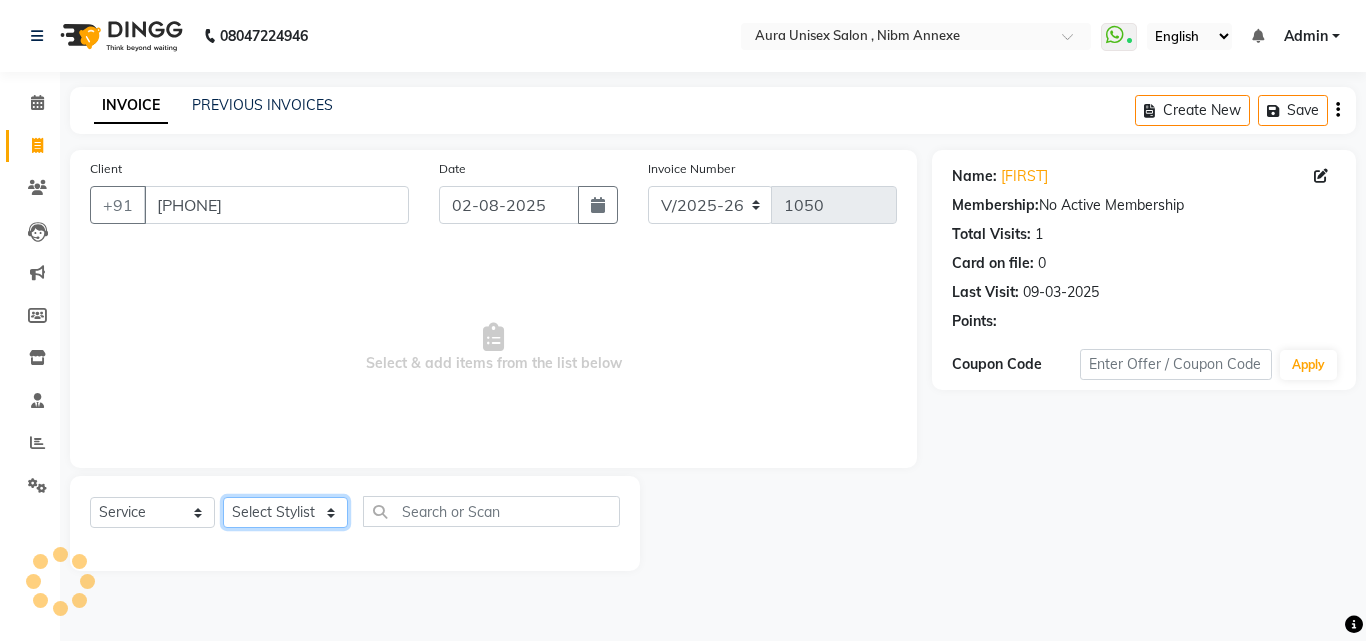 select on "69638" 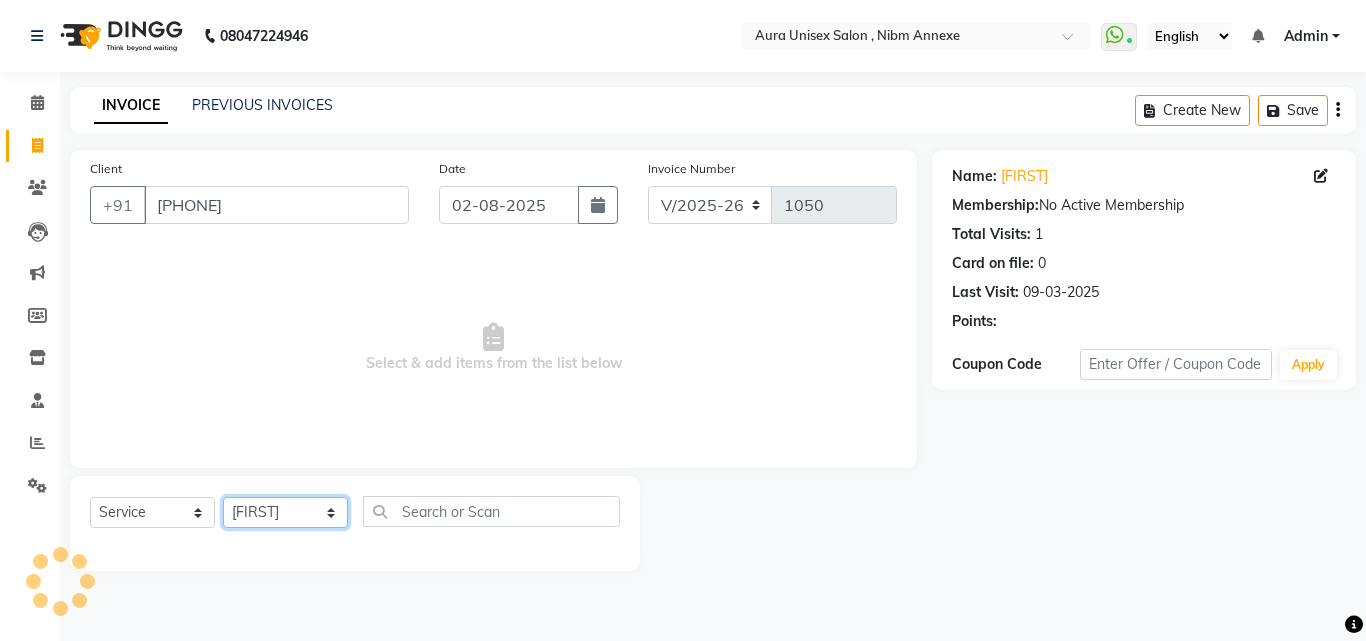 click on "Select Stylist Jasleen Jyoti Surya Tejaswini" 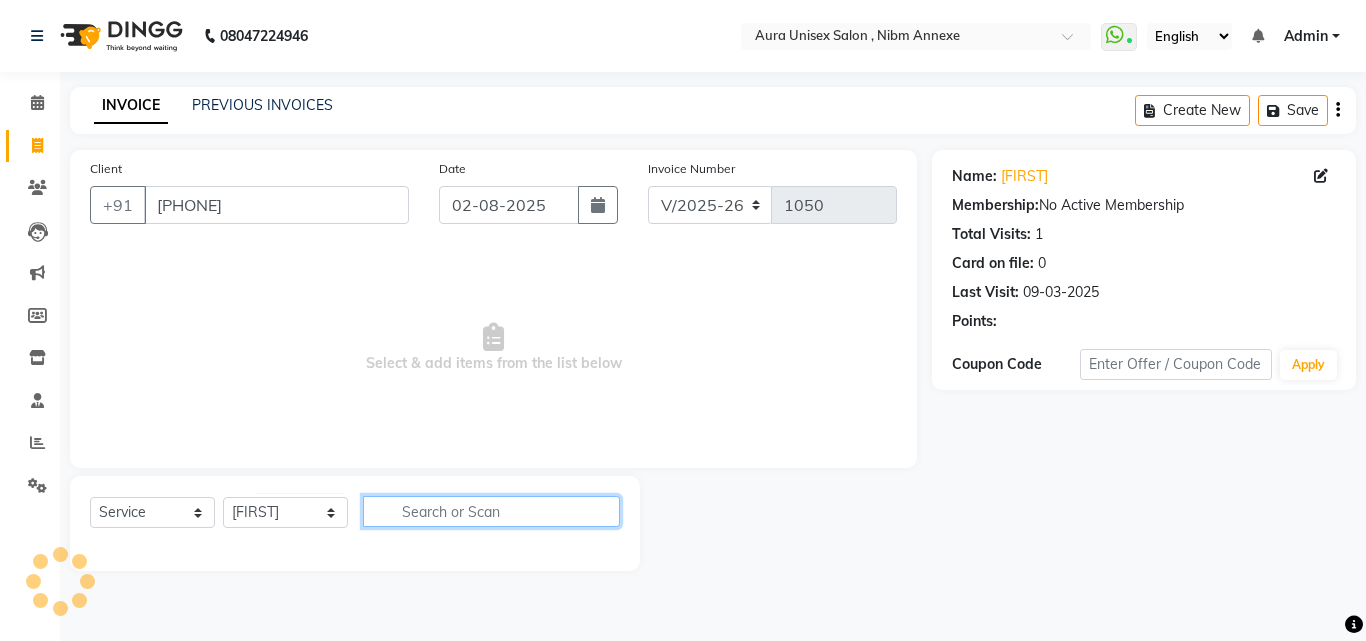 click 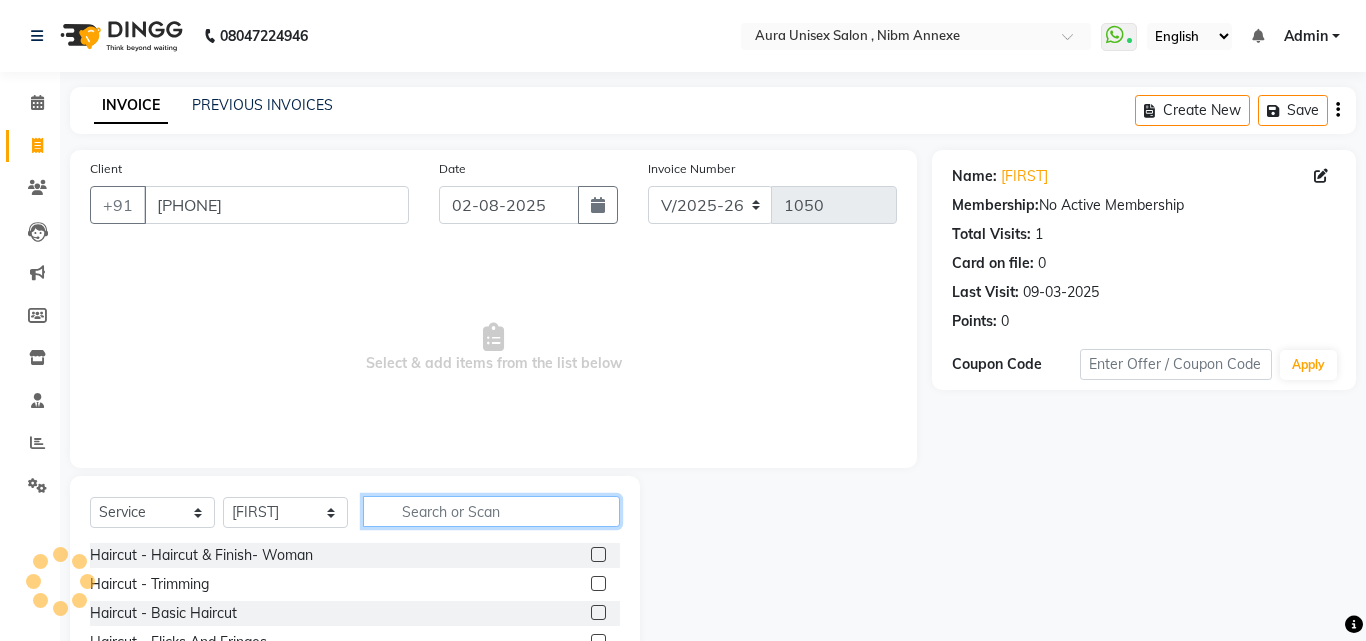 click 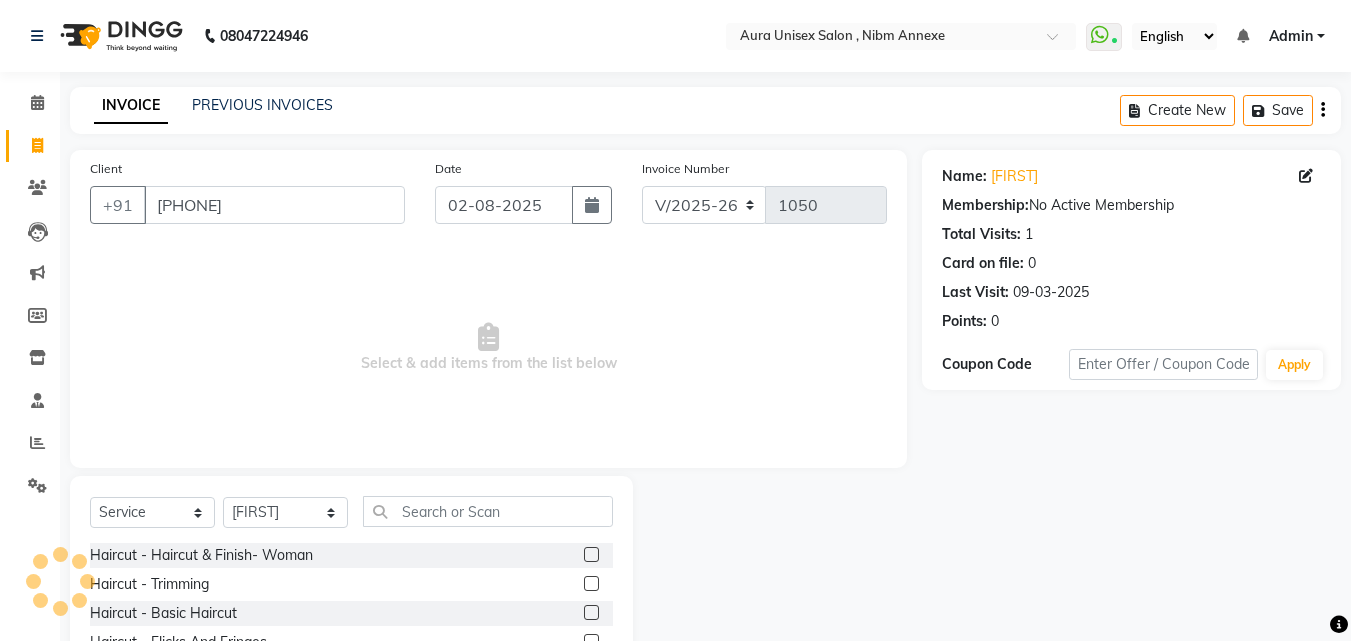 click on "Haircut  - Haircut & Finish- Woman" 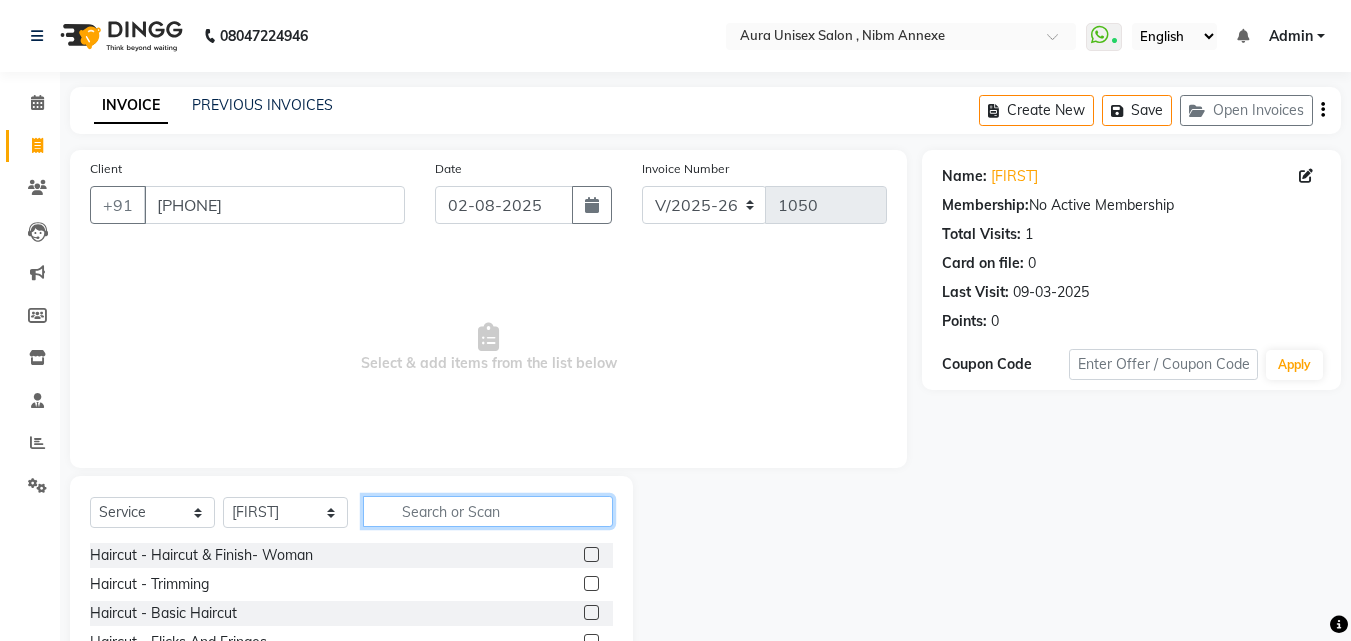 click 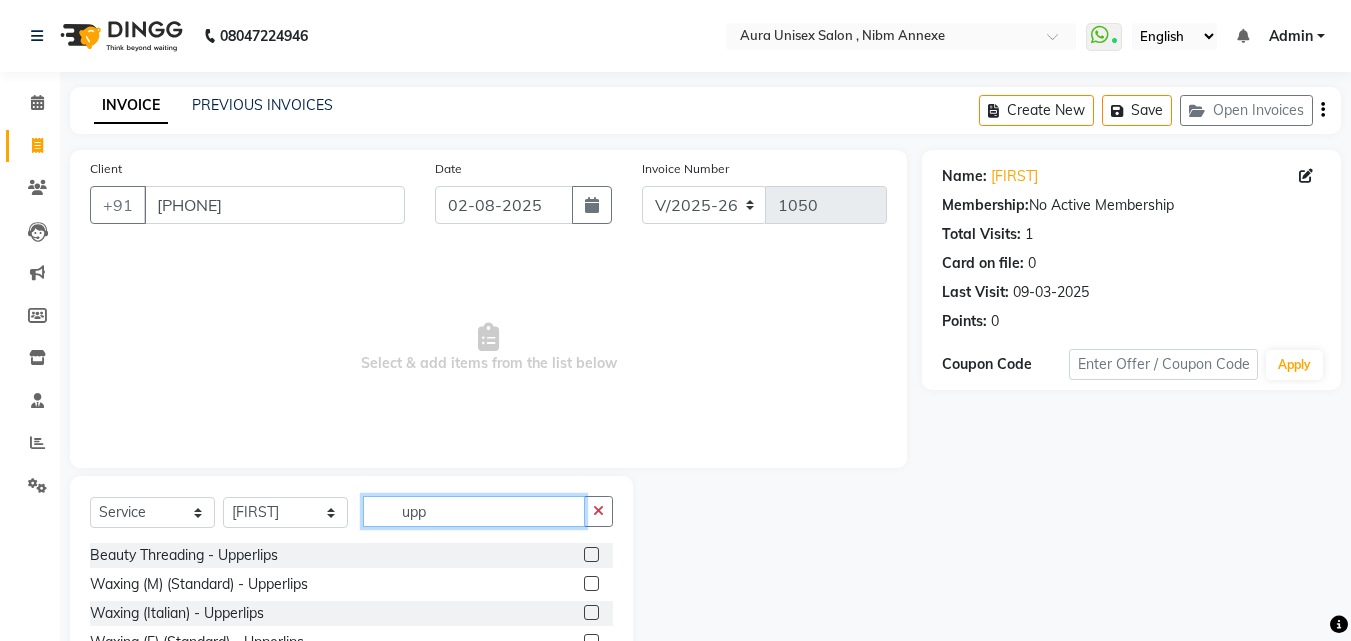 type on "upp" 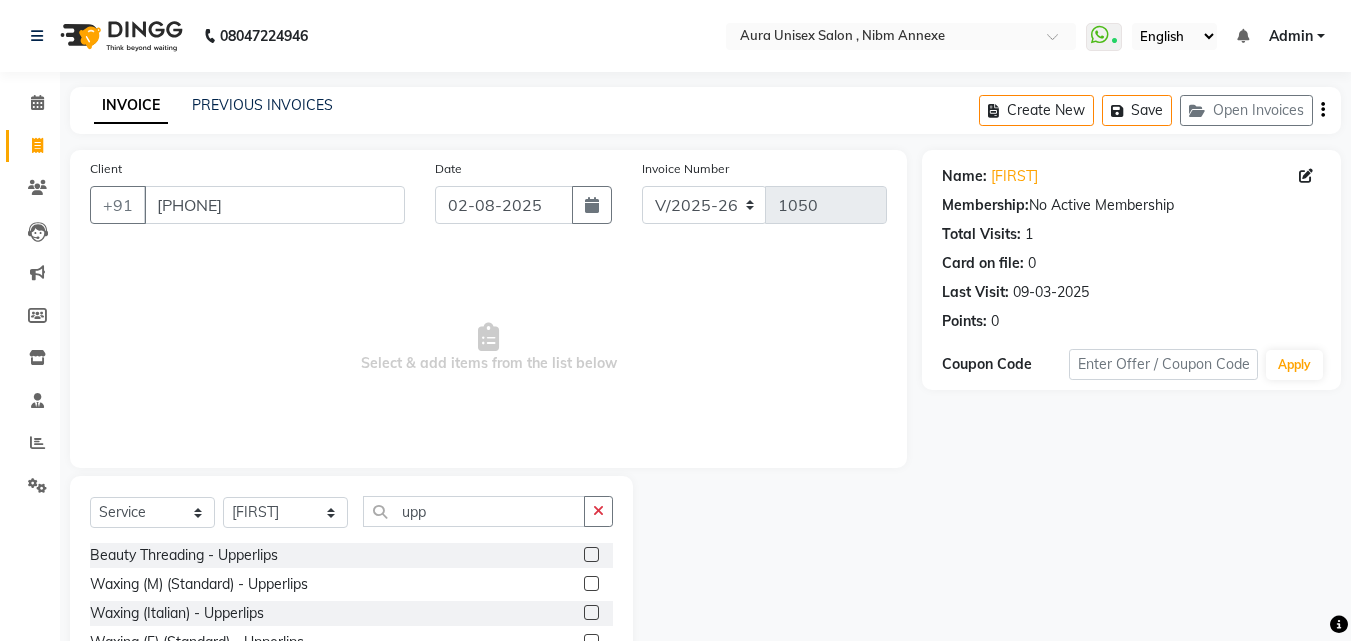 click 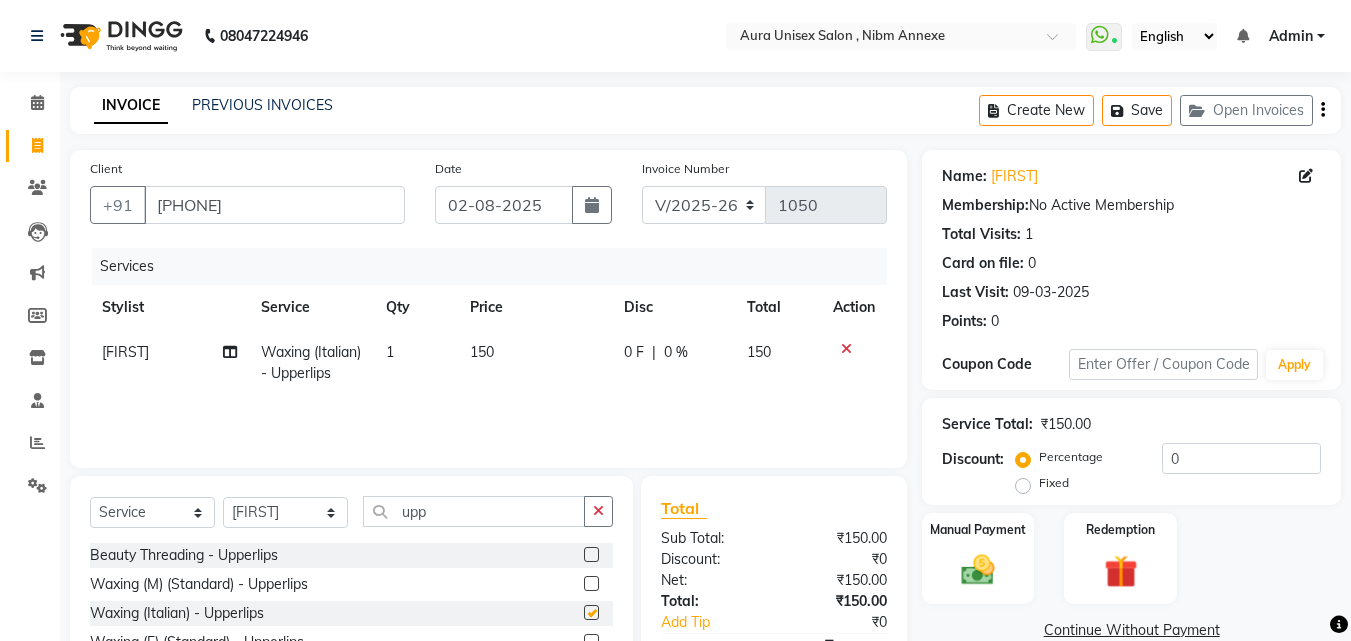 checkbox on "false" 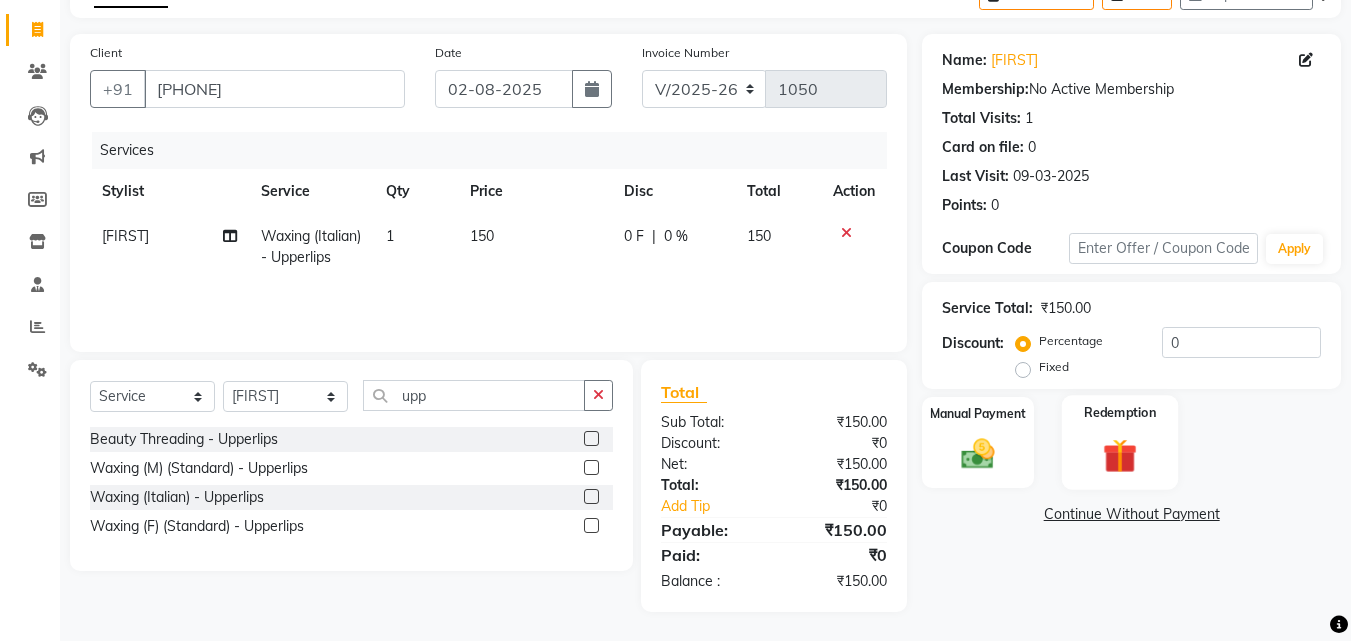 scroll, scrollTop: 117, scrollLeft: 0, axis: vertical 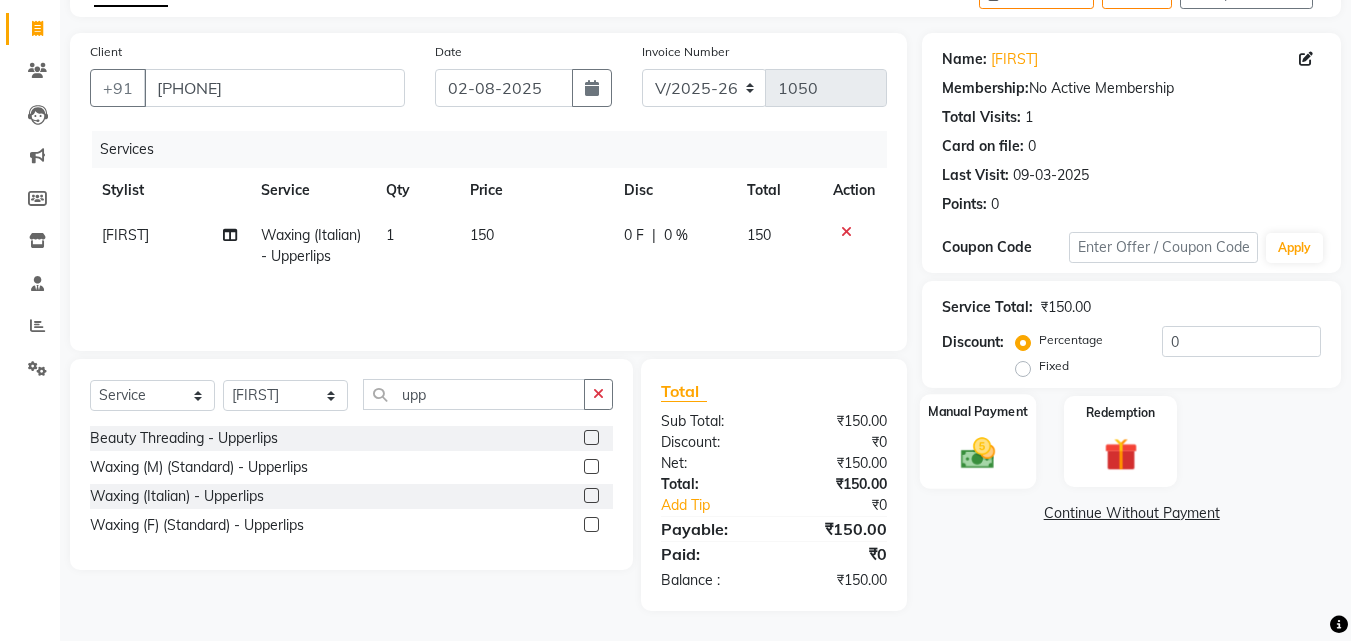 click 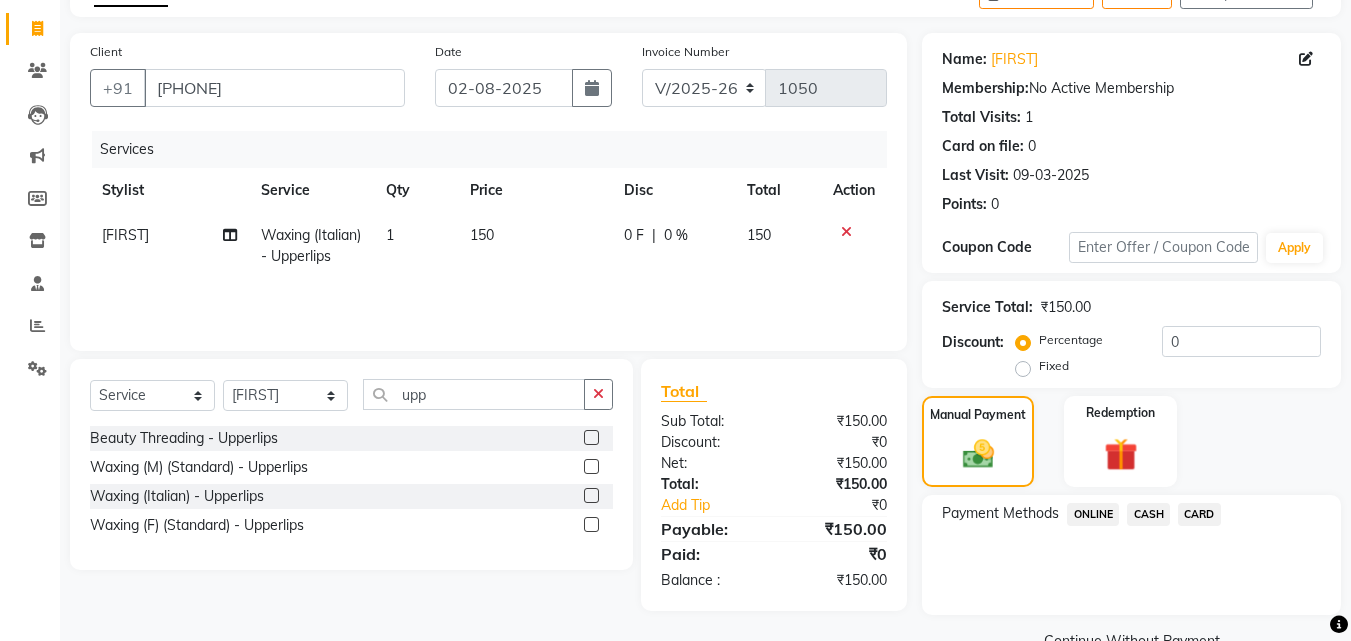 click on "CASH" 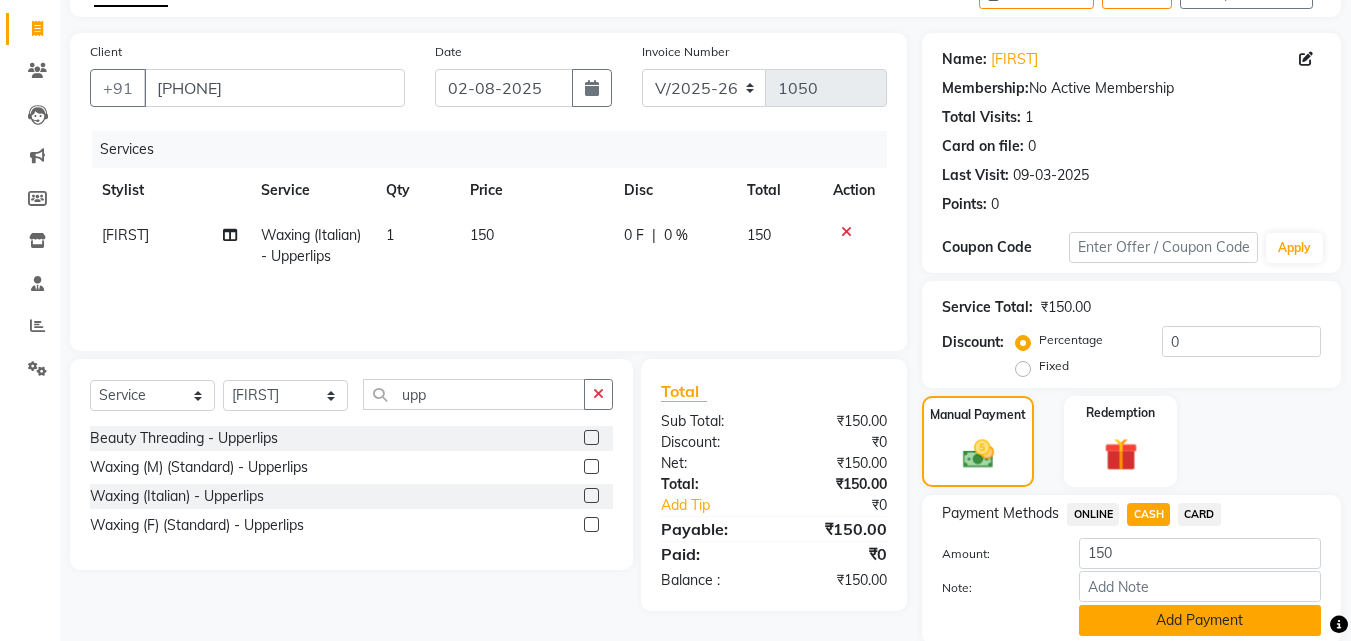 click on "Add Payment" 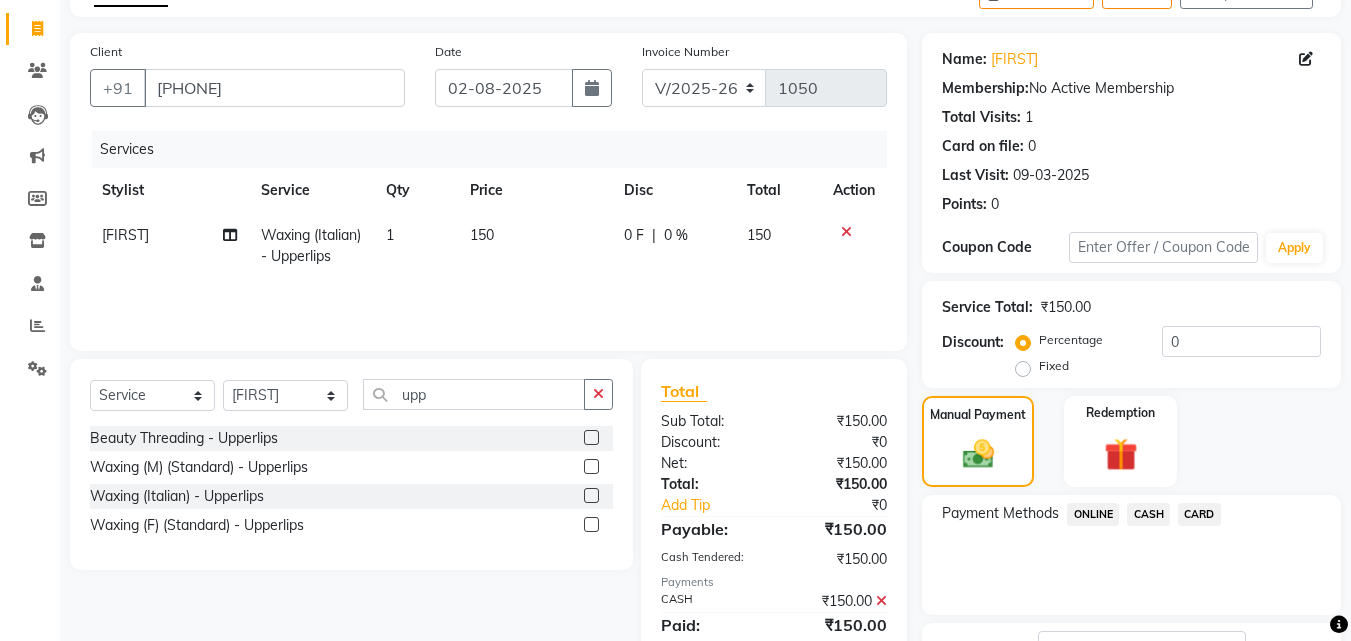 scroll, scrollTop: 275, scrollLeft: 0, axis: vertical 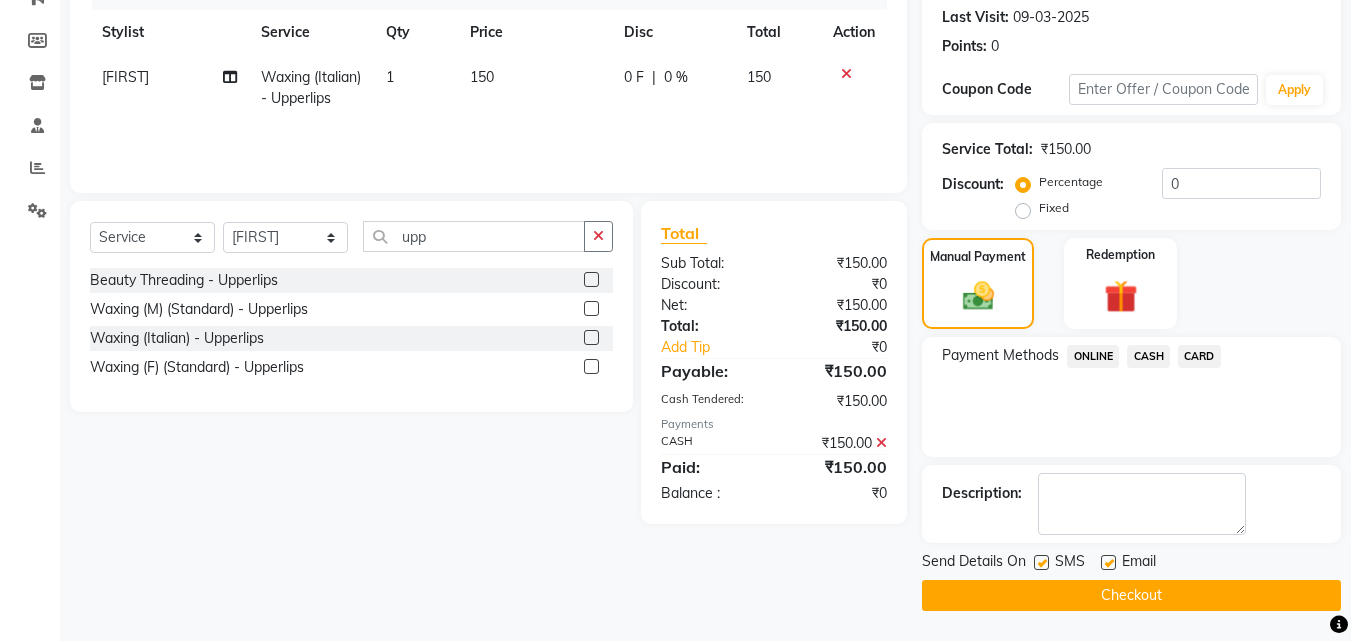 click 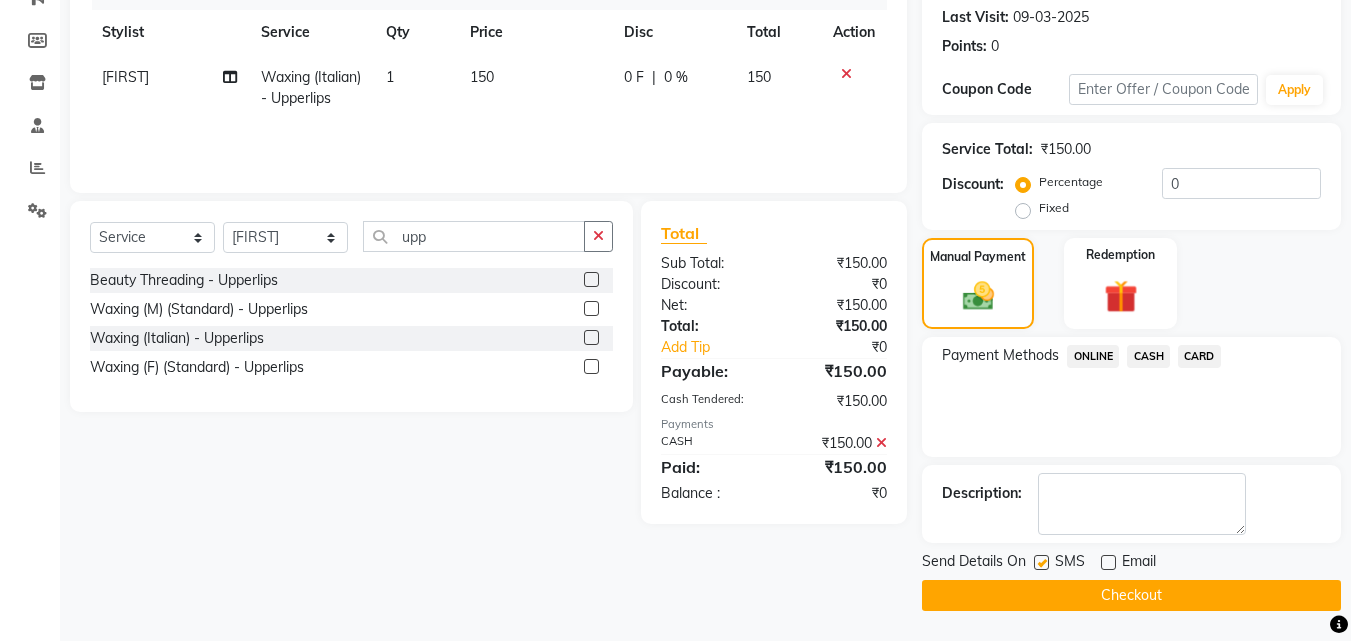 click 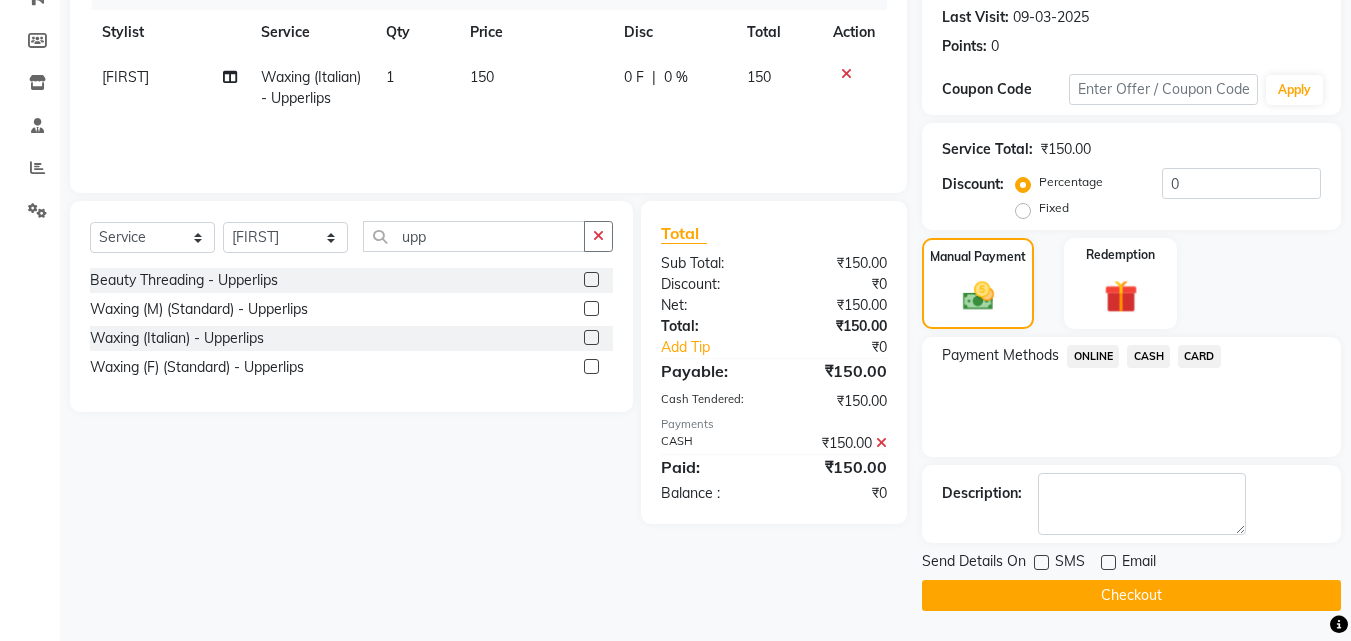 click on "Checkout" 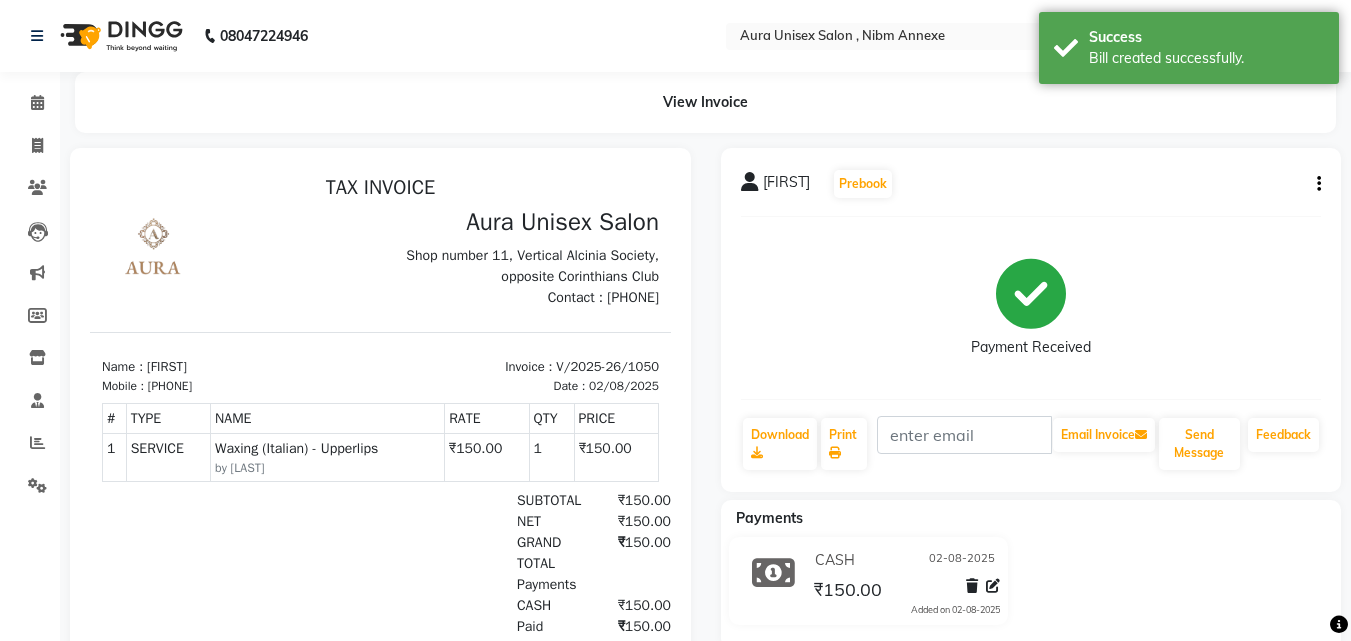 scroll, scrollTop: 0, scrollLeft: 0, axis: both 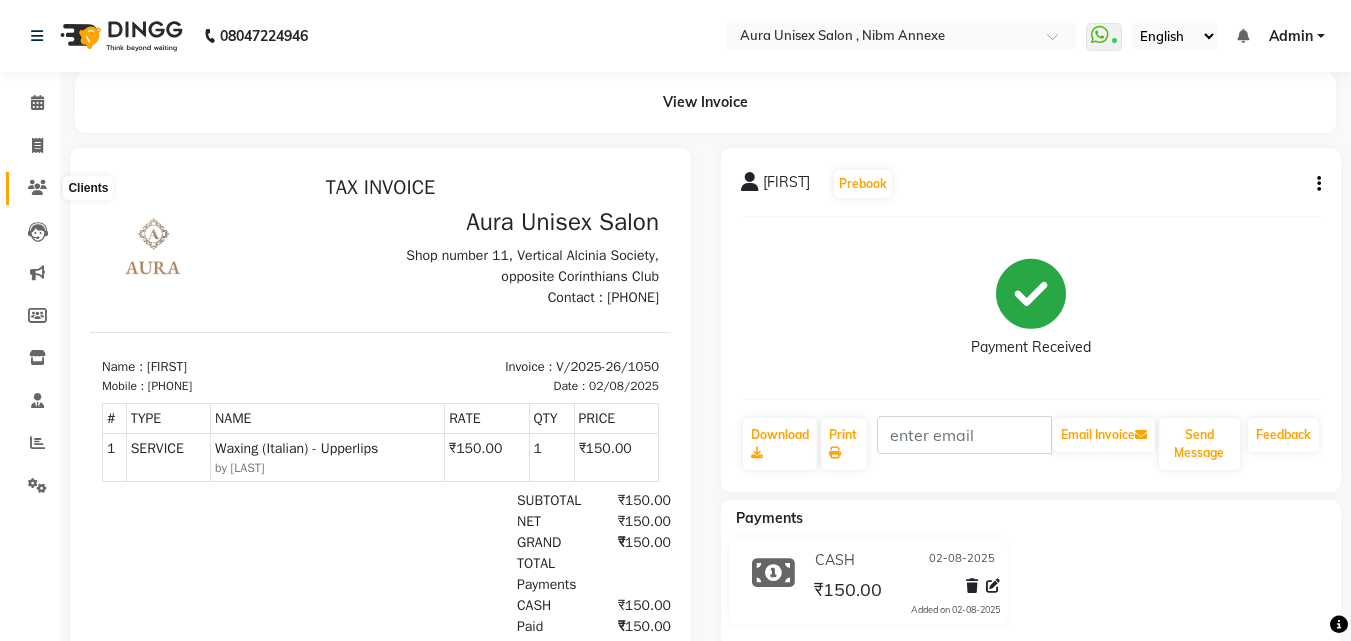 click 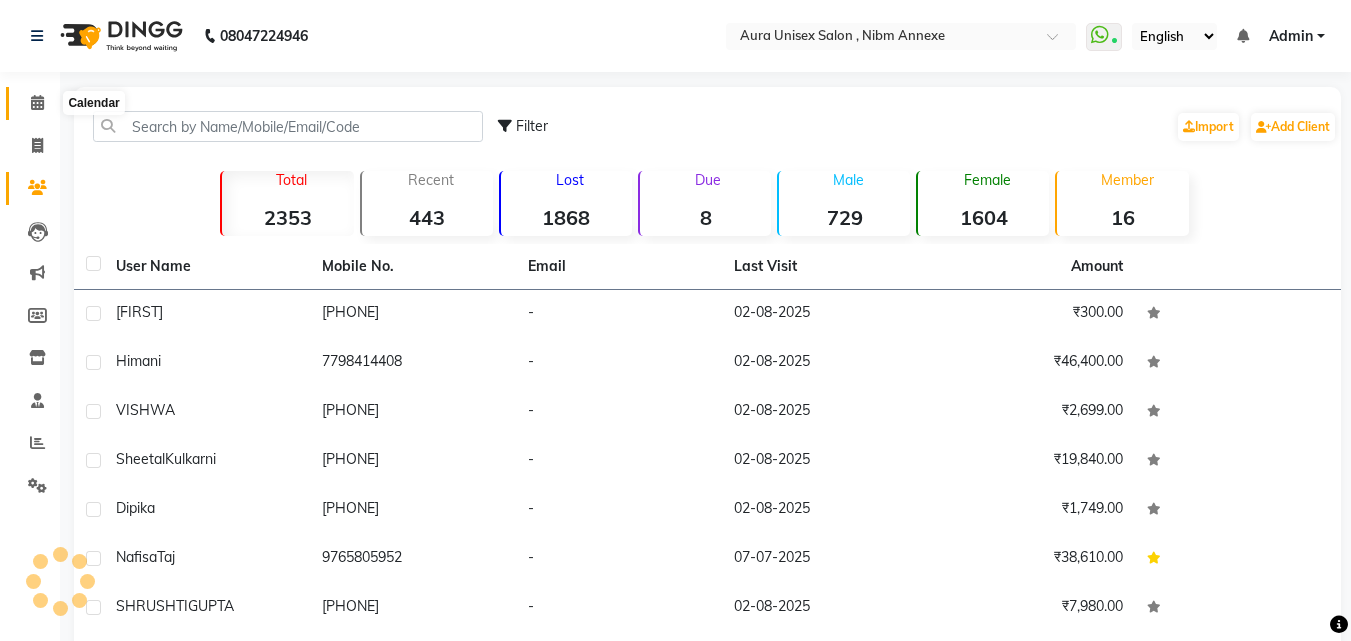 click 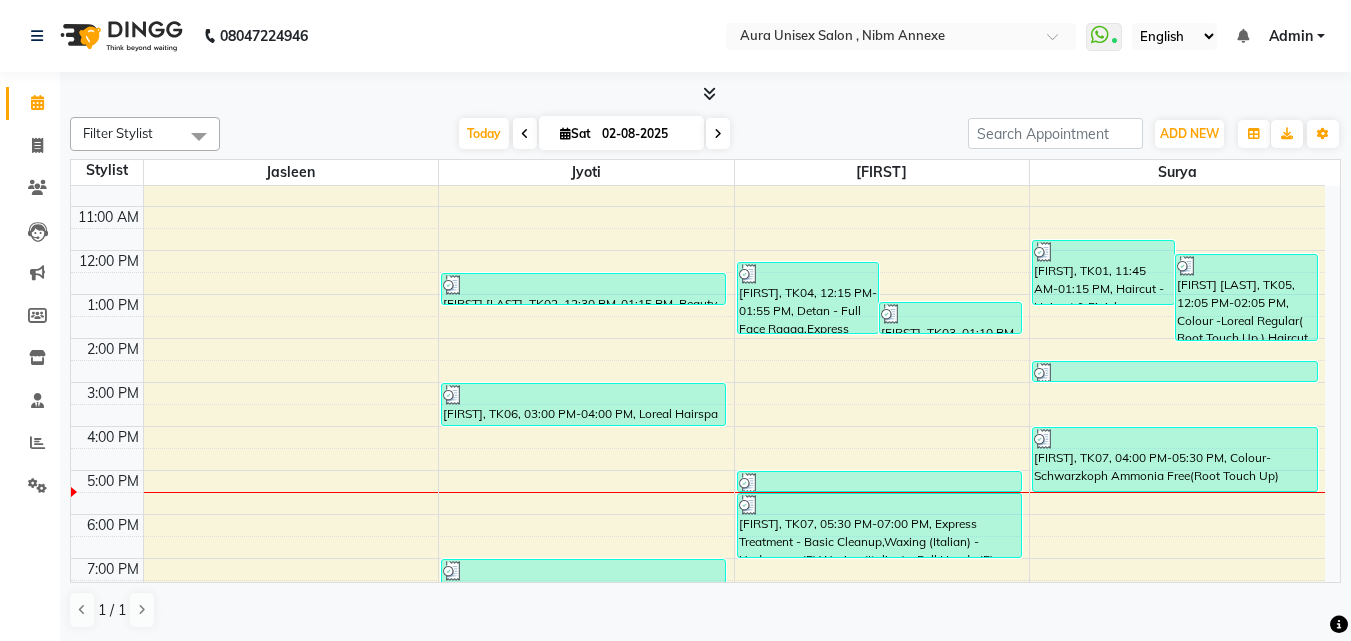 scroll, scrollTop: 175, scrollLeft: 0, axis: vertical 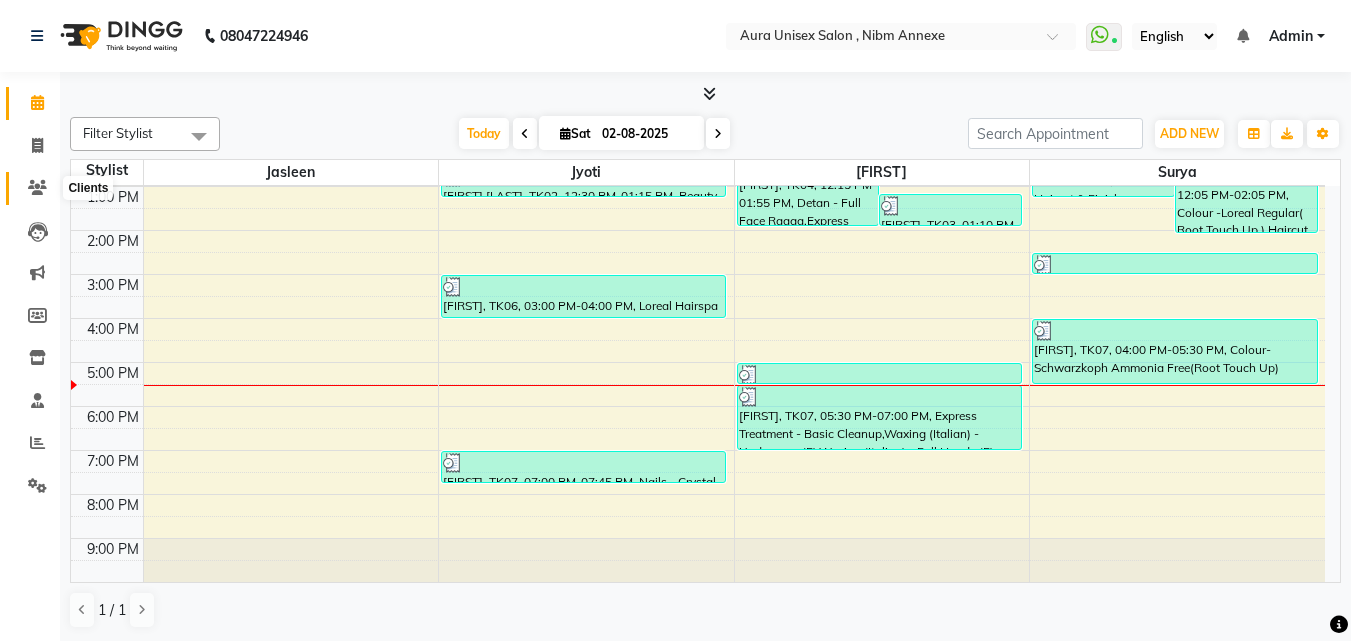 click 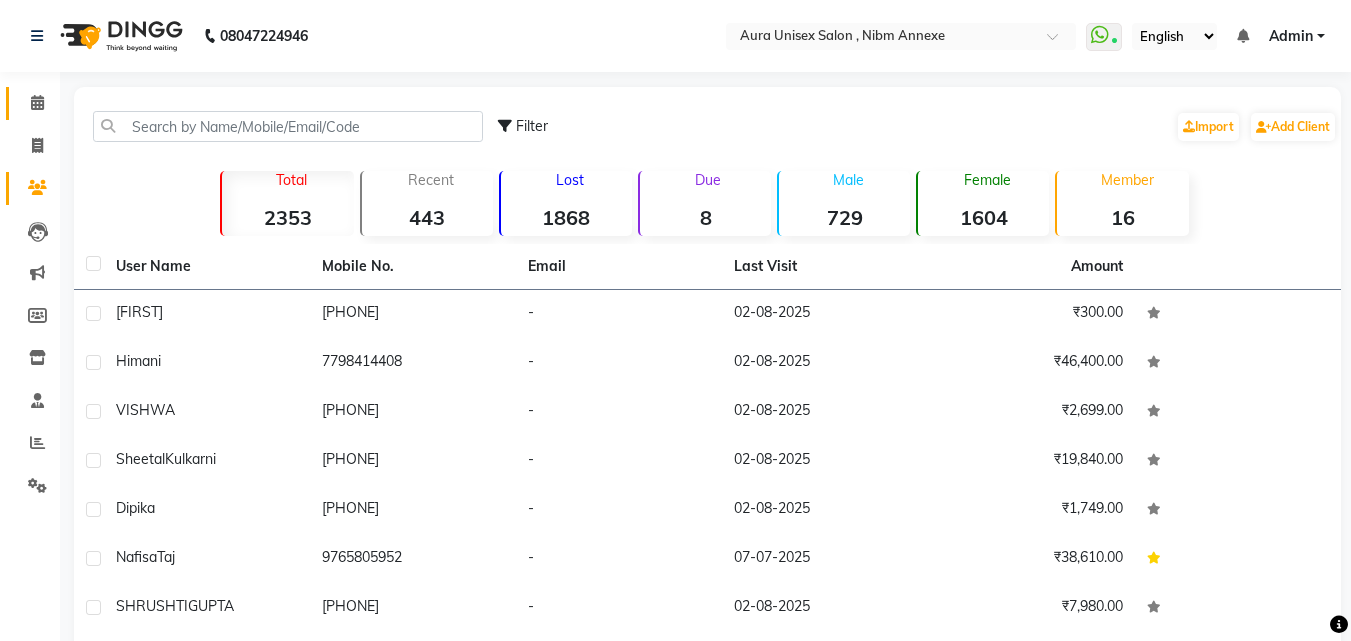 click 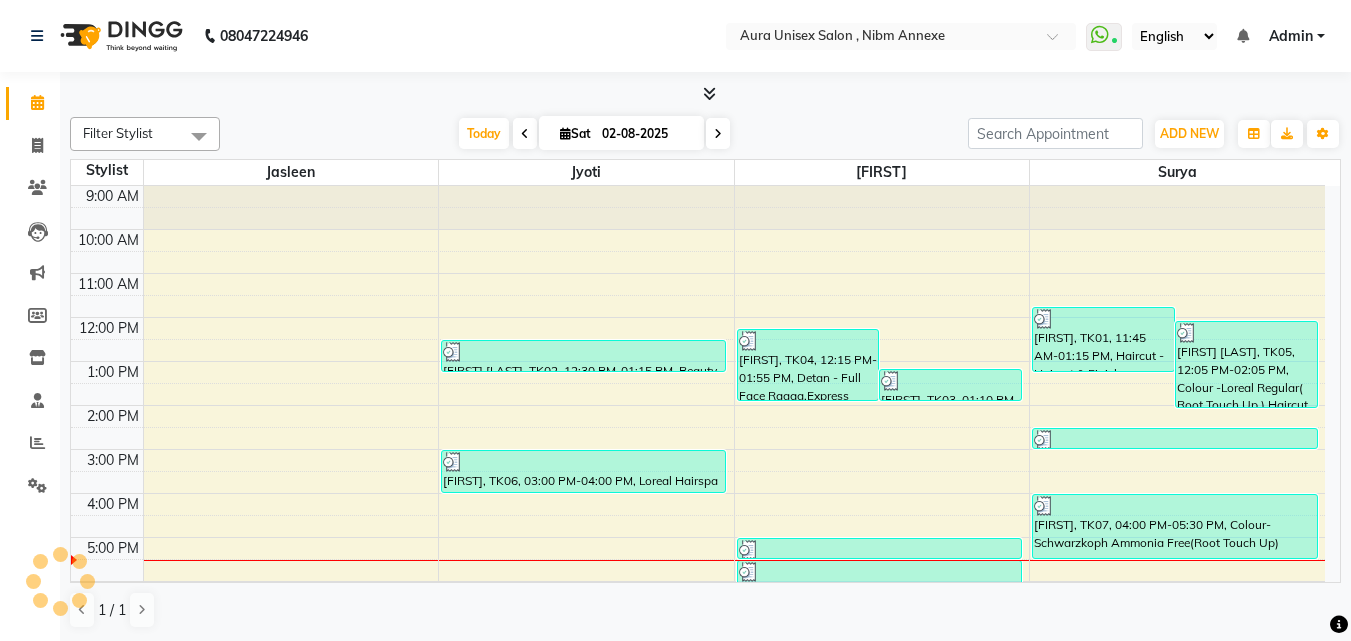 scroll, scrollTop: 0, scrollLeft: 0, axis: both 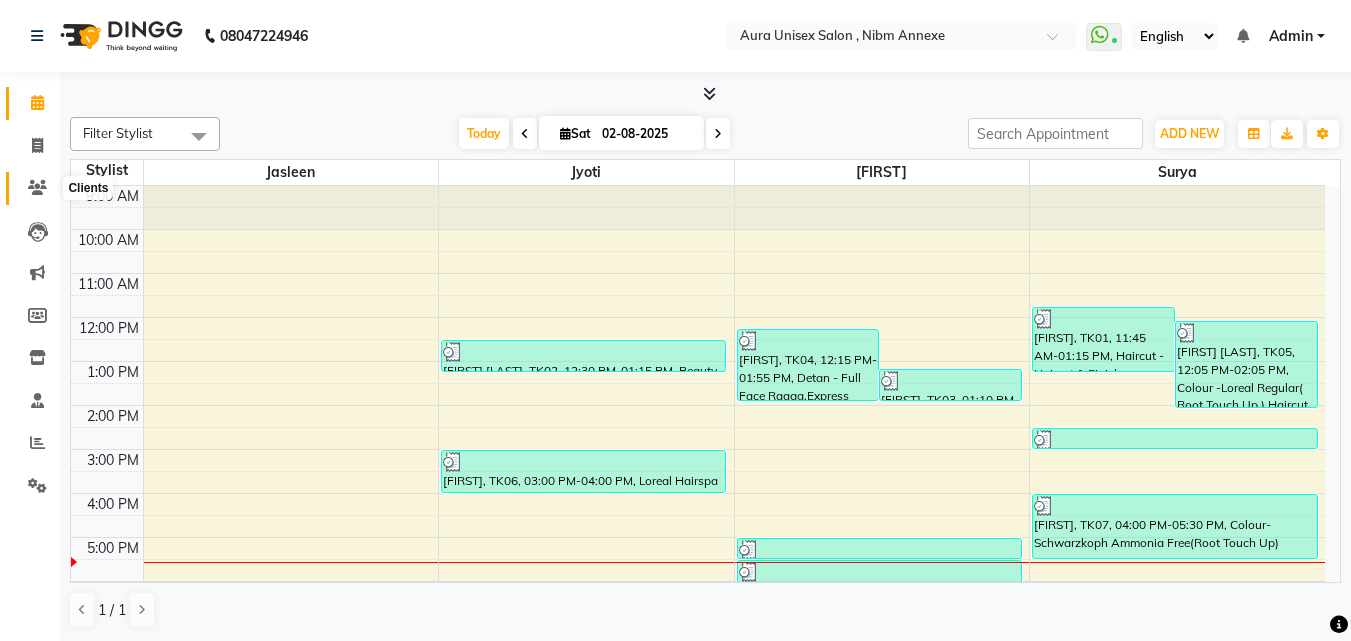 click 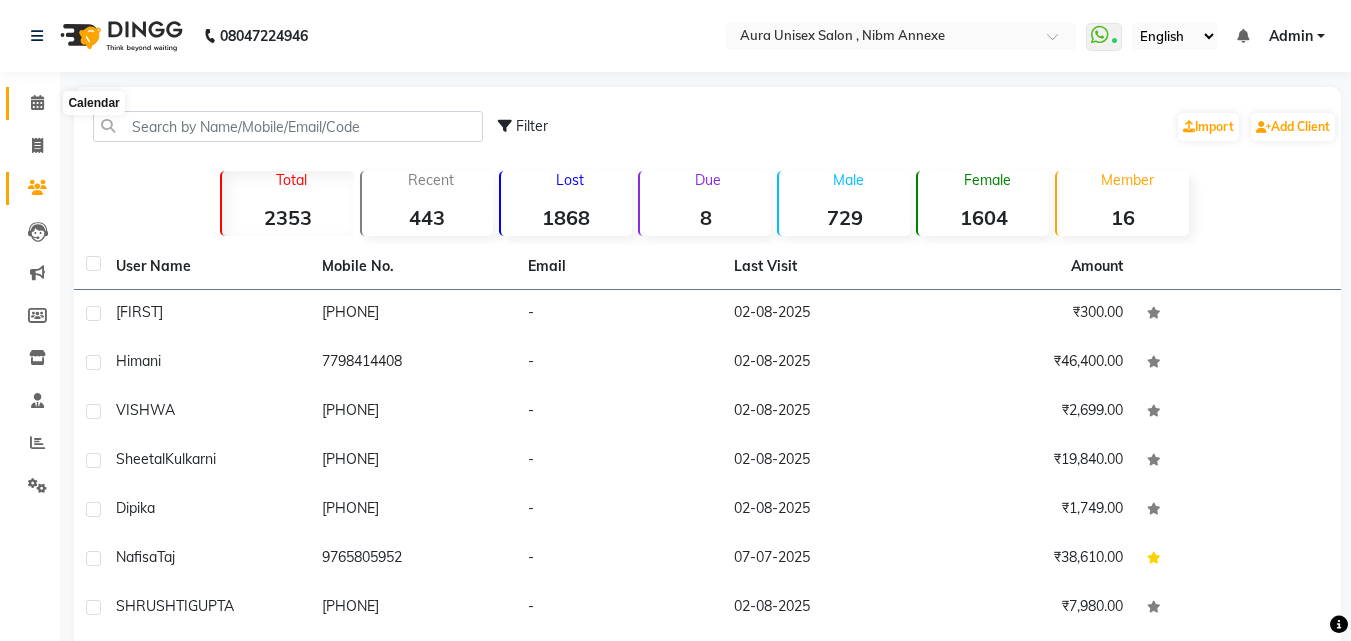 click 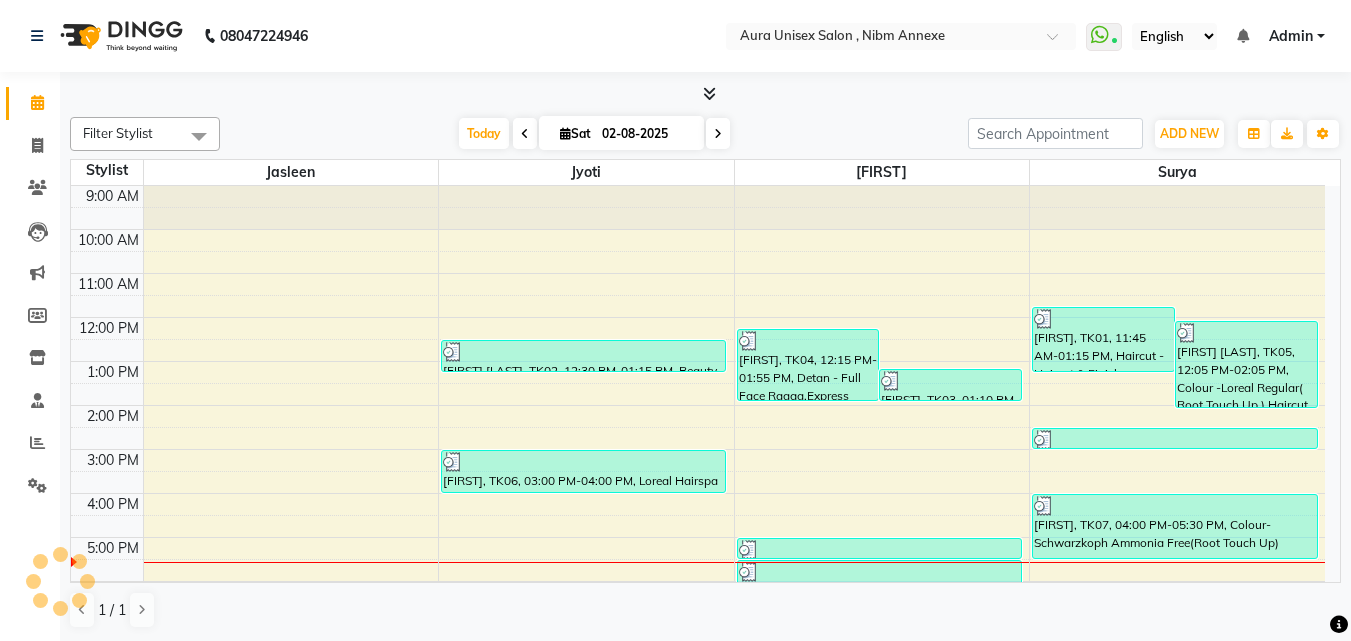 scroll, scrollTop: 0, scrollLeft: 0, axis: both 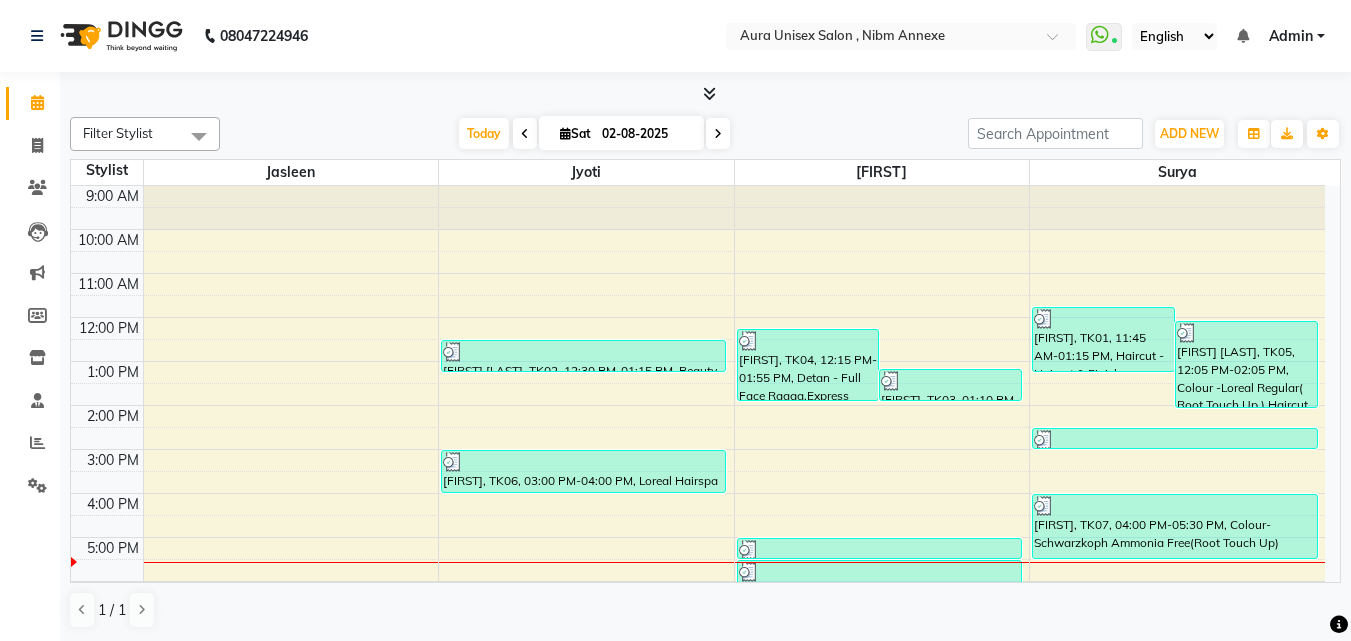 click at bounding box center (705, 94) 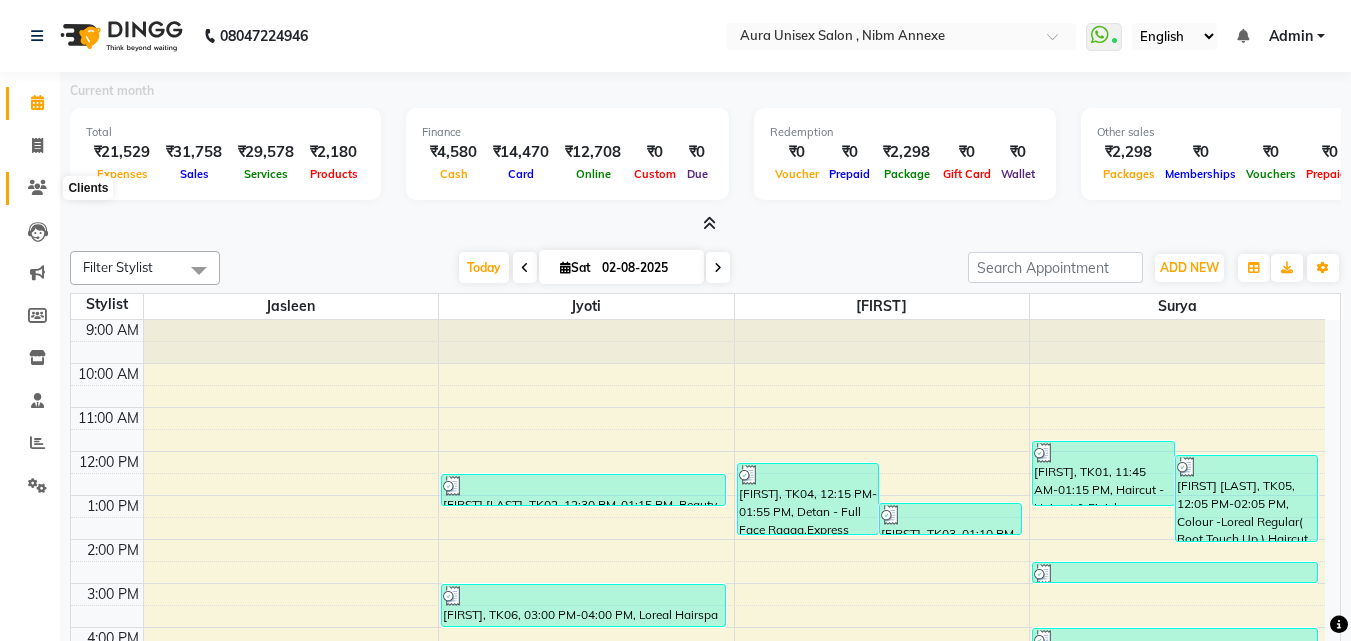 click 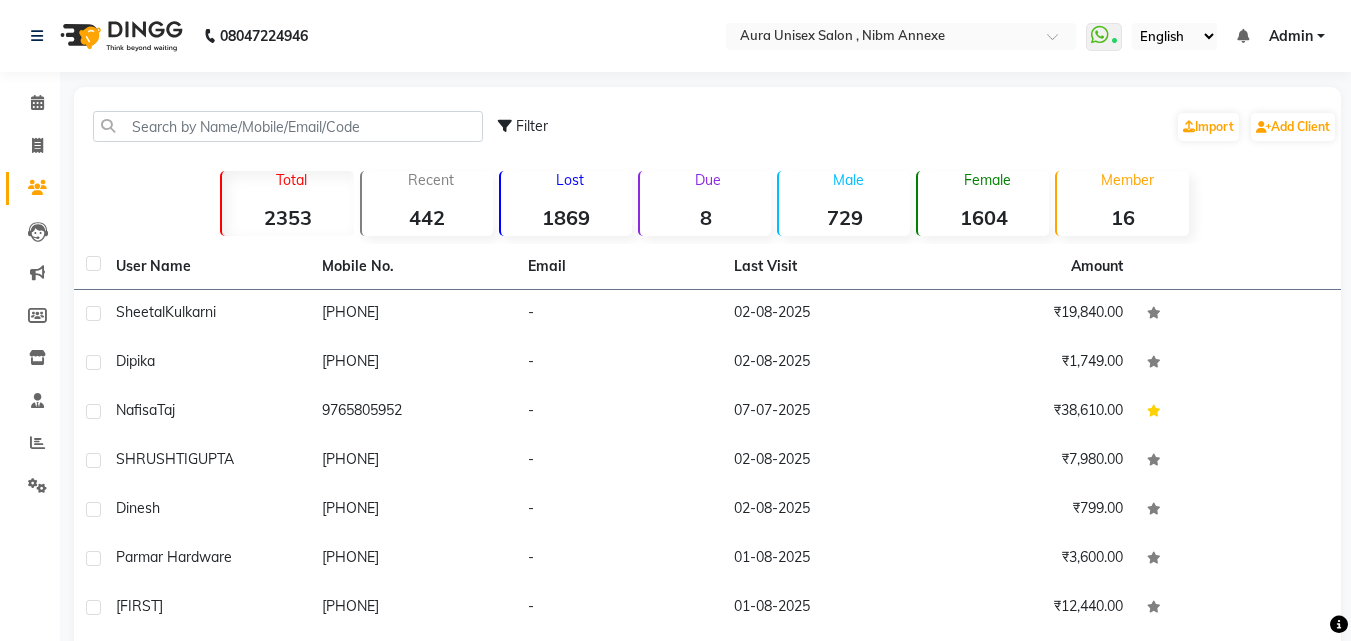 scroll, scrollTop: 0, scrollLeft: 0, axis: both 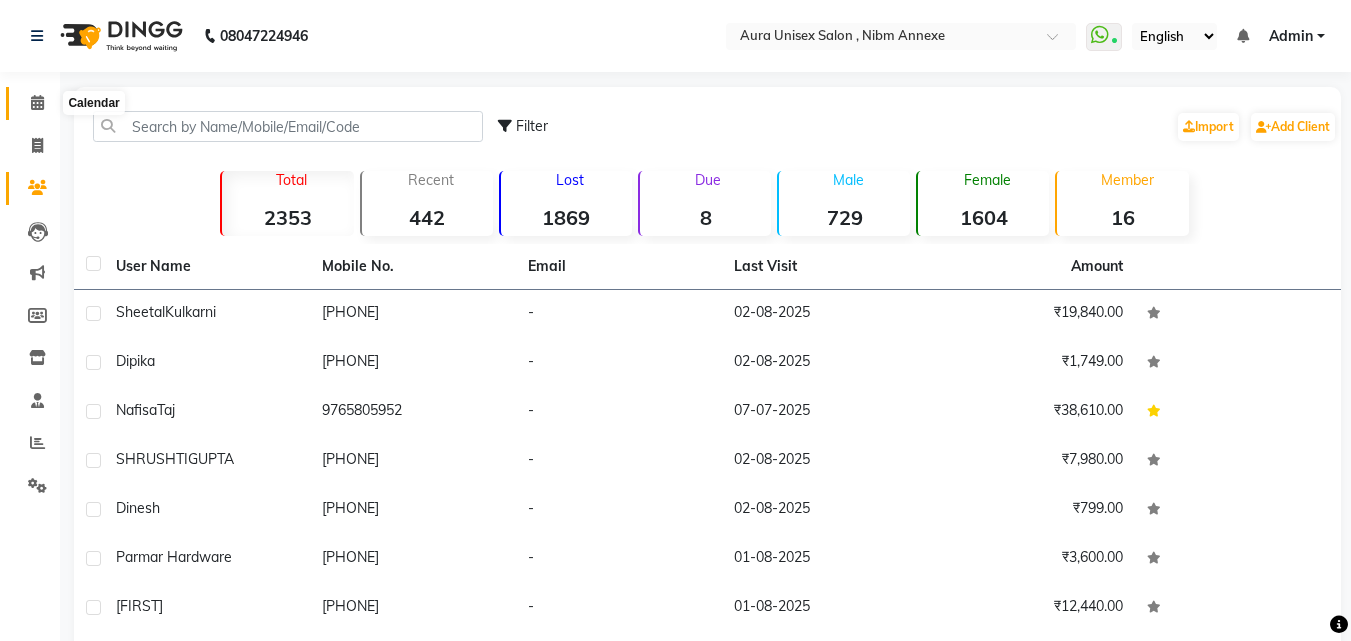 click 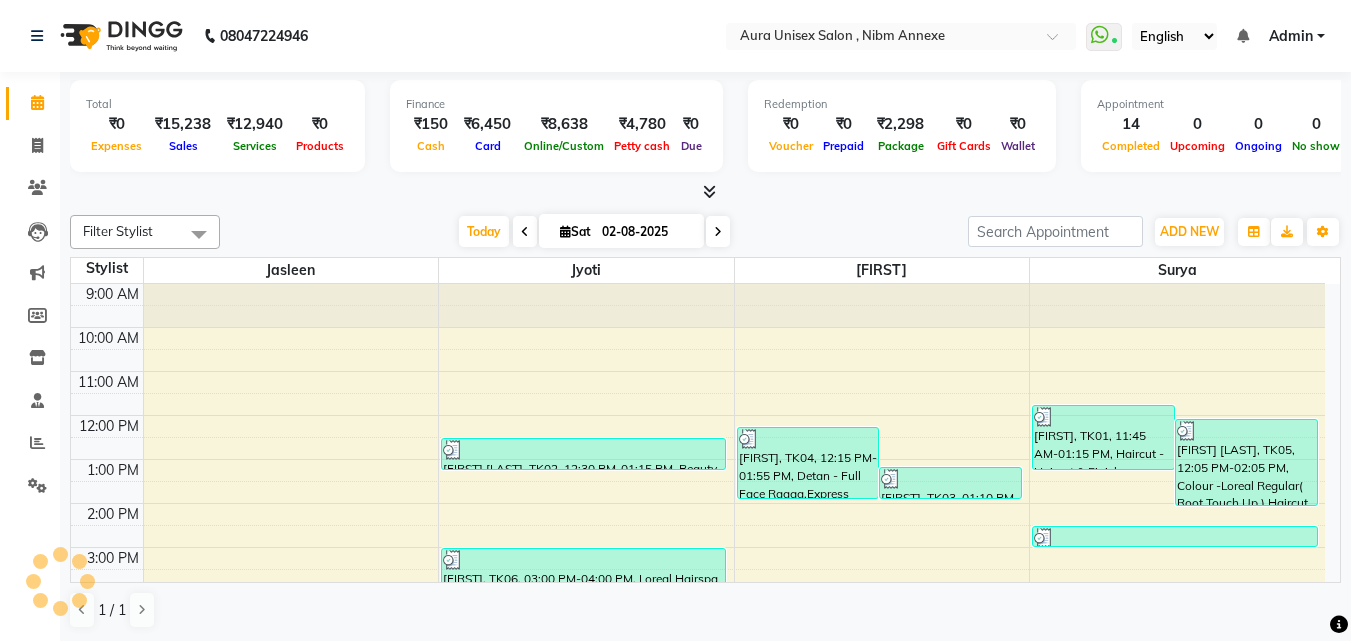 scroll, scrollTop: 1, scrollLeft: 0, axis: vertical 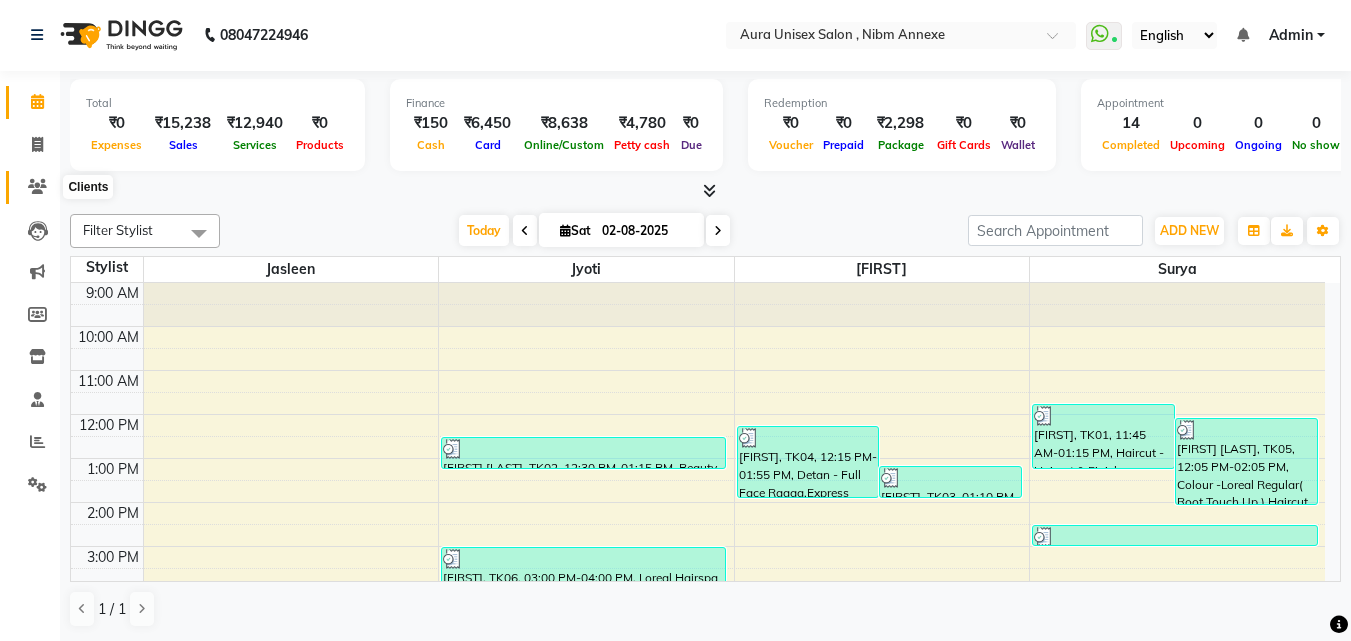 click 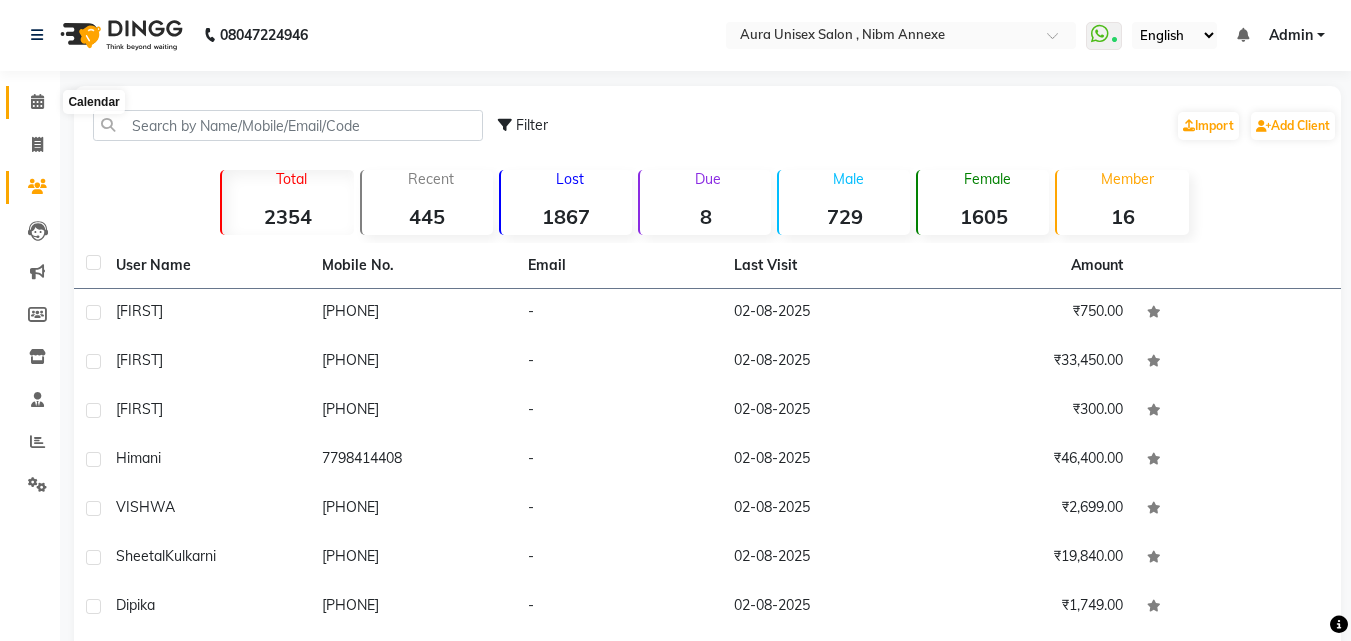 click 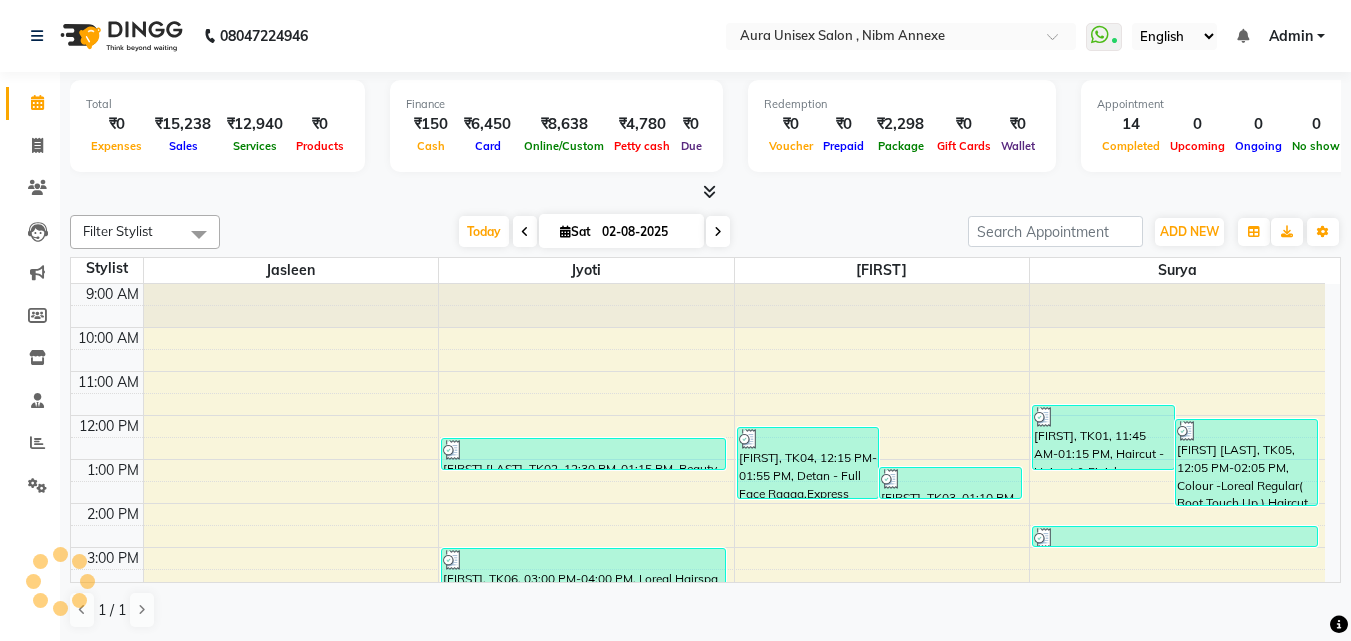 scroll, scrollTop: 0, scrollLeft: 0, axis: both 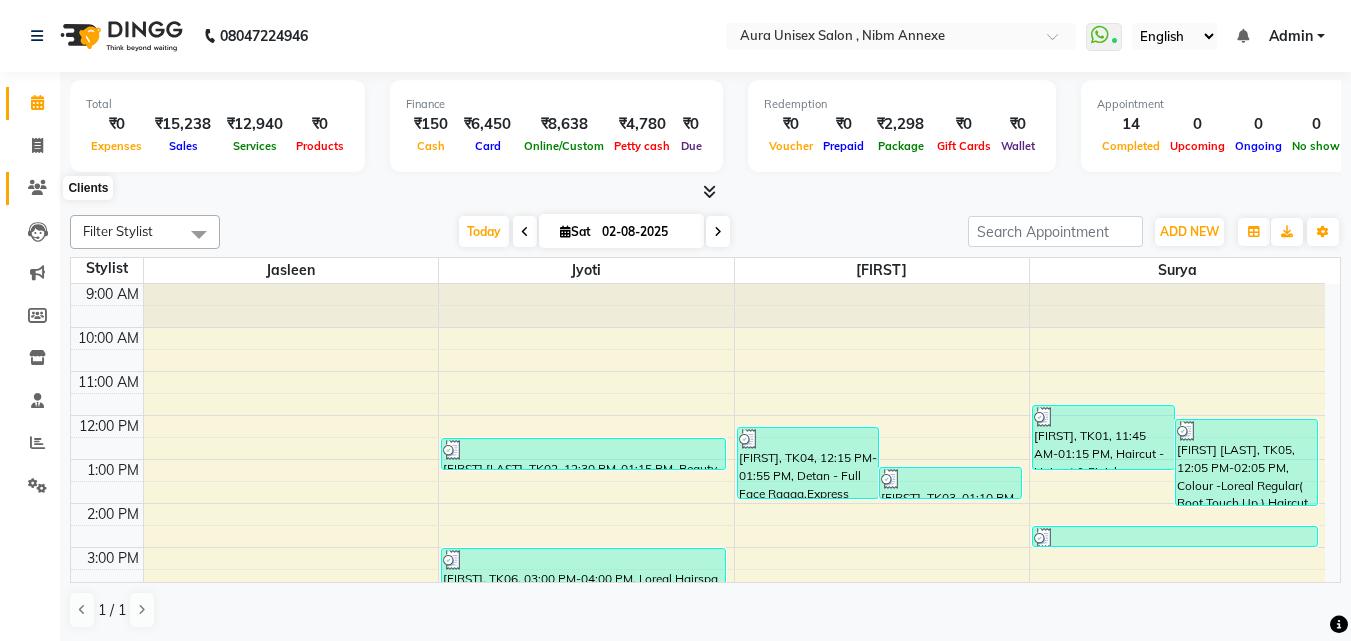 click 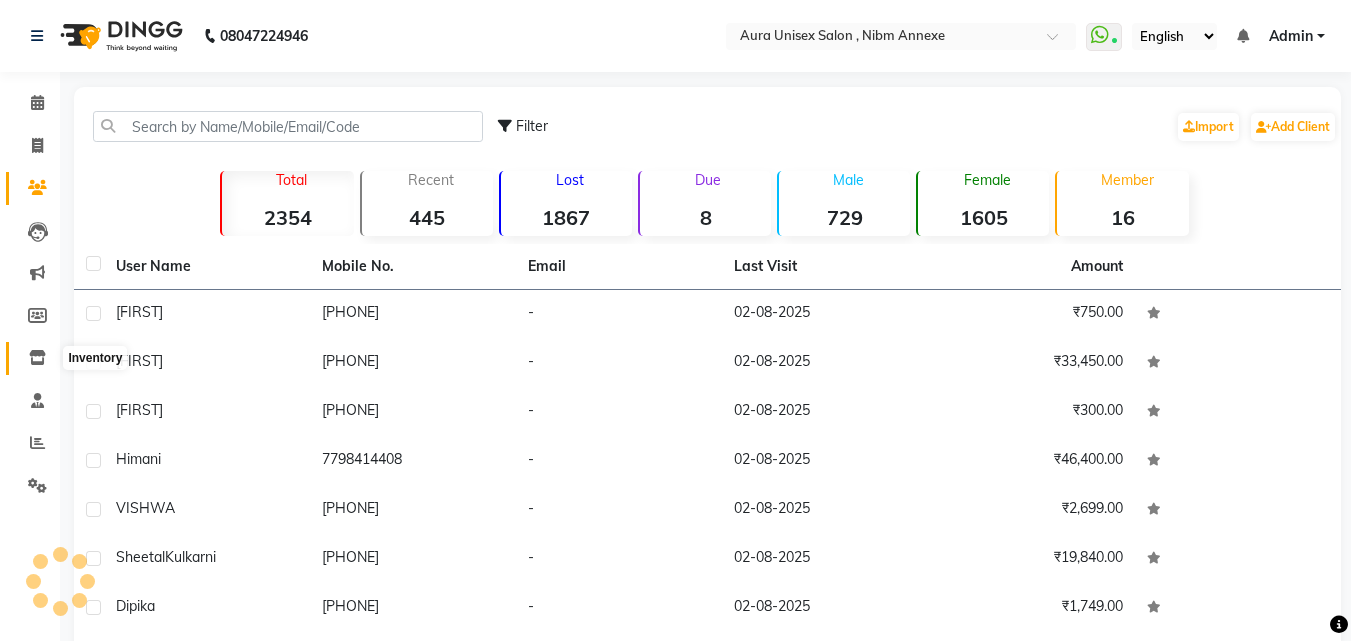 click 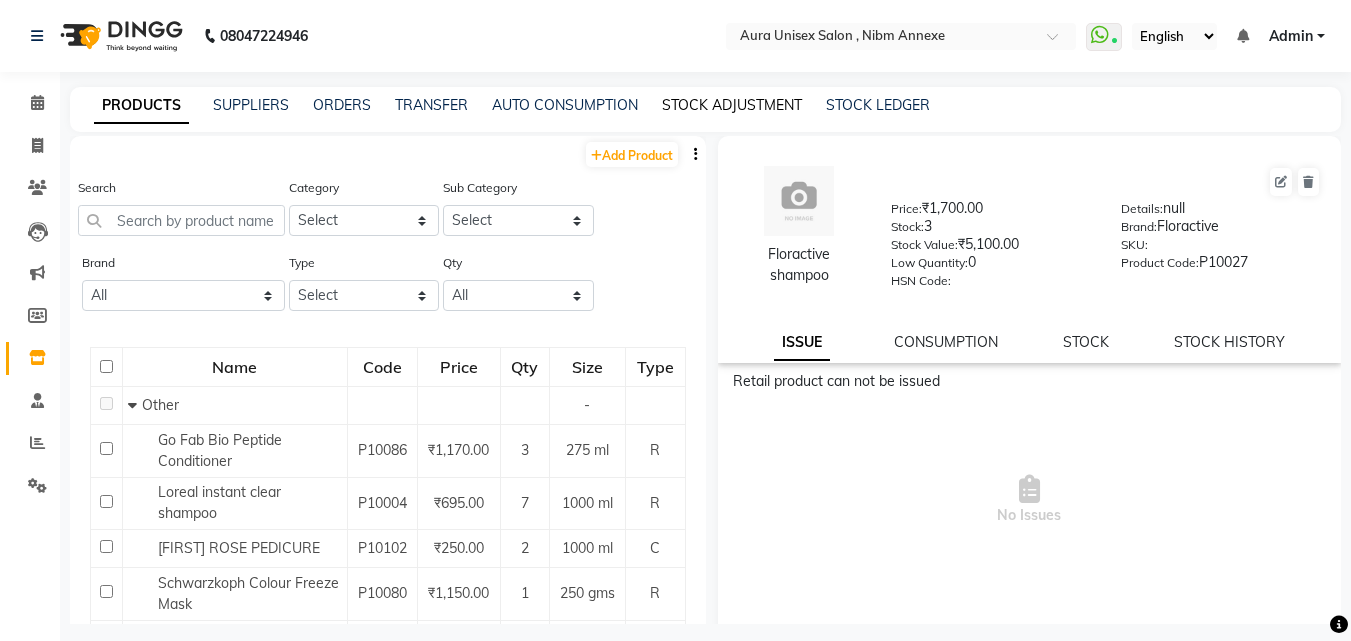 click on "STOCK ADJUSTMENT" 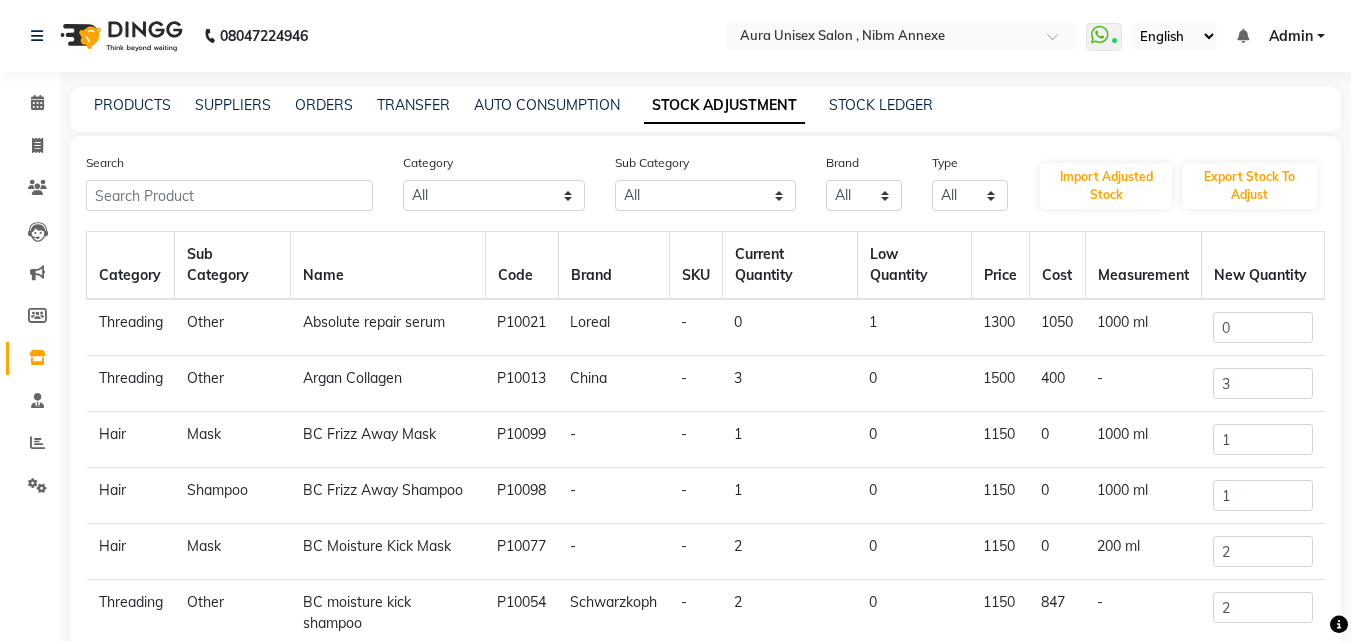 click on "STOCK ADJUSTMENT" 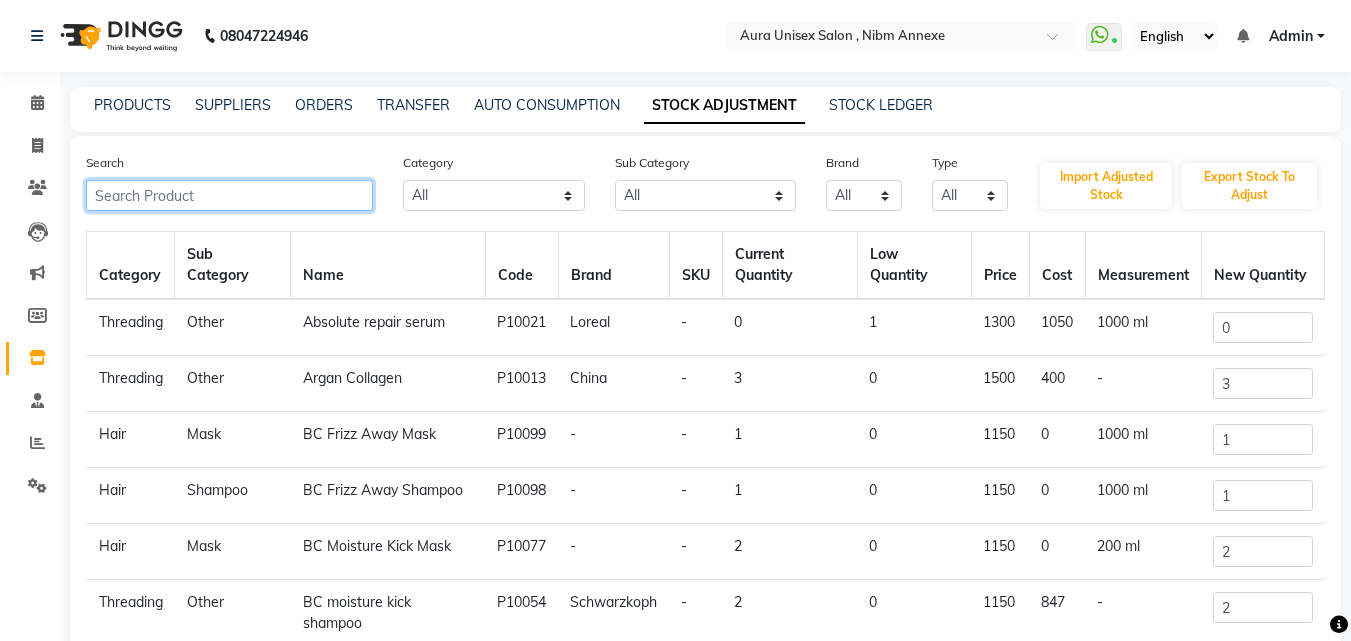 click 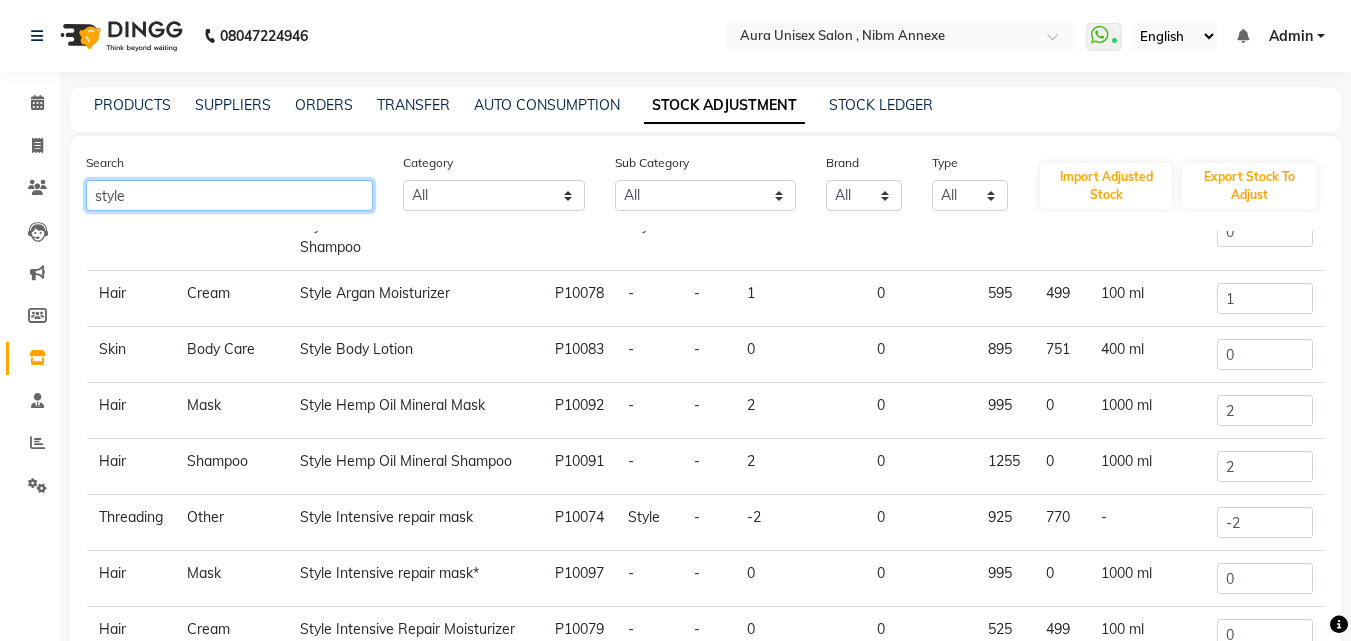scroll, scrollTop: 167, scrollLeft: 0, axis: vertical 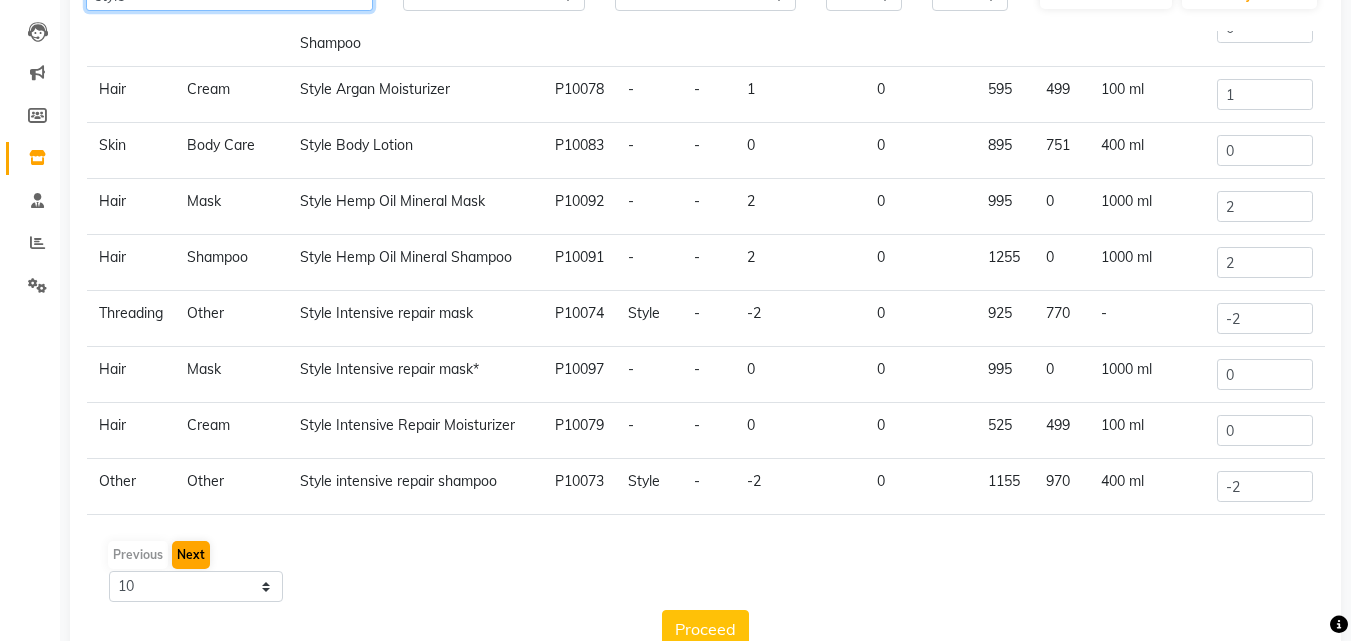 type on "style" 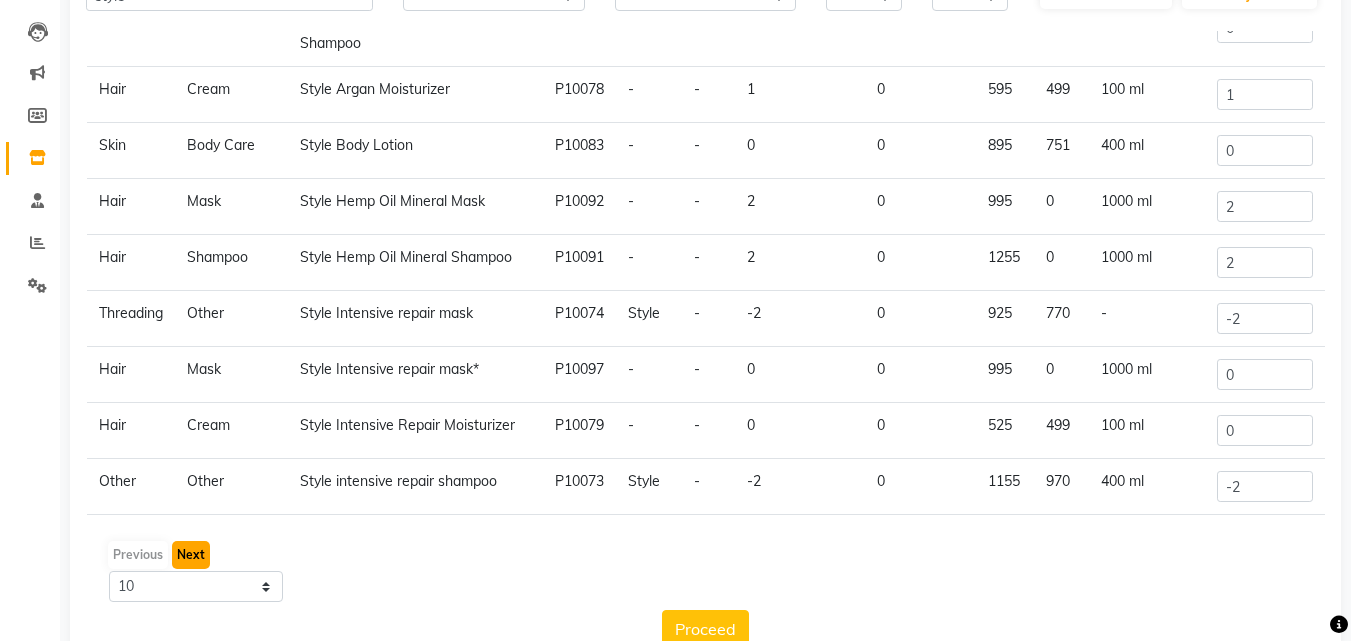 click on "Next" 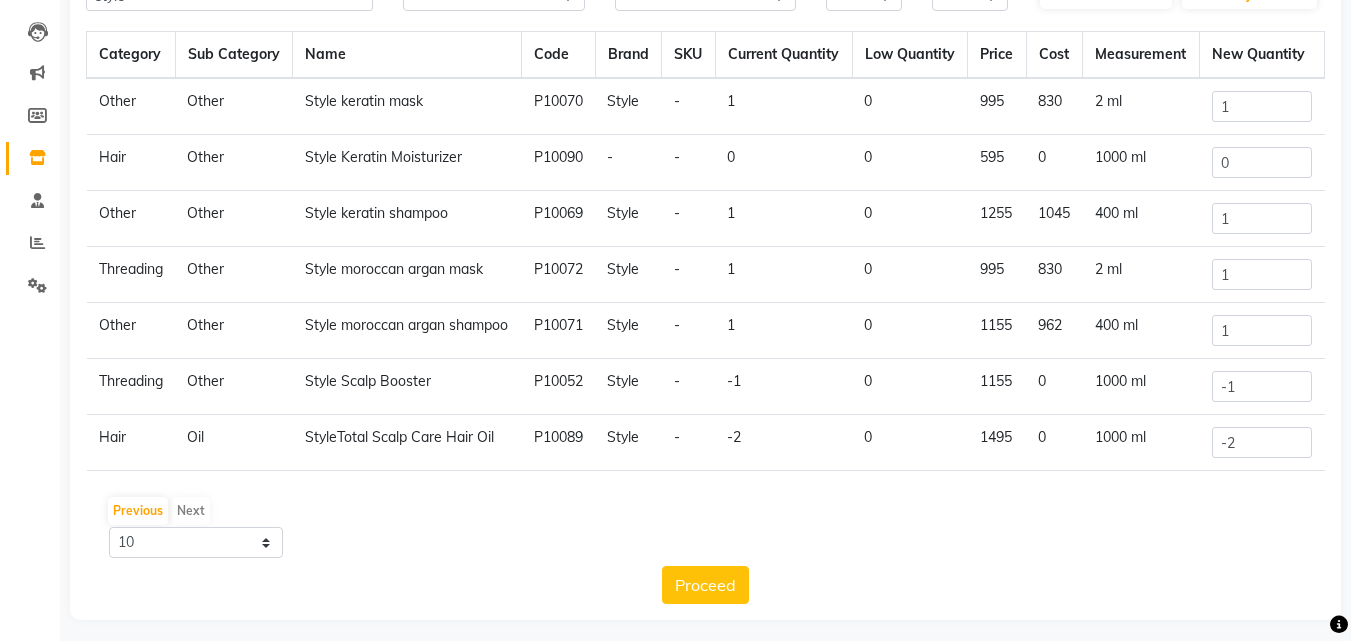 scroll, scrollTop: 0, scrollLeft: 0, axis: both 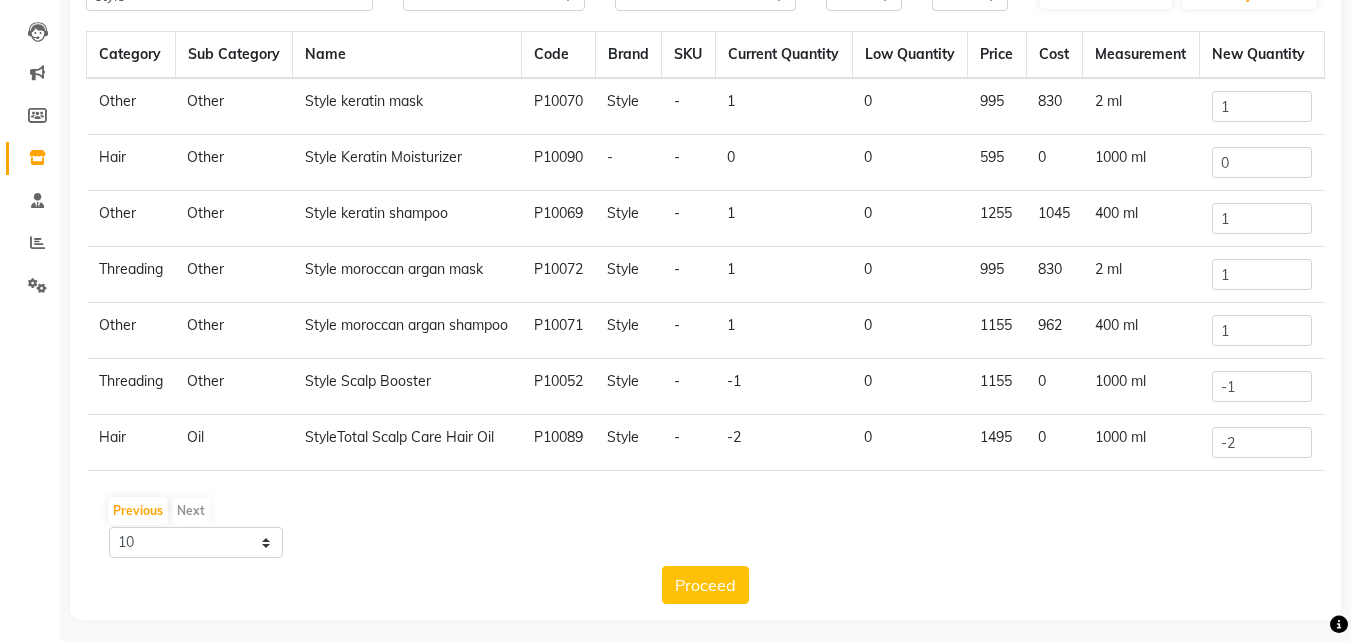 click on "0" 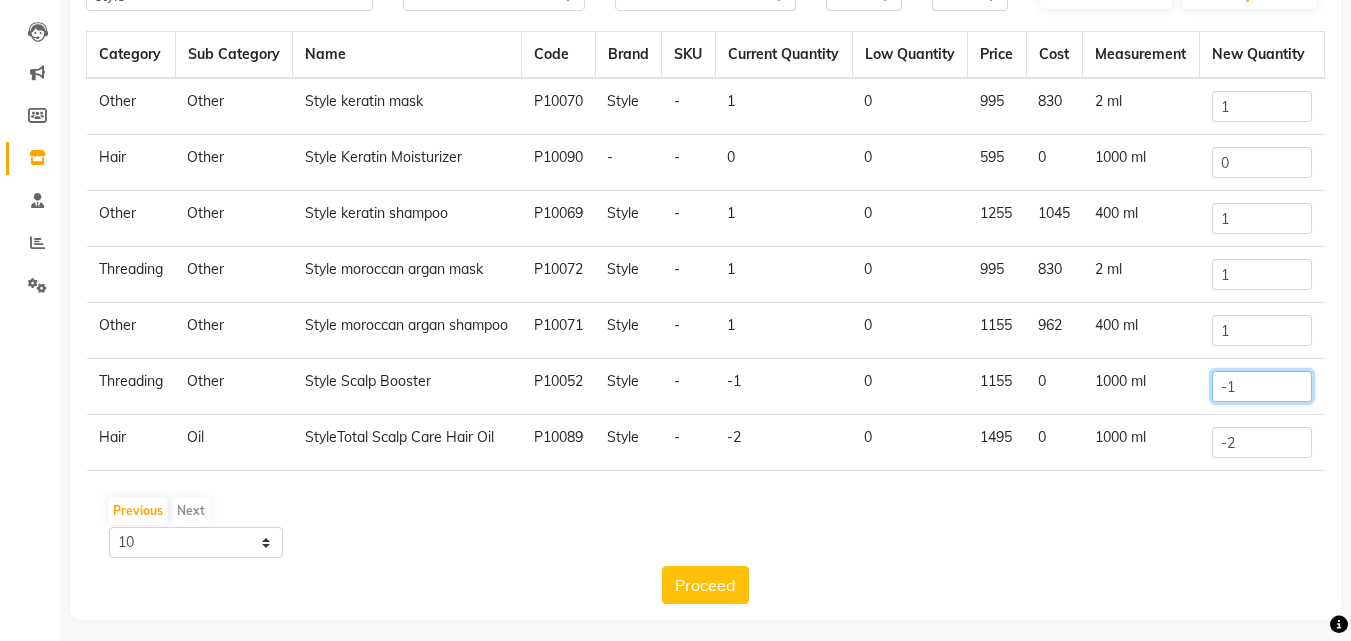 click on "-1" 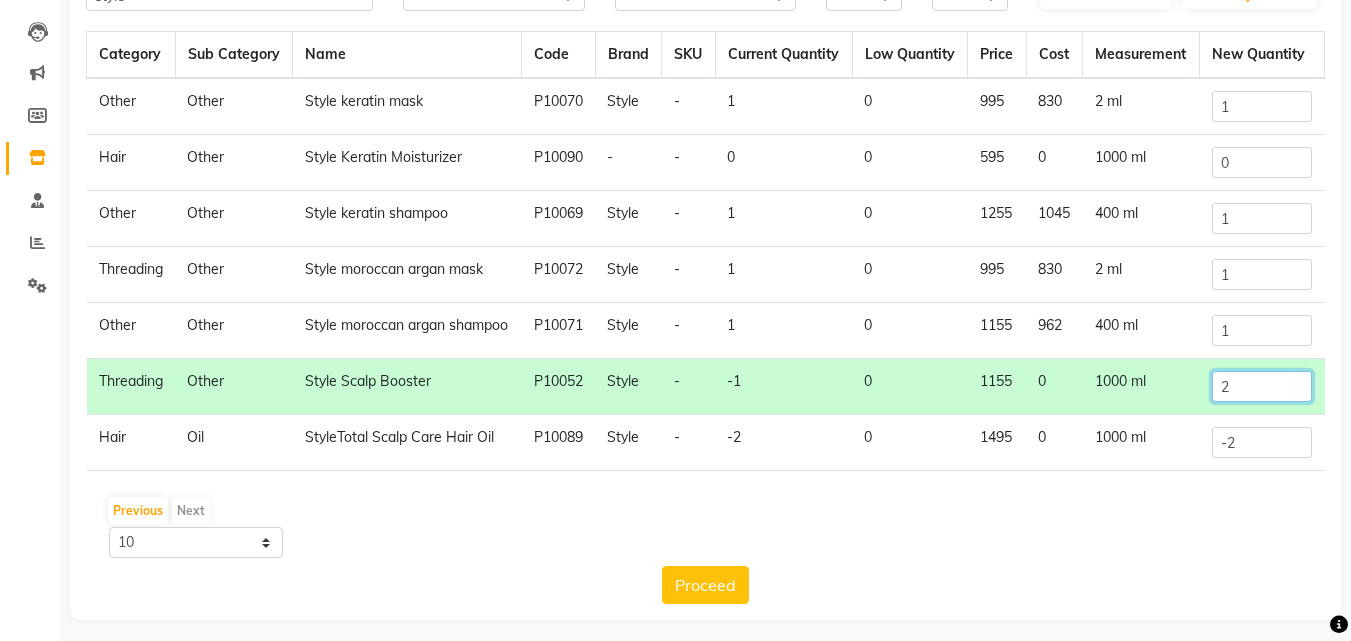 type on "2" 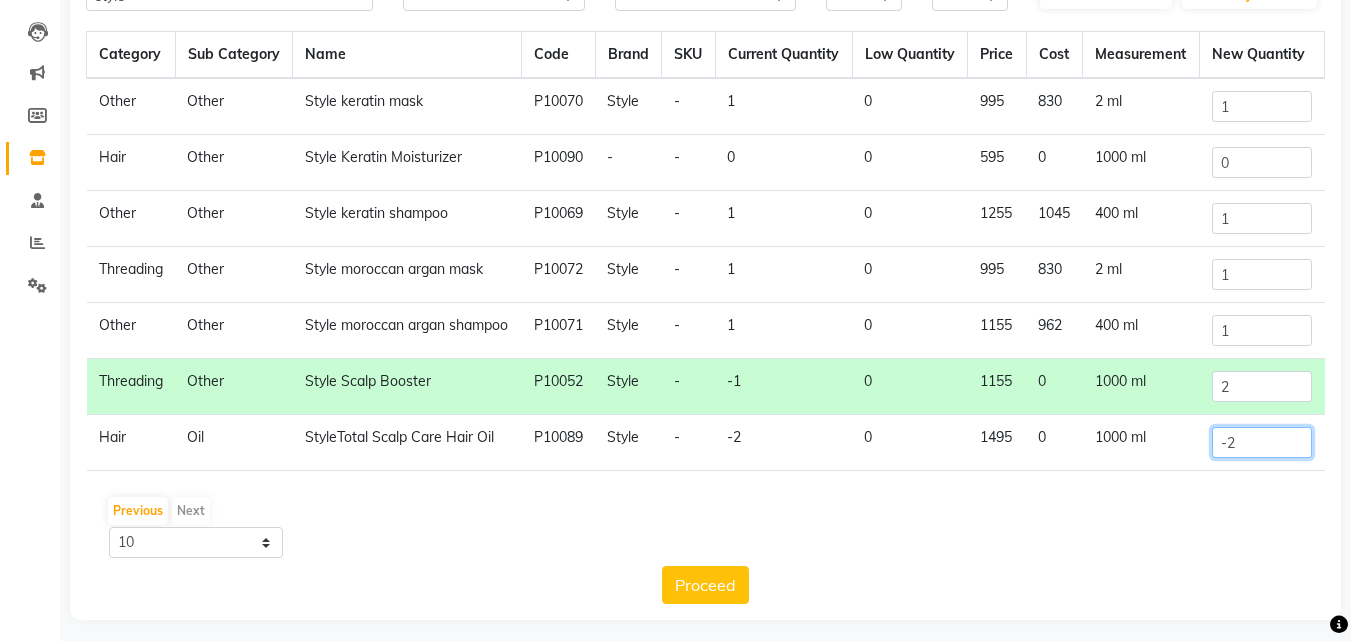 click on "-2" 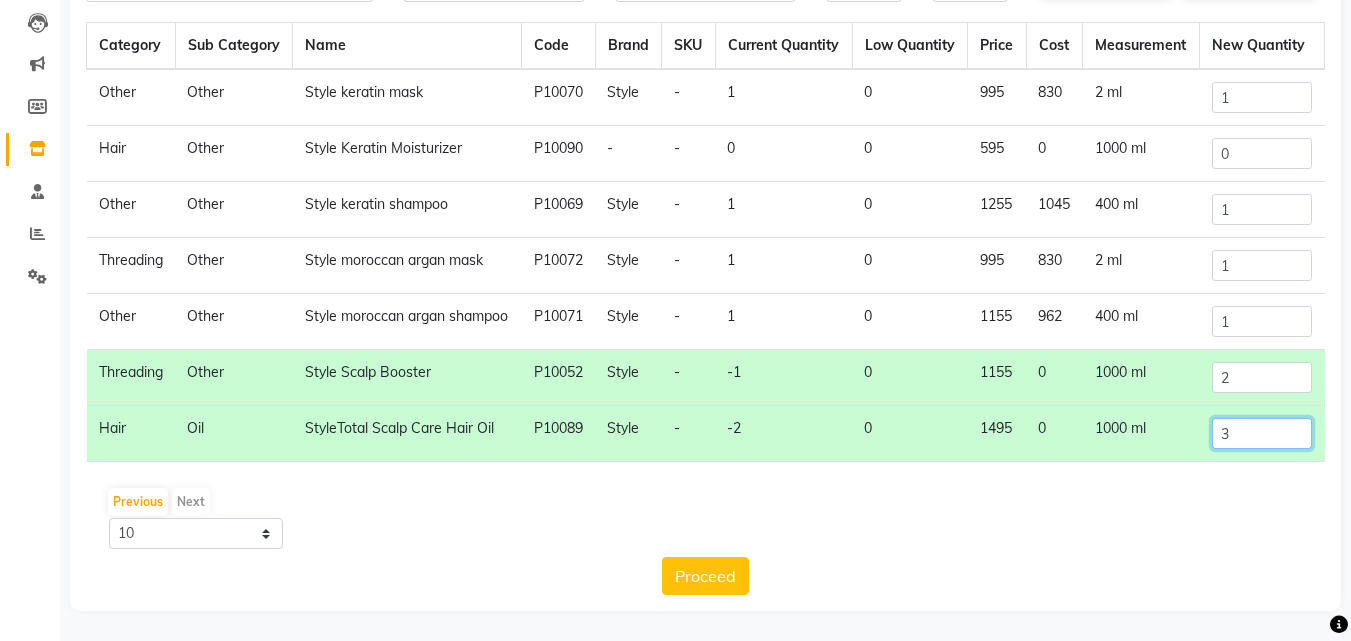 scroll, scrollTop: 241, scrollLeft: 0, axis: vertical 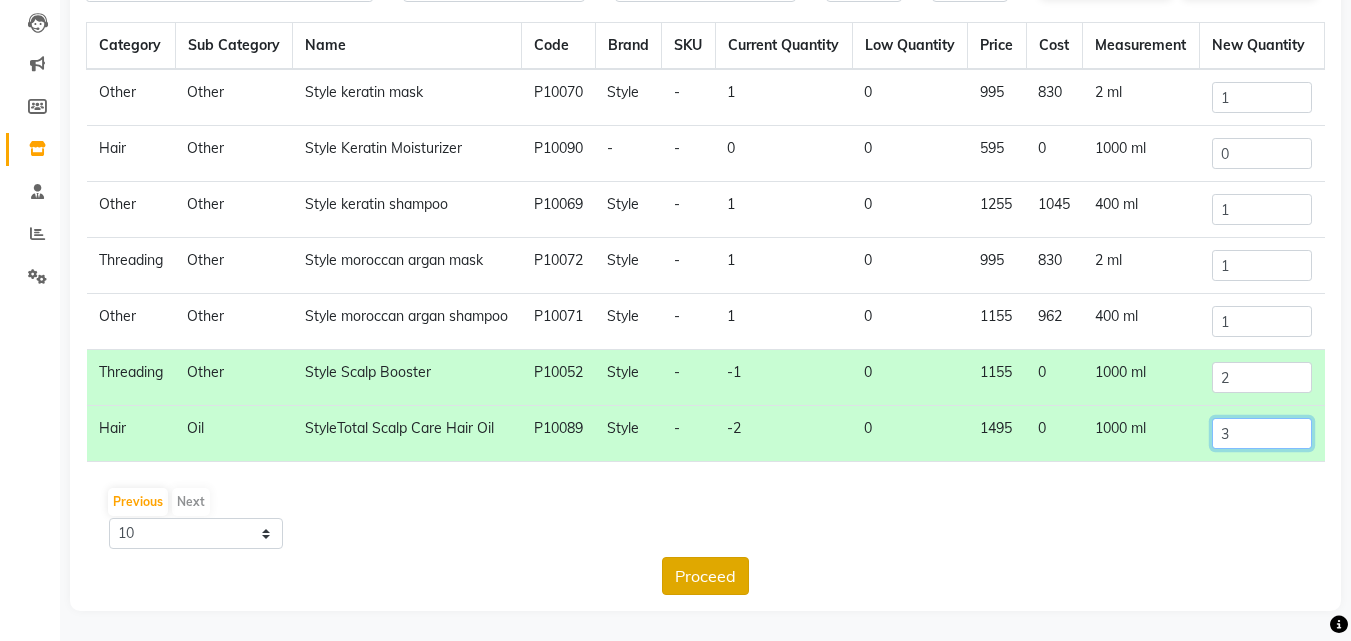 type on "3" 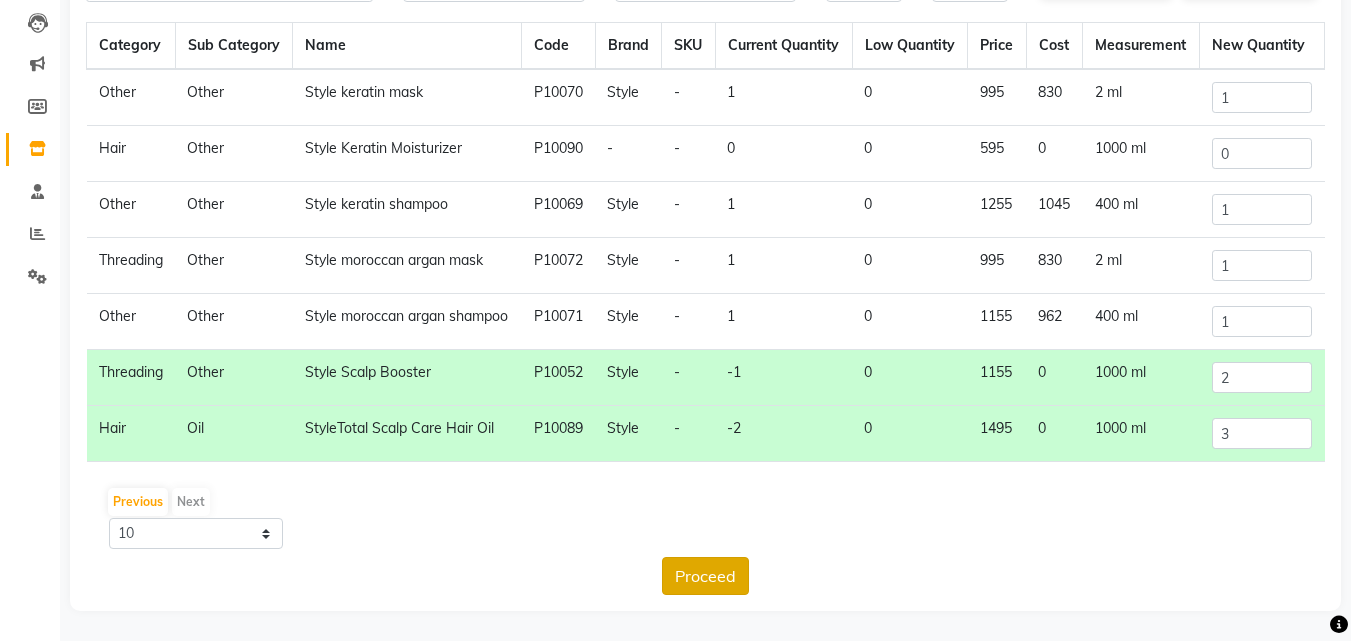 click on "Proceed" 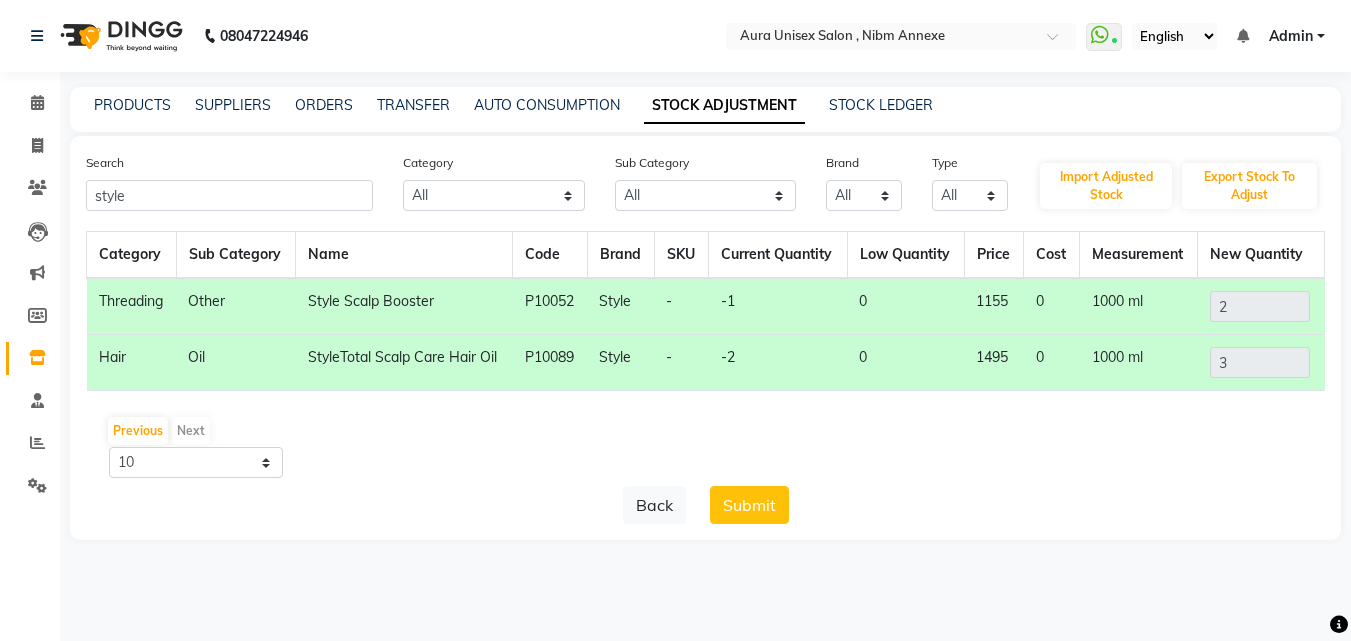 scroll, scrollTop: 0, scrollLeft: 0, axis: both 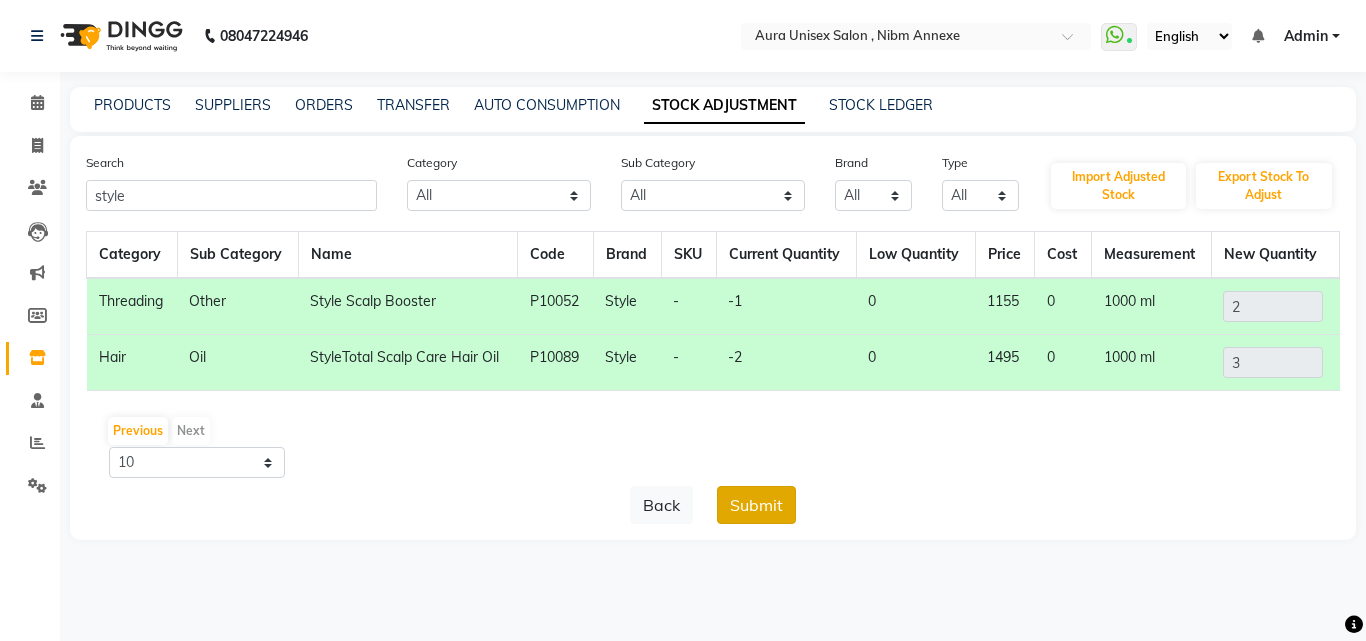 click on "Submit" 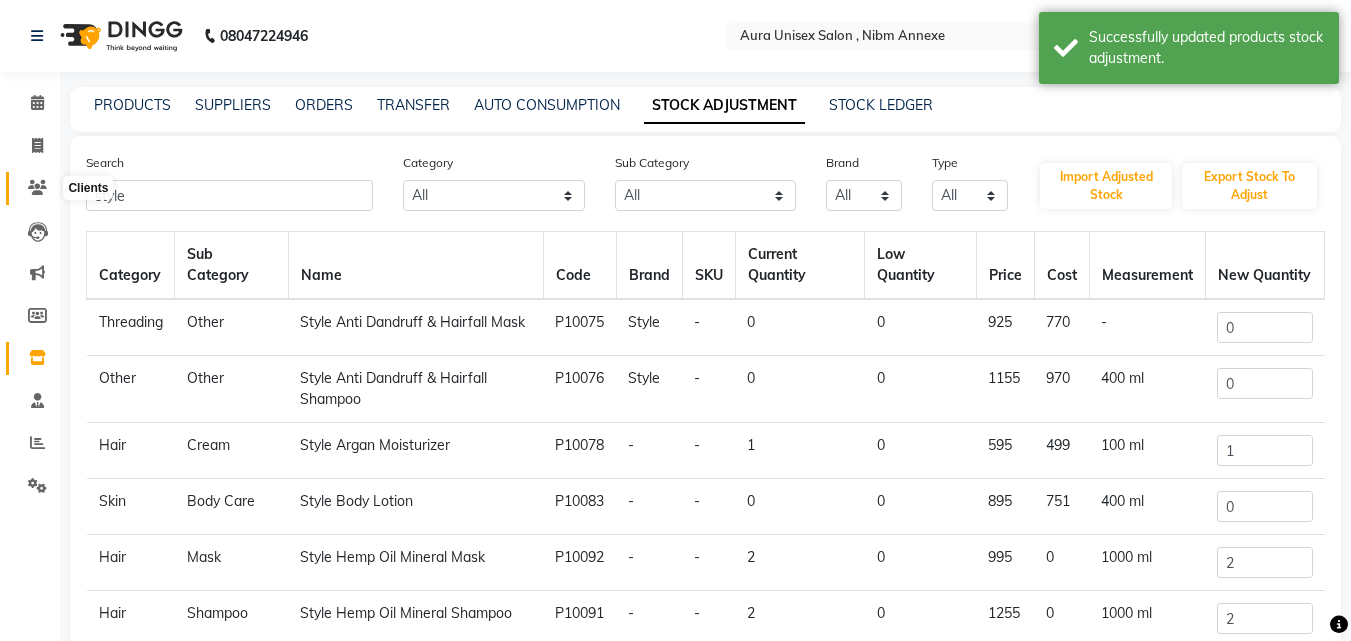 click 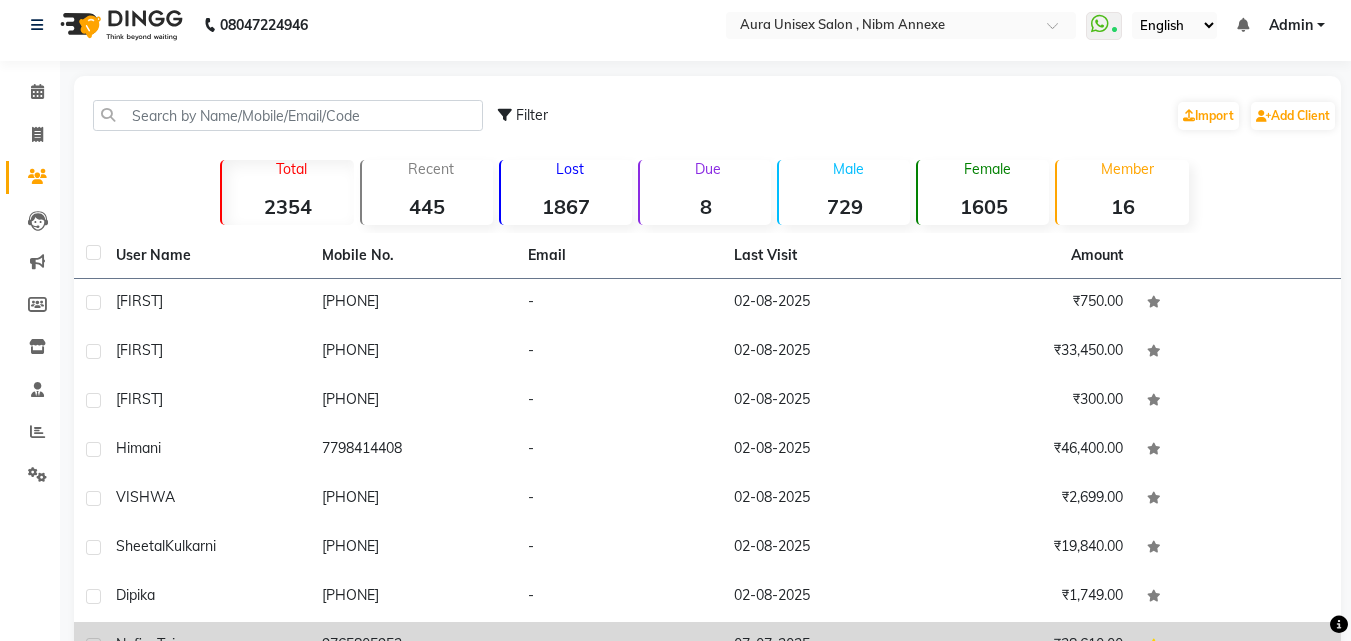 scroll, scrollTop: 0, scrollLeft: 0, axis: both 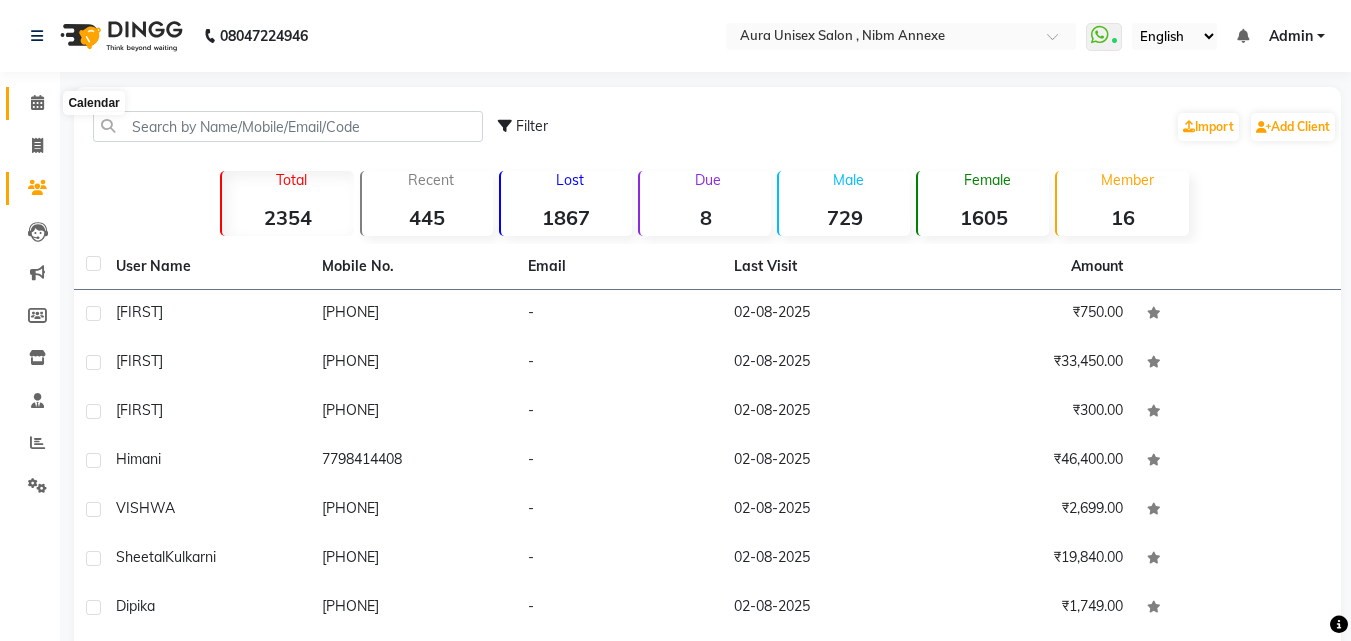 click 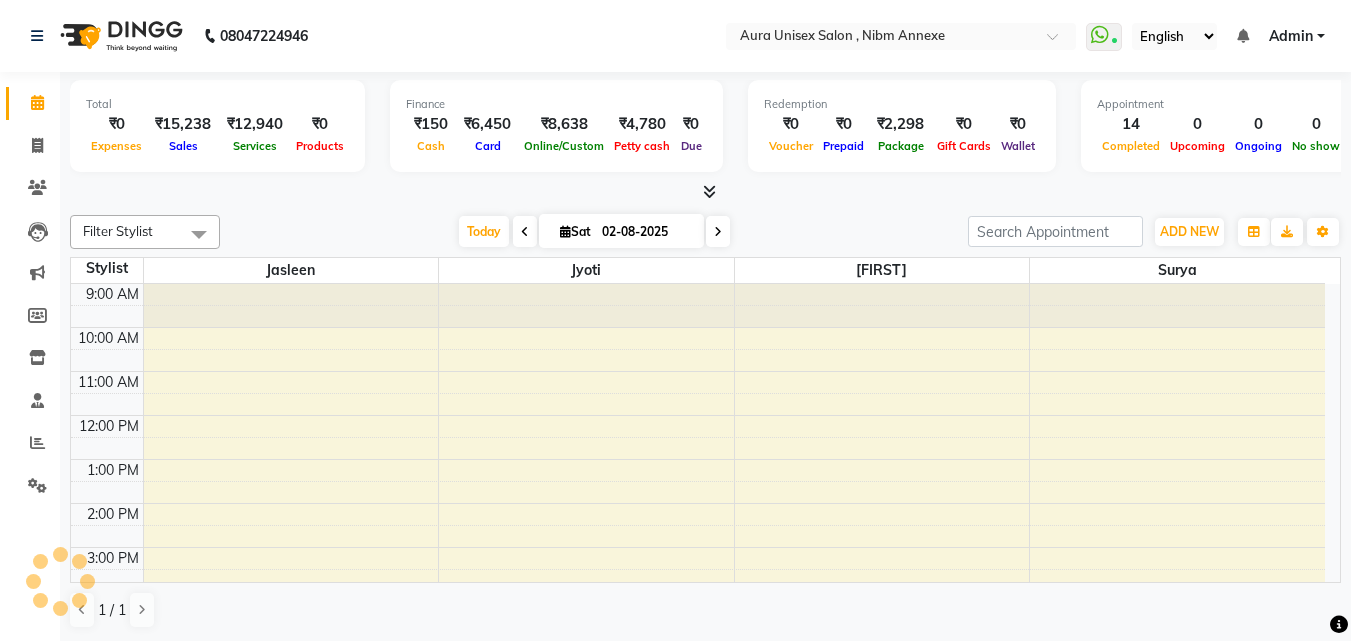 scroll, scrollTop: 0, scrollLeft: 0, axis: both 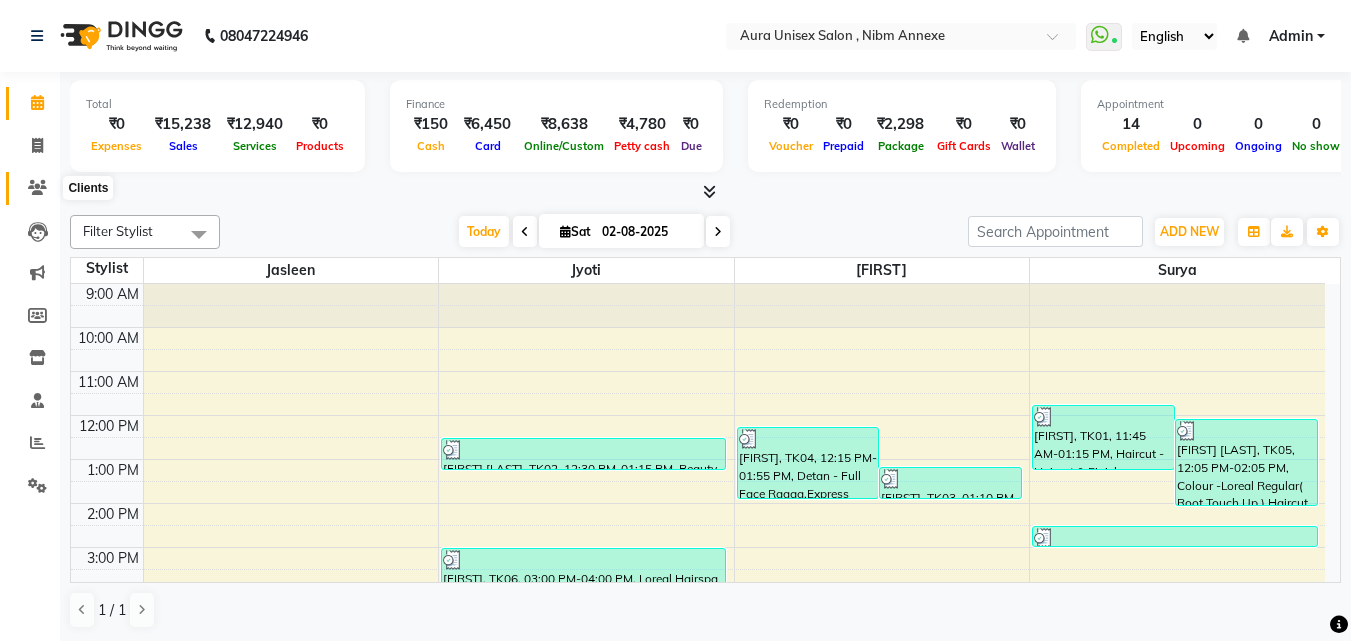 click 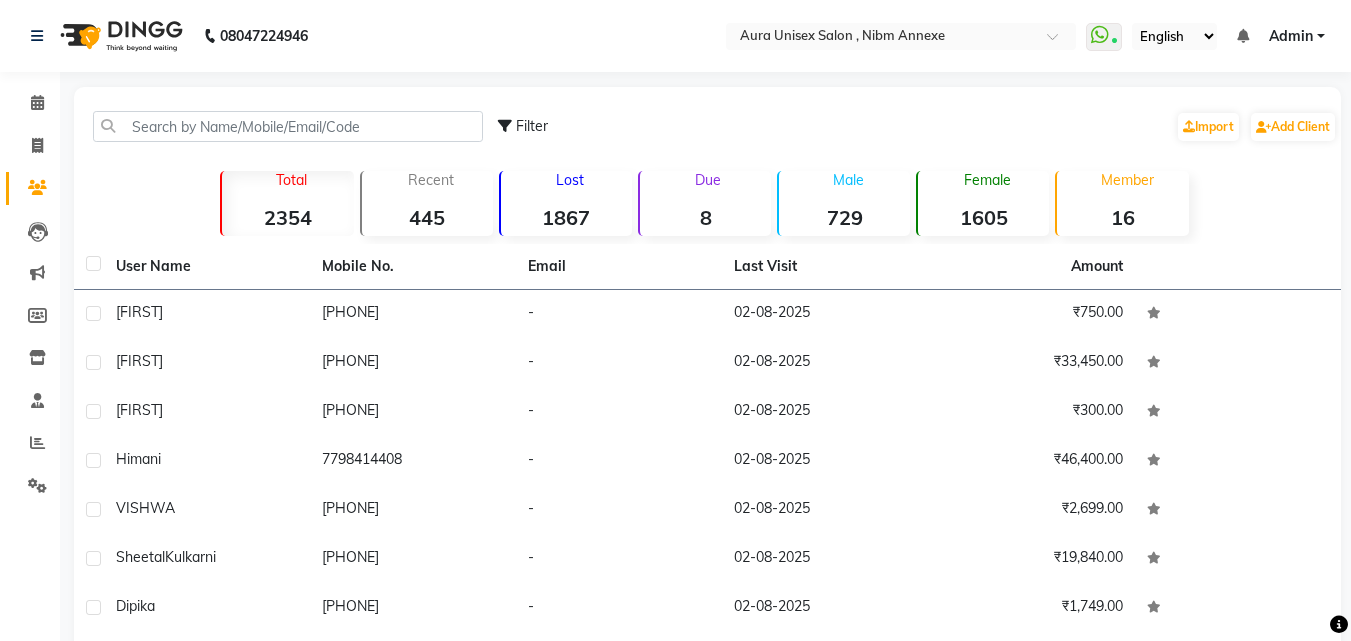 click on "Calendar" 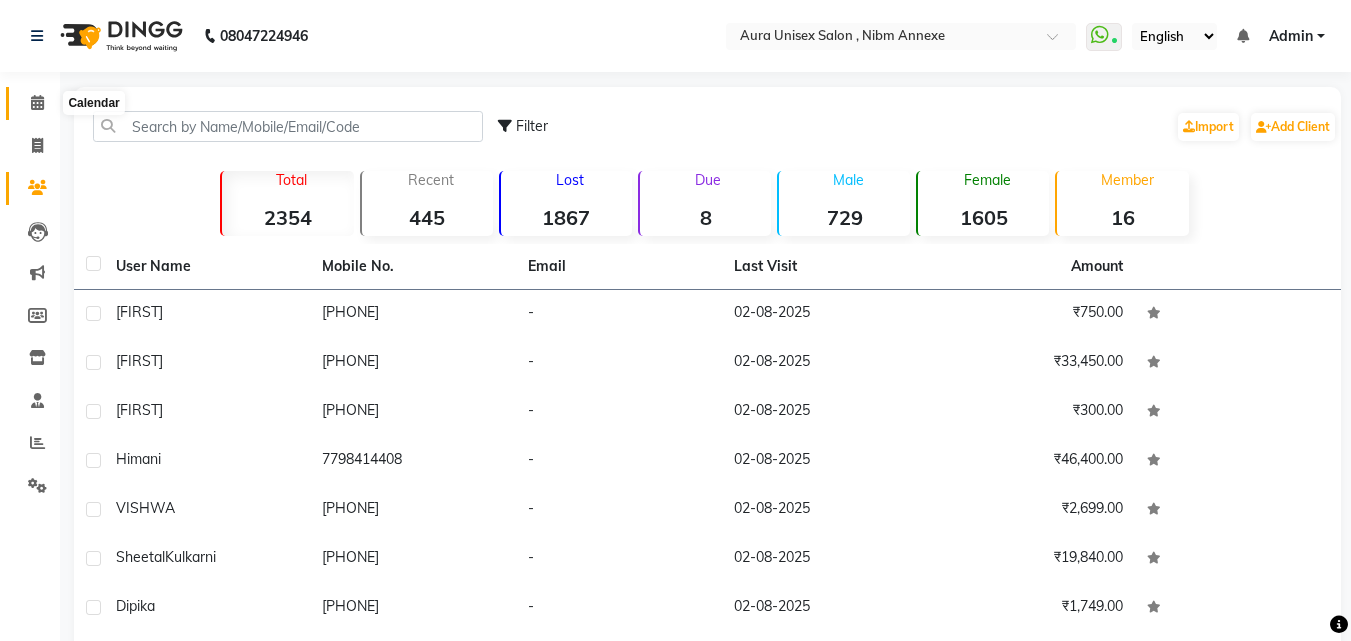 click 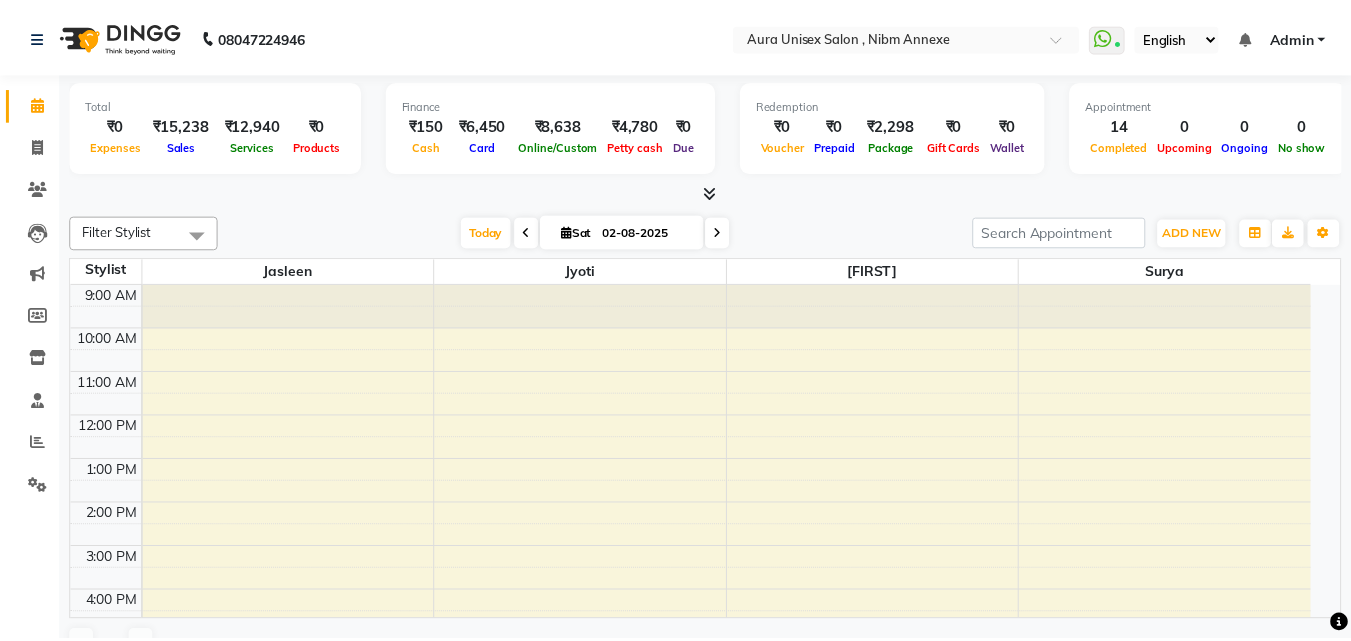 scroll, scrollTop: 0, scrollLeft: 0, axis: both 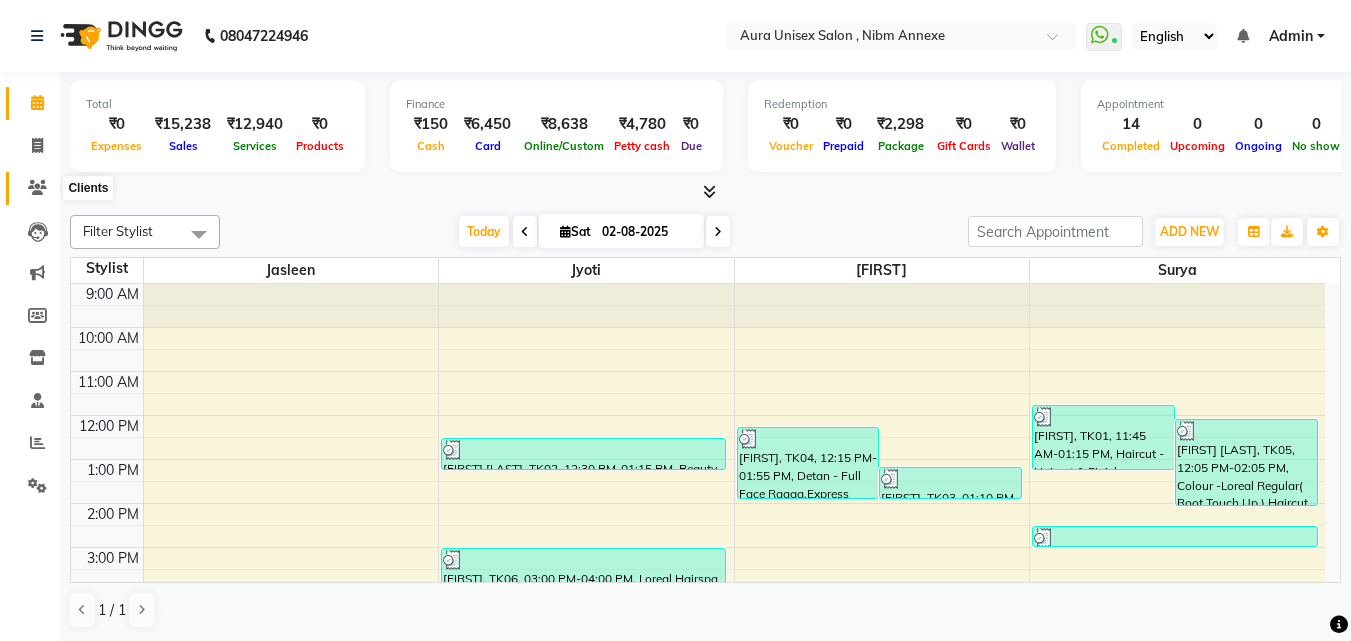 click 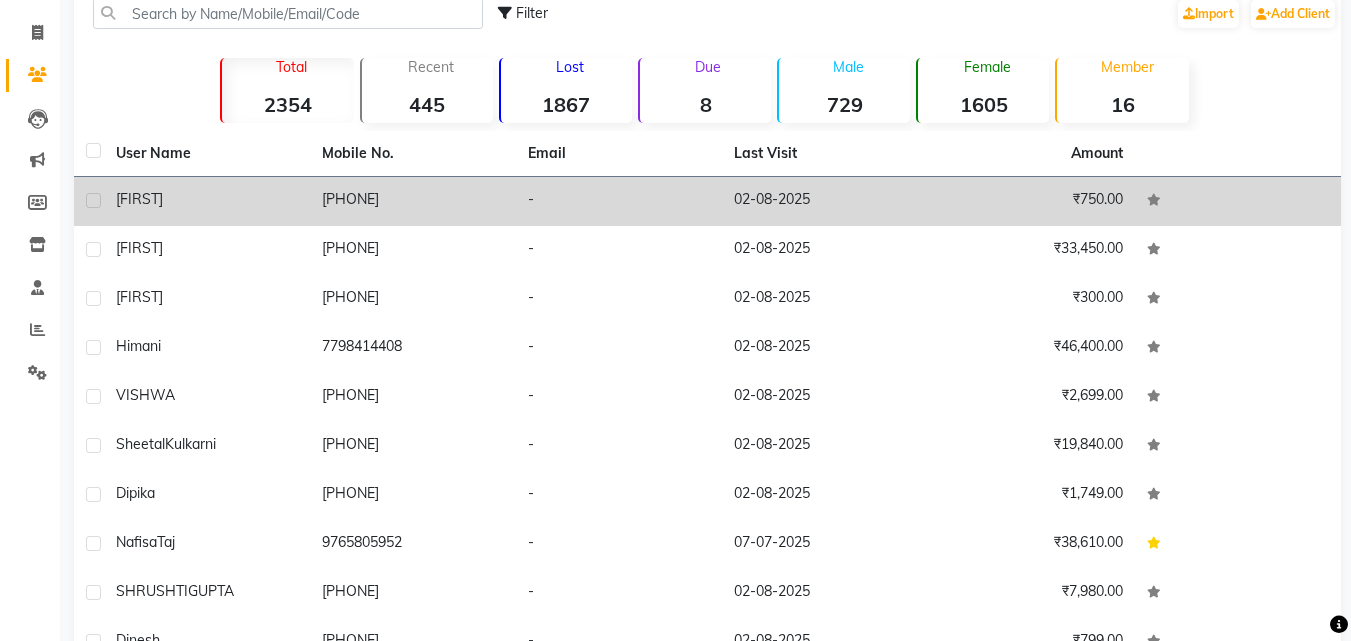 scroll, scrollTop: 0, scrollLeft: 0, axis: both 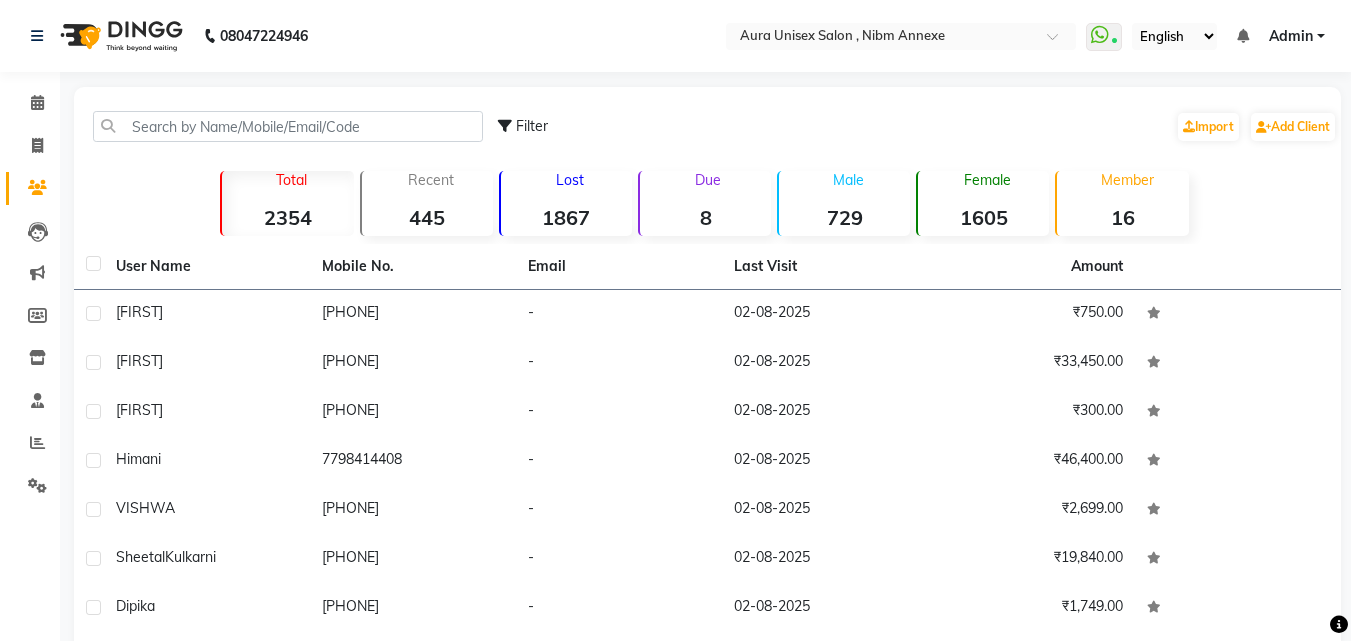 click on "Calendar" 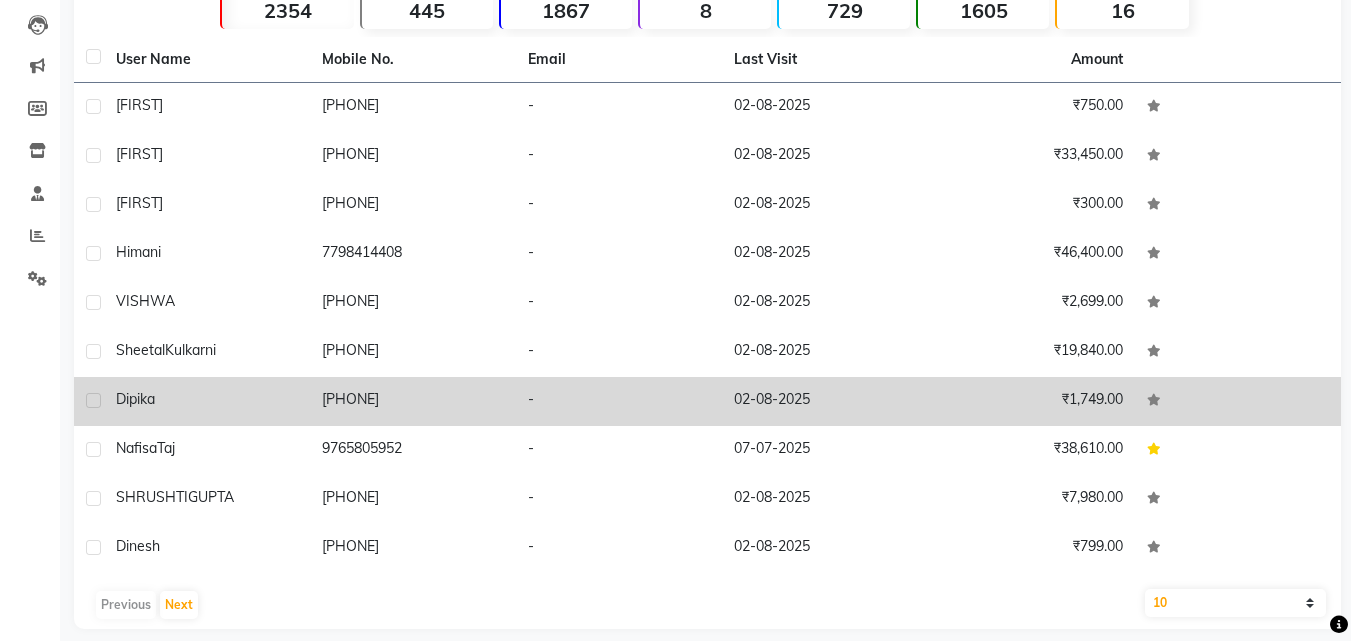 scroll, scrollTop: 0, scrollLeft: 0, axis: both 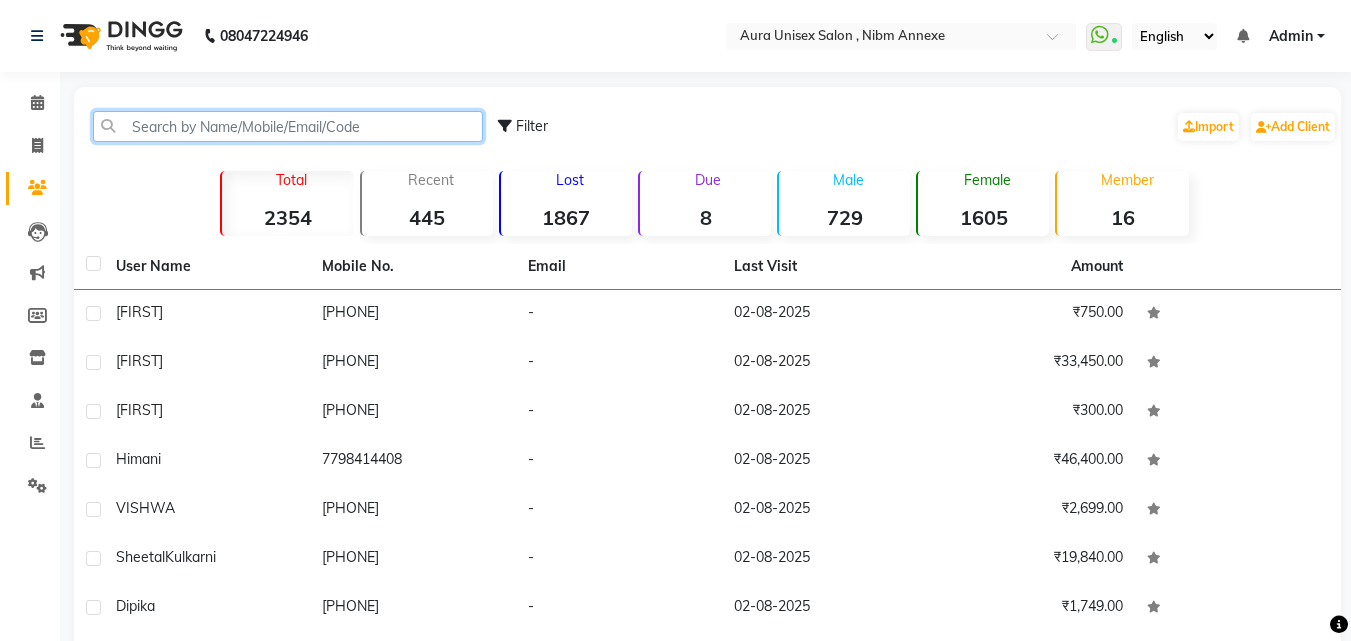 click 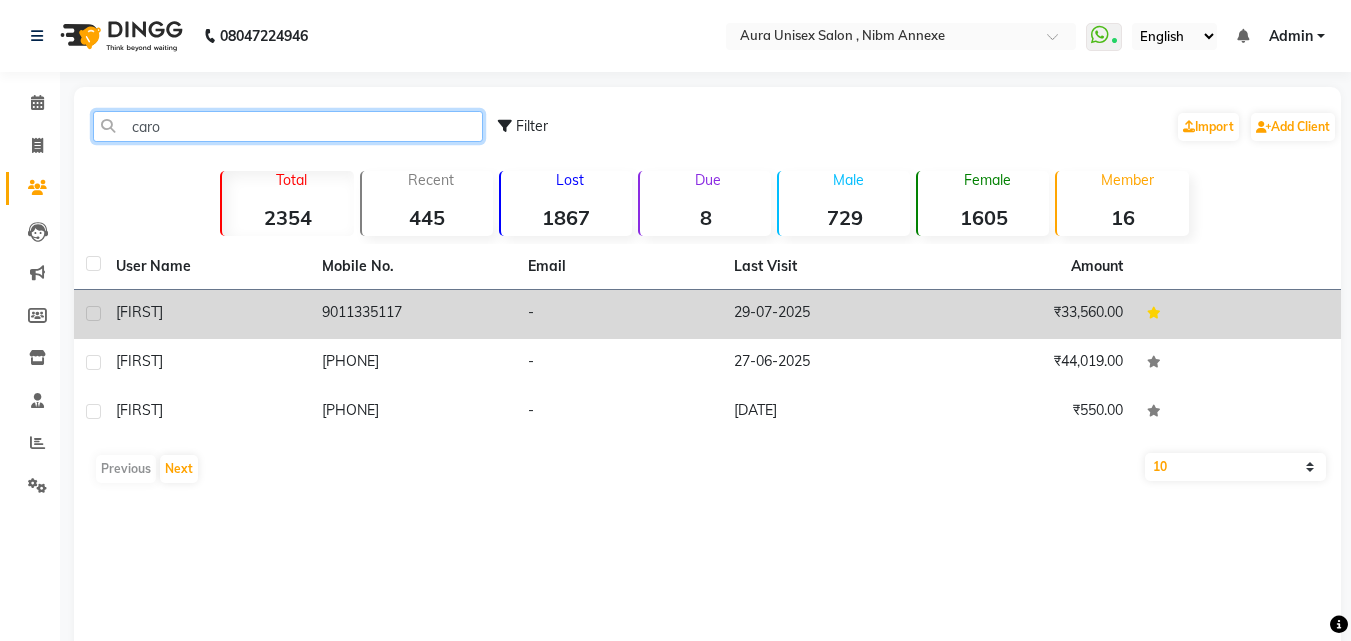 type on "caro" 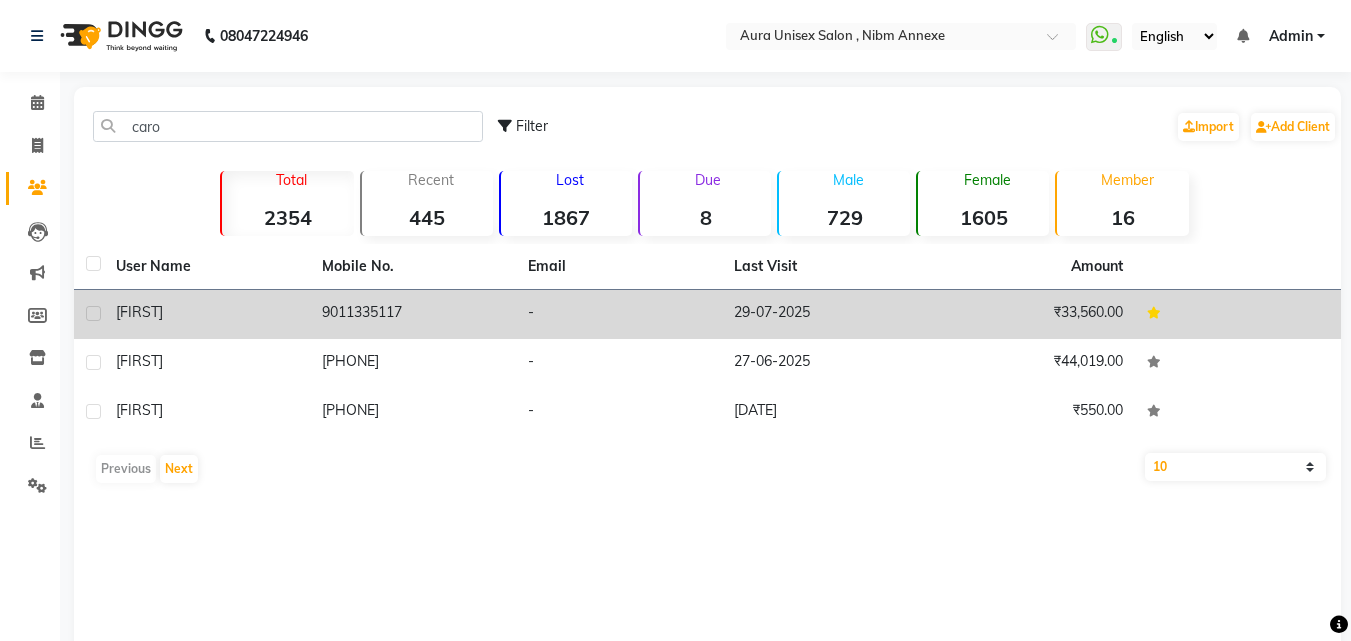 click on "29-07-2025" 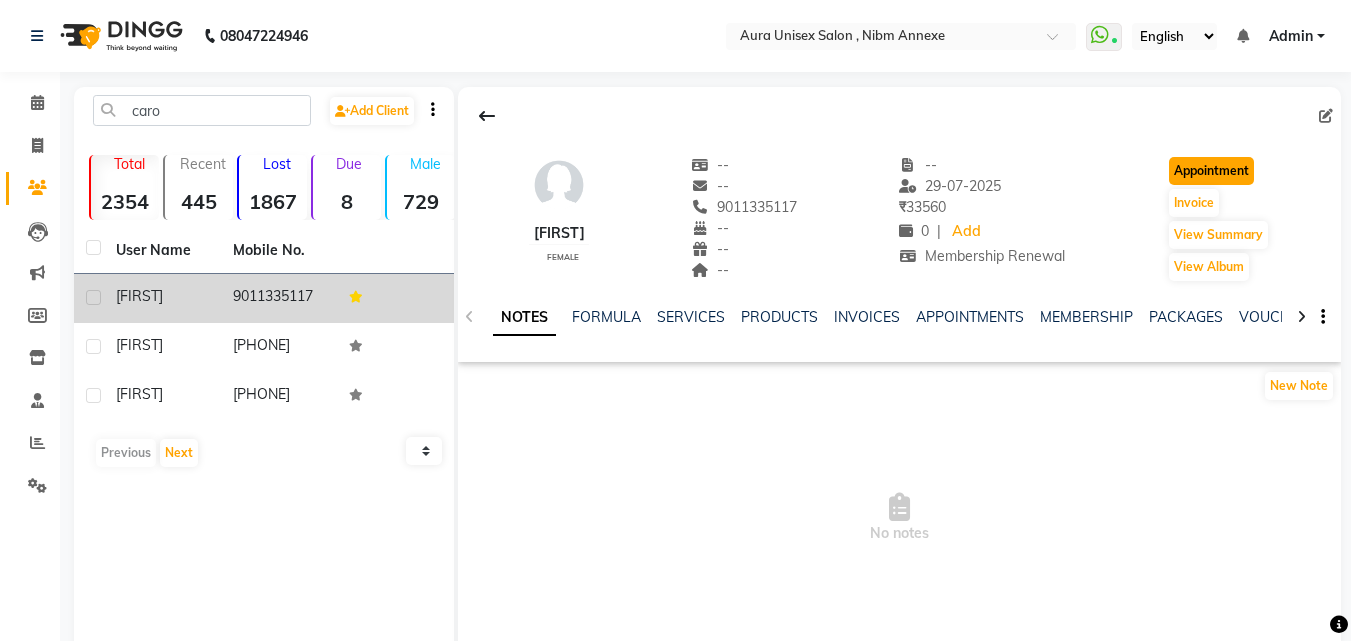 click on "Appointment" 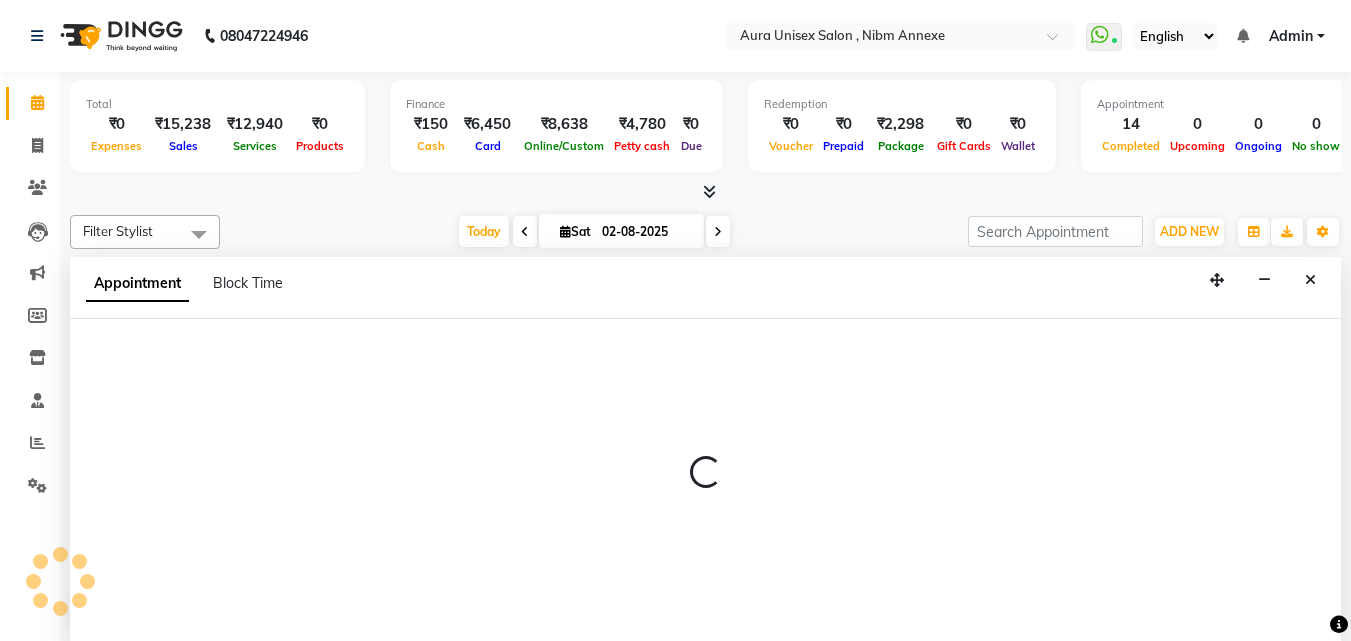 scroll, scrollTop: 273, scrollLeft: 0, axis: vertical 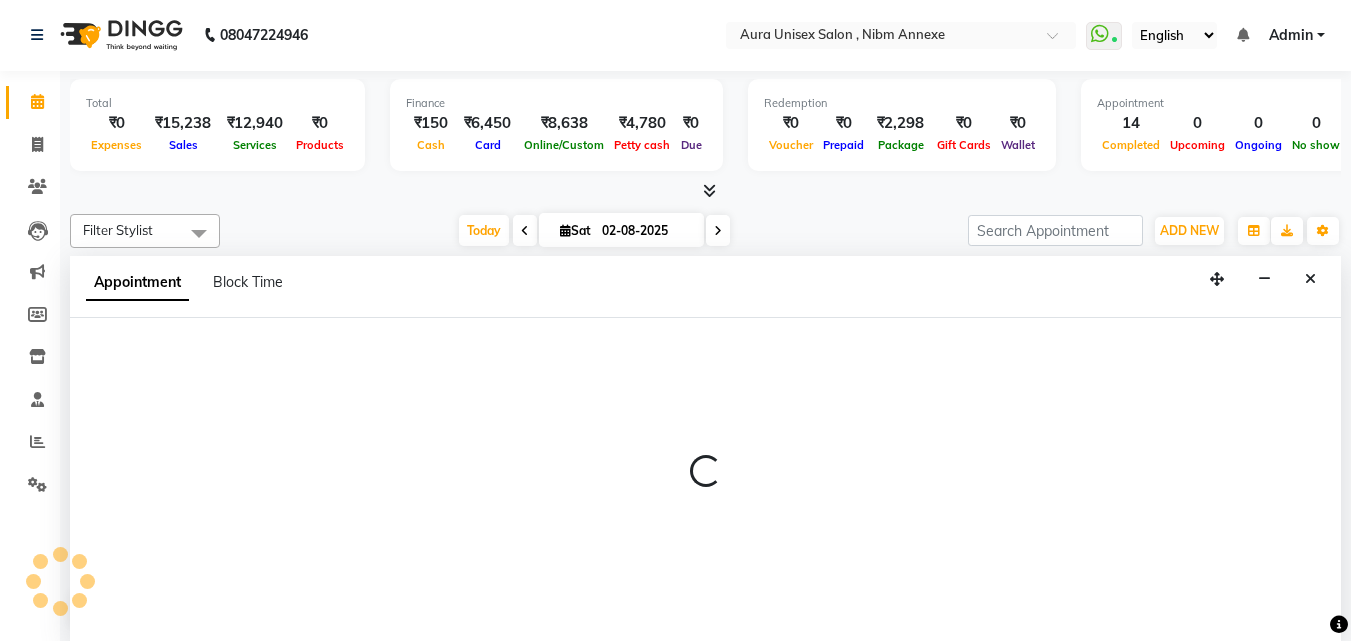 select on "tentative" 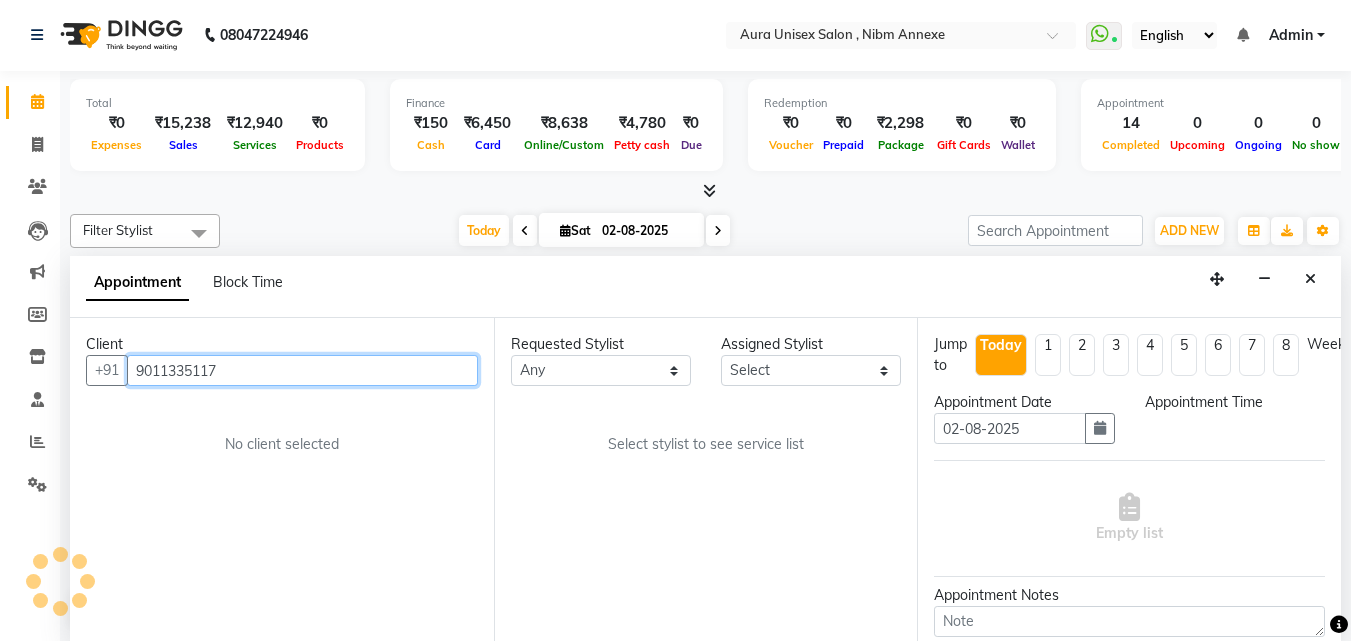 select on "600" 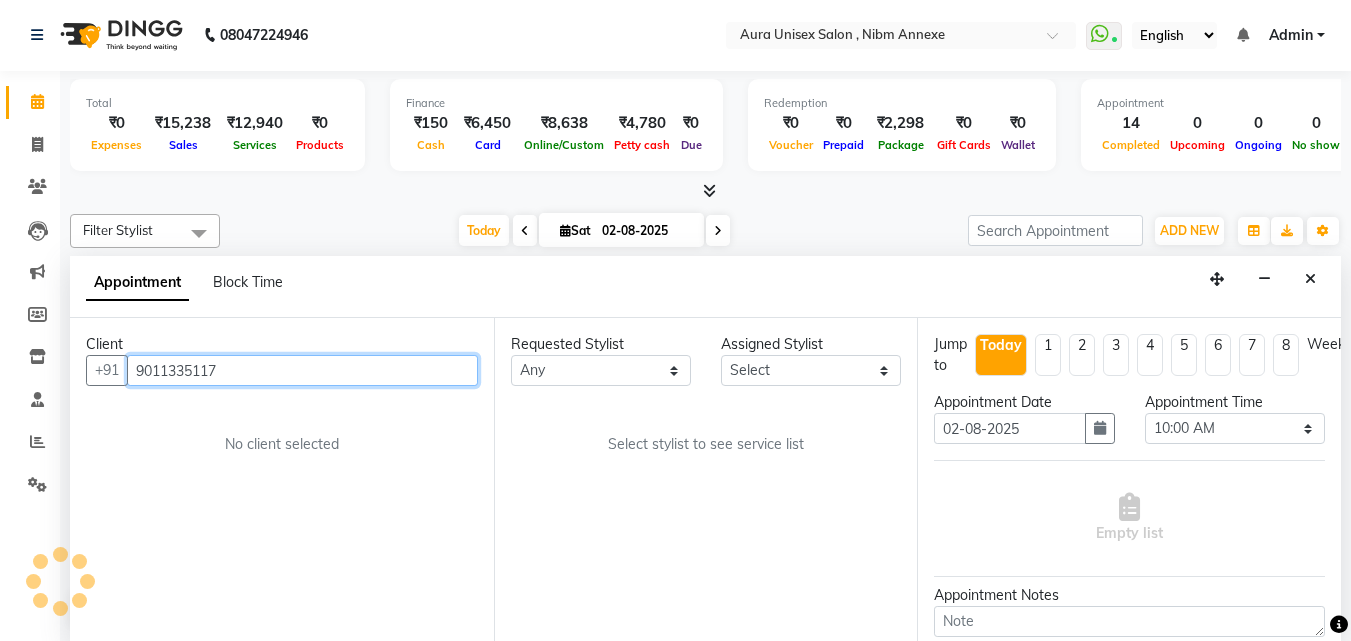 scroll, scrollTop: 273, scrollLeft: 0, axis: vertical 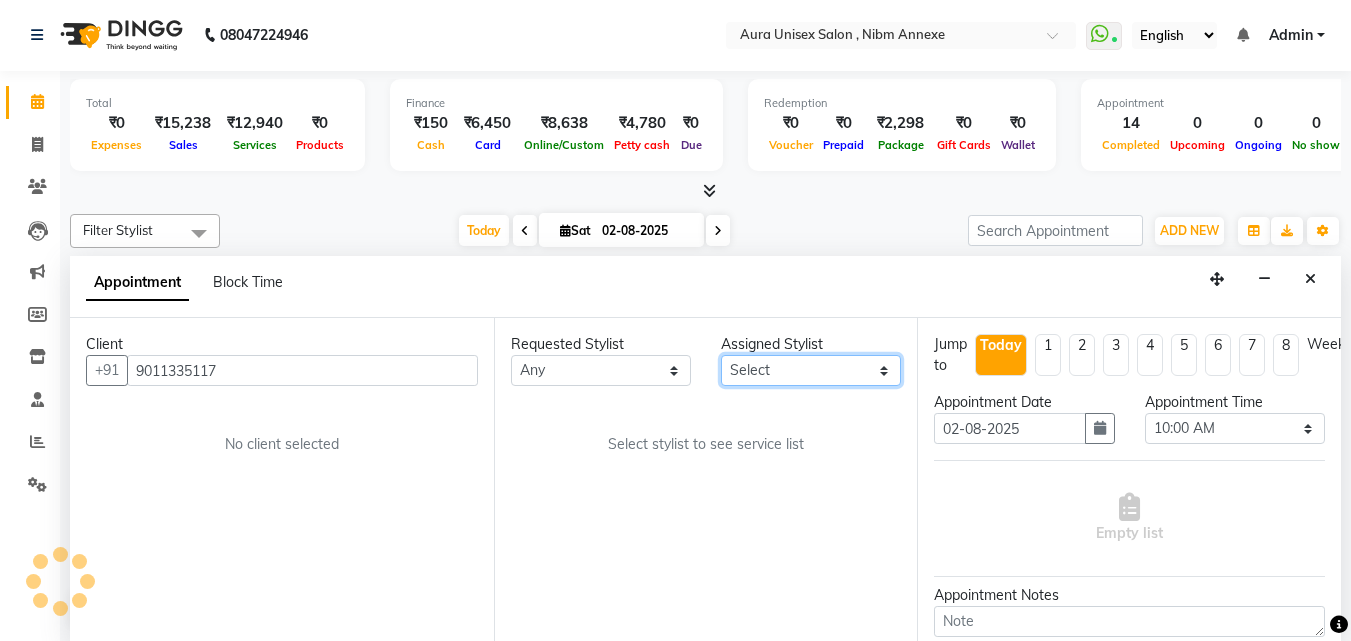 click on "Select Jasleen Jyoti Surya Tejaswini" at bounding box center [811, 370] 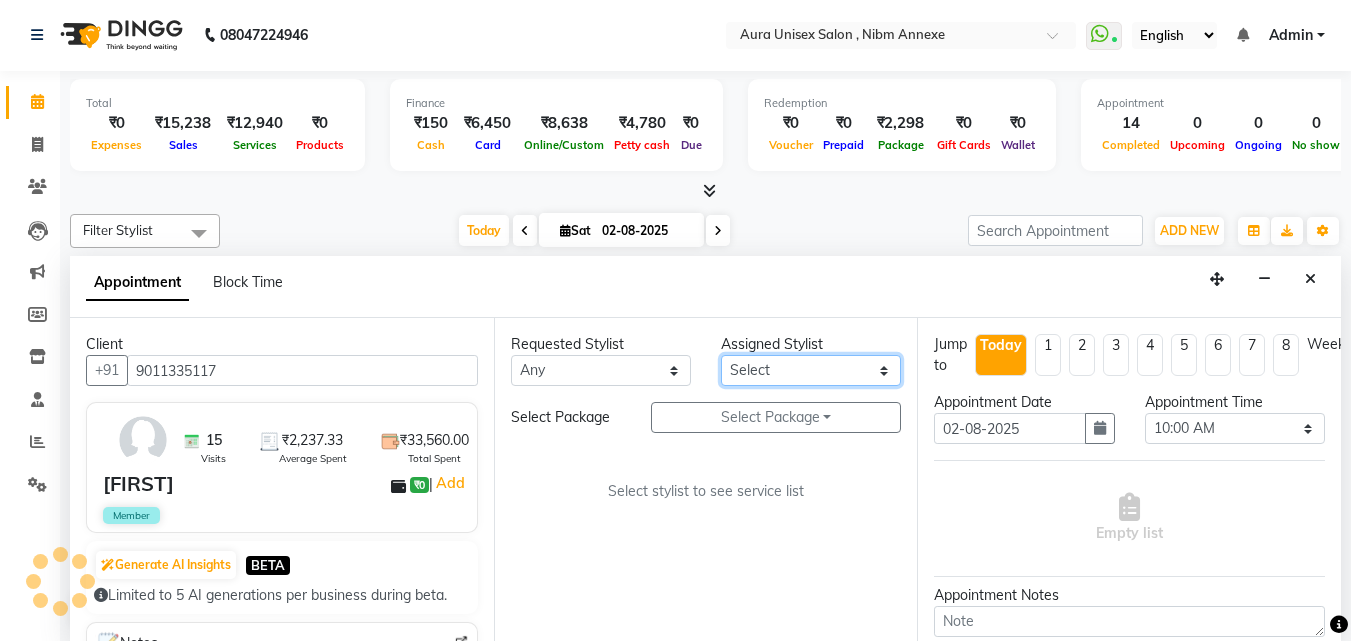 click on "Select Jasleen Jyoti Surya Tejaswini" at bounding box center [811, 370] 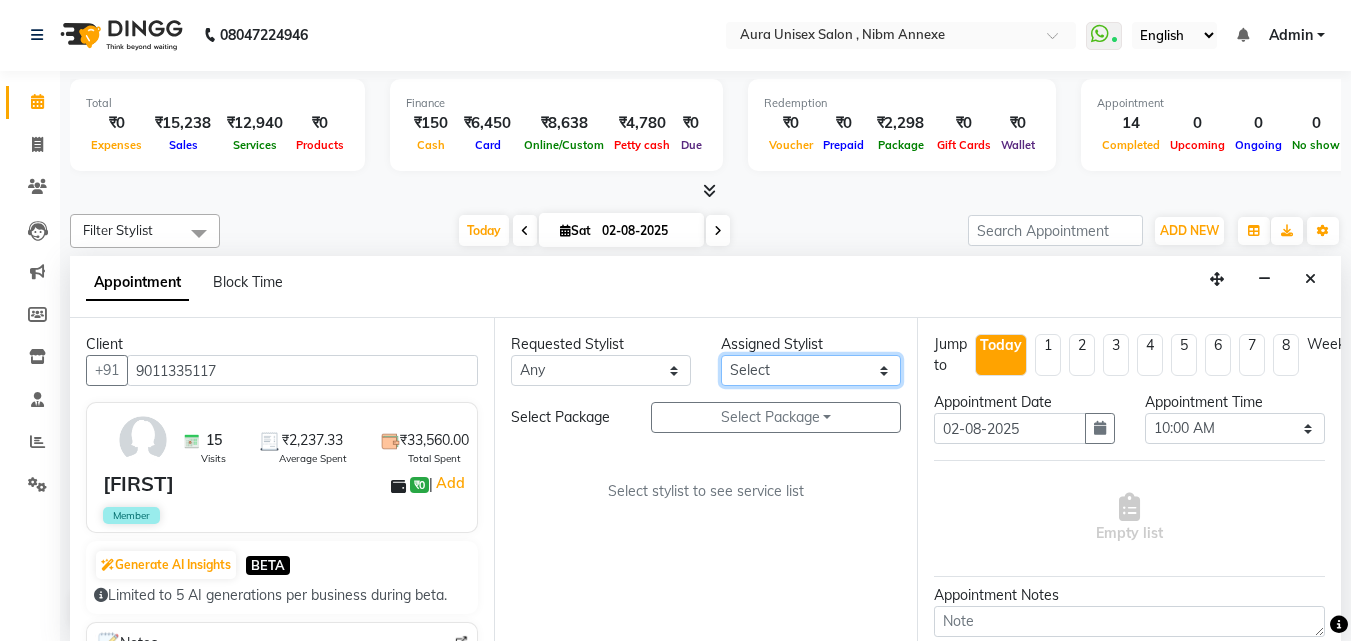 select on "69638" 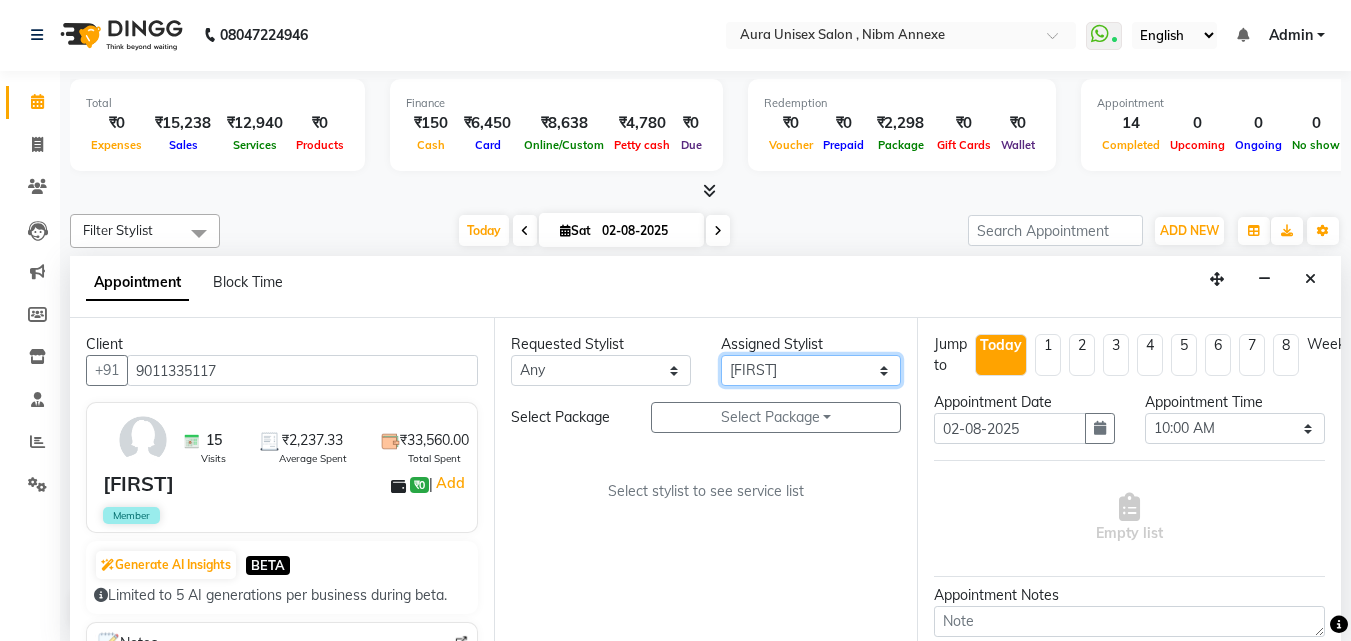 click on "Select Jasleen Jyoti Surya Tejaswini" at bounding box center (811, 370) 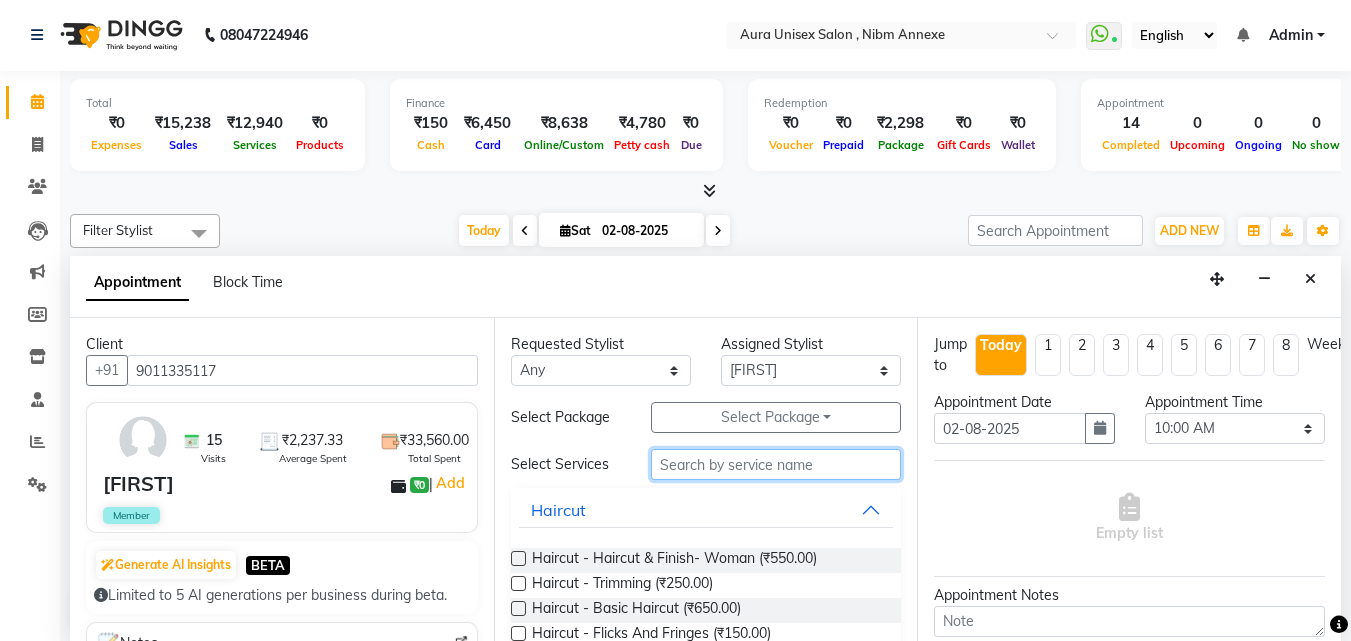 click at bounding box center (776, 464) 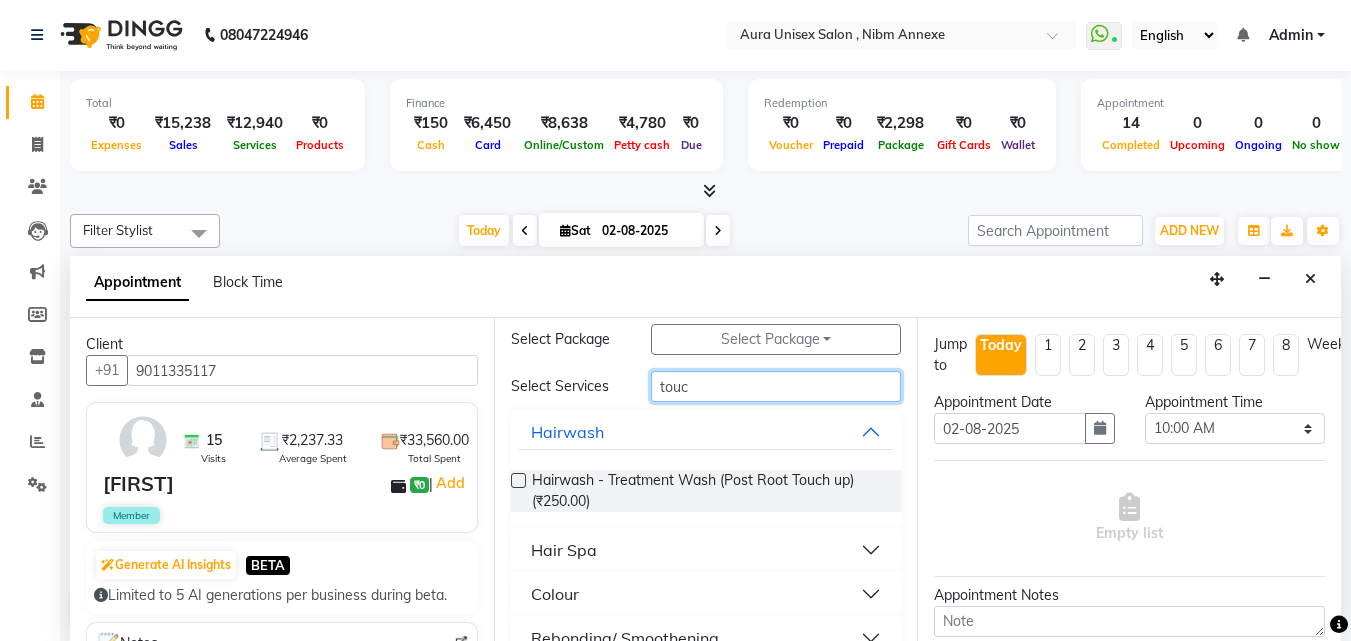 scroll, scrollTop: 113, scrollLeft: 0, axis: vertical 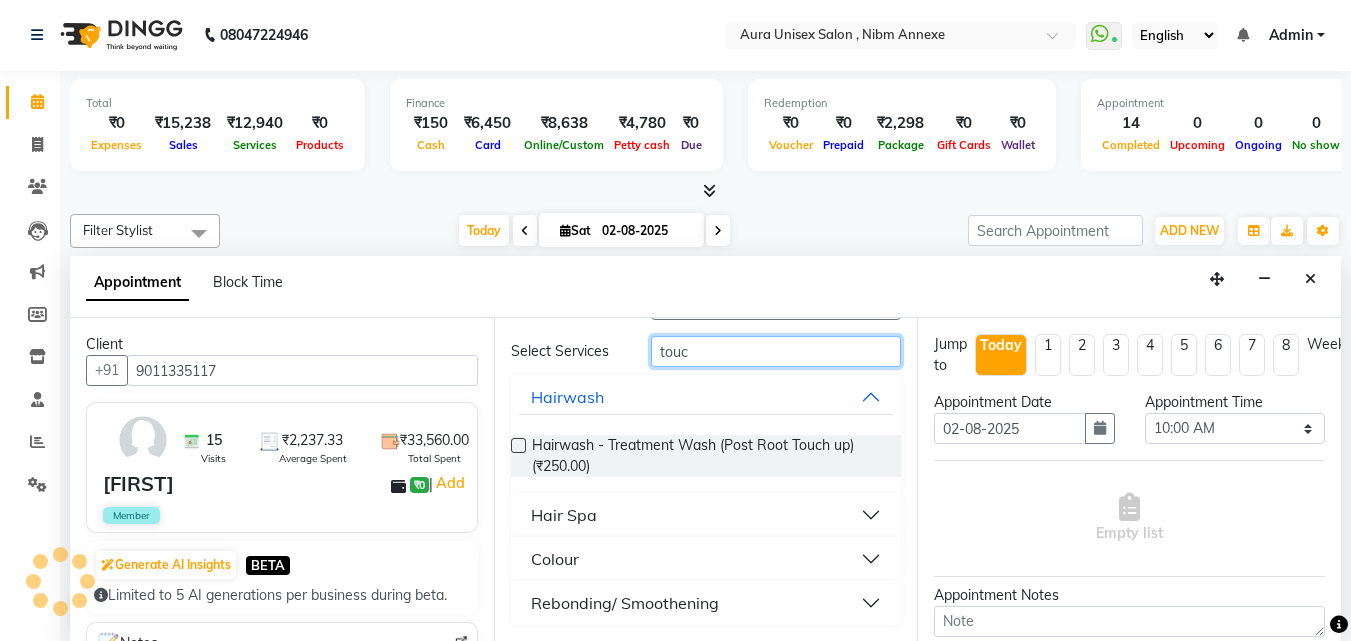 type on "touc" 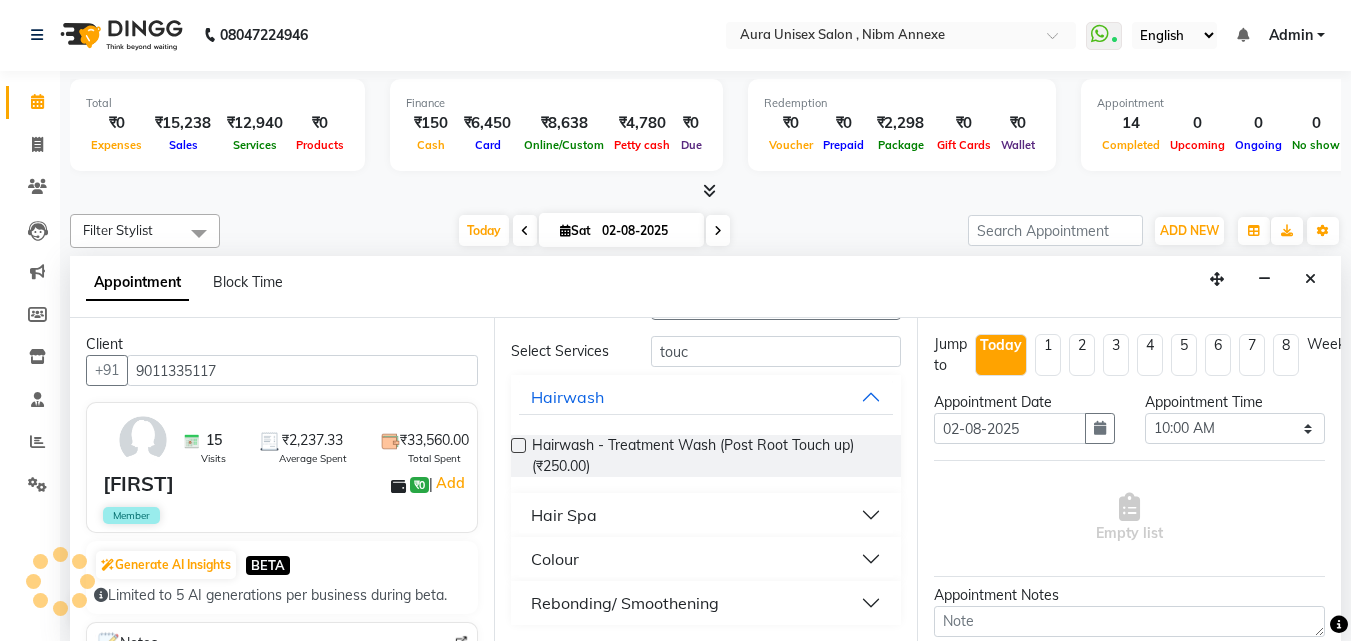 click on "Colour" at bounding box center [706, 559] 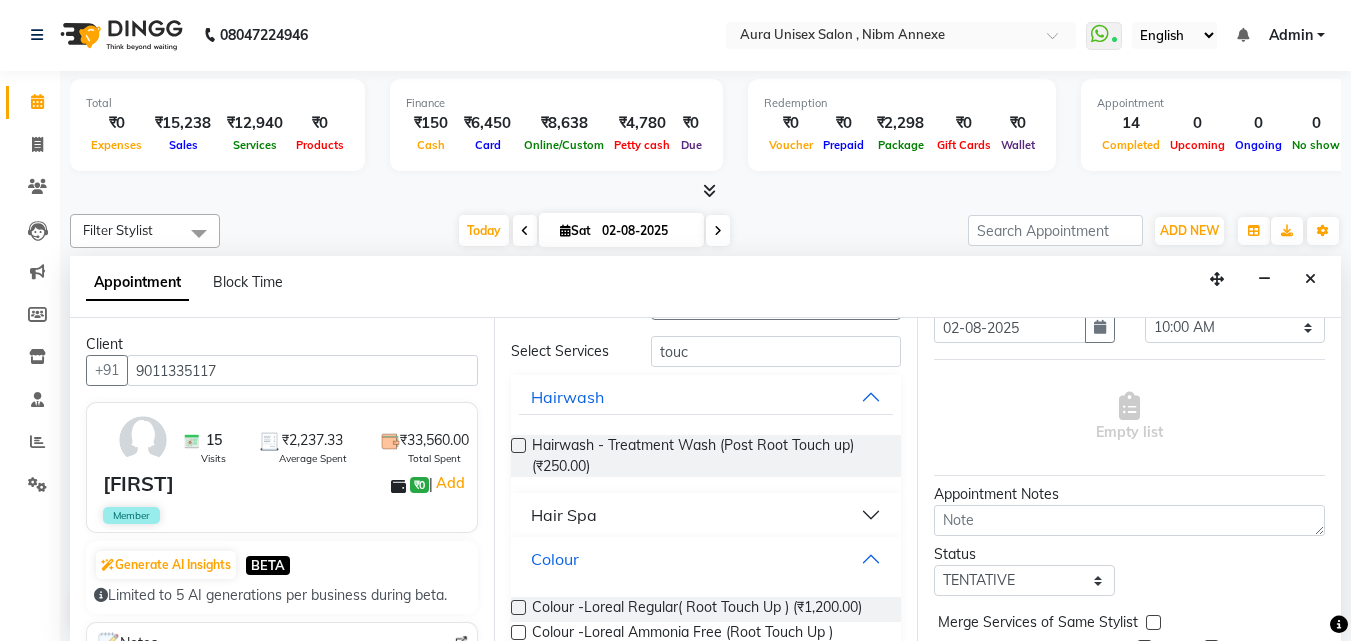 scroll, scrollTop: 199, scrollLeft: 0, axis: vertical 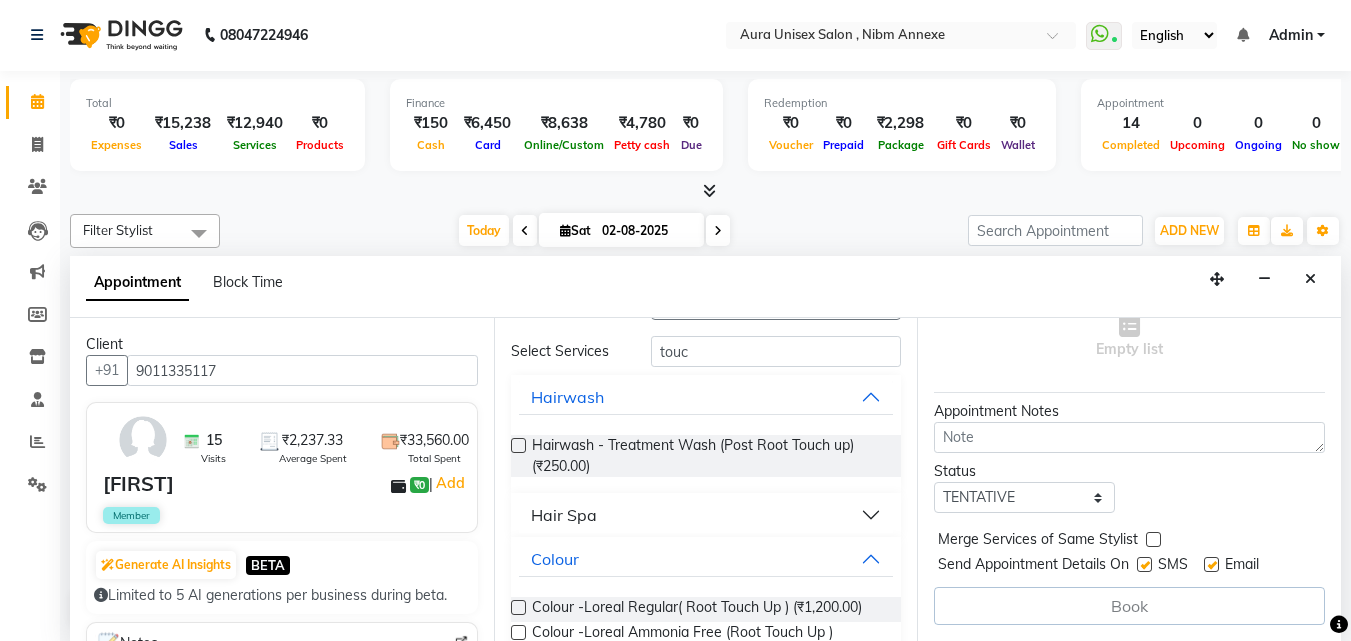 click at bounding box center [518, 445] 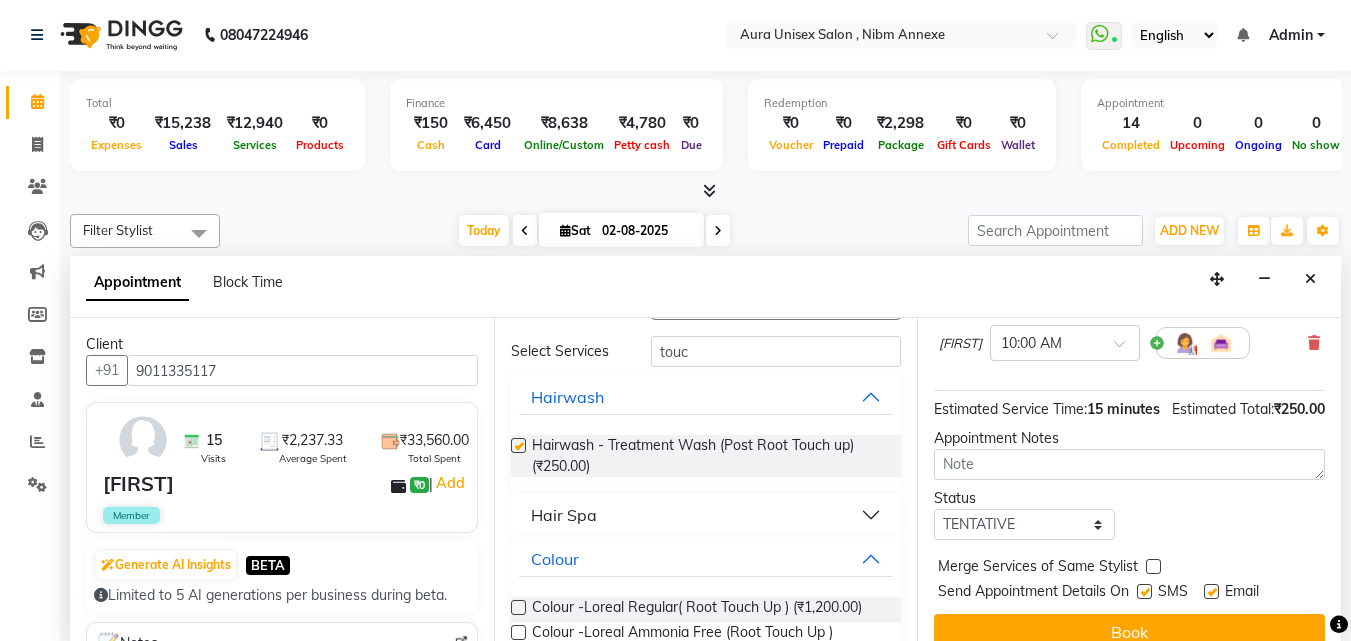 checkbox on "false" 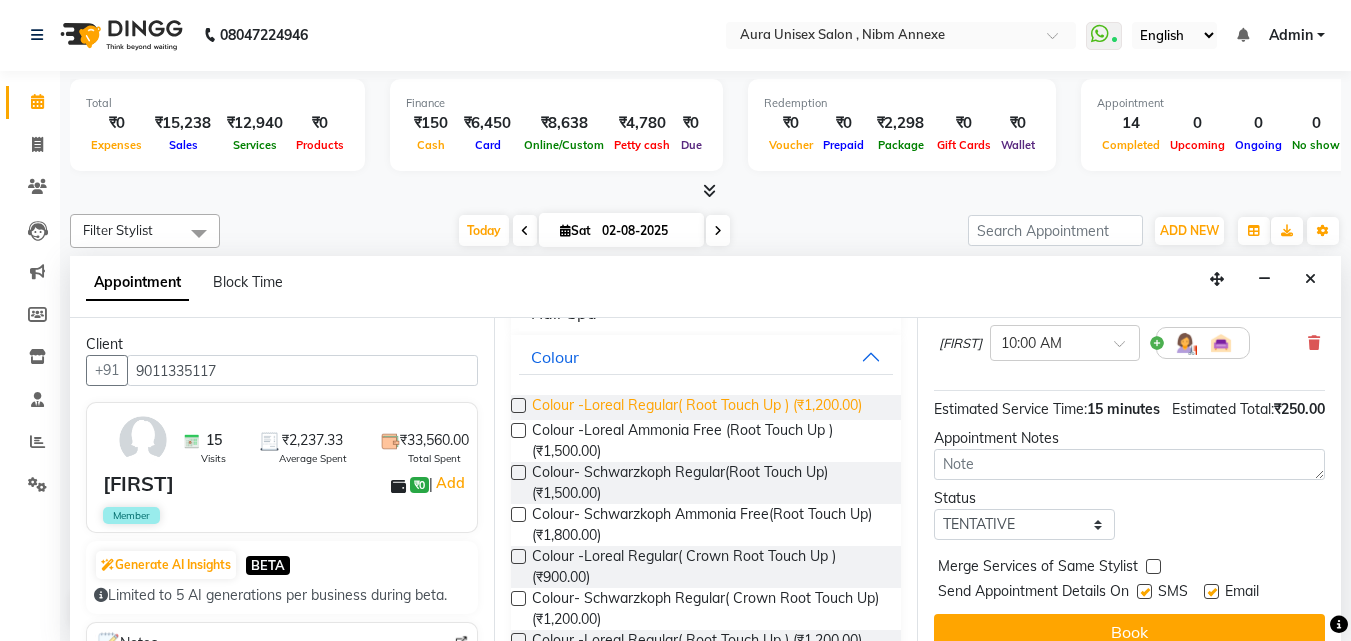scroll, scrollTop: 313, scrollLeft: 0, axis: vertical 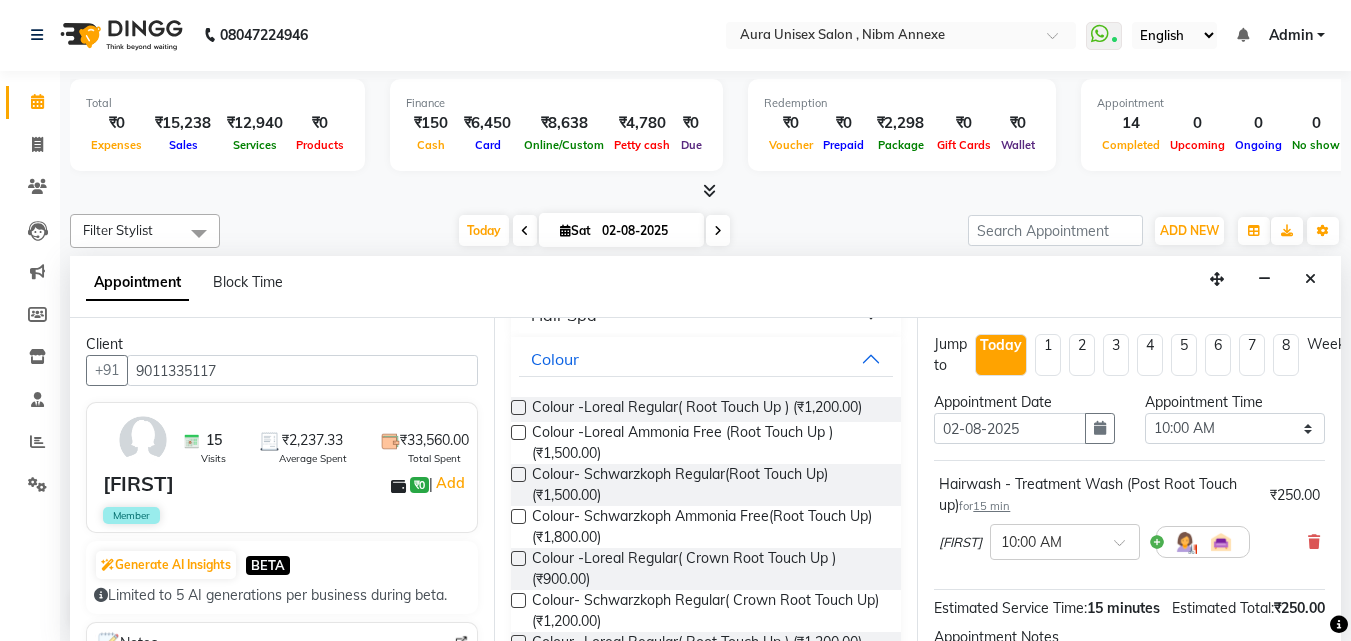 click at bounding box center (518, 516) 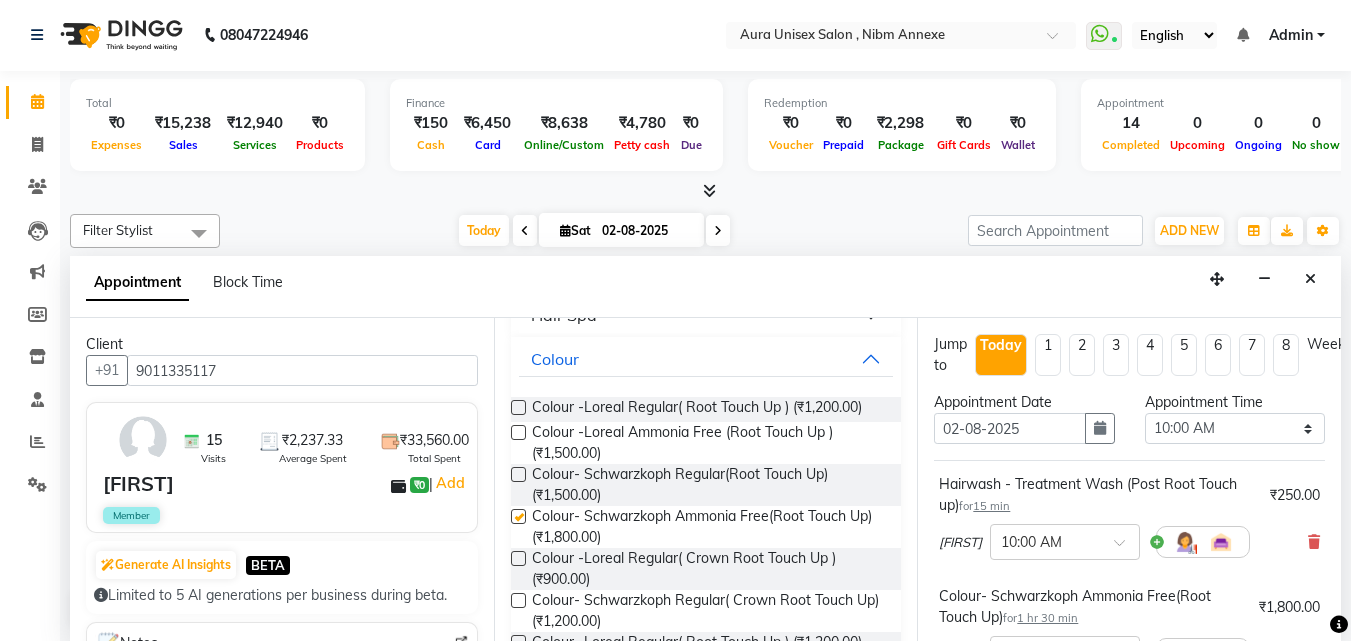 checkbox on "false" 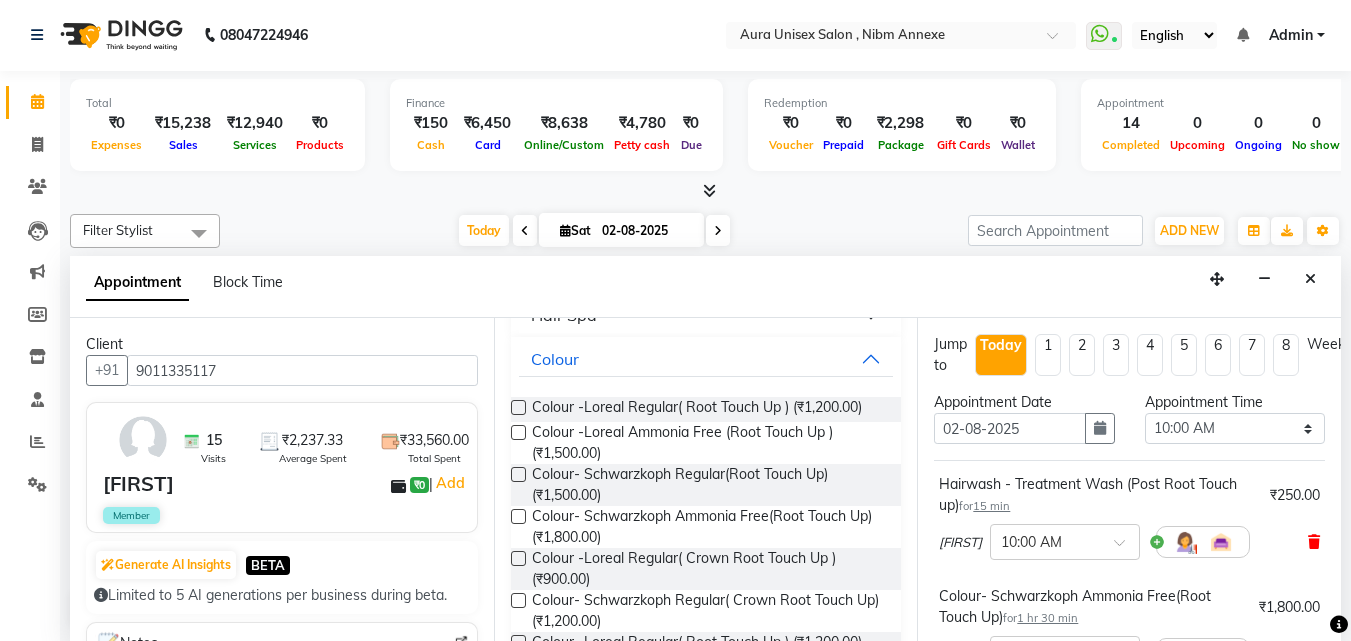 click at bounding box center (1314, 542) 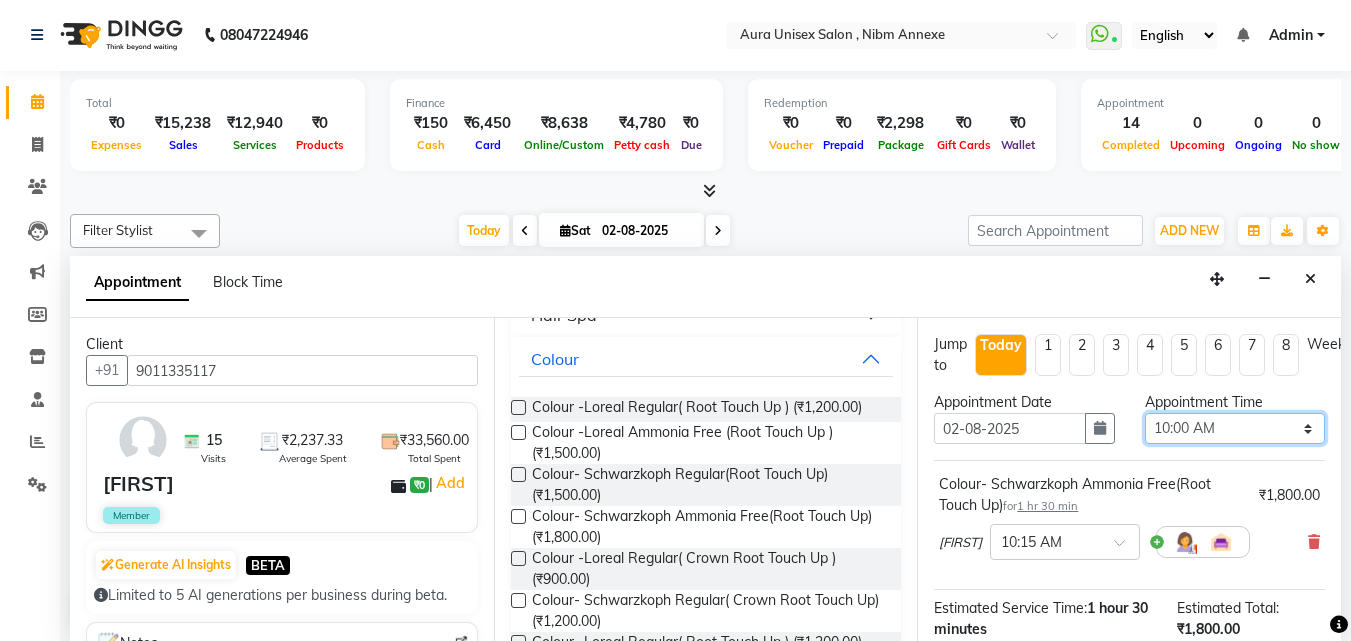 click on "Select 10:00 AM 10:15 AM 10:30 AM 10:45 AM 11:00 AM 11:15 AM 11:30 AM 11:45 AM 12:00 PM 12:15 PM 12:30 PM 12:45 PM 01:00 PM 01:15 PM 01:30 PM 01:45 PM 02:00 PM 02:15 PM 02:30 PM 02:45 PM 03:00 PM 03:15 PM 03:30 PM 03:45 PM 04:00 PM 04:15 PM 04:30 PM 04:45 PM 05:00 PM 05:15 PM 05:30 PM 05:45 PM 06:00 PM 06:15 PM 06:30 PM 06:45 PM 07:00 PM 07:15 PM 07:30 PM 07:45 PM 08:00 PM 08:15 PM 08:30 PM 08:45 PM 09:00 PM" at bounding box center (1235, 428) 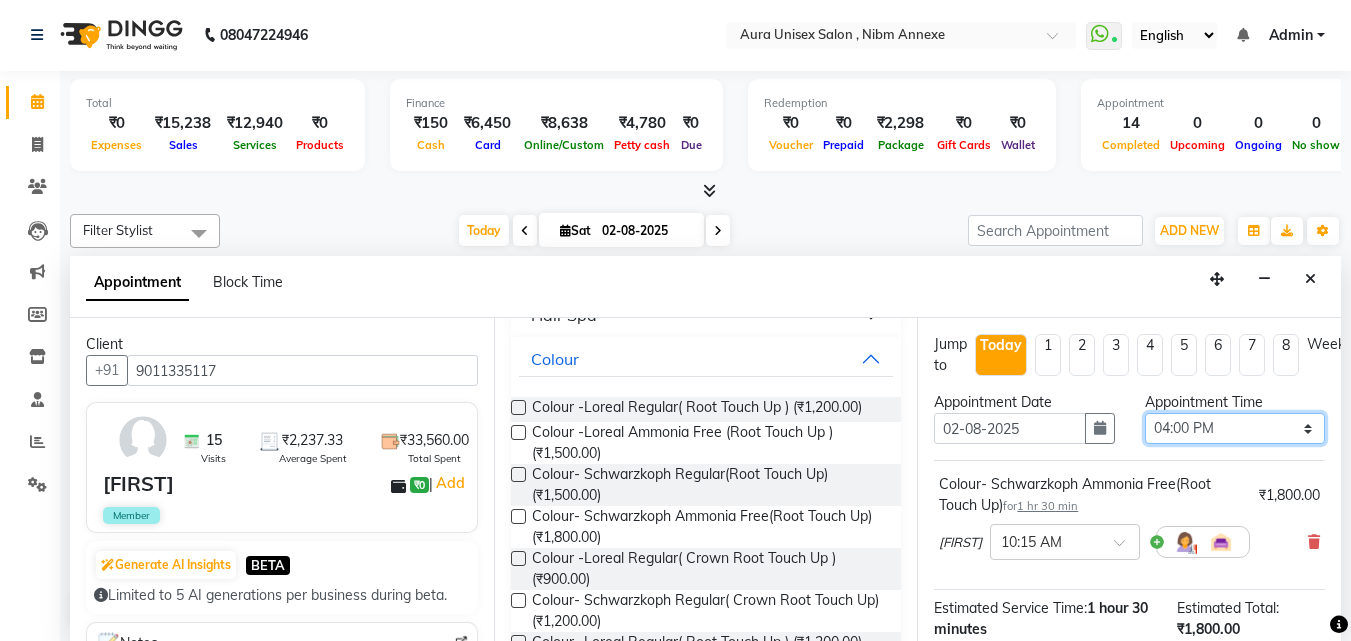 click on "Select 10:00 AM 10:15 AM 10:30 AM 10:45 AM 11:00 AM 11:15 AM 11:30 AM 11:45 AM 12:00 PM 12:15 PM 12:30 PM 12:45 PM 01:00 PM 01:15 PM 01:30 PM 01:45 PM 02:00 PM 02:15 PM 02:30 PM 02:45 PM 03:00 PM 03:15 PM 03:30 PM 03:45 PM 04:00 PM 04:15 PM 04:30 PM 04:45 PM 05:00 PM 05:15 PM 05:30 PM 05:45 PM 06:00 PM 06:15 PM 06:30 PM 06:45 PM 07:00 PM 07:15 PM 07:30 PM 07:45 PM 08:00 PM 08:15 PM 08:30 PM 08:45 PM 09:00 PM" at bounding box center (1235, 428) 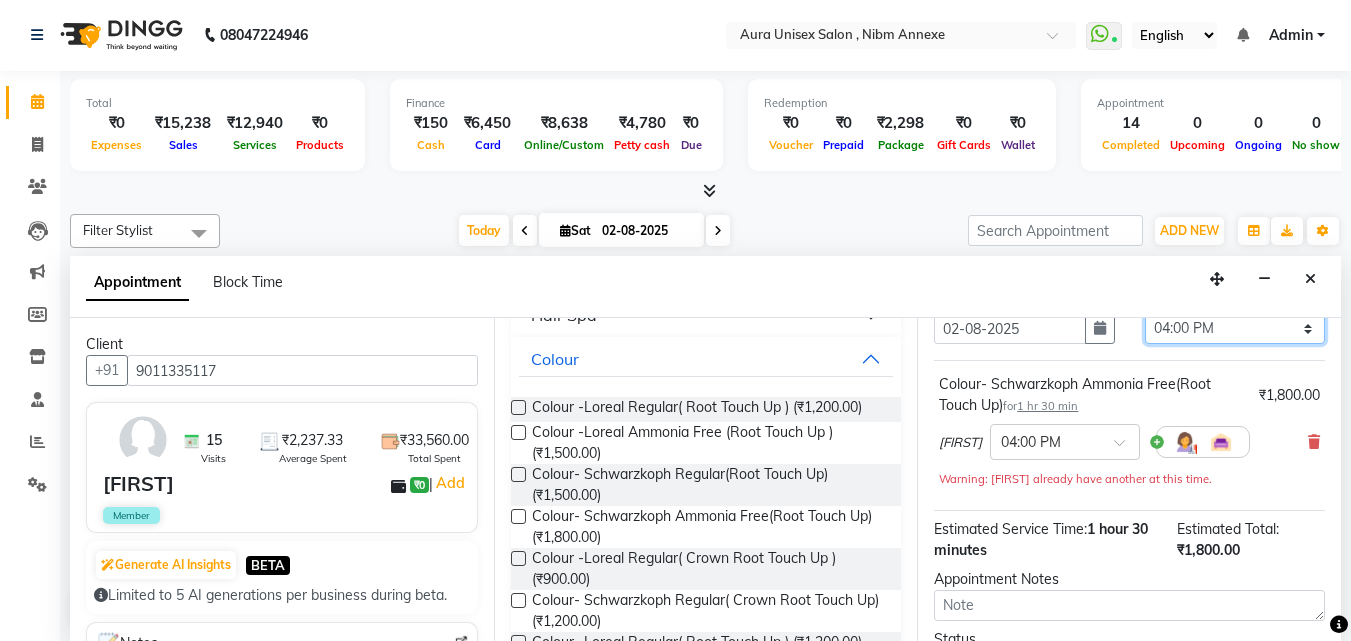 scroll, scrollTop: 200, scrollLeft: 0, axis: vertical 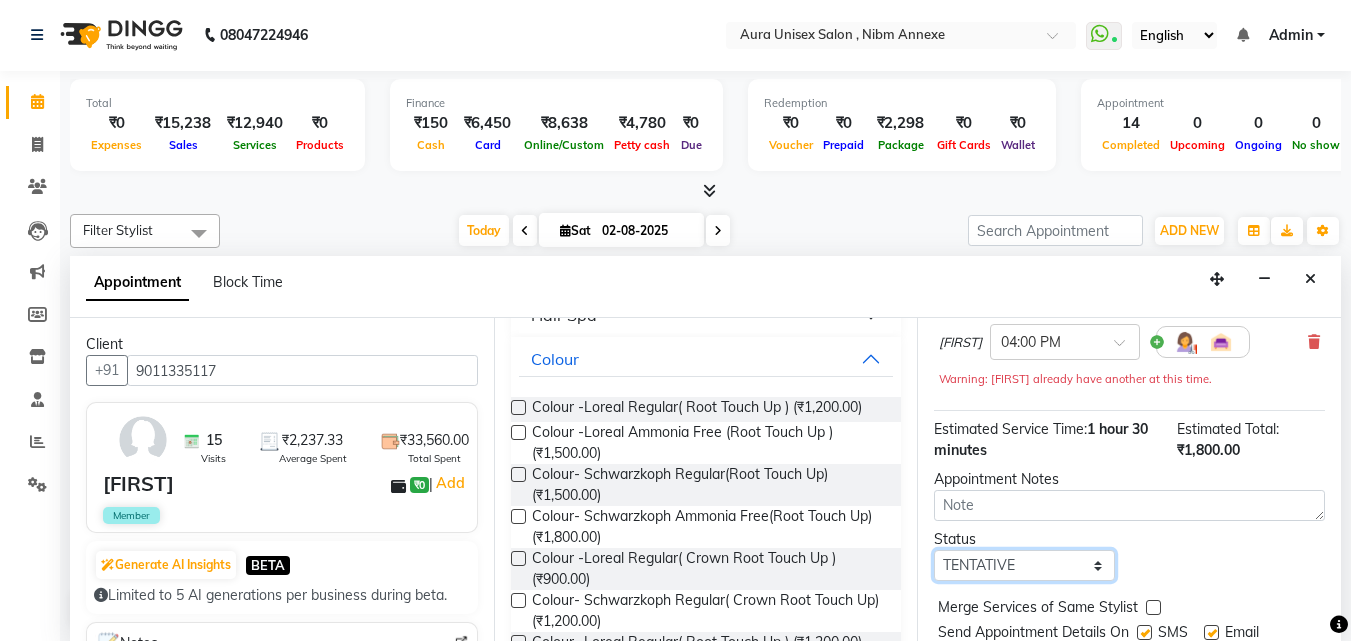 click on "Select TENTATIVE CONFIRM CHECK-IN UPCOMING" at bounding box center [1024, 565] 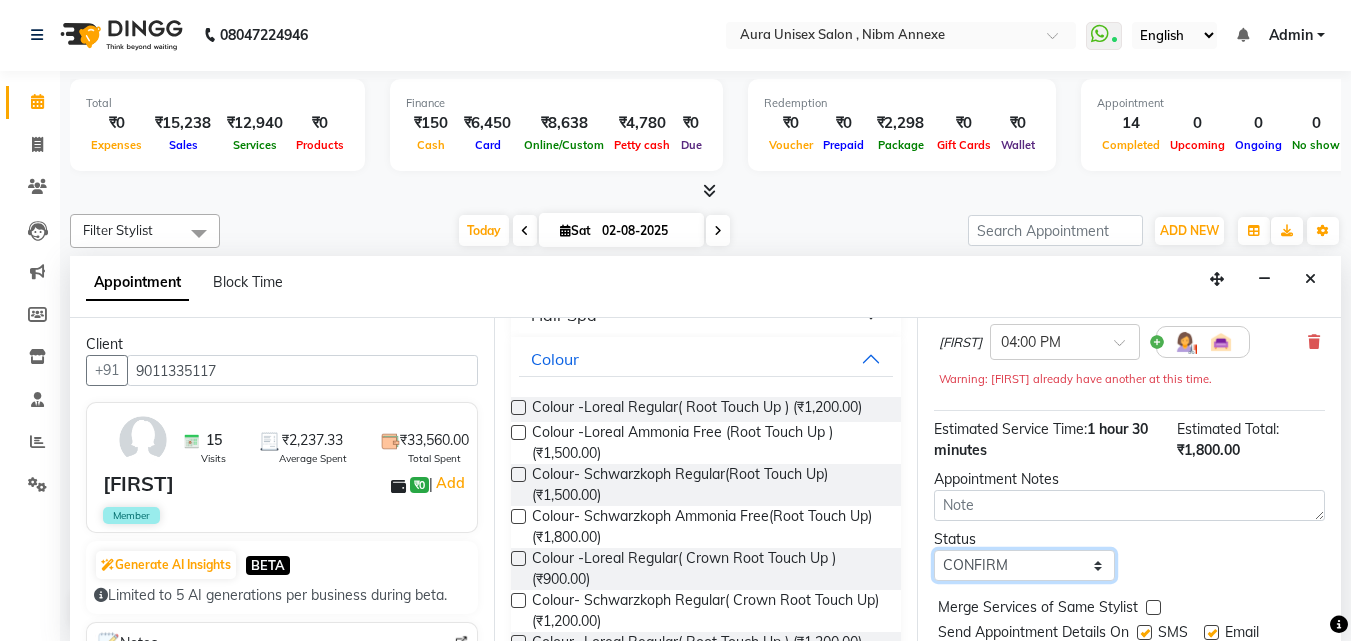 click on "Select TENTATIVE CONFIRM CHECK-IN UPCOMING" at bounding box center (1024, 565) 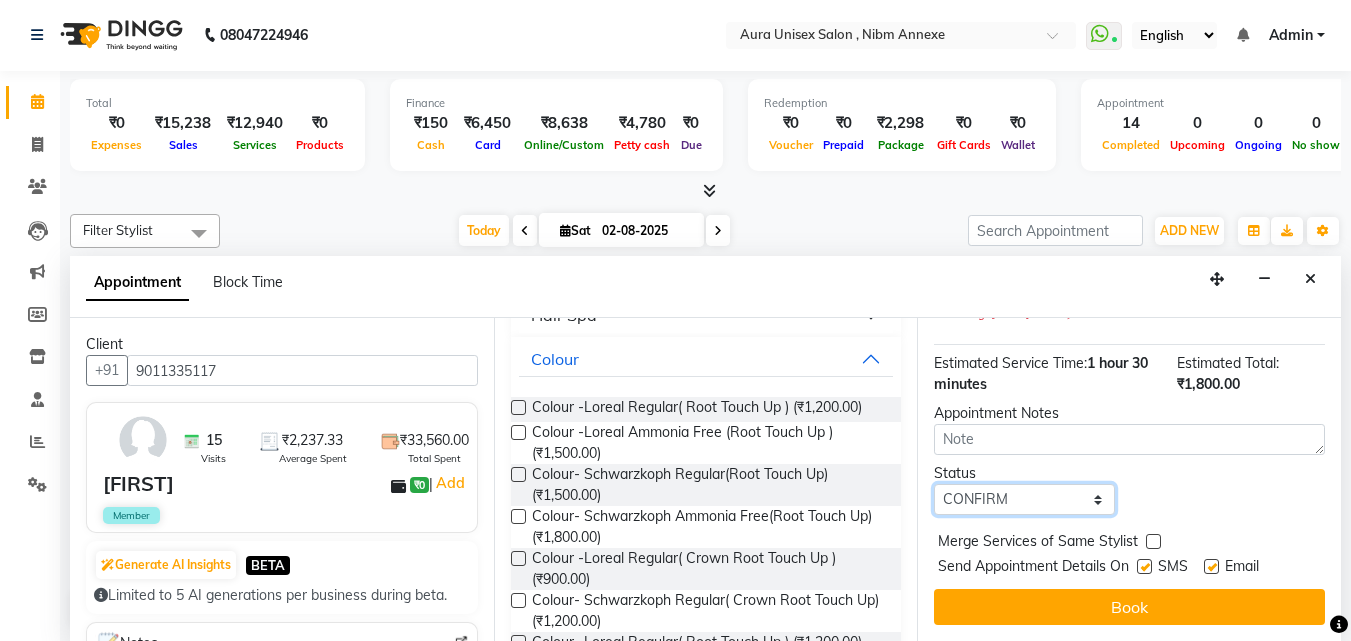scroll, scrollTop: 281, scrollLeft: 0, axis: vertical 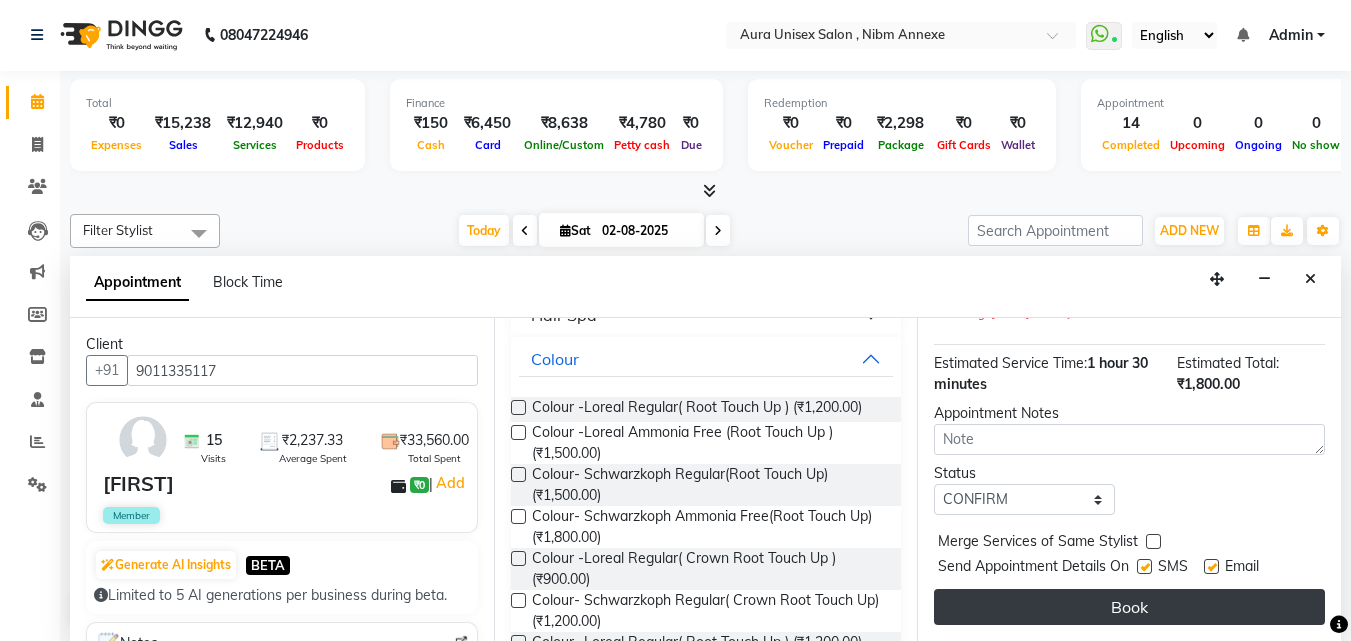 click on "Book" at bounding box center [1129, 607] 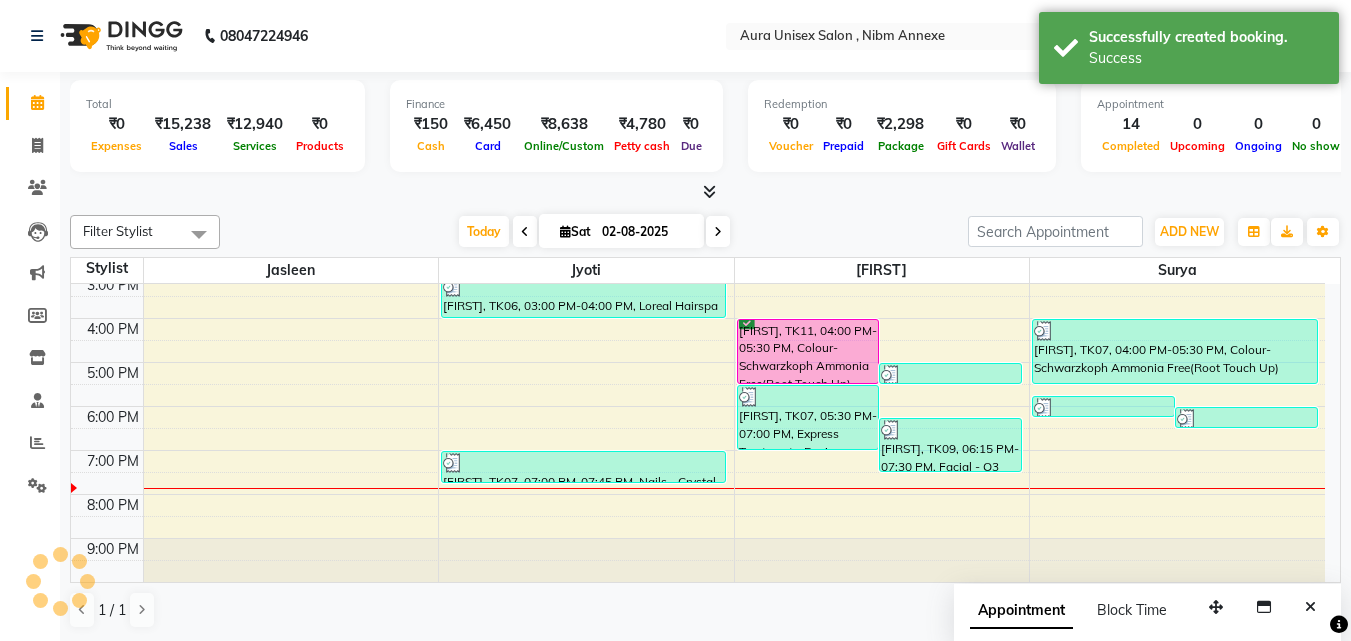 scroll, scrollTop: 1, scrollLeft: 0, axis: vertical 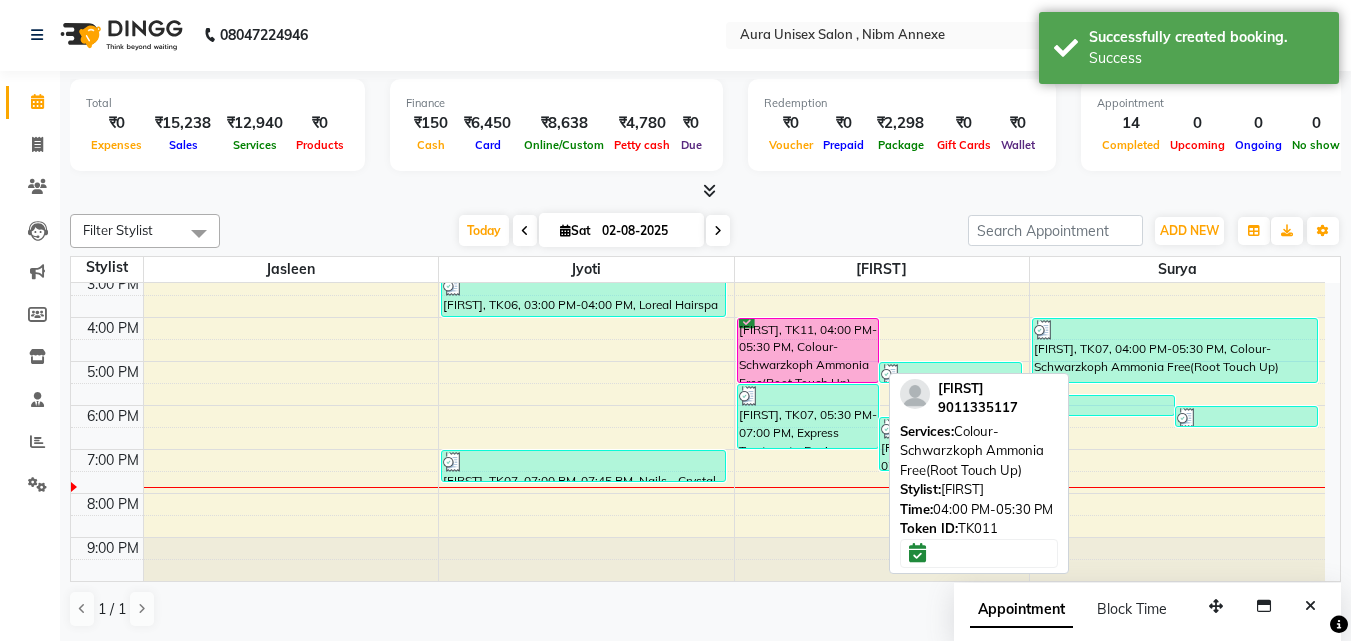 click at bounding box center [808, 382] 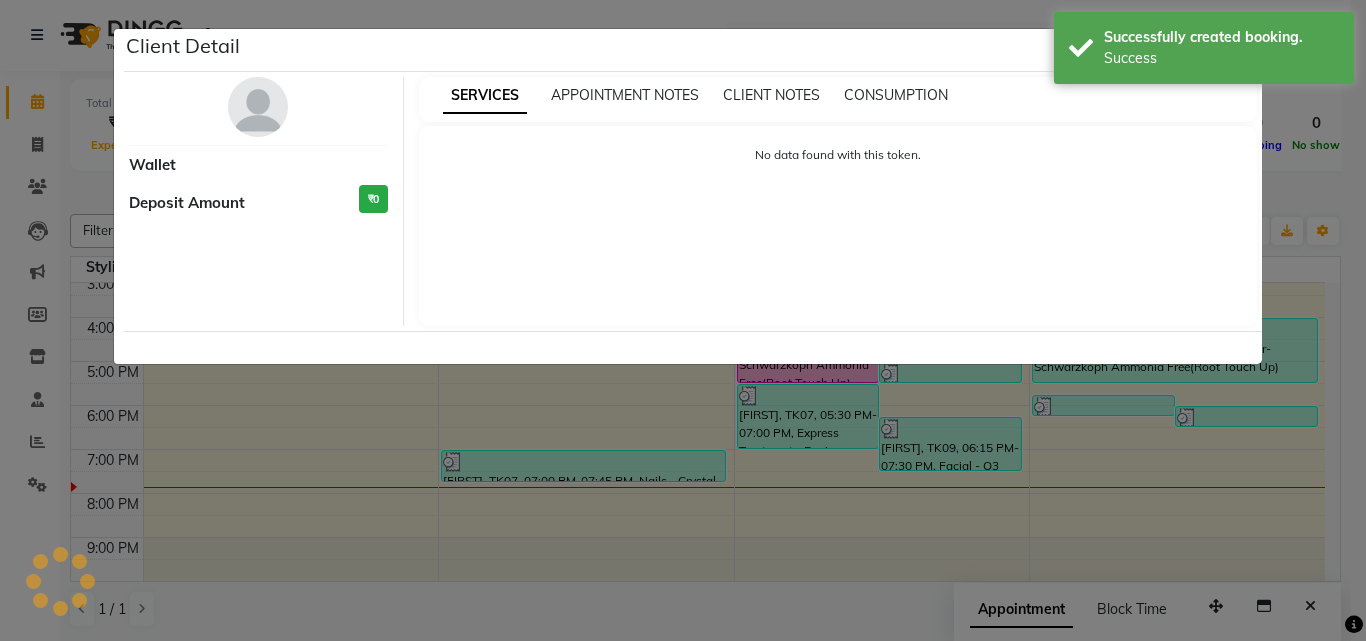 select on "6" 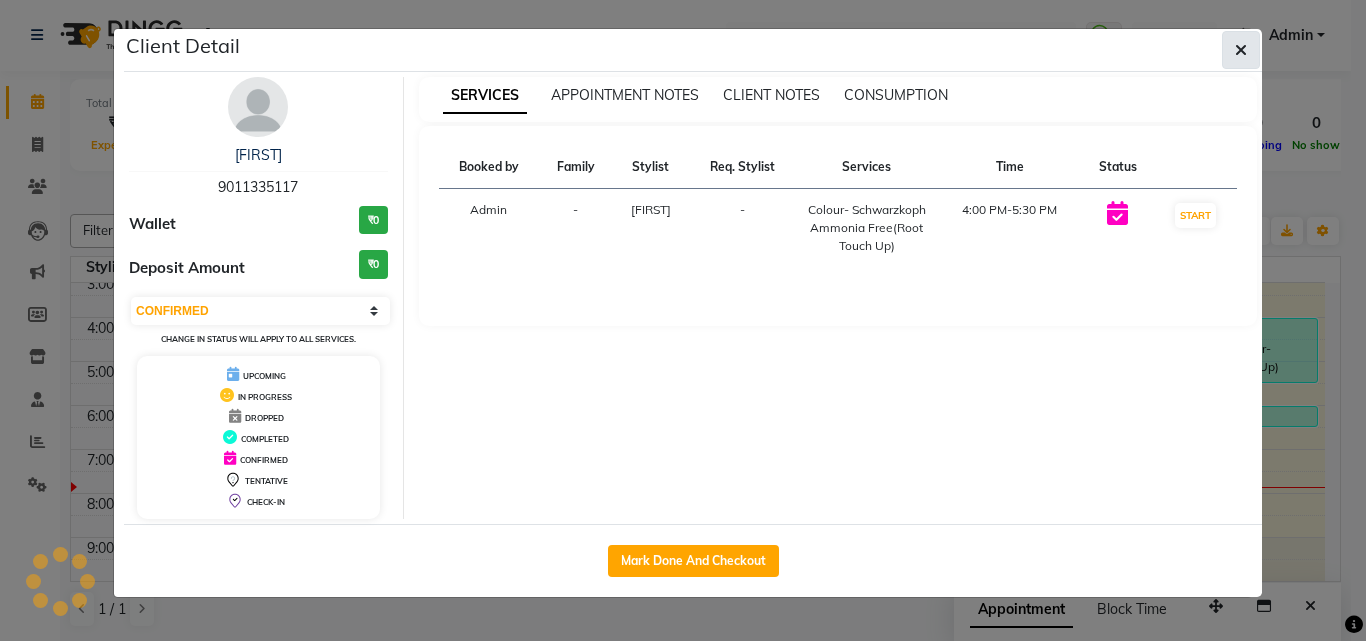 click 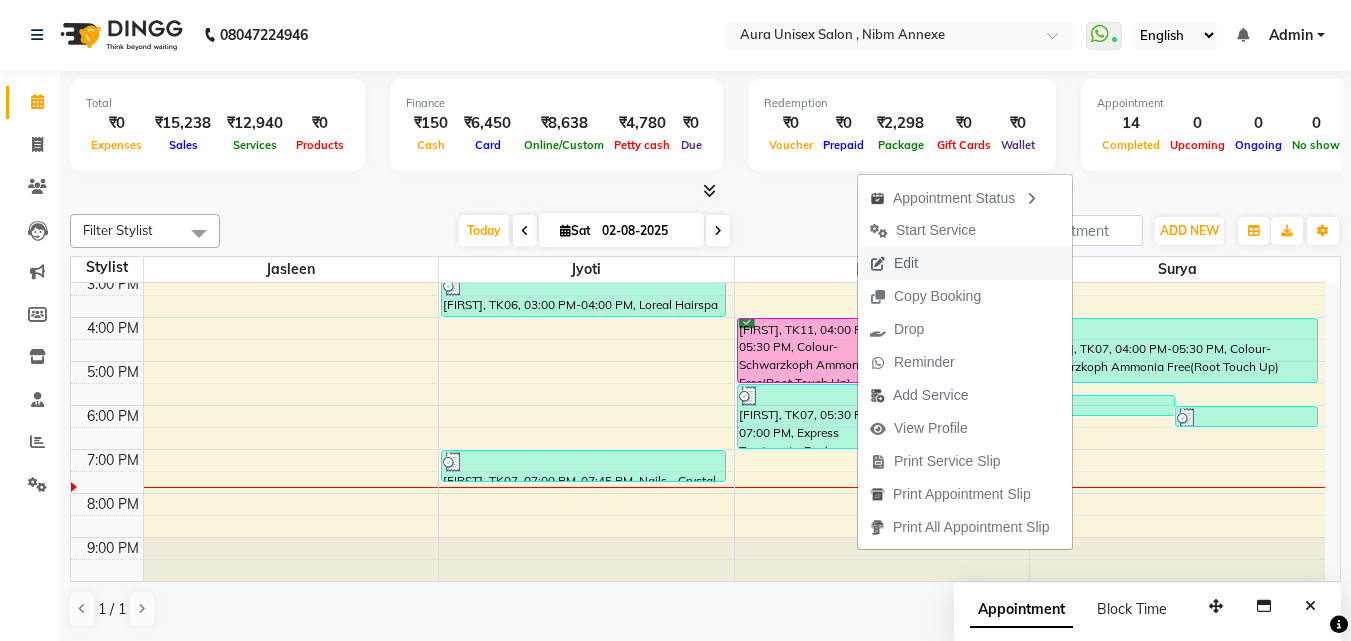 click on "Edit" at bounding box center [906, 263] 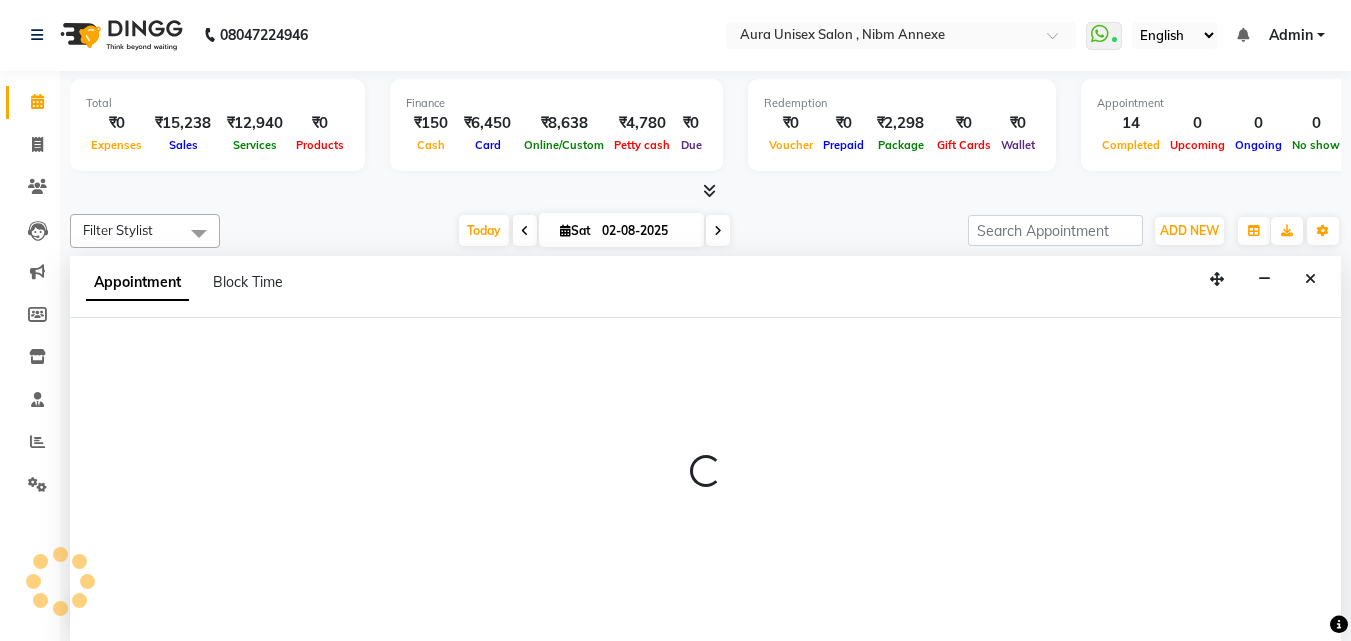 select on "tentative" 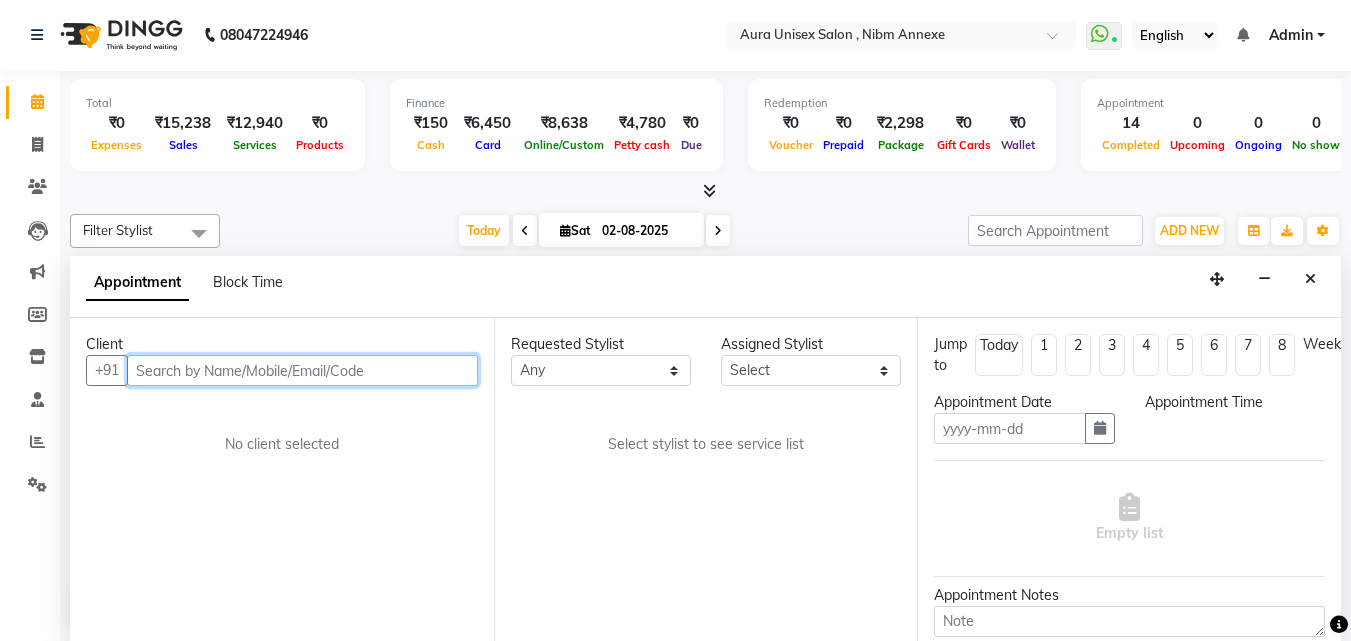 type on "02-08-2025" 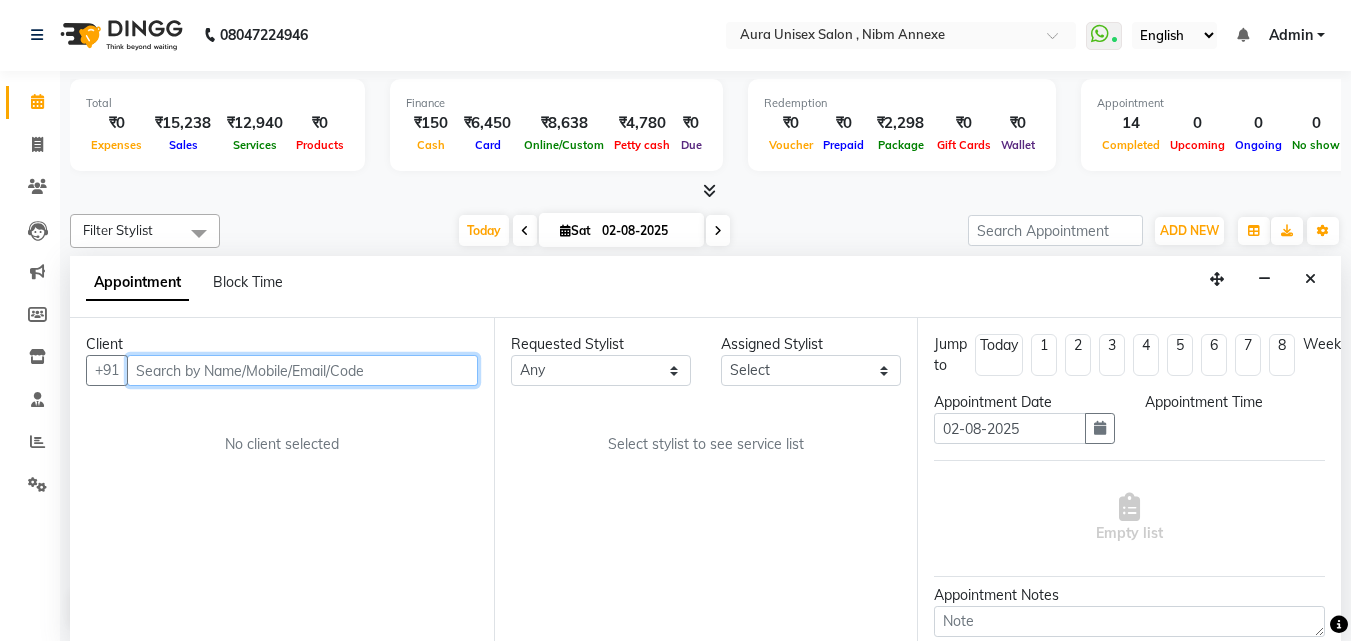 scroll, scrollTop: 0, scrollLeft: 0, axis: both 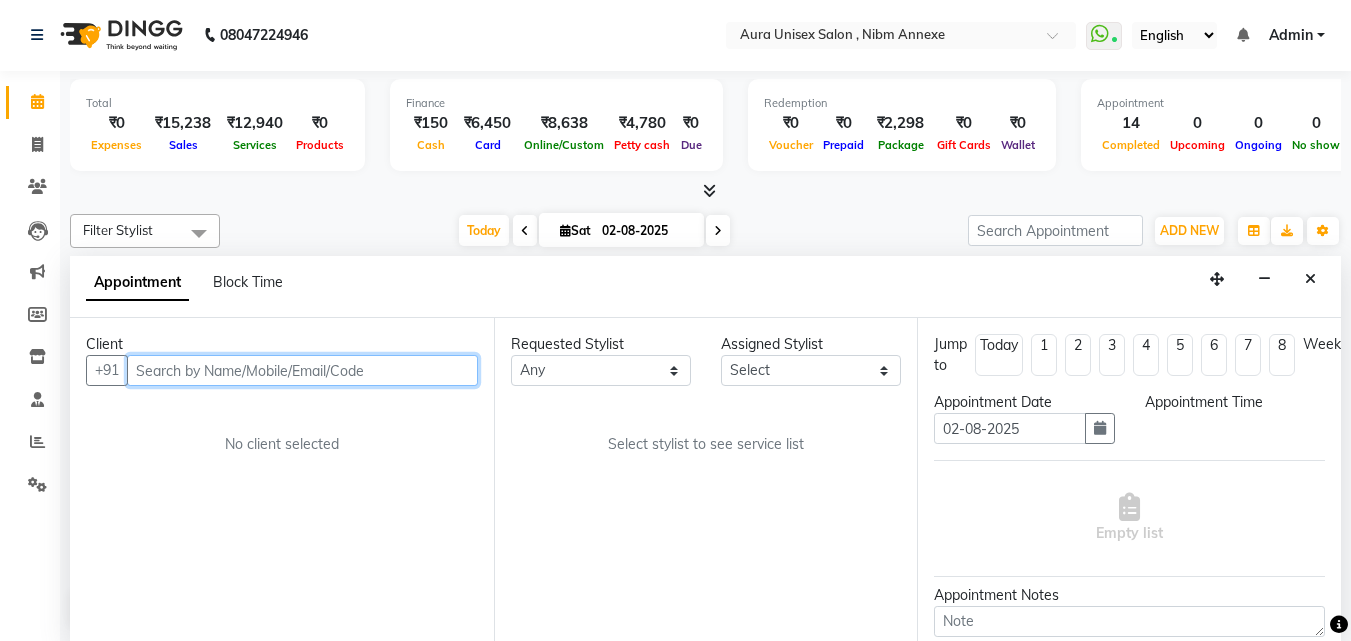 select on "confirm booking" 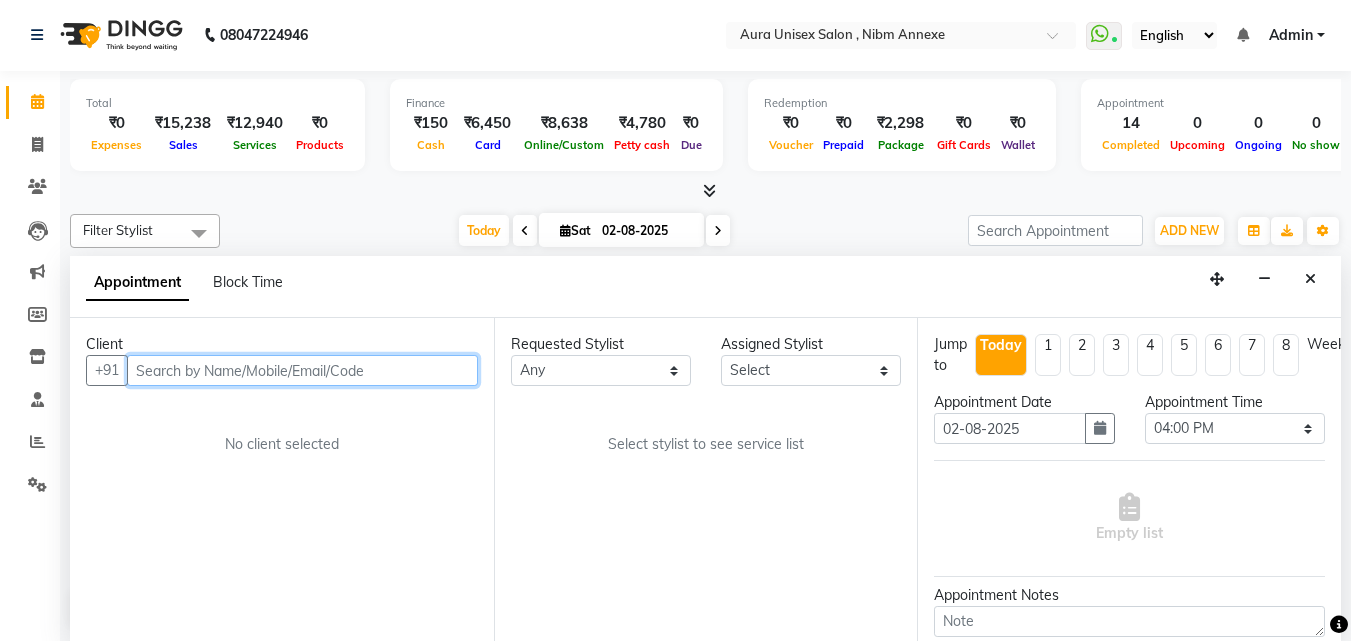 scroll, scrollTop: 273, scrollLeft: 0, axis: vertical 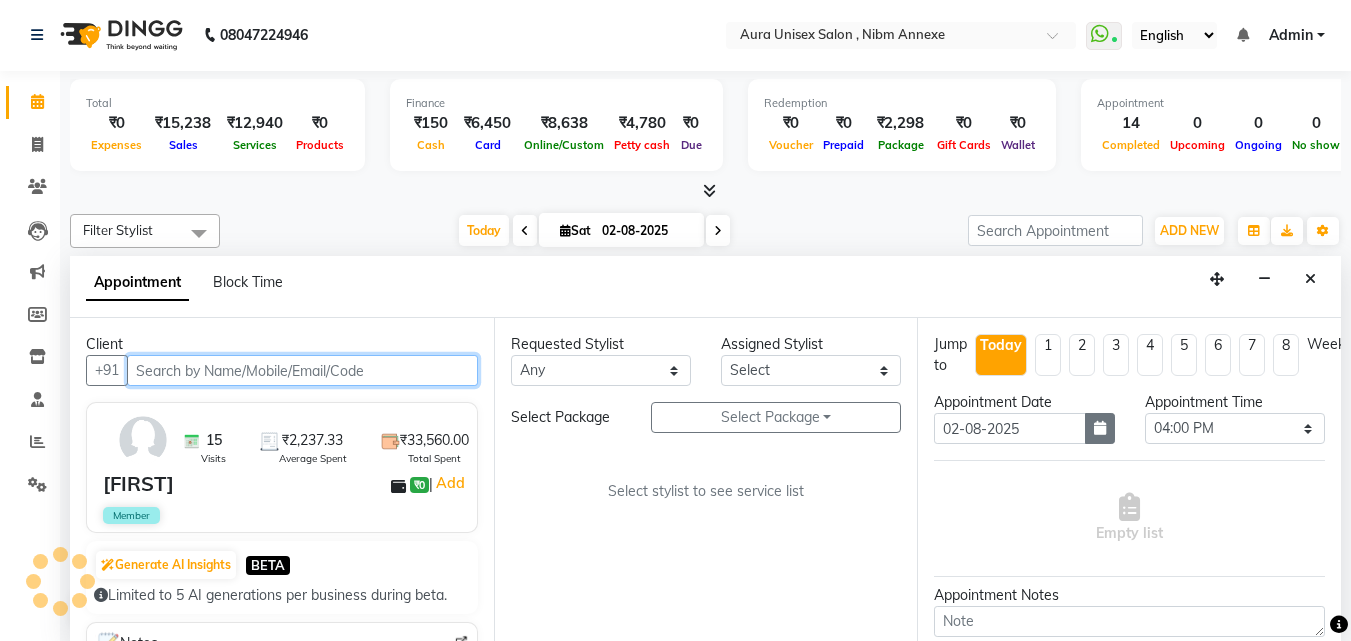 select on "69638" 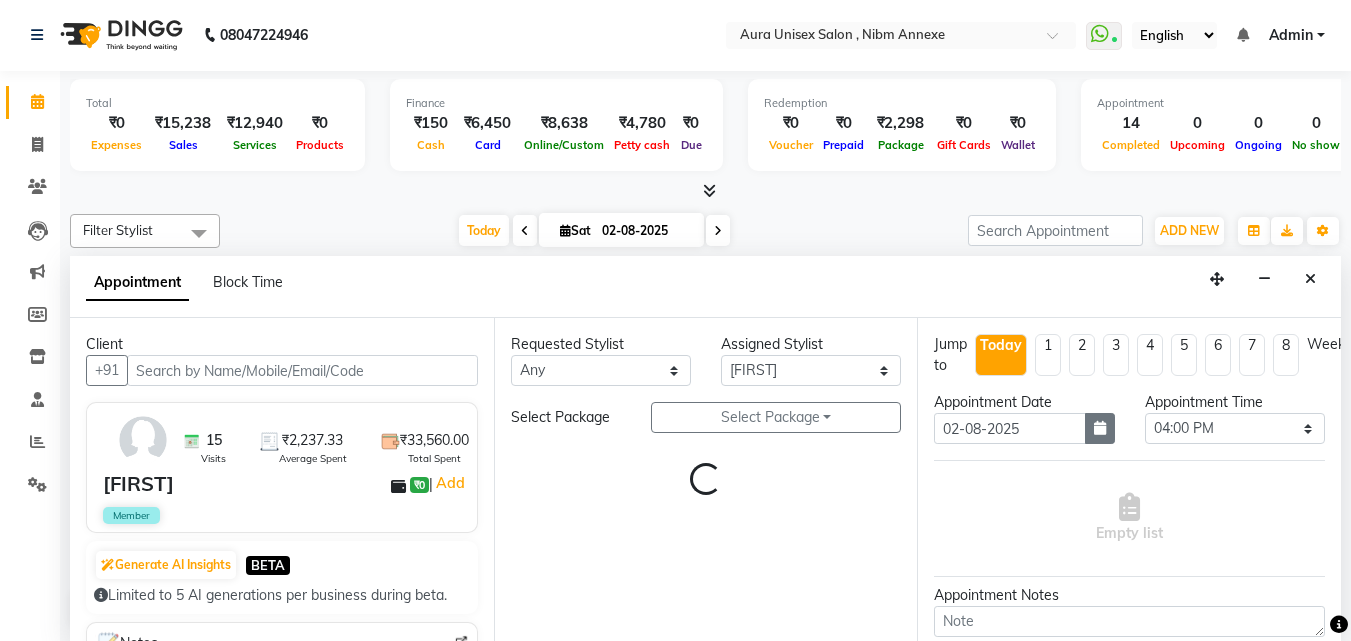 click at bounding box center [1100, 428] 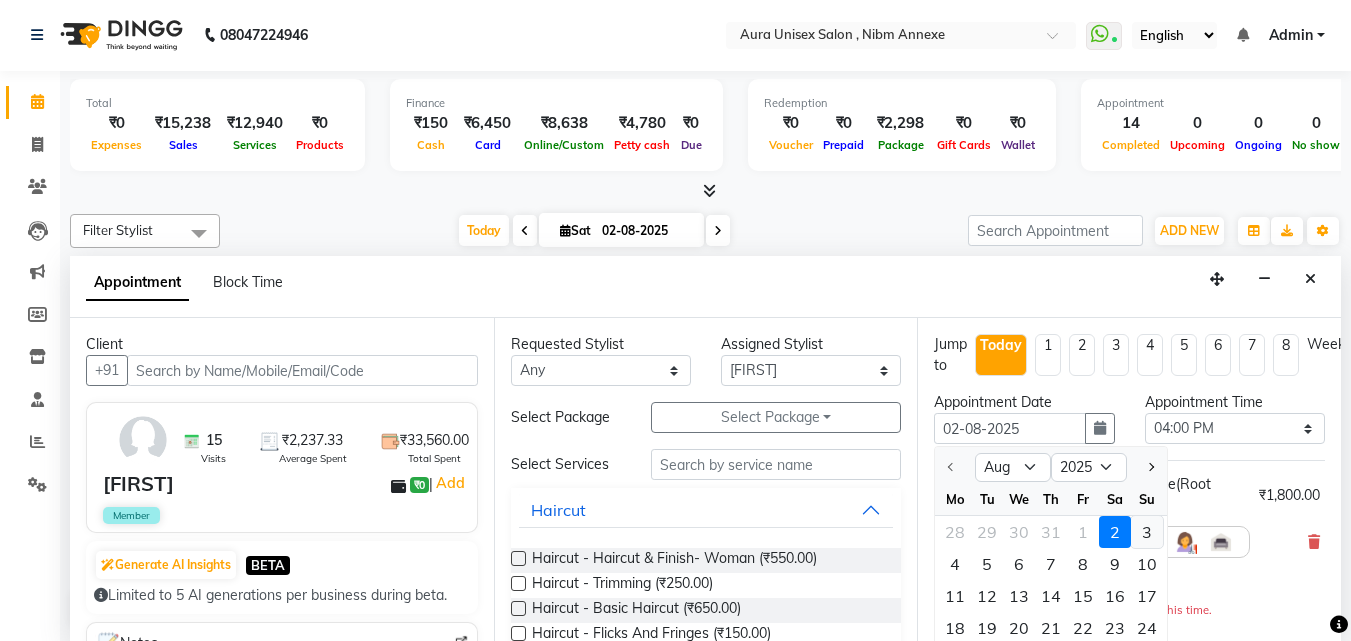 click on "3" at bounding box center [1147, 532] 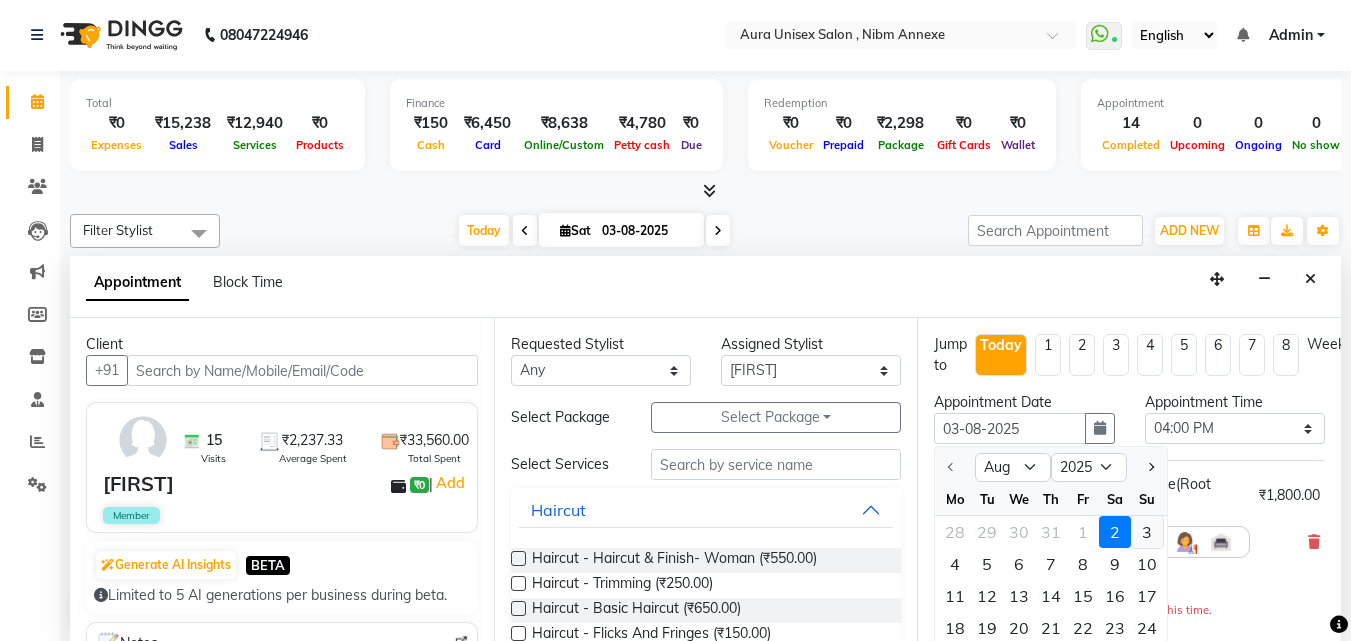 select on "960" 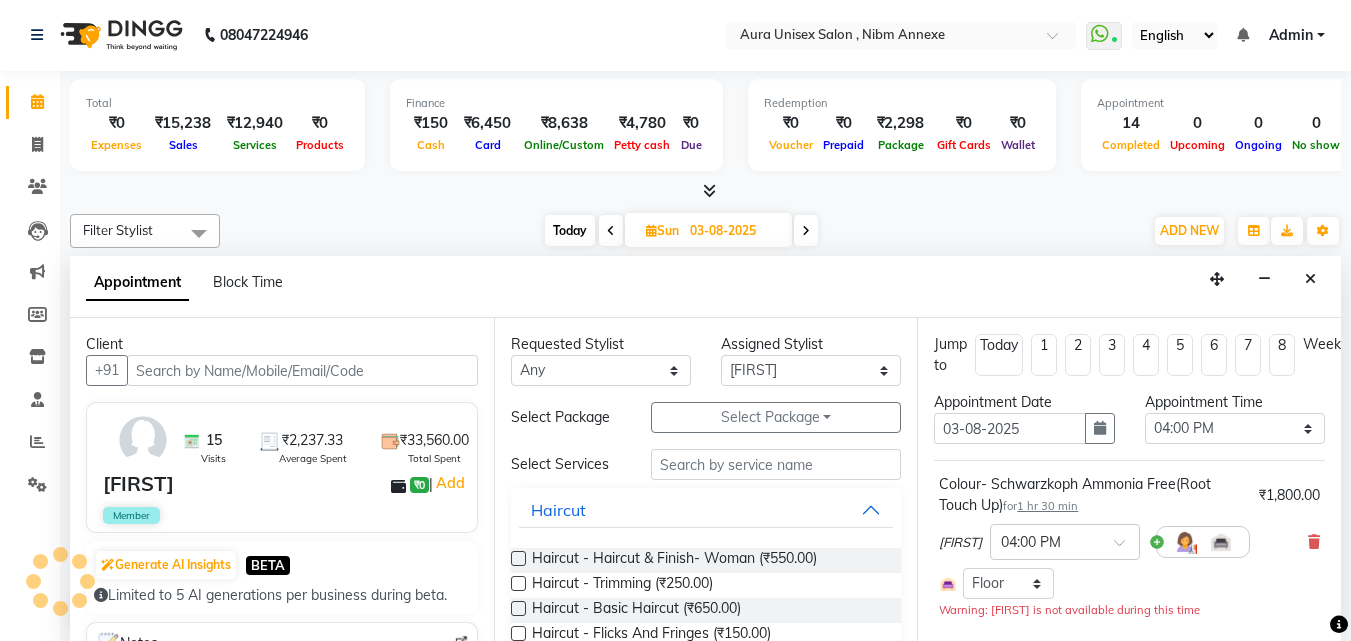 scroll, scrollTop: 0, scrollLeft: 0, axis: both 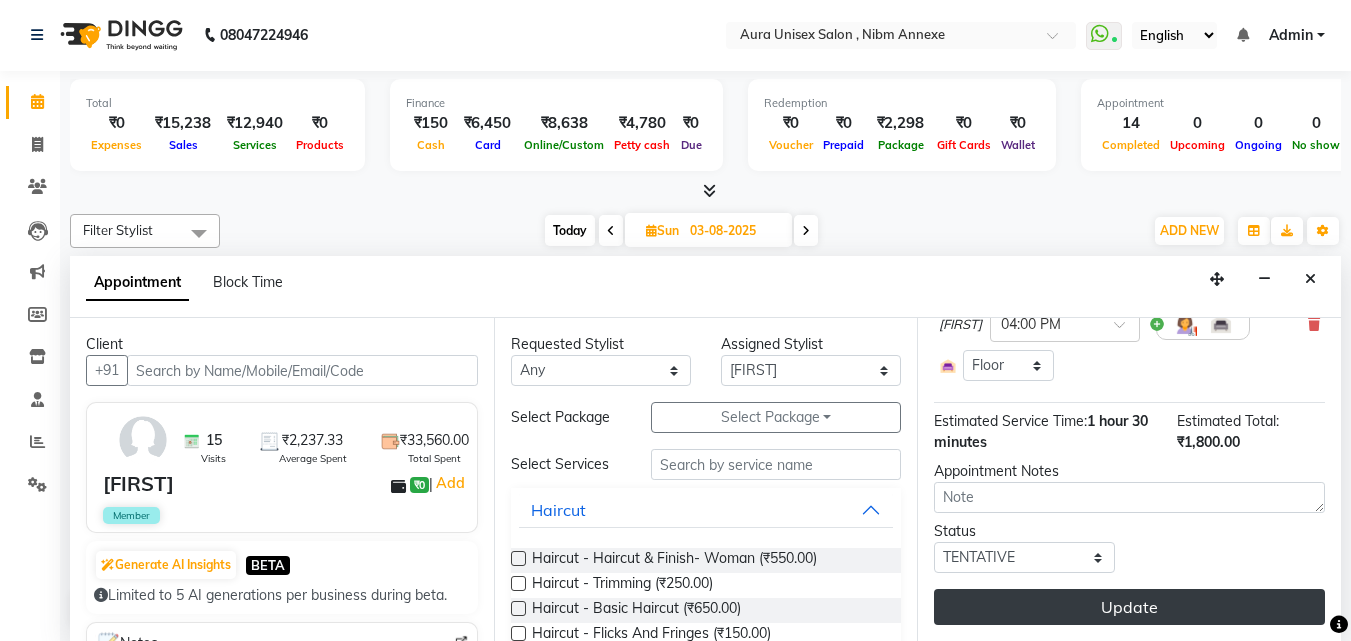click on "Update" at bounding box center [1129, 607] 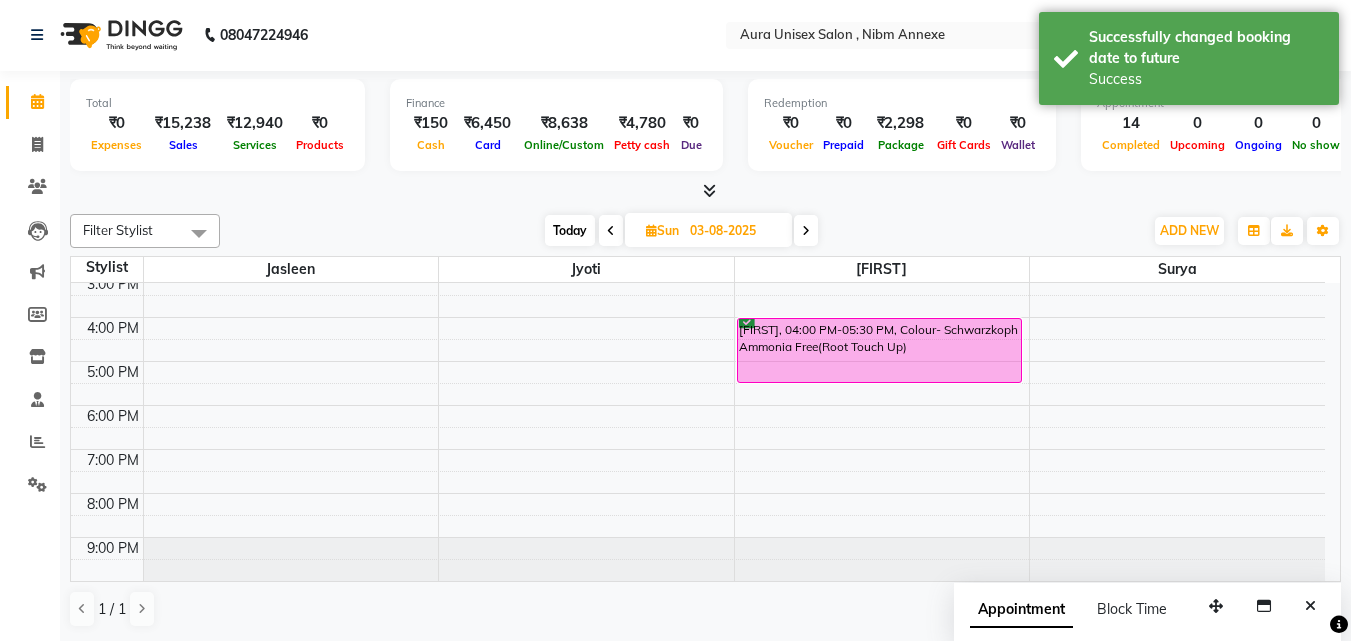 scroll, scrollTop: 0, scrollLeft: 0, axis: both 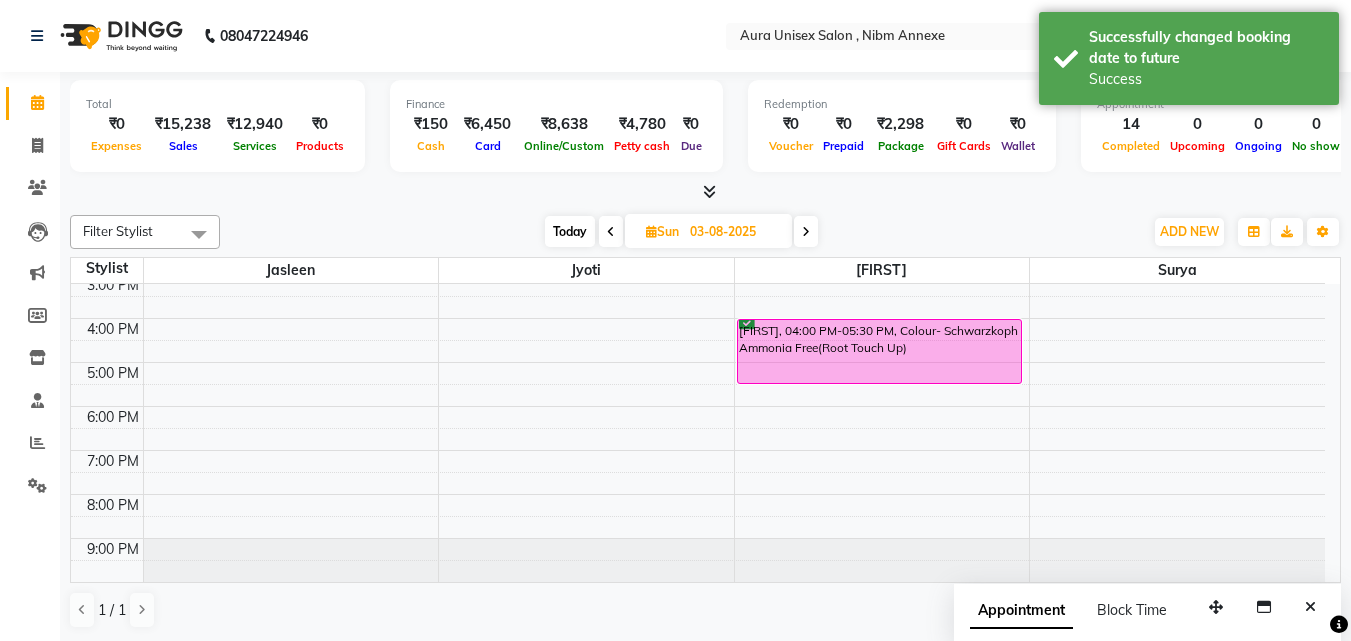 click on "9:00 AM 10:00 AM 11:00 AM 12:00 PM 1:00 PM 2:00 PM 3:00 PM 4:00 PM 5:00 PM 6:00 PM 7:00 PM 8:00 PM 9:00 PM     Caroline, 04:00 PM-05:30 PM, Colour- Schwarzkoph Ammonia Free(Root Touch Up)     neeta Bhatnagar, 11:00 AM-12:30 PM, Colour  -Loreal Regular( Root Touch Up )" at bounding box center (698, 296) 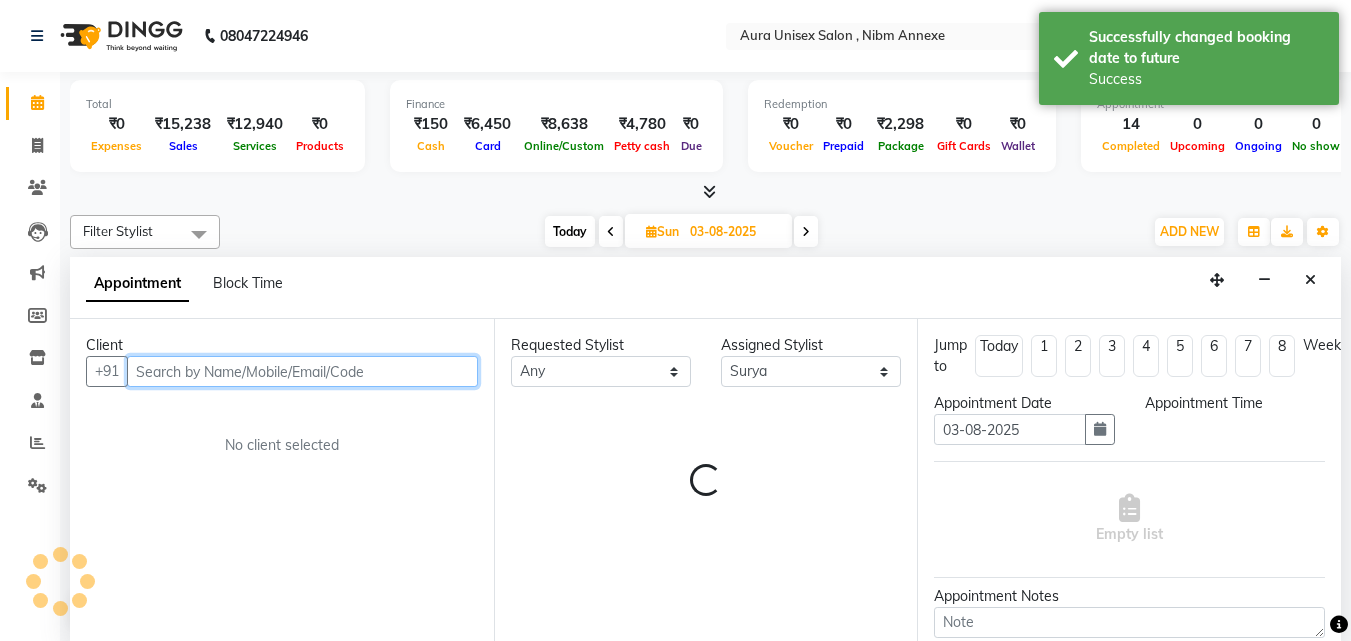 select on "960" 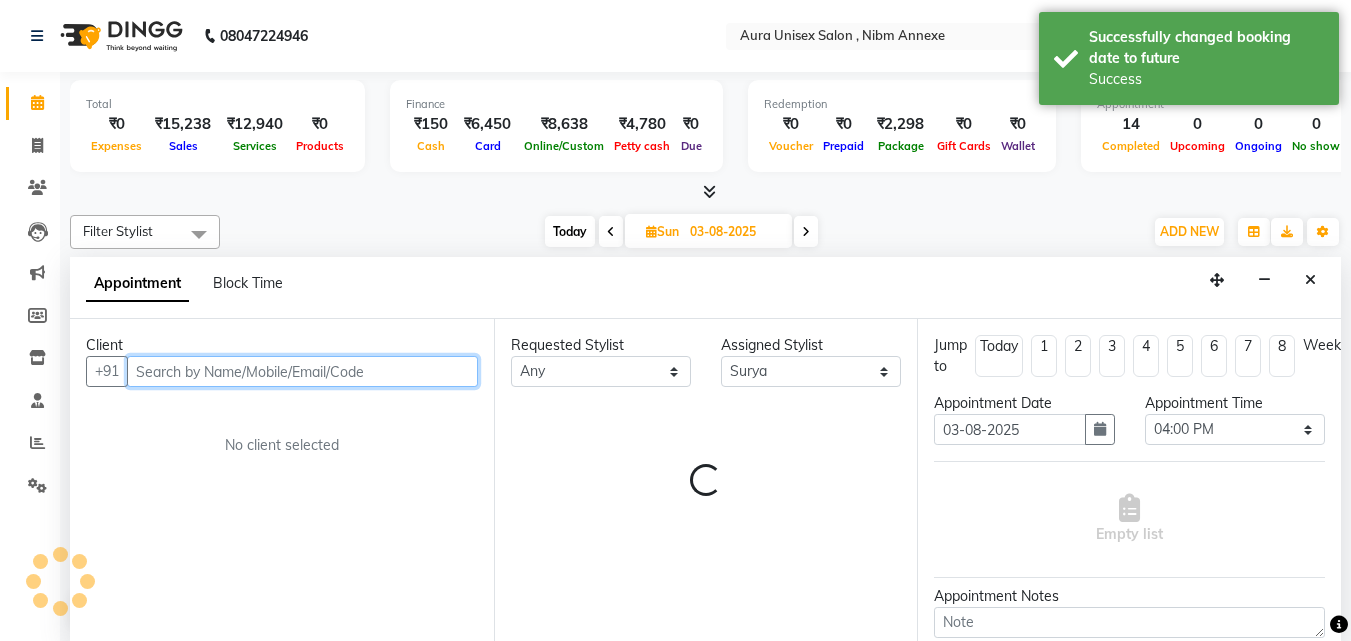 scroll, scrollTop: 1, scrollLeft: 0, axis: vertical 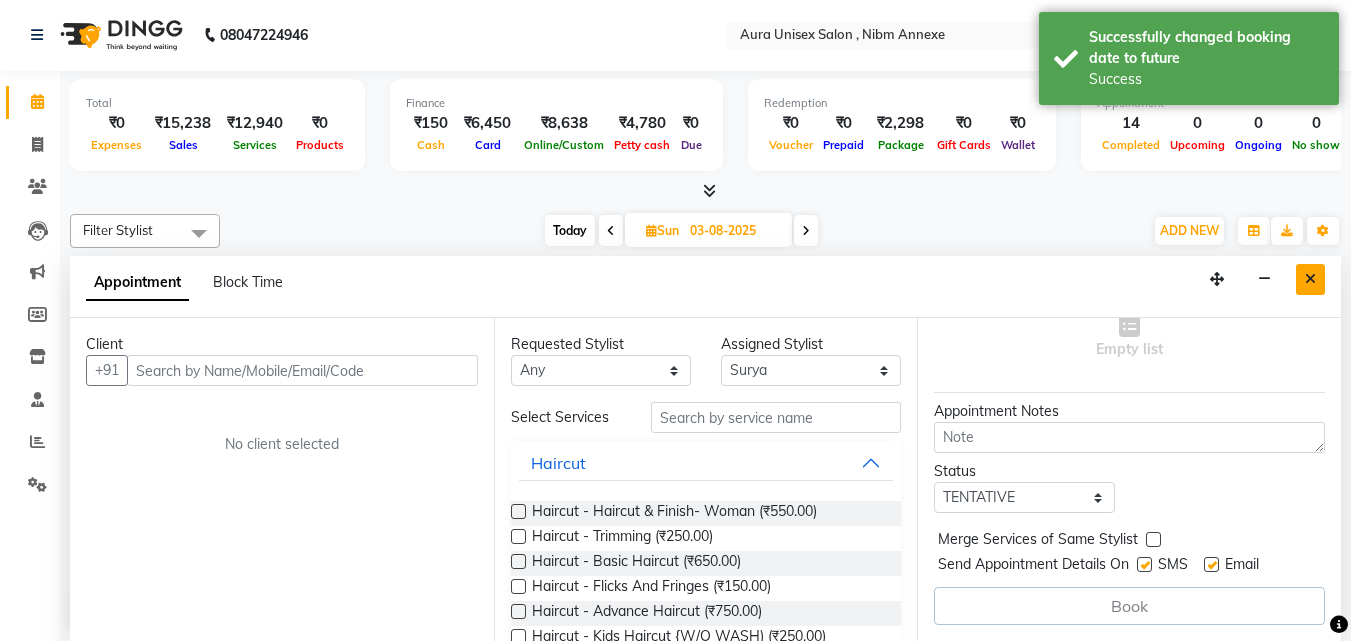 click at bounding box center (1310, 279) 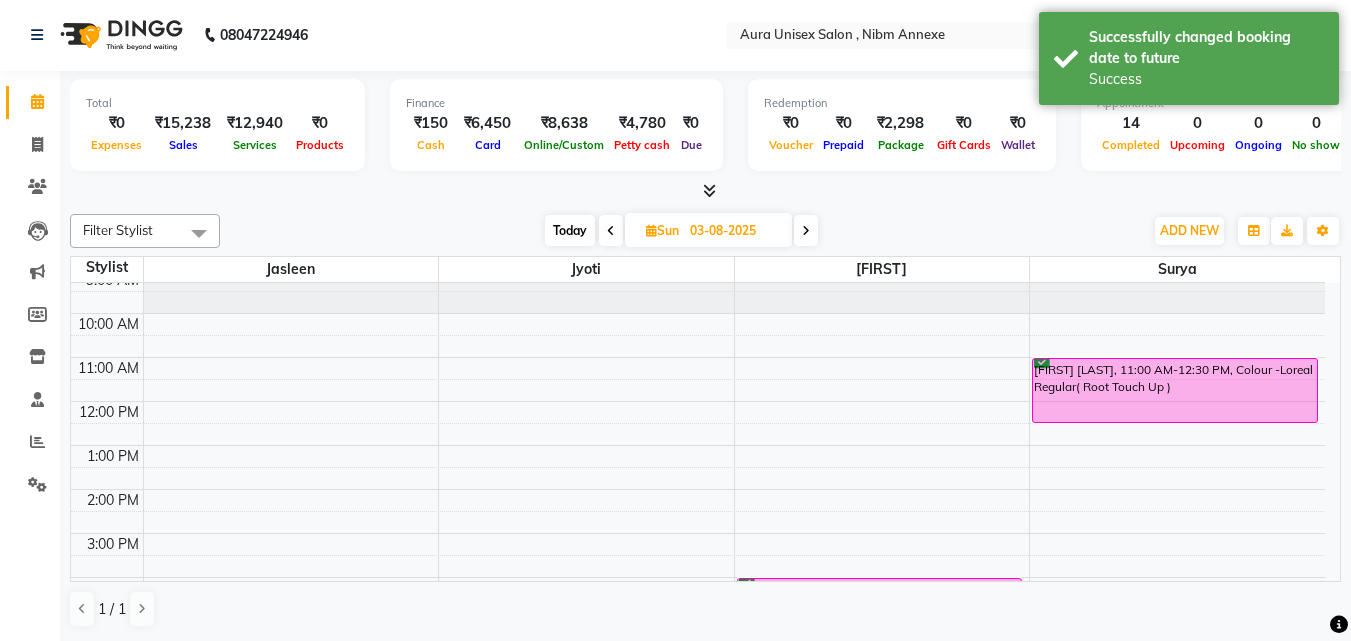 scroll, scrollTop: 0, scrollLeft: 0, axis: both 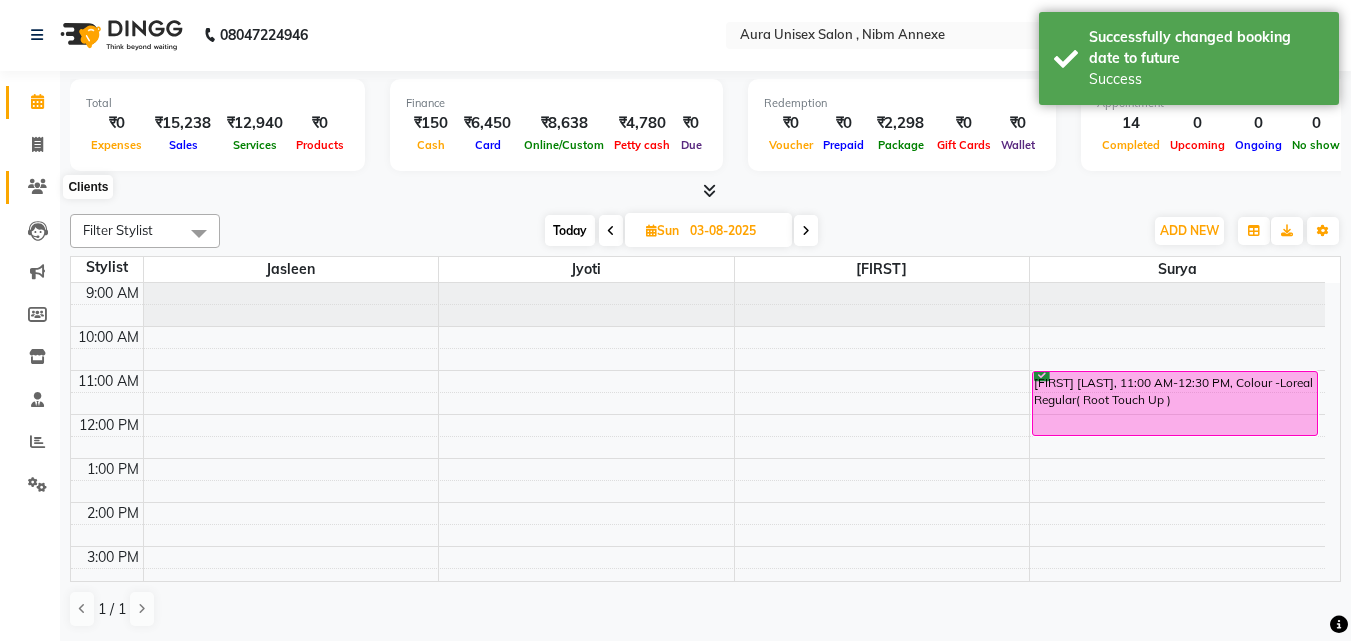 click 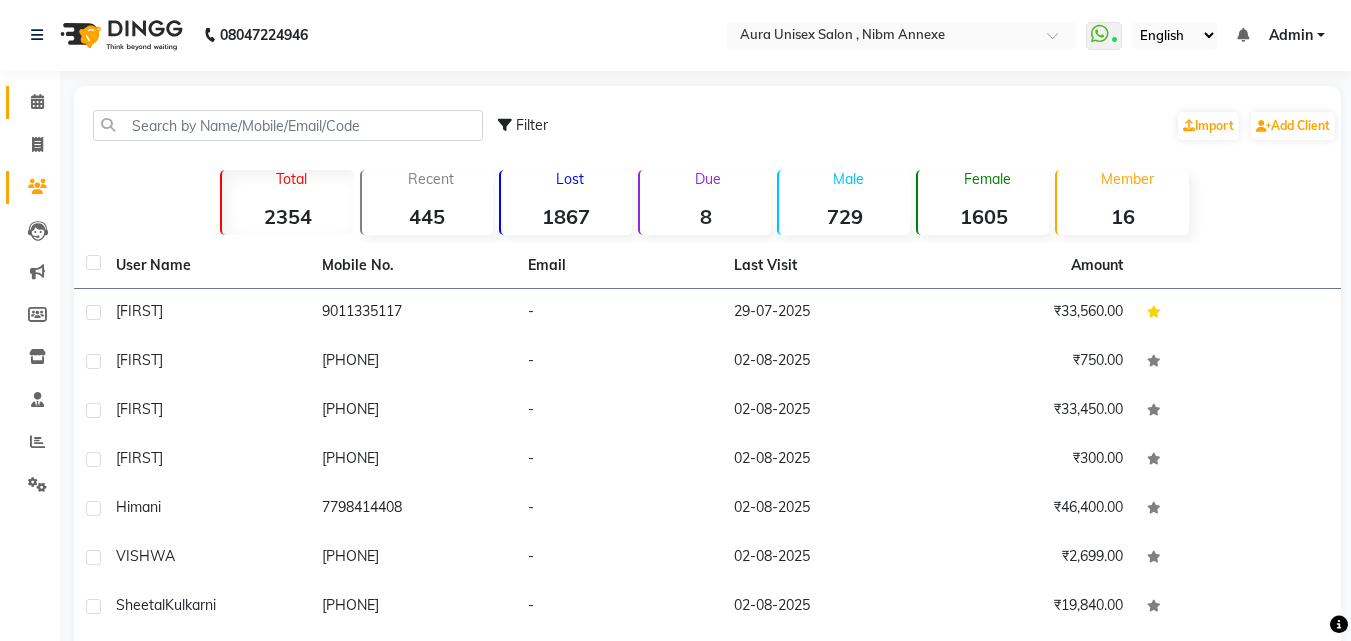 click on "Filter  Import   Add Client   Total  2354  Recent  445  Lost  1867  Due  8  Male  729  Female  1605  Member  16 User Name Mobile No. Email Last Visit Amount Caroline     9011335117   -   29-07-2025   ₹33,560.00  Tripti     8484805702   -   02-08-2025   ₹750.00  Samrat     9823178736   -   02-08-2025   ₹33,450.00  Akanksha     8805474708   -   02-08-2025   ₹300.00  Himani     7798414408   -   02-08-2025   ₹46,400.00  VISHWA     9421794217   -   02-08-2025   ₹2,699.00  Sheetal  Kulkarni   8805156858   -   02-08-2025   ₹19,840.00  Dipika     7223824628   -   02-08-2025   ₹1,749.00  Nafisa  Taj   9765805952   -   07-07-2025   ₹38,610.00  SHRUSHTI  GUPTA   7000355803   -   02-08-2025   ₹7,980.00   Previous   Next   10   50   100" 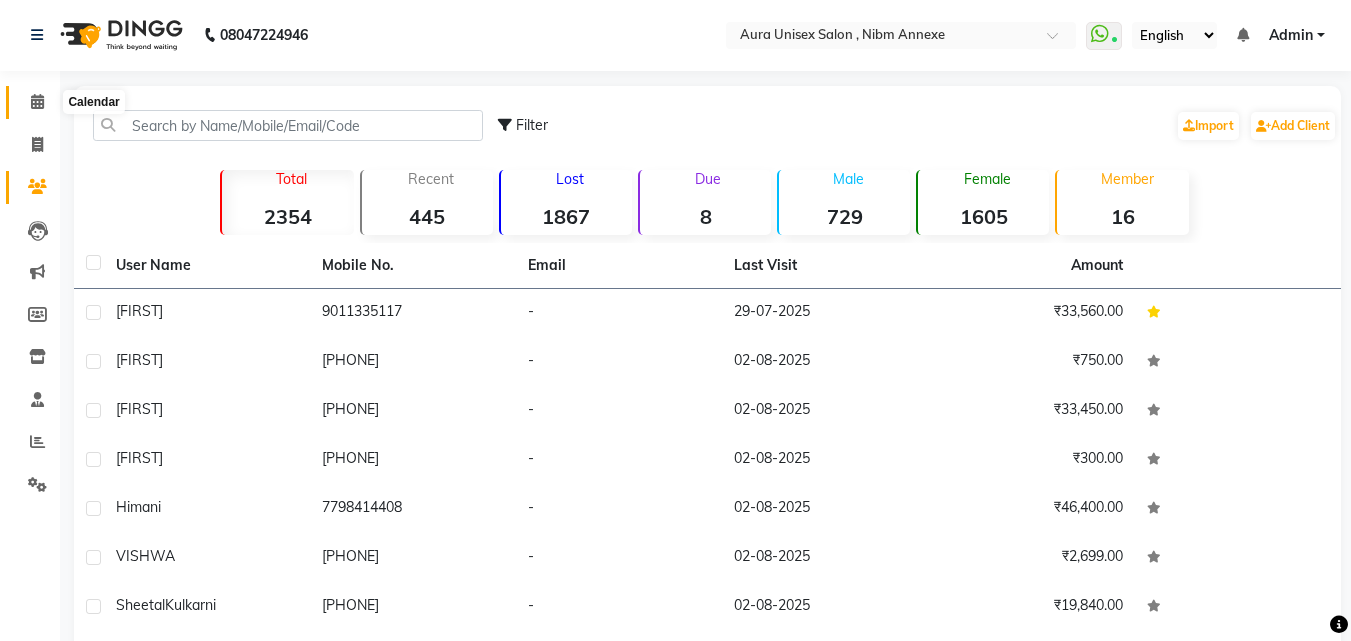 click 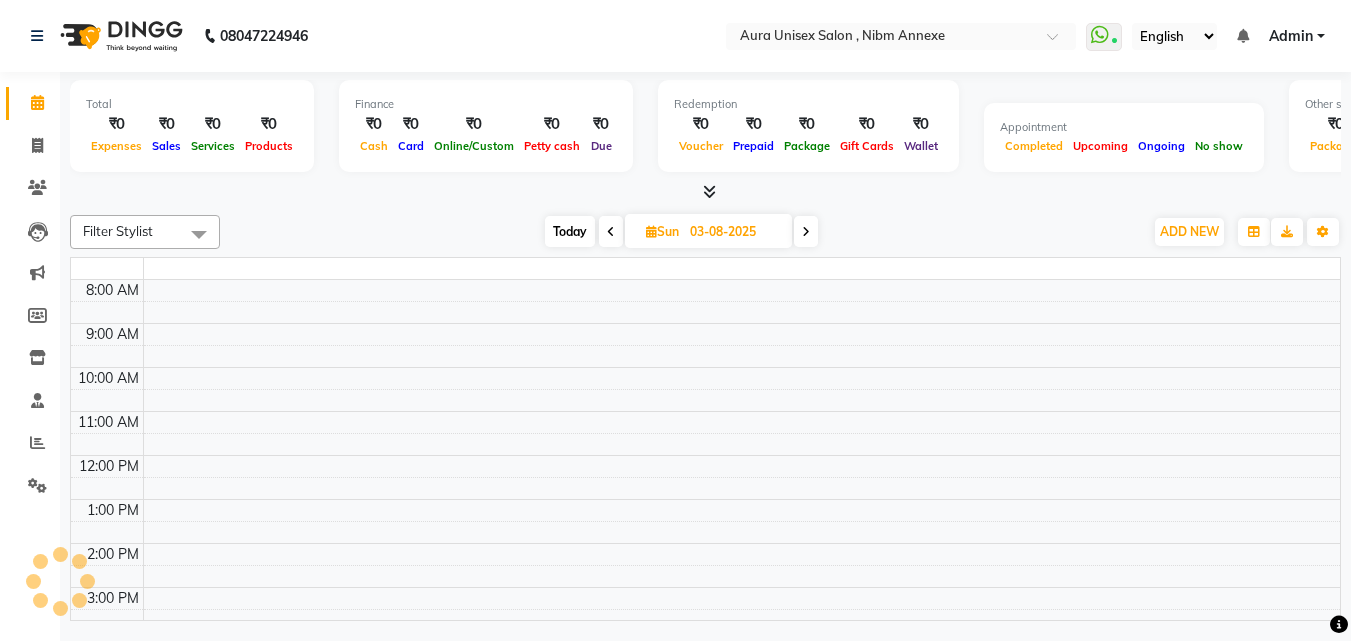 scroll, scrollTop: 0, scrollLeft: 0, axis: both 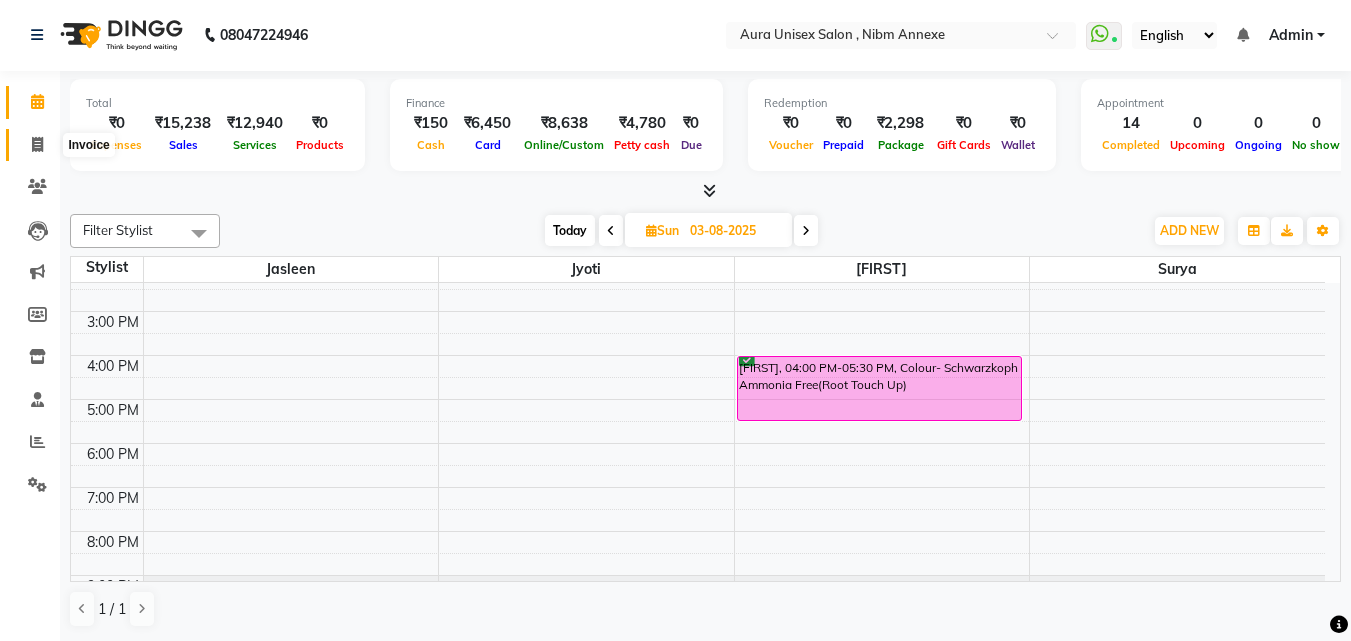 click 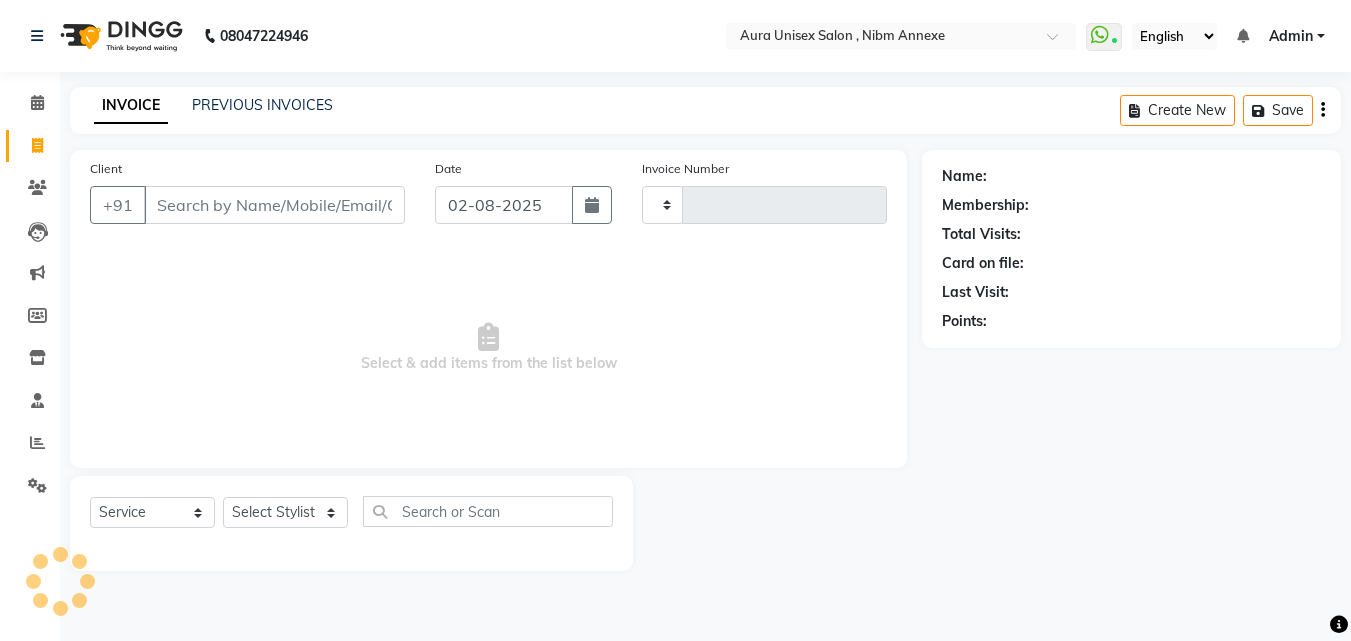 scroll, scrollTop: 0, scrollLeft: 0, axis: both 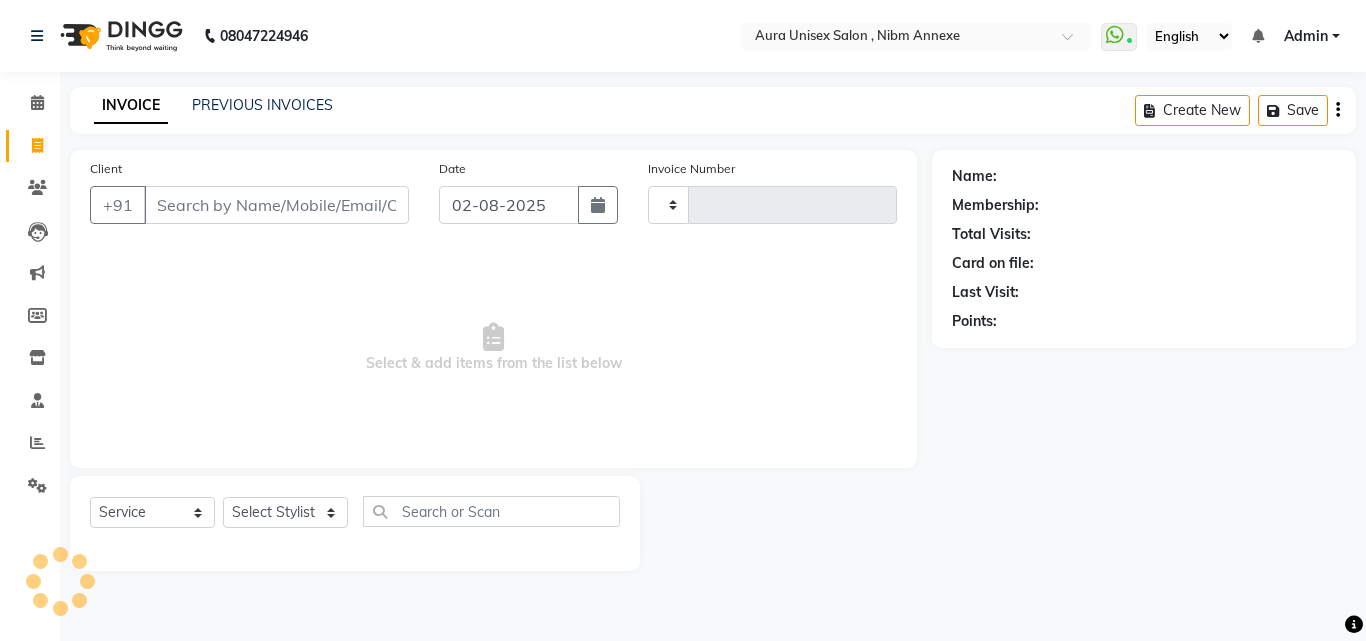 type on "1053" 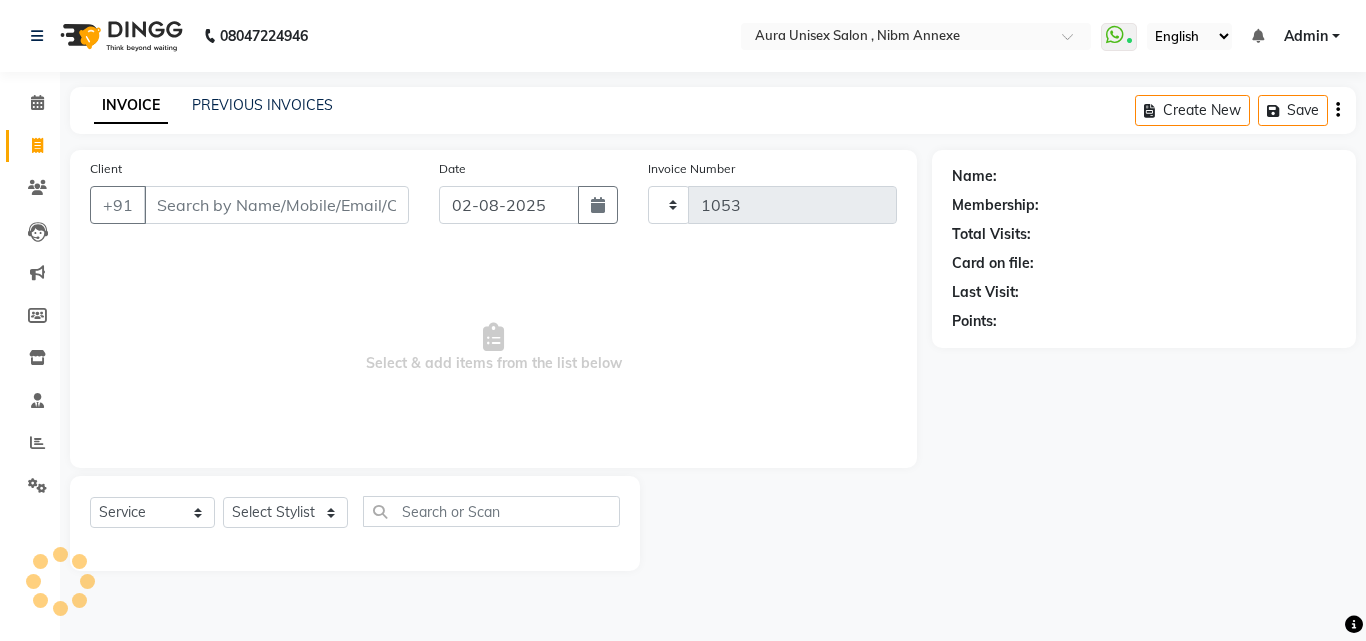 select on "823" 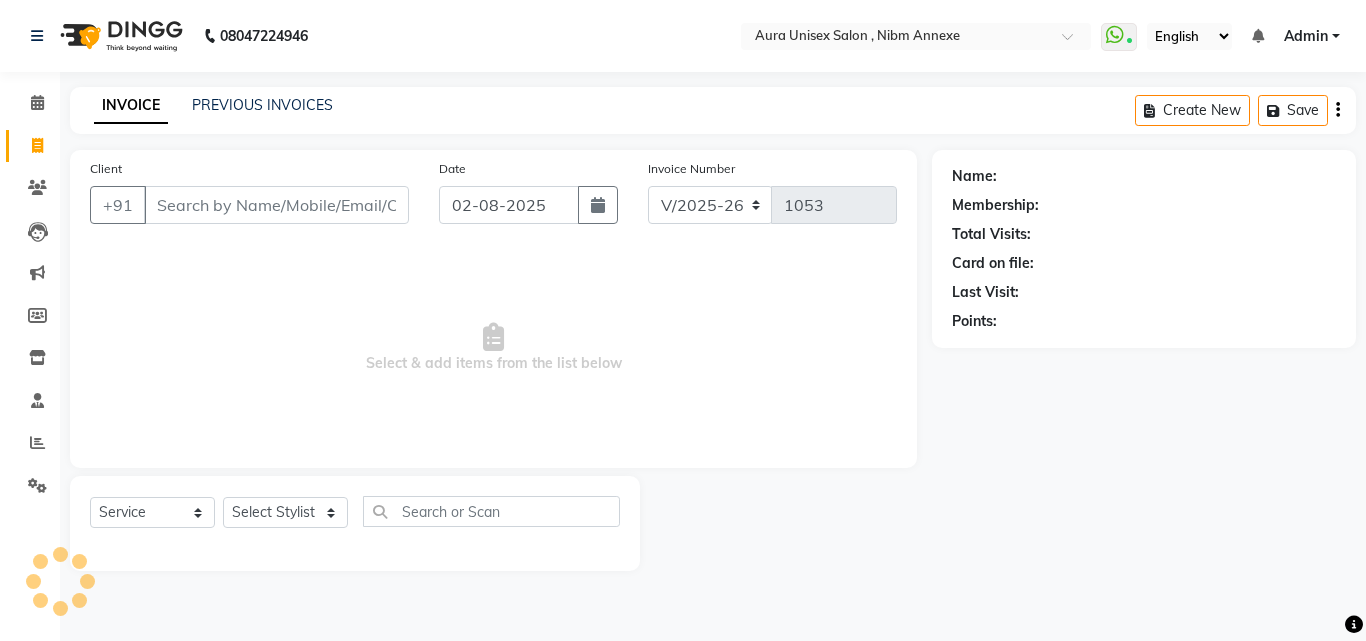 click on "INVOICE PREVIOUS INVOICES Create New   Save" 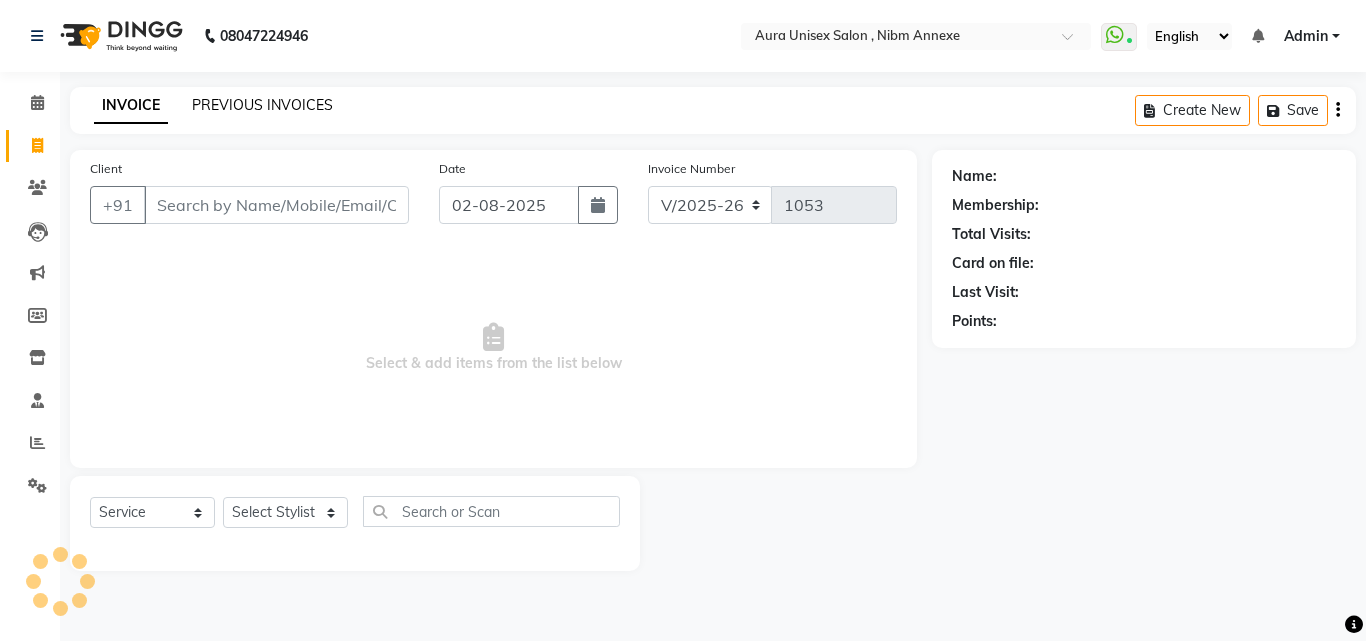 click on "PREVIOUS INVOICES" 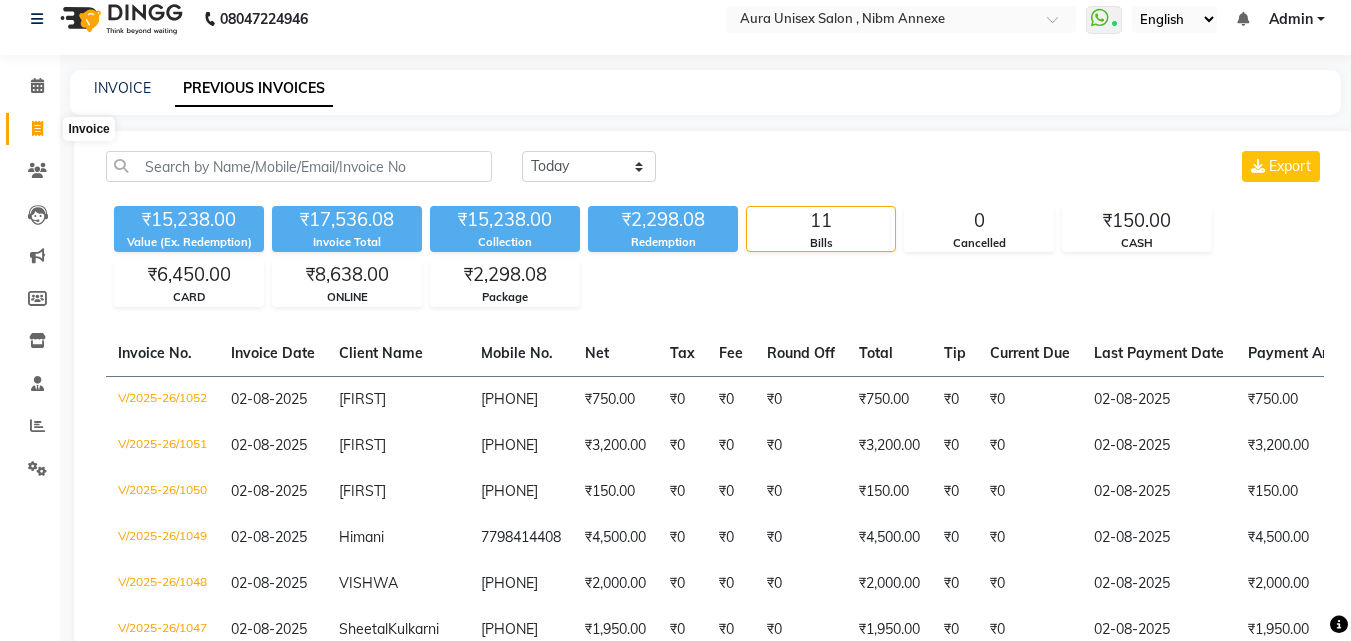 scroll, scrollTop: 0, scrollLeft: 0, axis: both 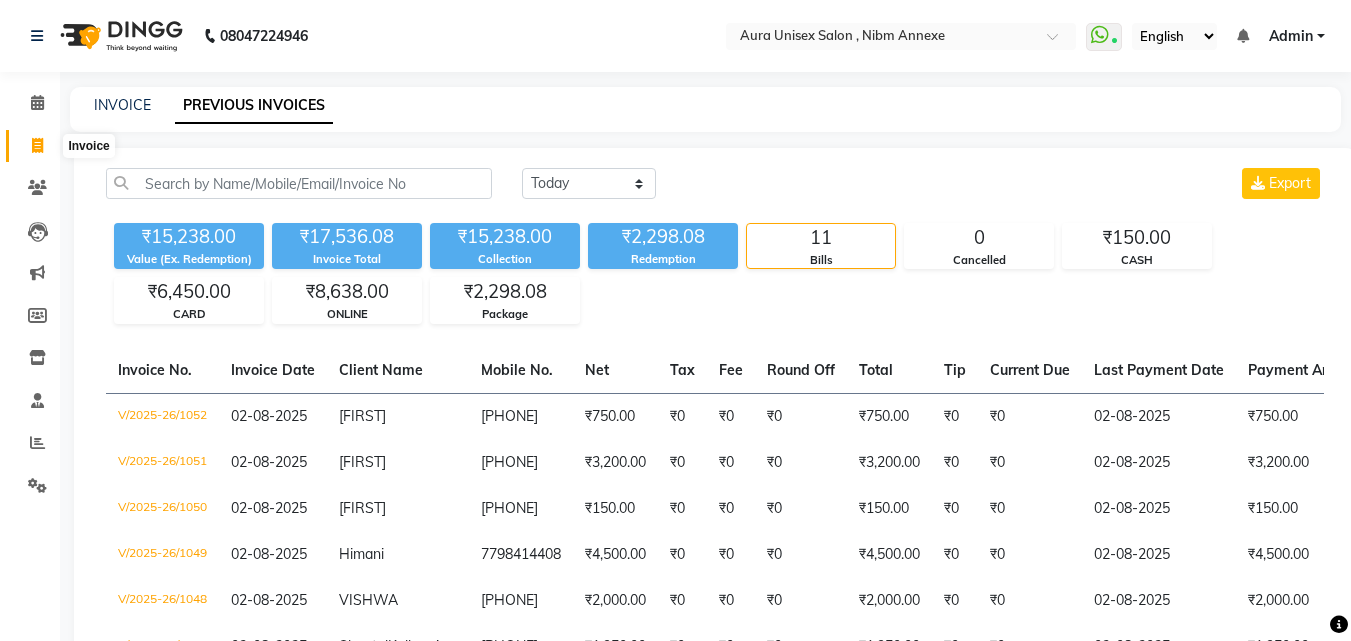 click 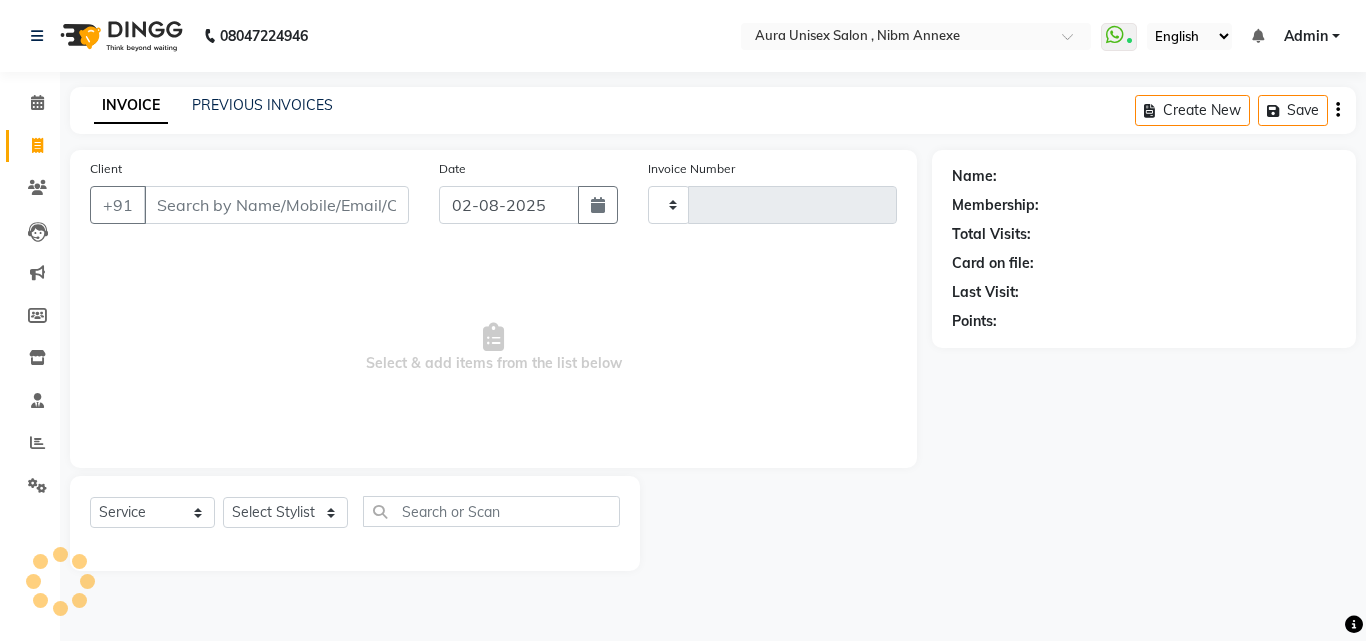 type on "1053" 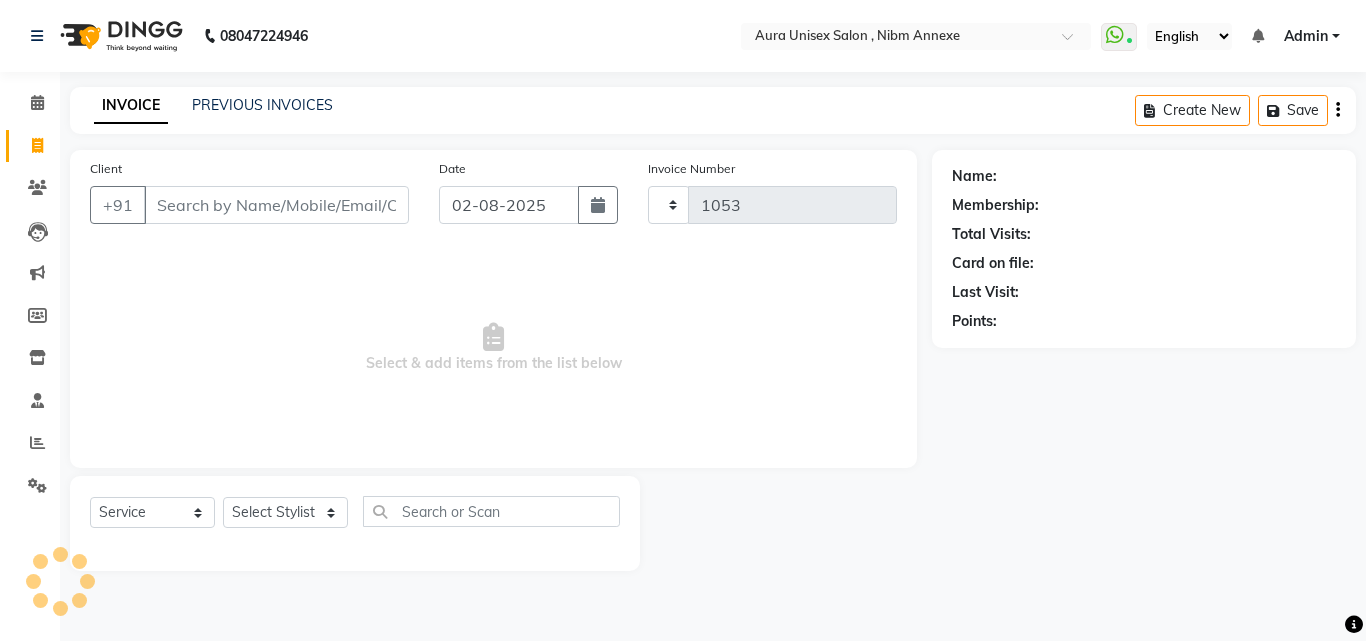 select on "823" 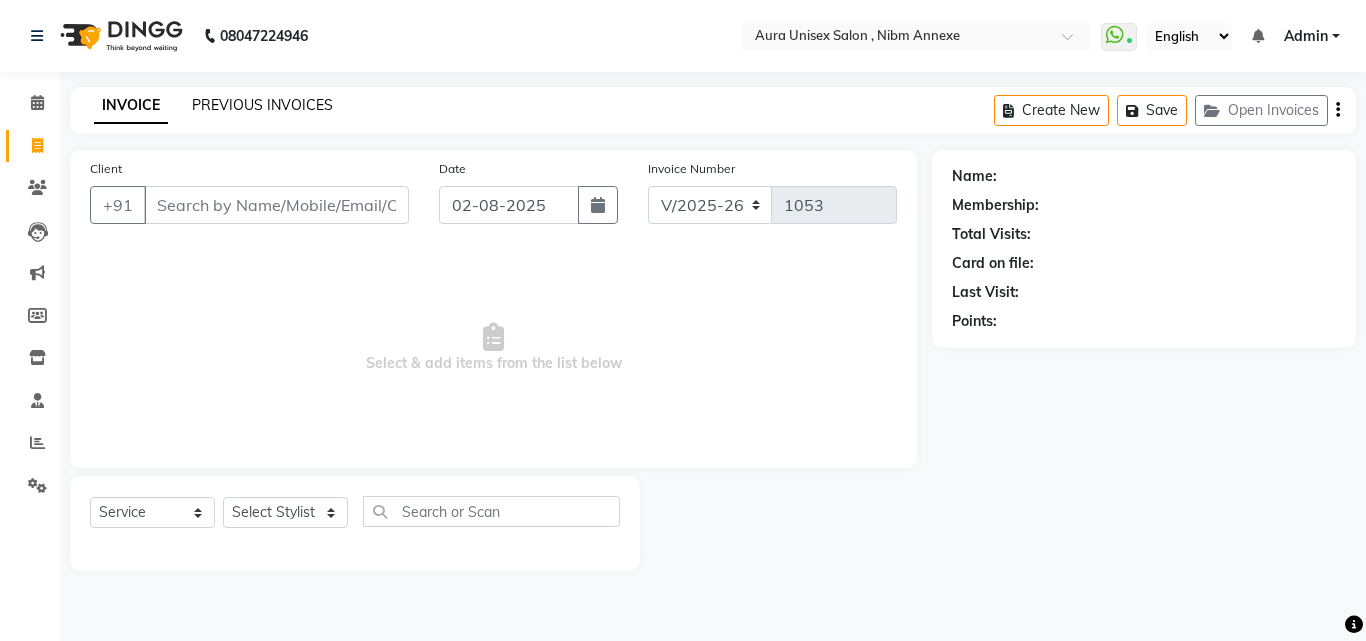 click on "PREVIOUS INVOICES" 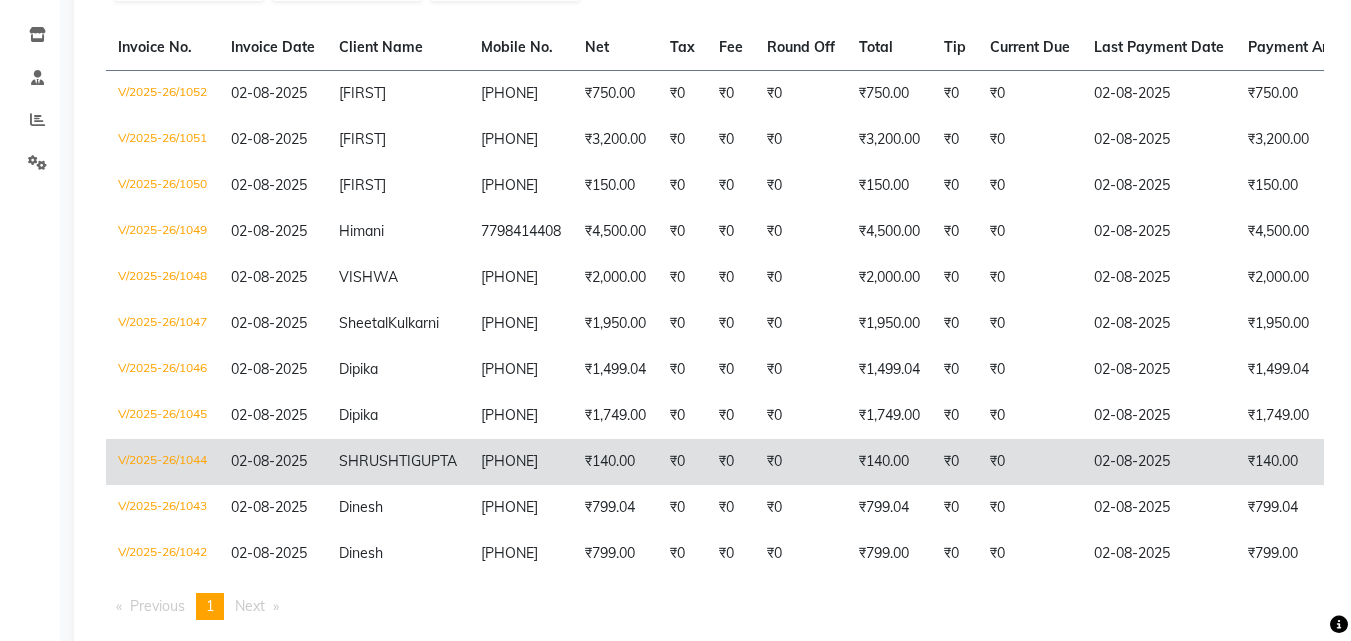 scroll, scrollTop: 223, scrollLeft: 0, axis: vertical 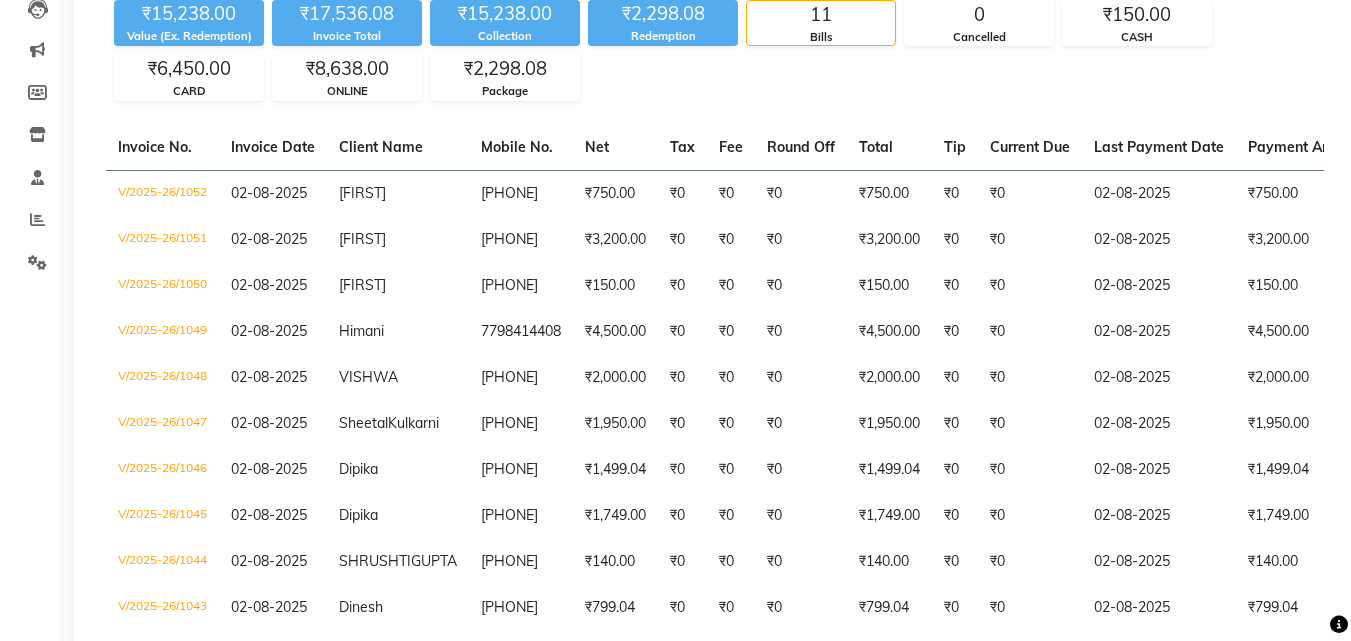 click on "Reports" 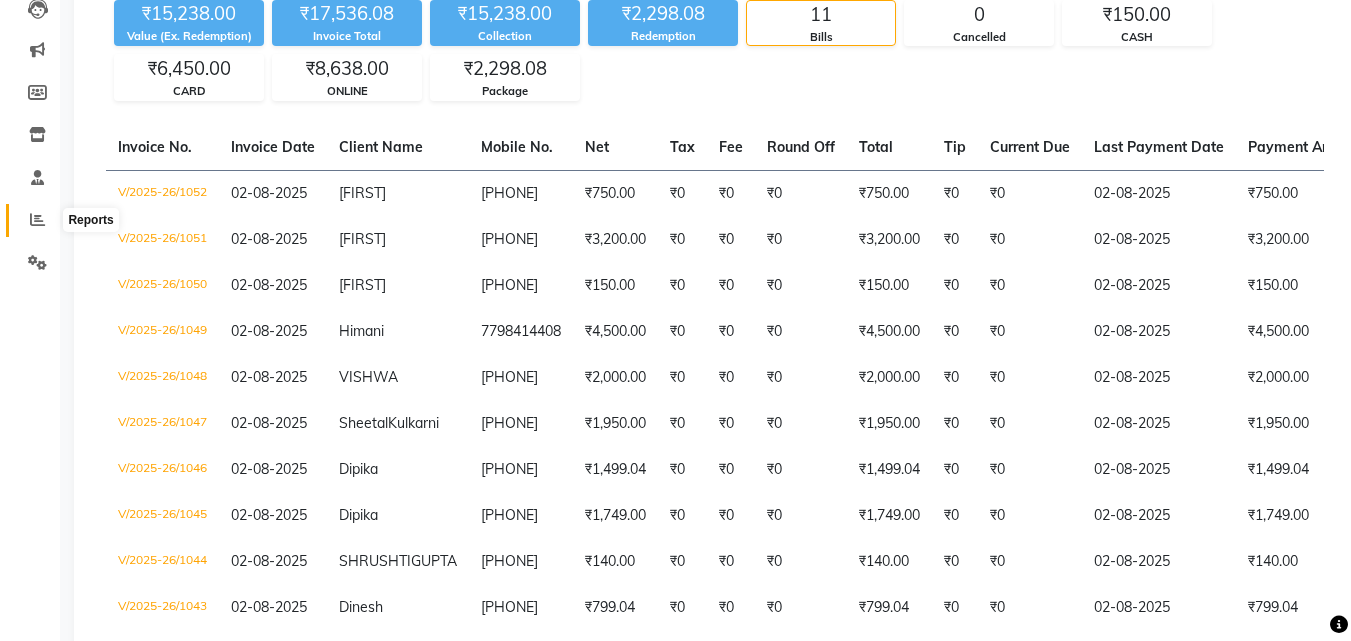 click 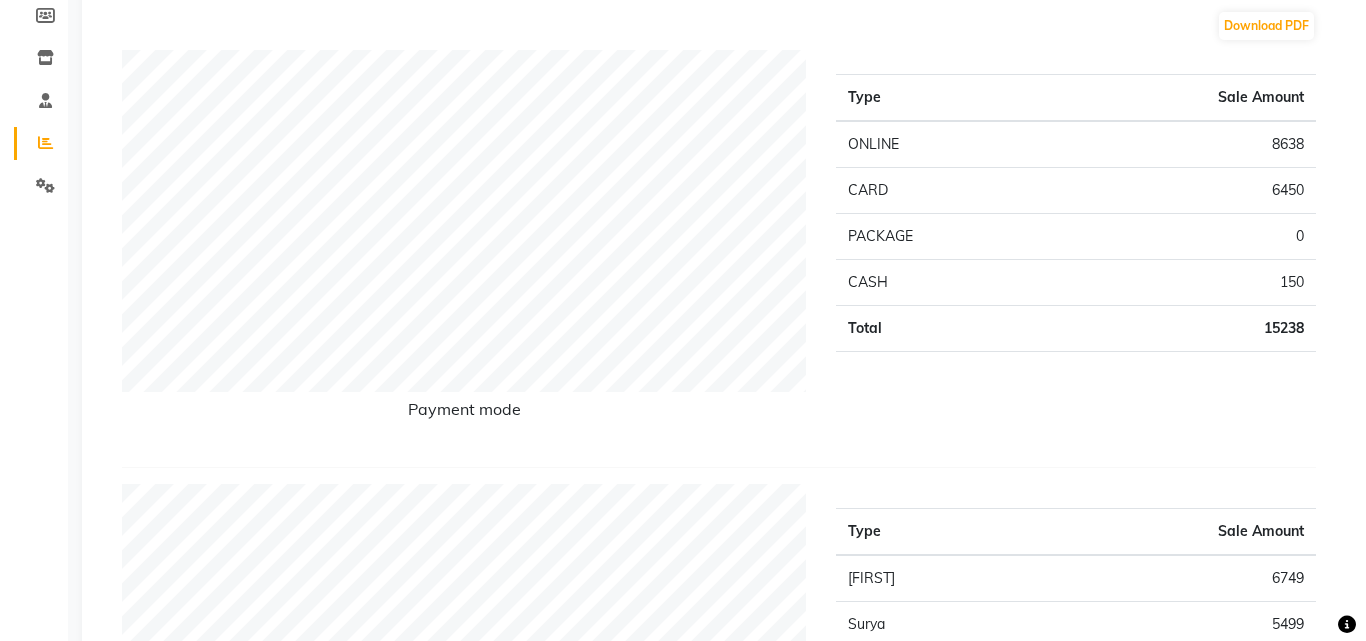 scroll, scrollTop: 0, scrollLeft: 0, axis: both 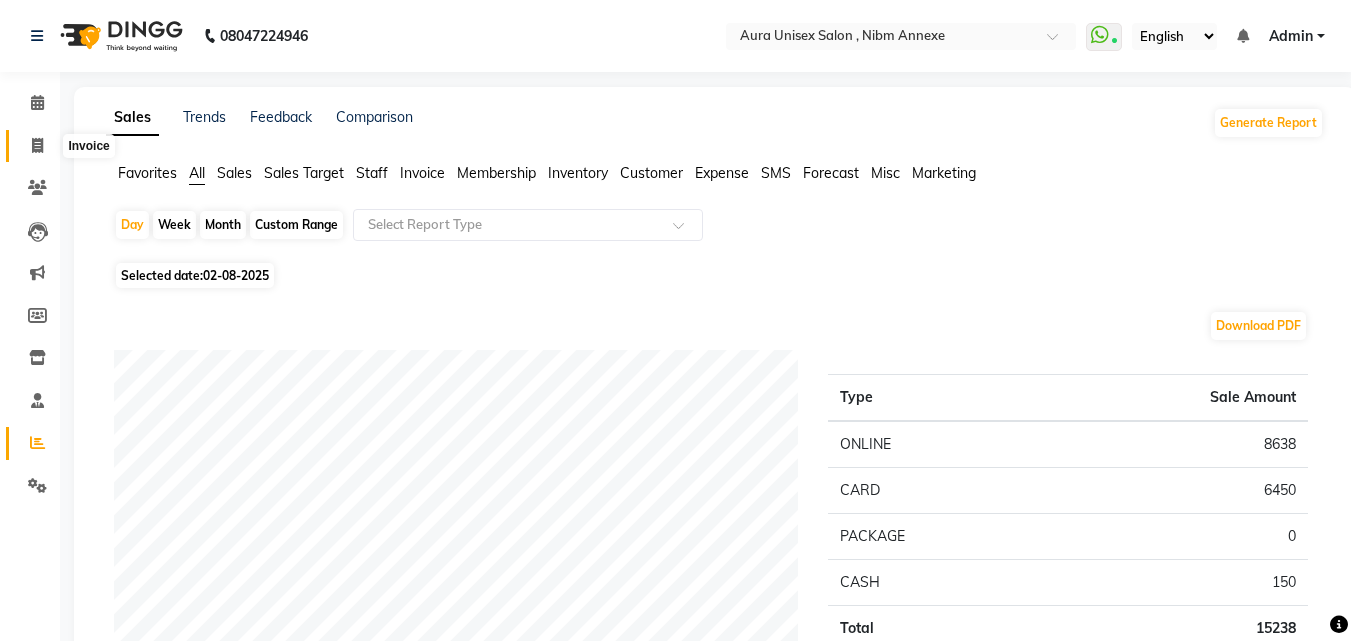 click 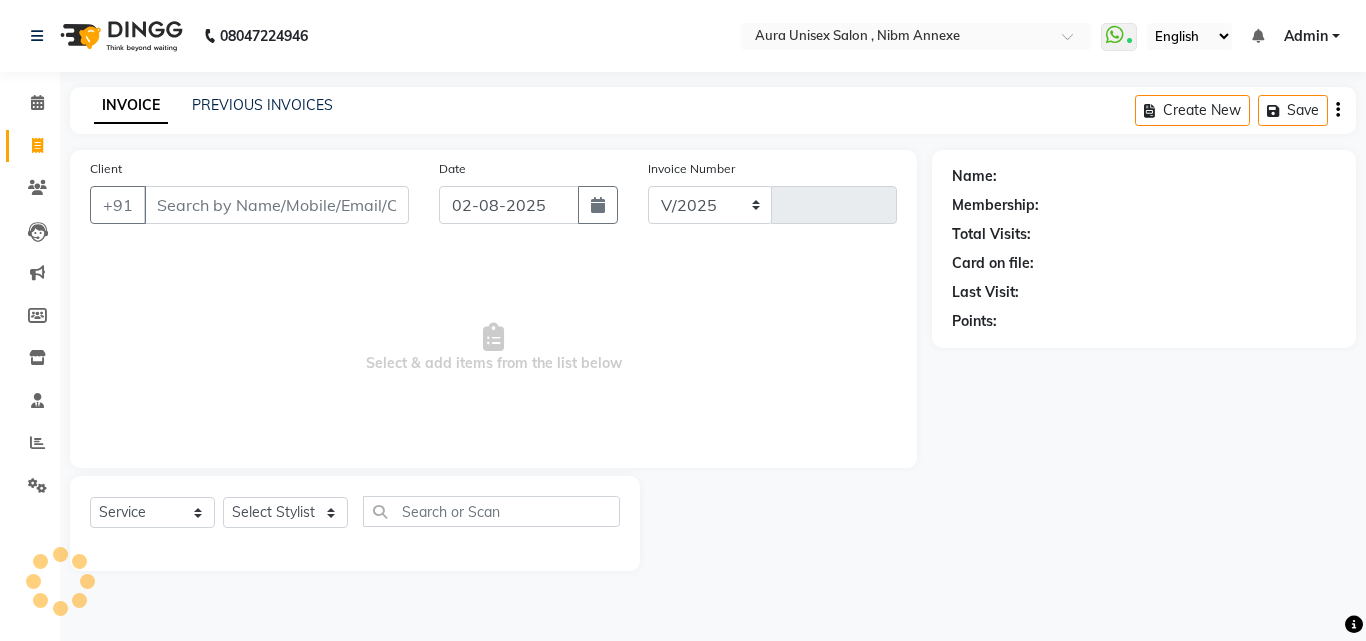 select on "823" 